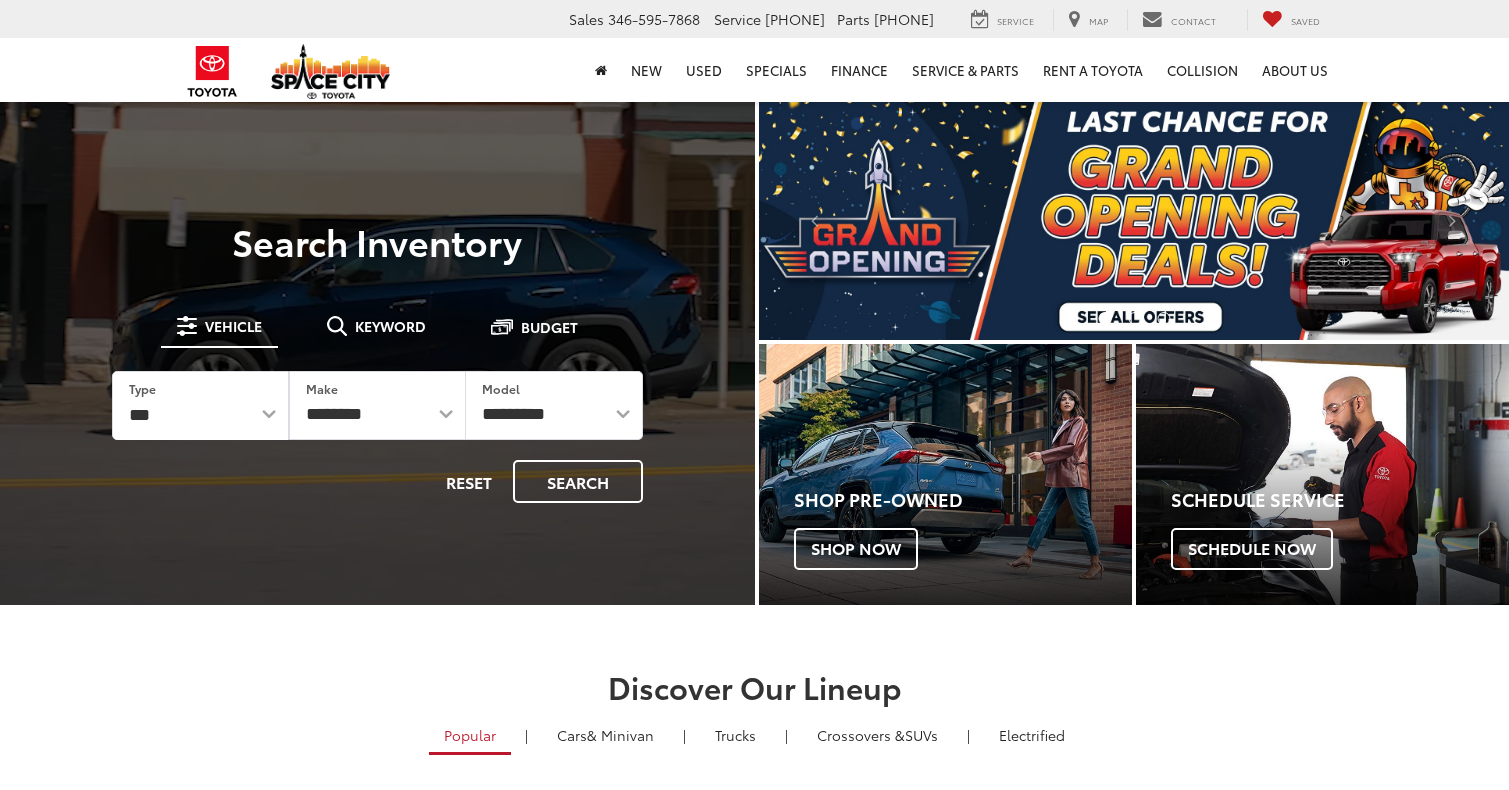 scroll, scrollTop: 600, scrollLeft: 0, axis: vertical 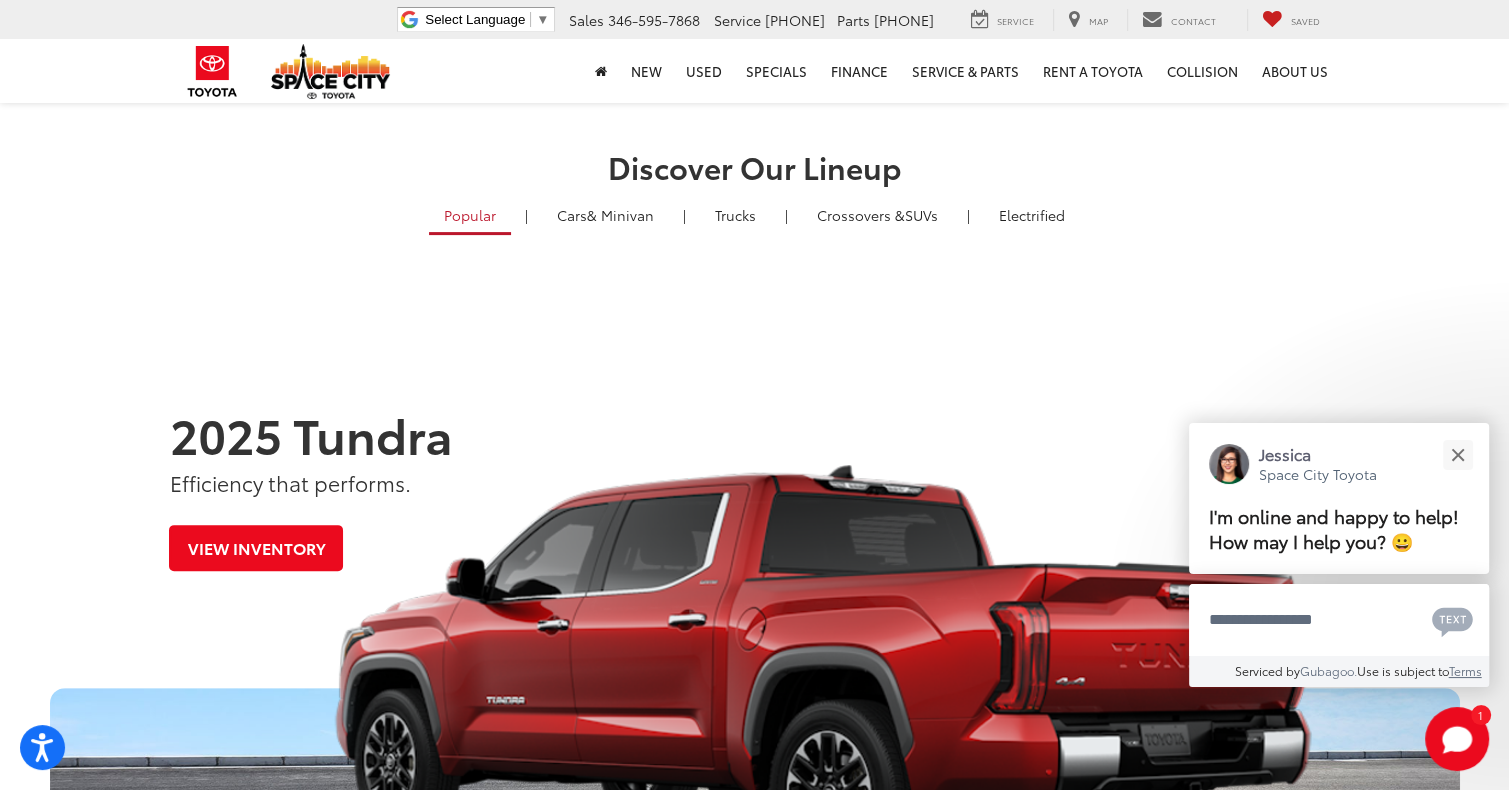 click on "Discover Our Lineup
Popular
|
Cars  &
Minivan
|
Trucks
|
Crossovers &
SUVs
|
Electrified
RAV4
27 / 35  est MPG
Highlander
22 / 29  est MPG
4Runner
16 / 19  est MPG
Tacoma
18 / 22  est MPG
Camry
32 / 41  est MPG
Tundra
18 / 24  est MPG
Corolla
32 / 41  est MPG
Corolla Hatchback
32 / 41  est MPG
Camry
32 / 41  est MPG
Mirai
76 / 71  est MPG
GR86
20 / 26  est MPG
GR Supra
25 / 32  est MPG
Sienna
36 / 36  est MPG
Crown
42 / 41  est MPG
GR Corolla
21 / 28  est MPG
Tacoma
18 / 22  est MPG
Tundra
18 / 24  est MPG
Land Cruiser
22 / 25  est MPG
Highlander
22 / 29  est MPG
Grand Highlander
21 / 28  est MPG
Venza
40 / 37  est MPG
39" at bounding box center [754, 199] 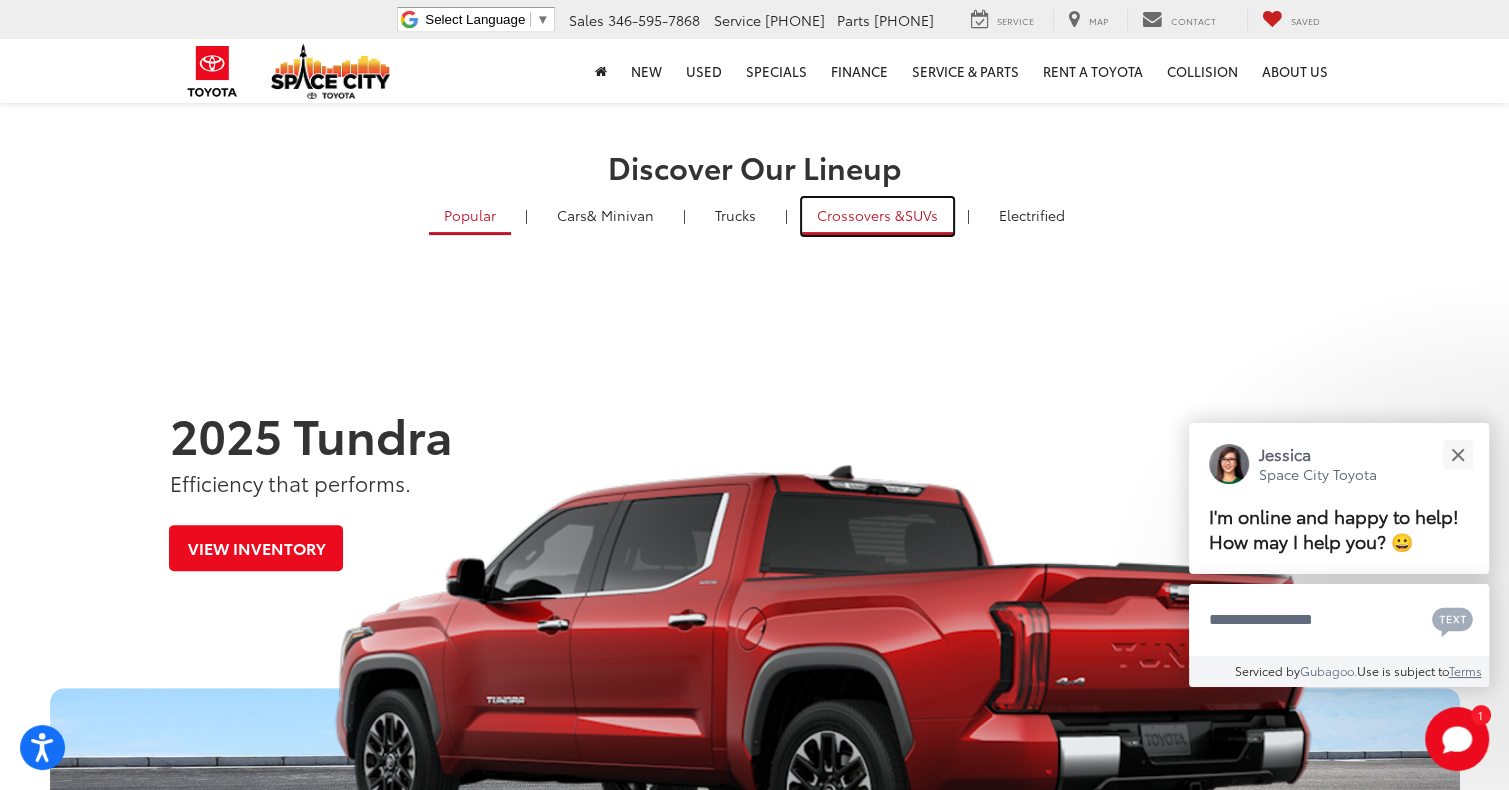 click on "Crossovers &" at bounding box center (861, 215) 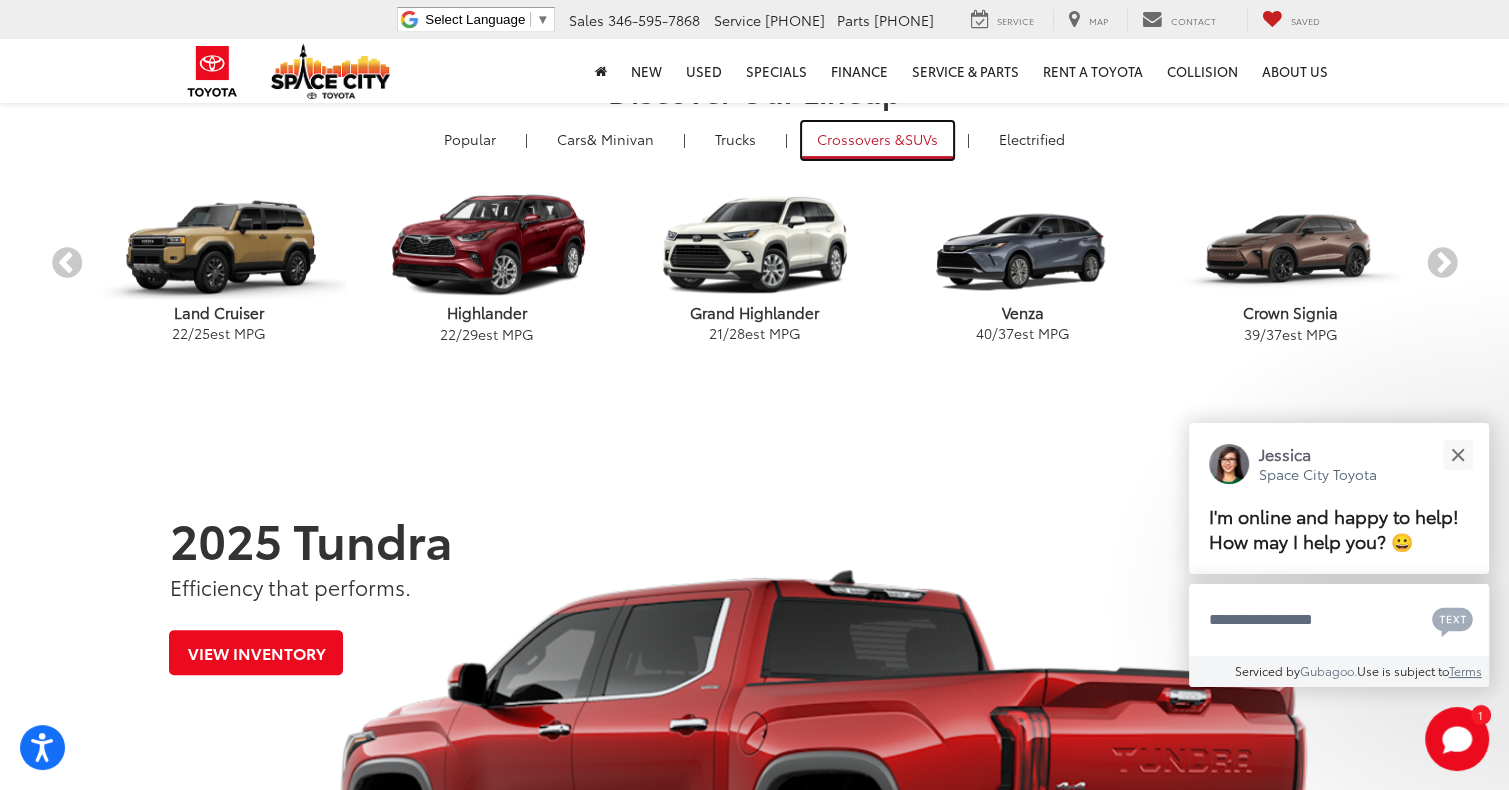 scroll, scrollTop: 600, scrollLeft: 0, axis: vertical 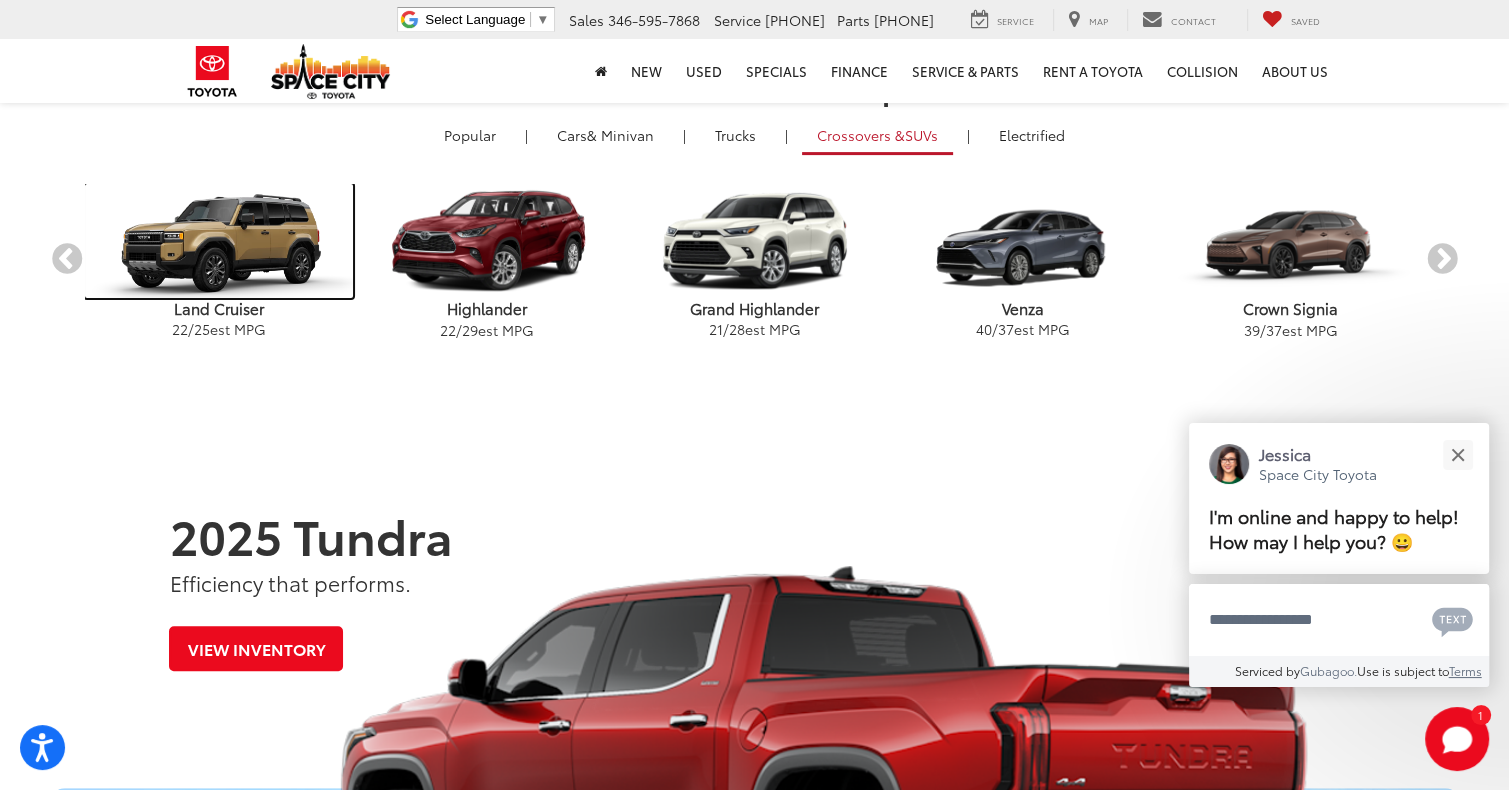 click at bounding box center (219, 241) 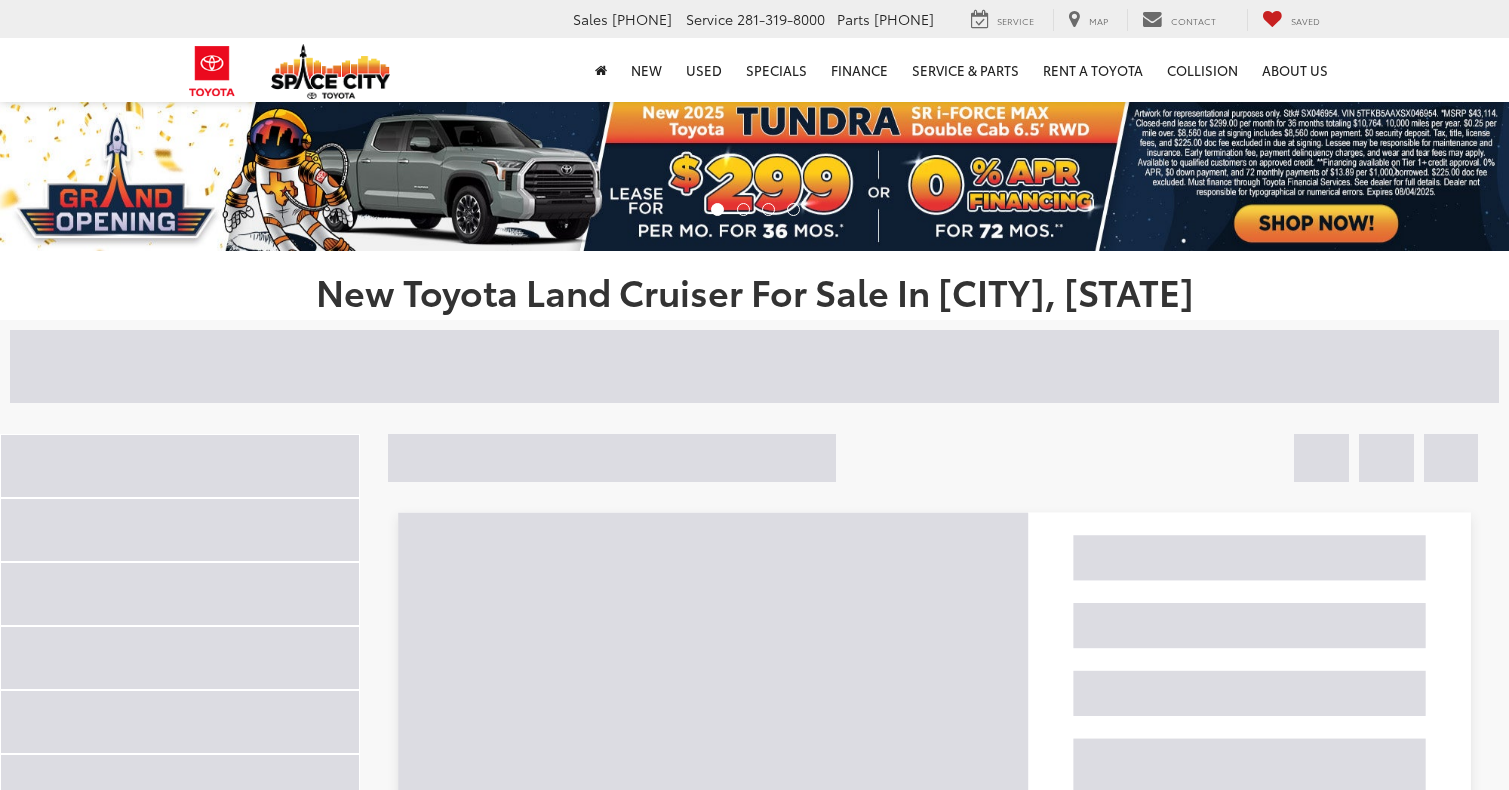 scroll, scrollTop: 0, scrollLeft: 0, axis: both 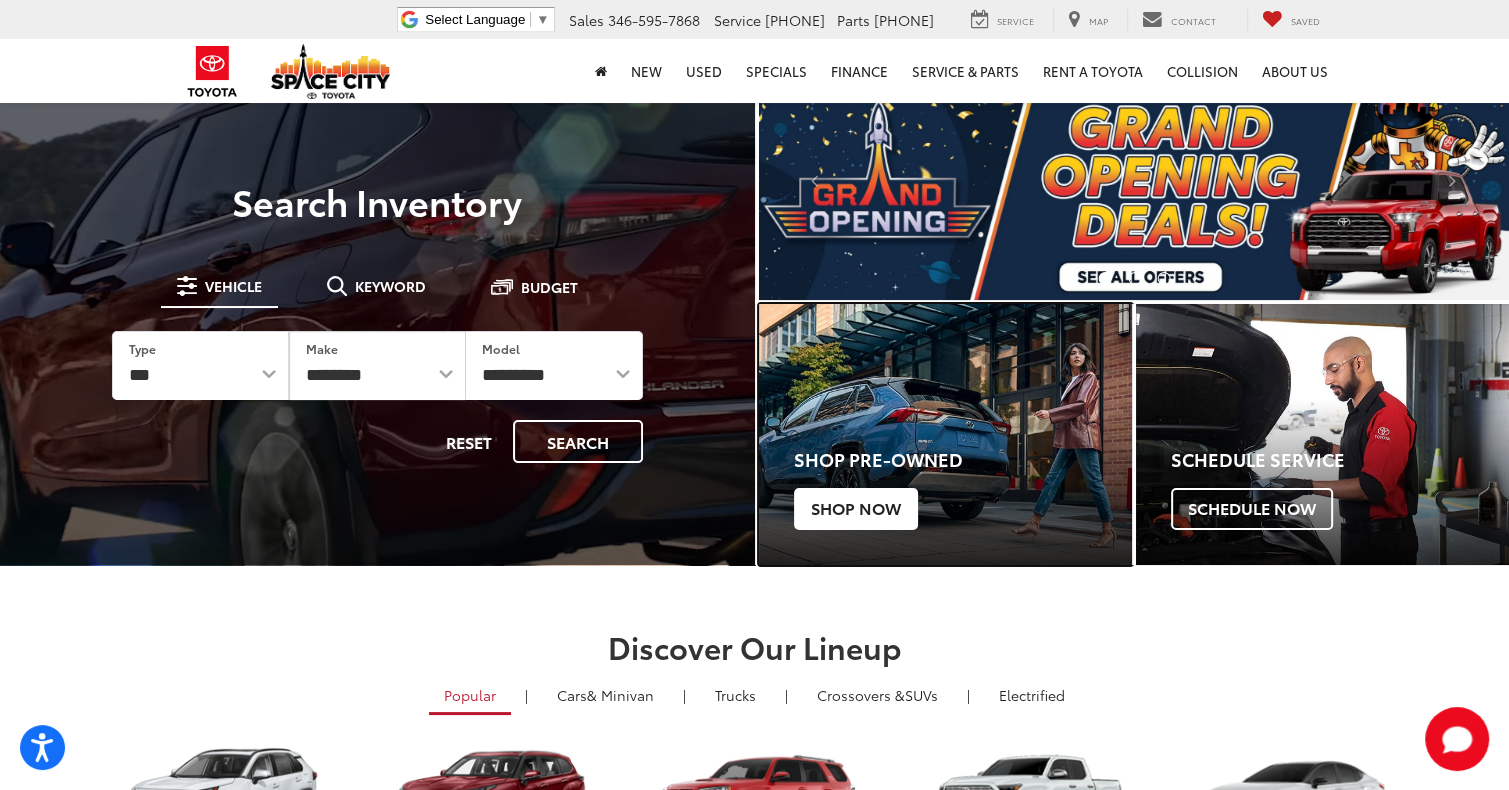 click on "Shop Now" at bounding box center (856, 509) 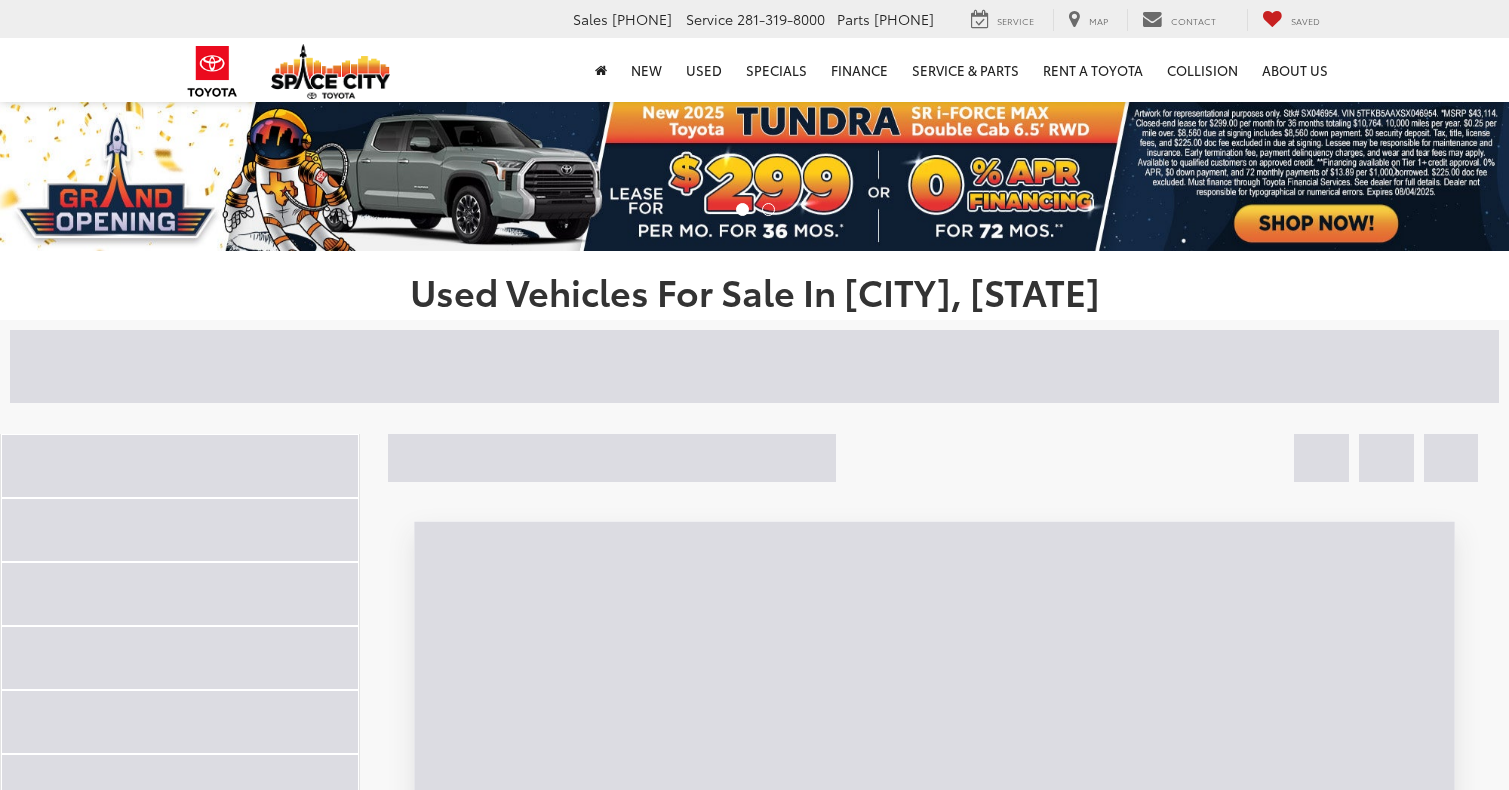 scroll, scrollTop: 0, scrollLeft: 0, axis: both 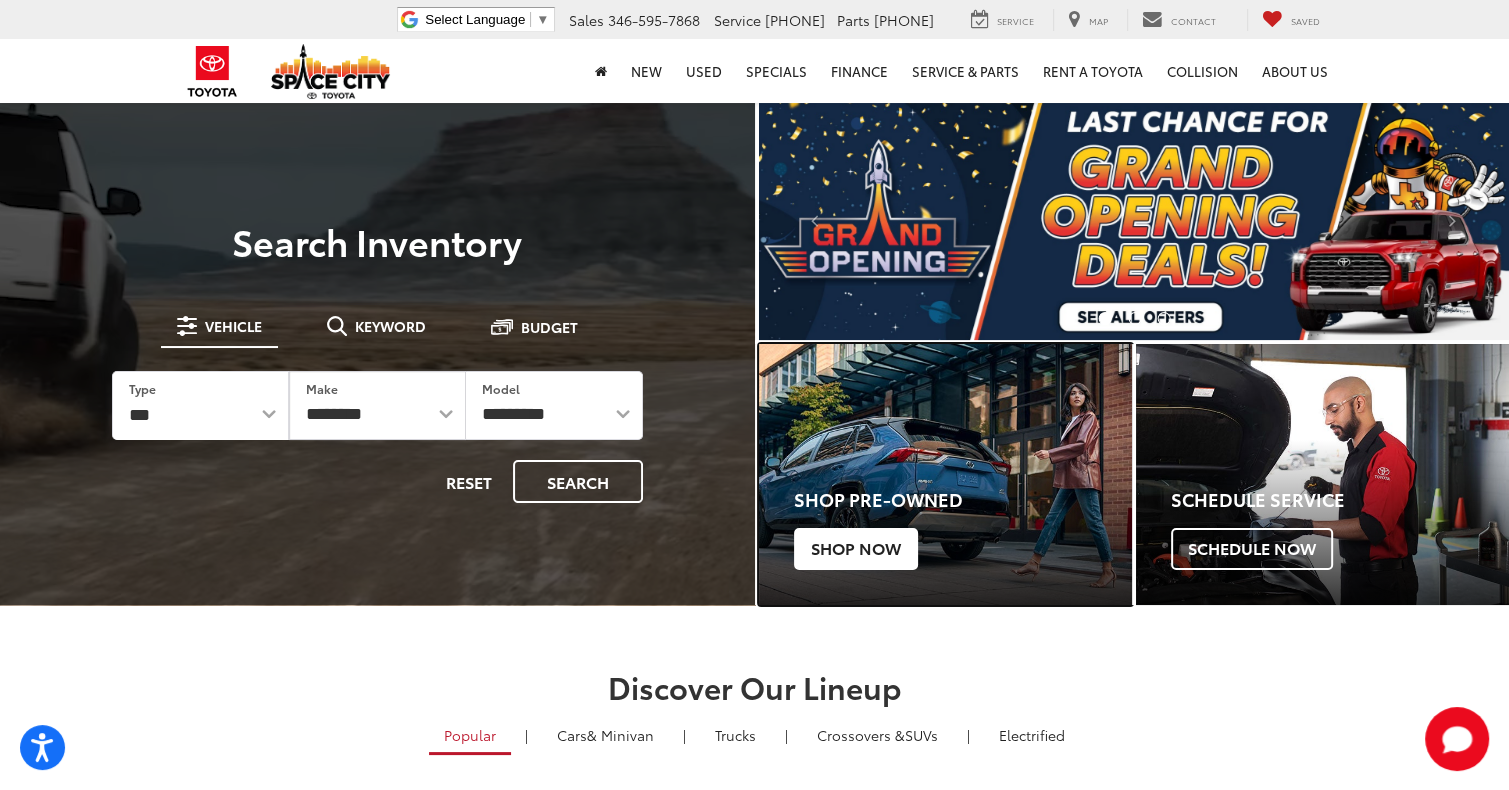 click on "Shop Now" at bounding box center (856, 549) 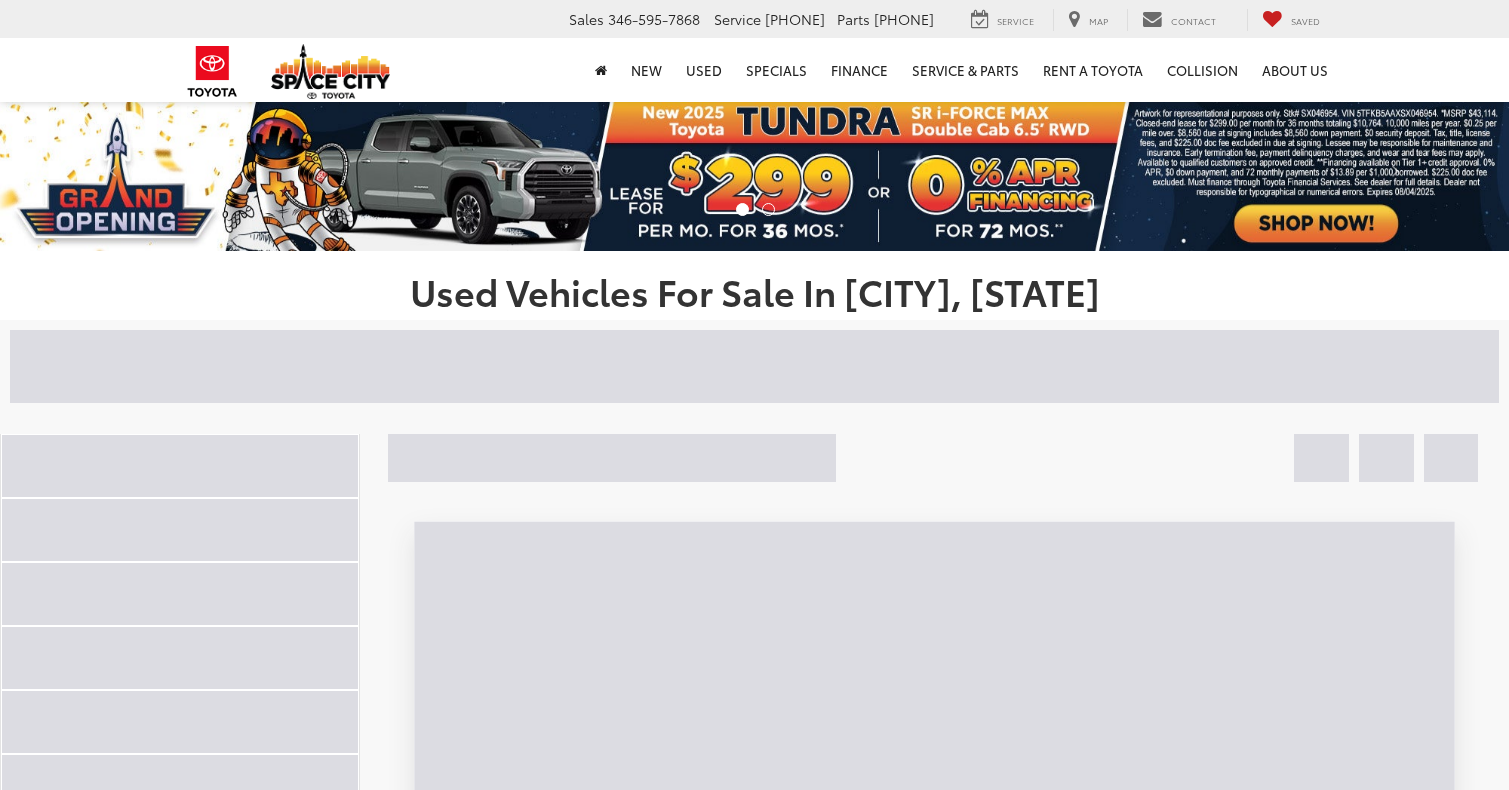 scroll, scrollTop: 0, scrollLeft: 0, axis: both 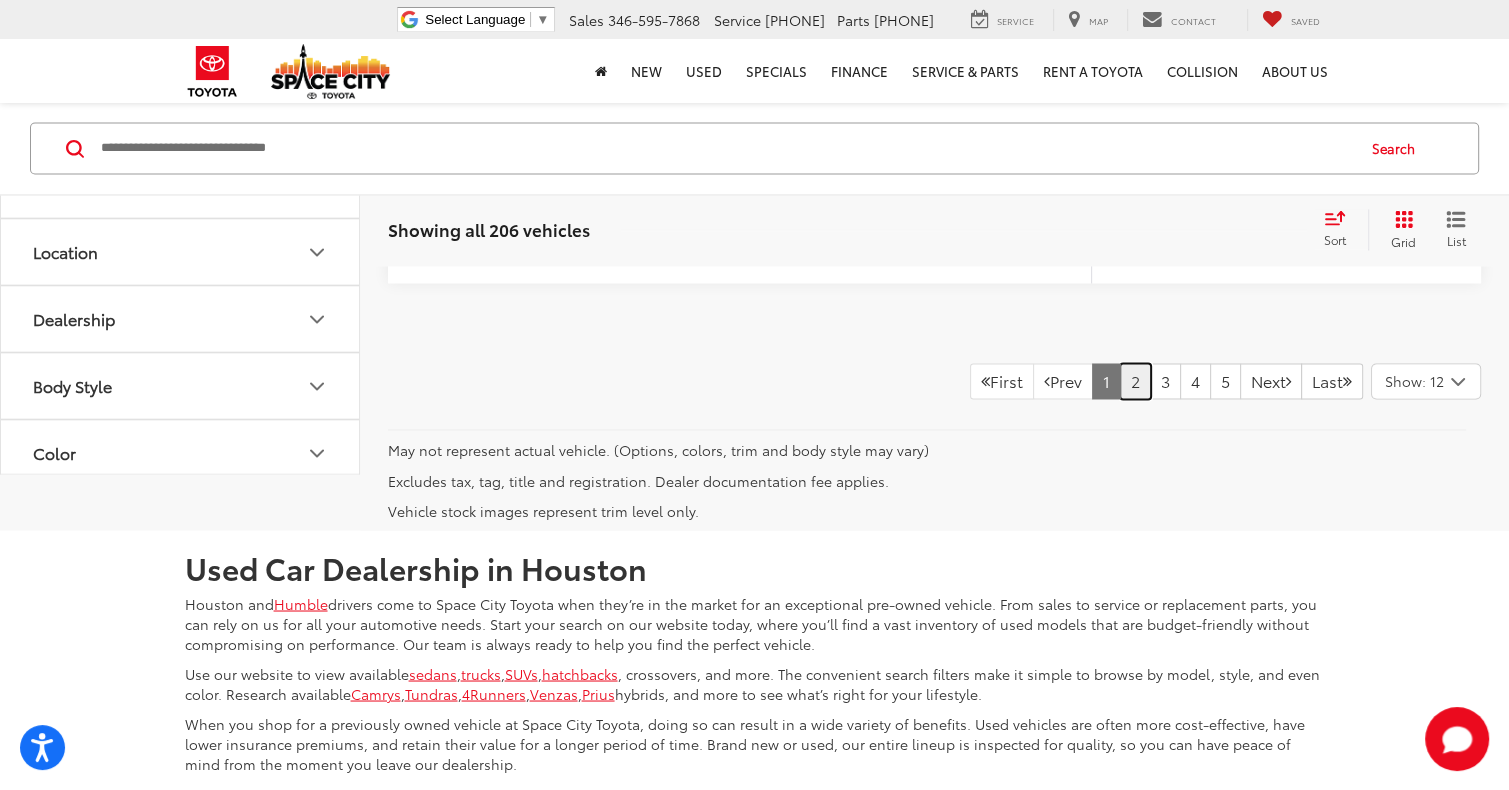 click on "2" at bounding box center (1135, 381) 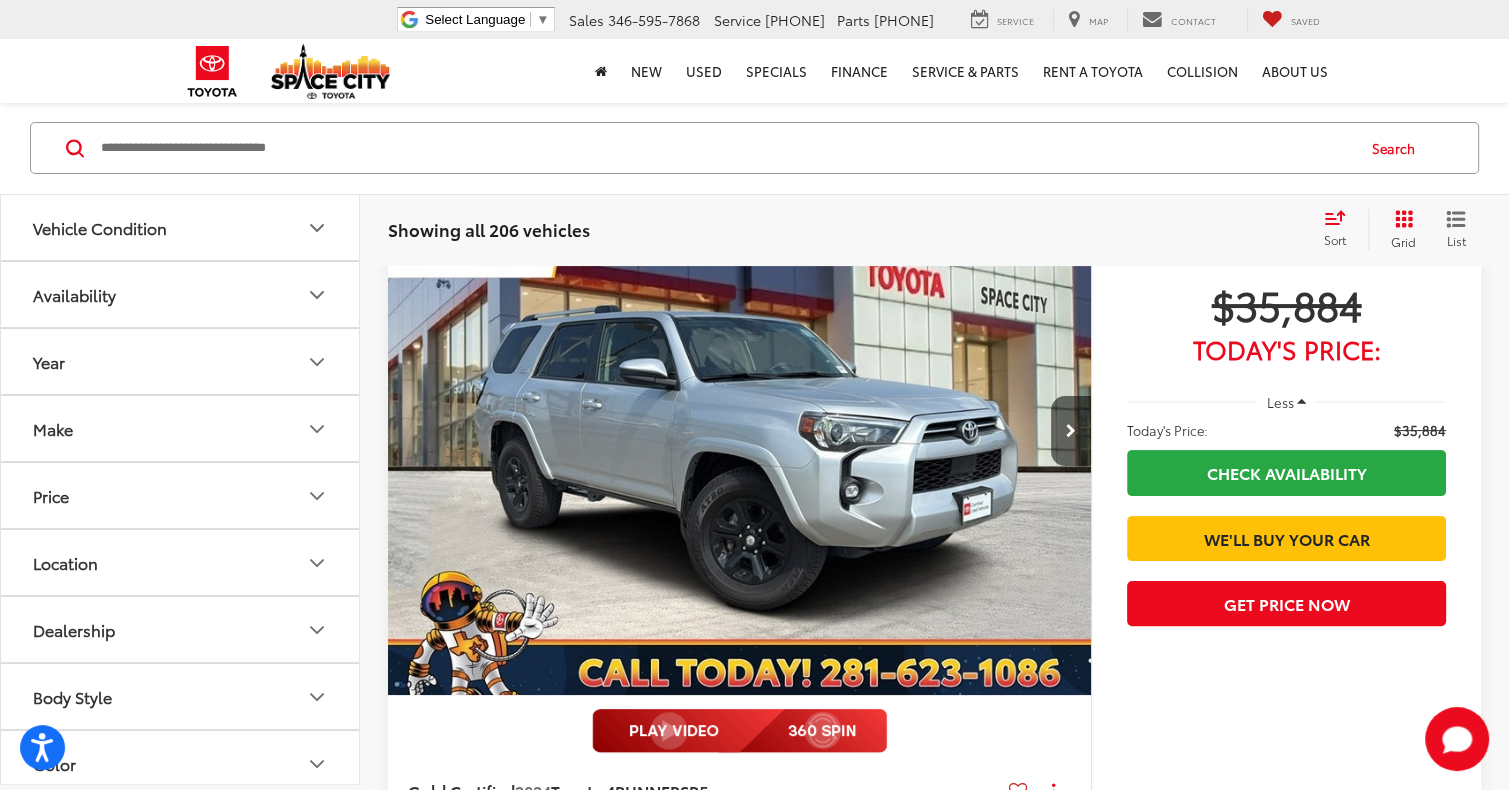scroll, scrollTop: 320, scrollLeft: 0, axis: vertical 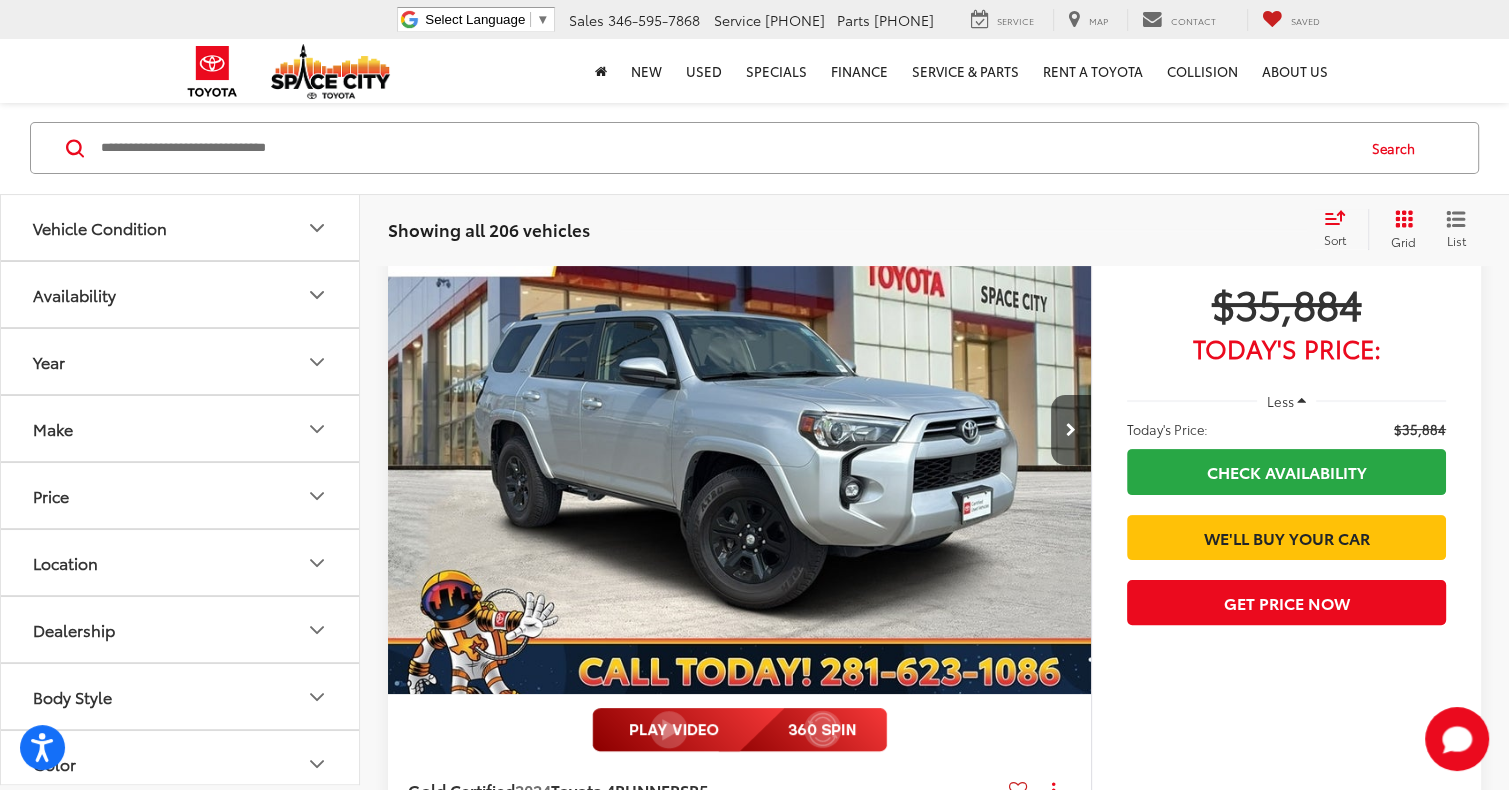click at bounding box center [740, 430] 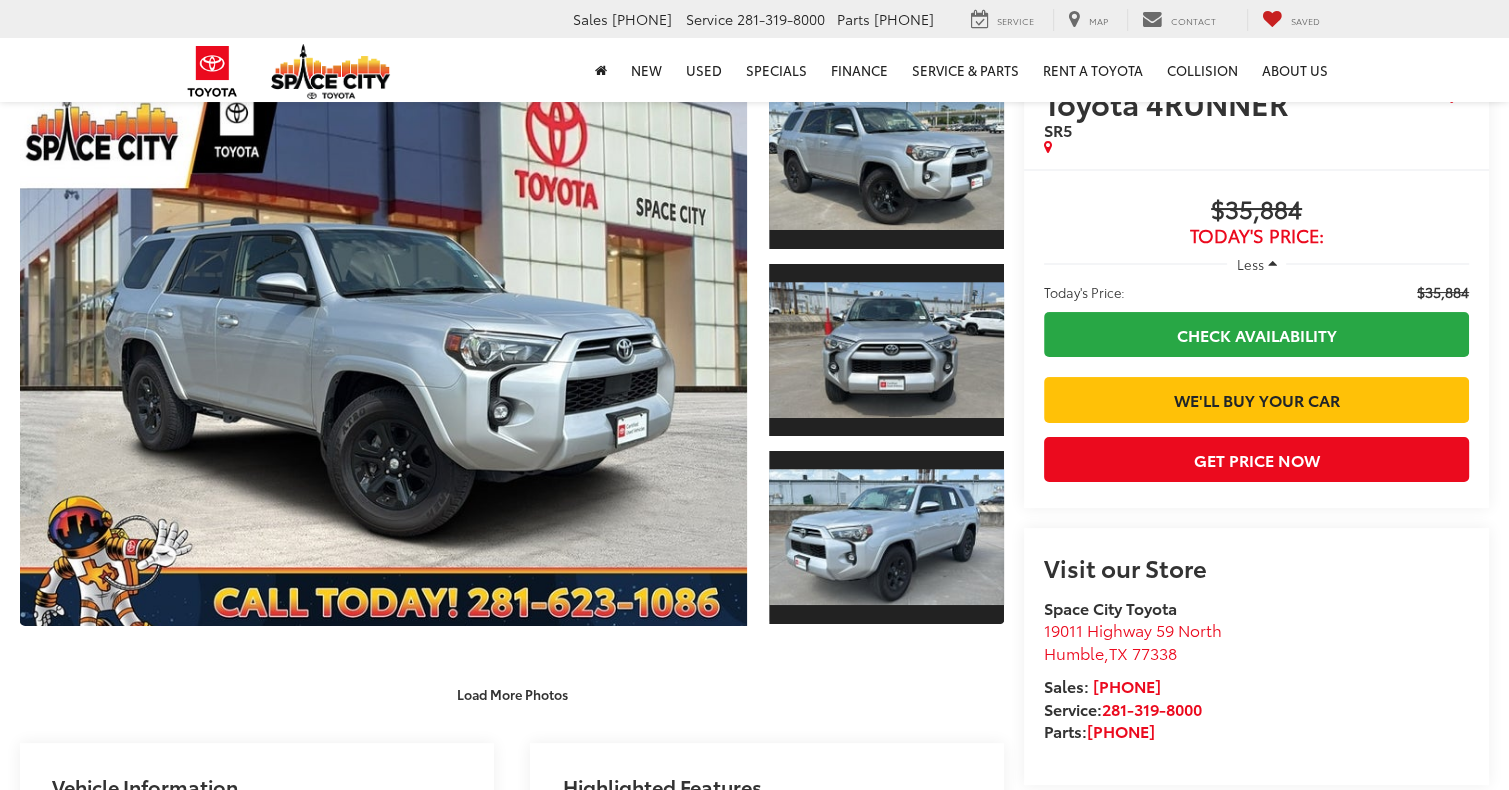 scroll, scrollTop: 120, scrollLeft: 0, axis: vertical 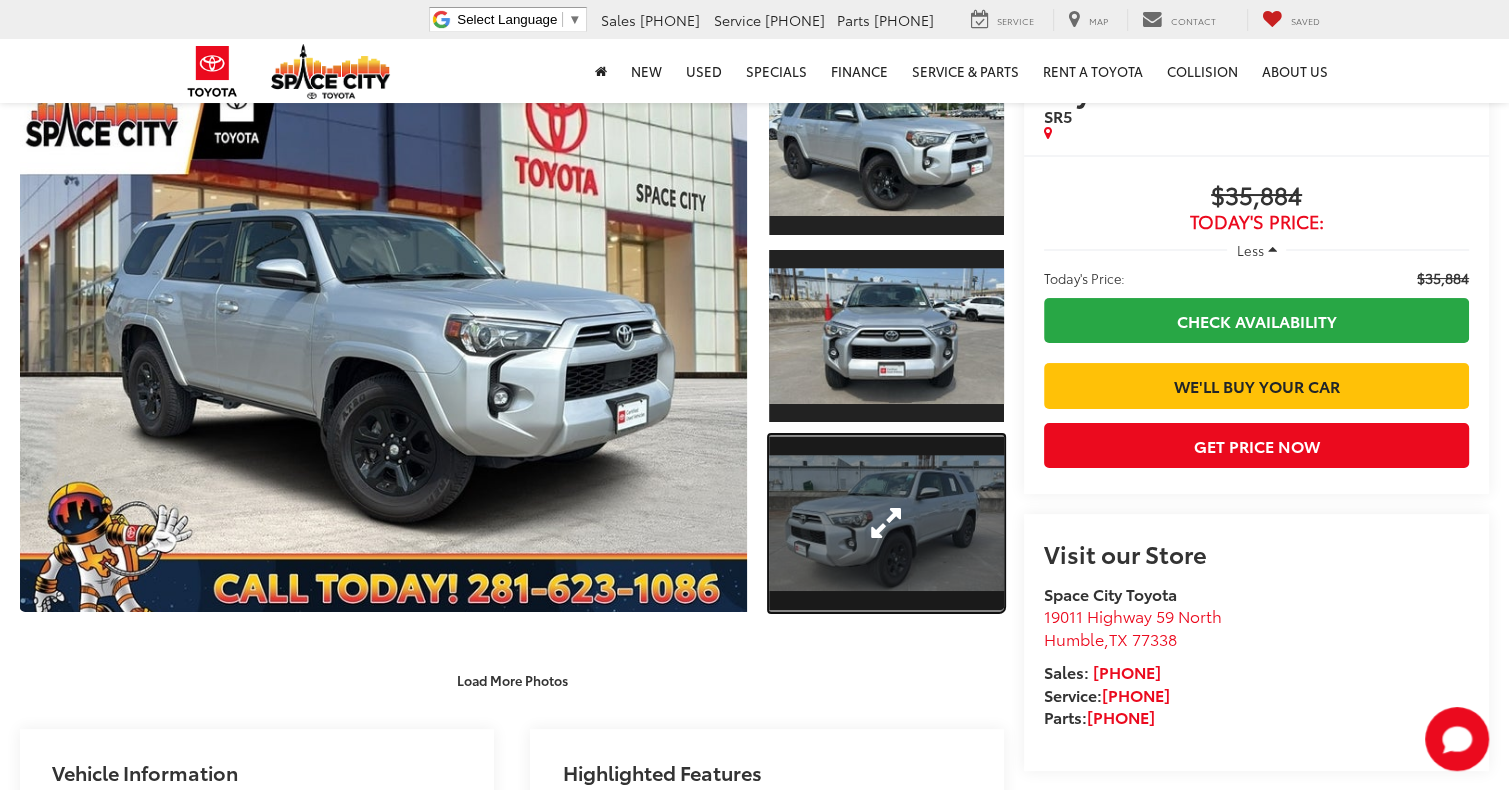 click at bounding box center [886, 523] 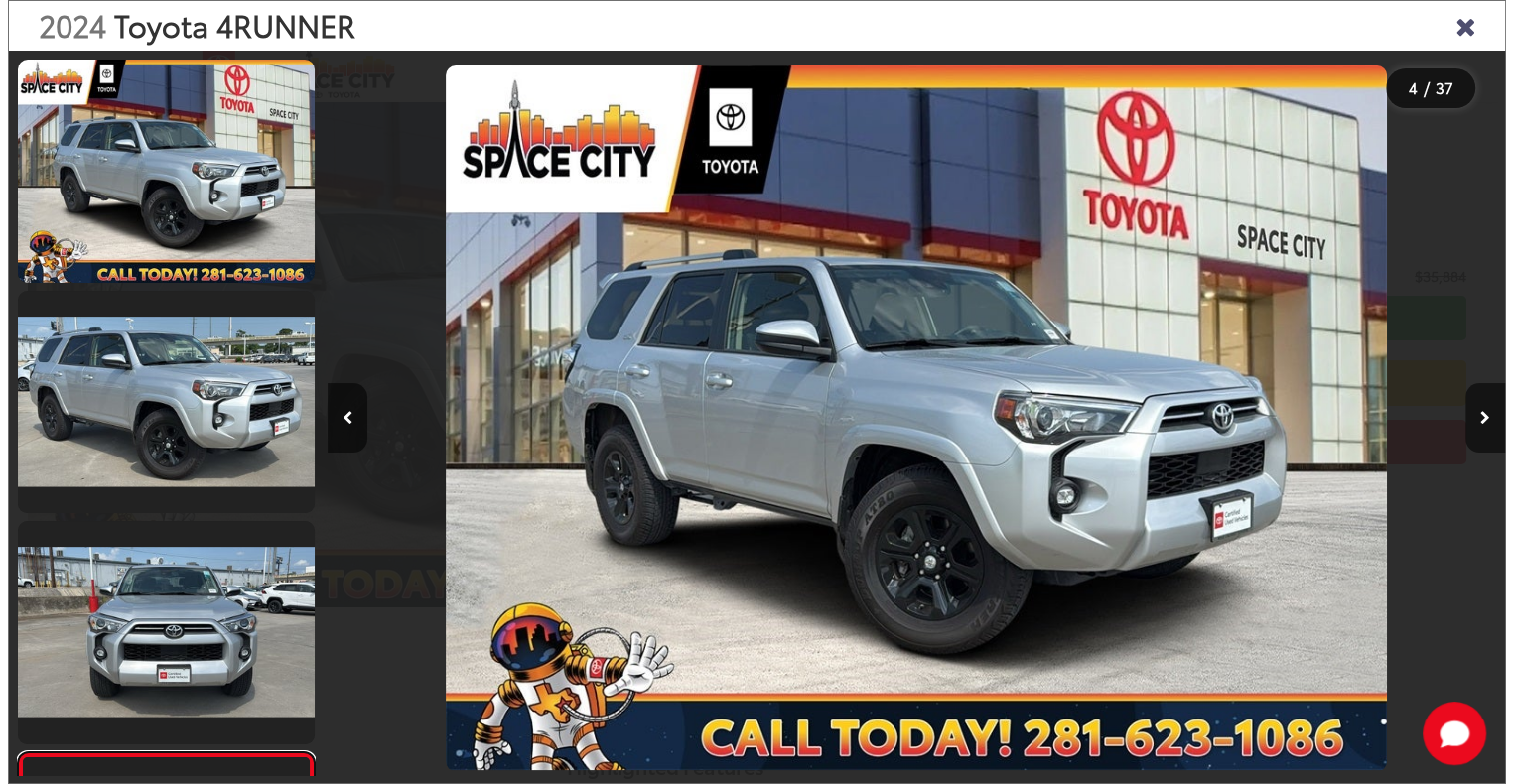 scroll, scrollTop: 208, scrollLeft: 0, axis: vertical 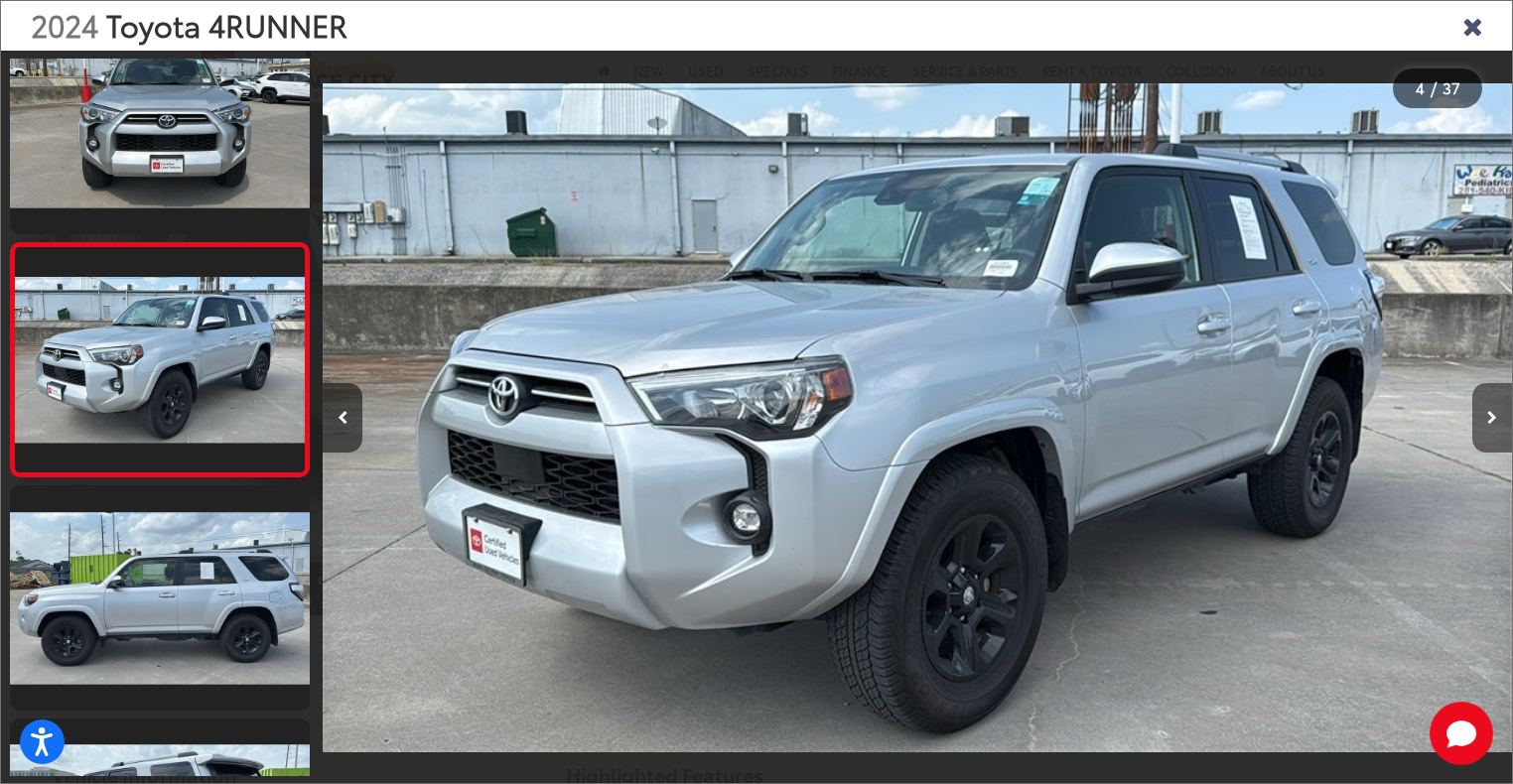 click at bounding box center (1492, 418) 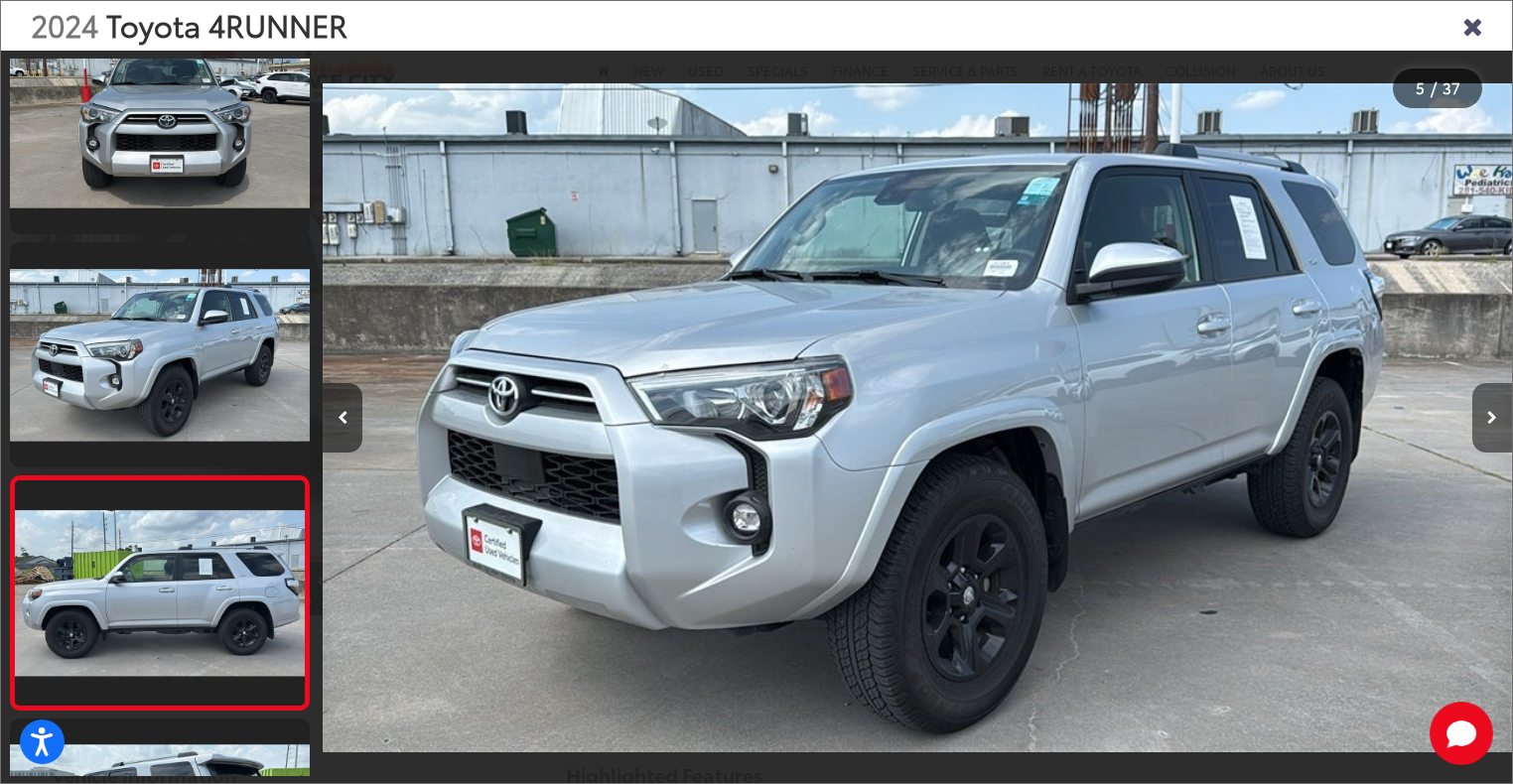 scroll, scrollTop: 0, scrollLeft: 3939, axis: horizontal 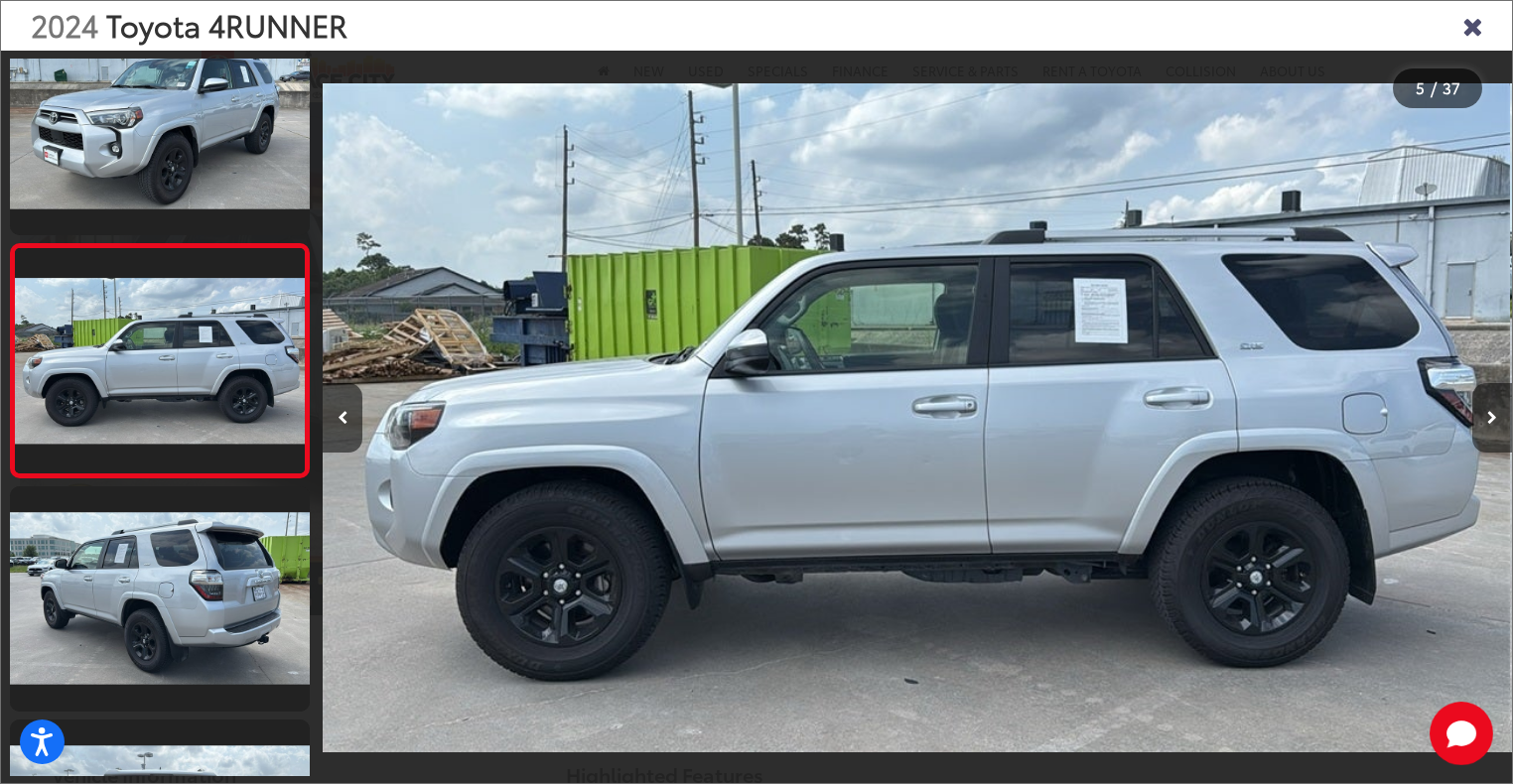 click at bounding box center (1492, 418) 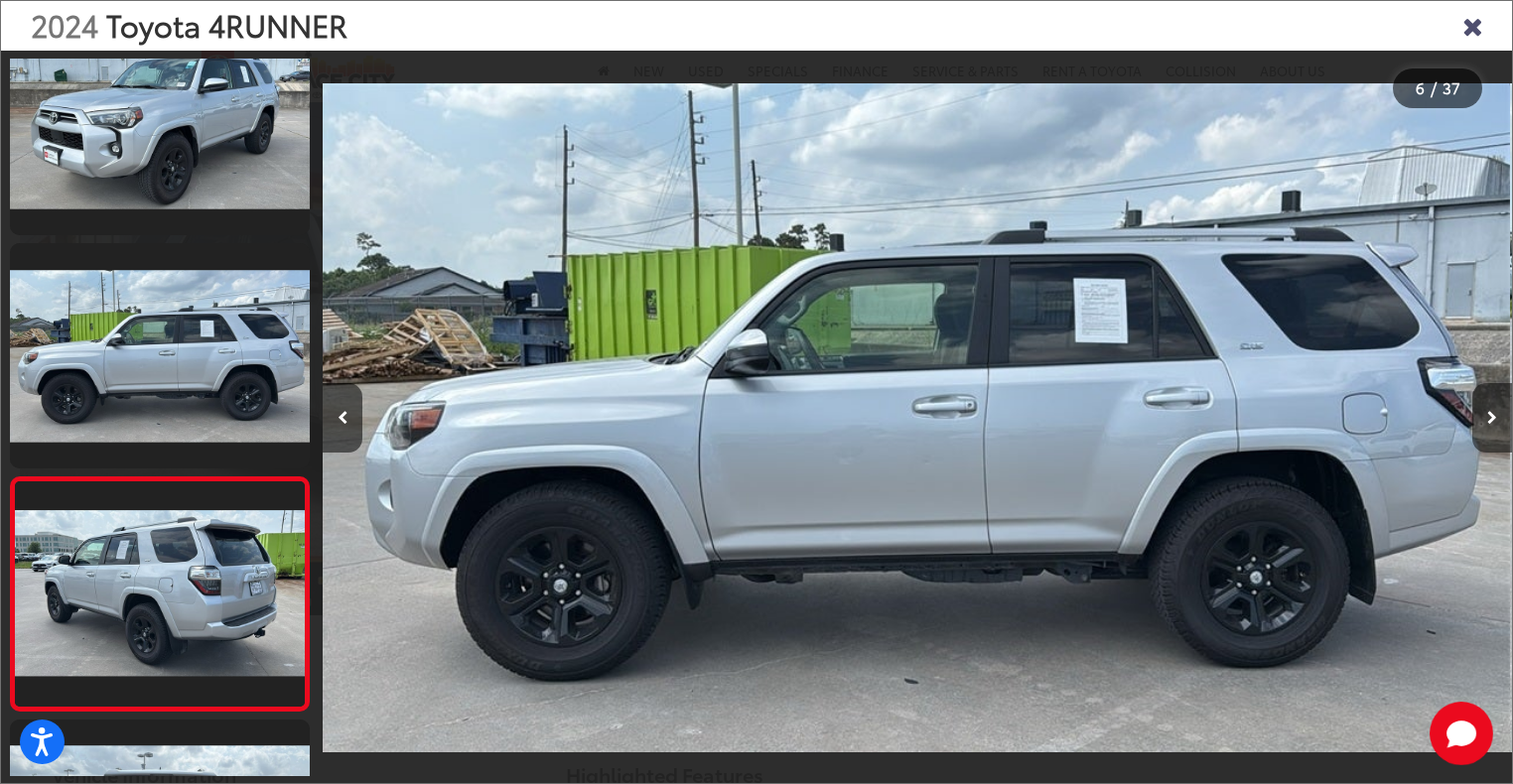 scroll, scrollTop: 0, scrollLeft: 5178, axis: horizontal 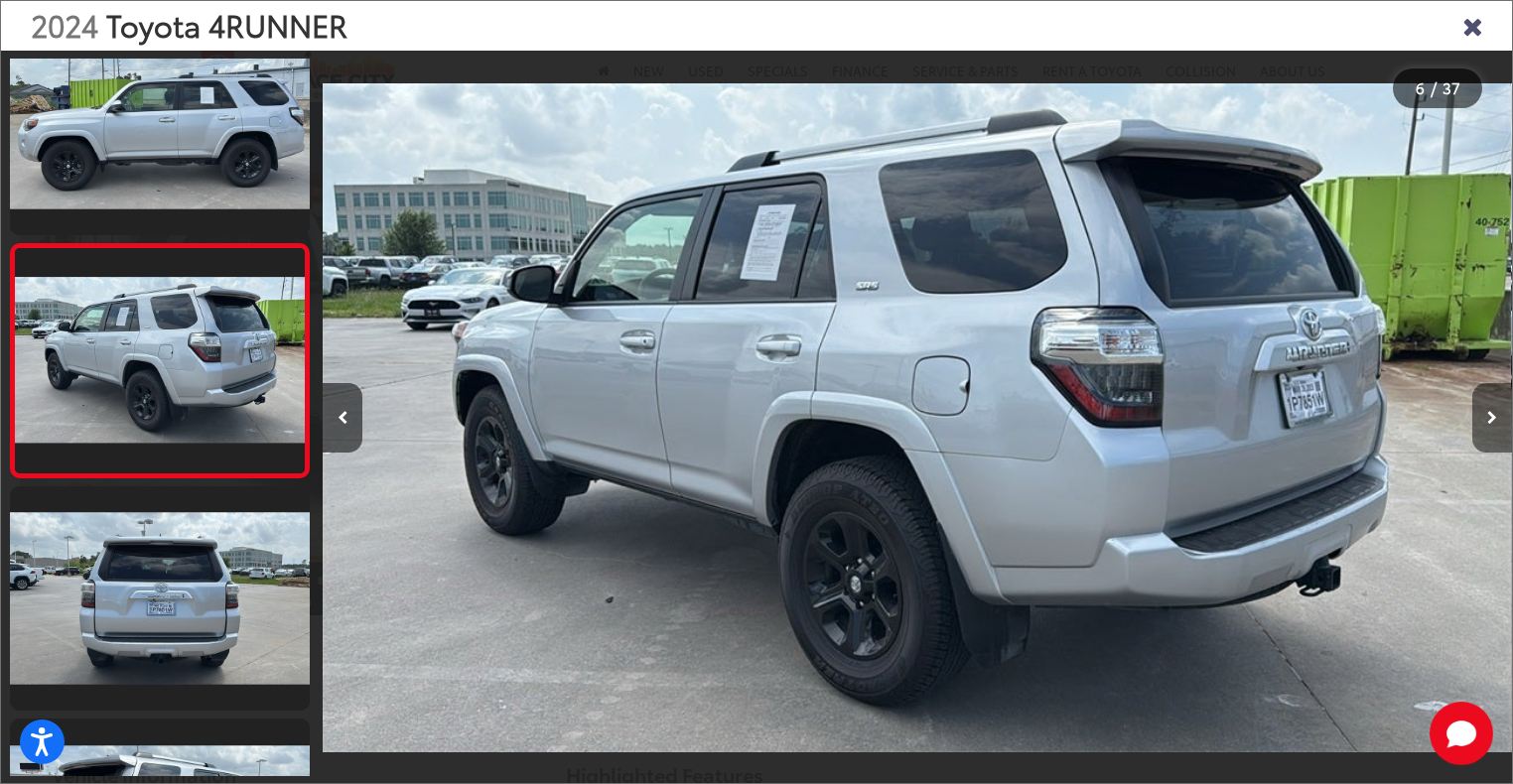 click at bounding box center [1492, 418] 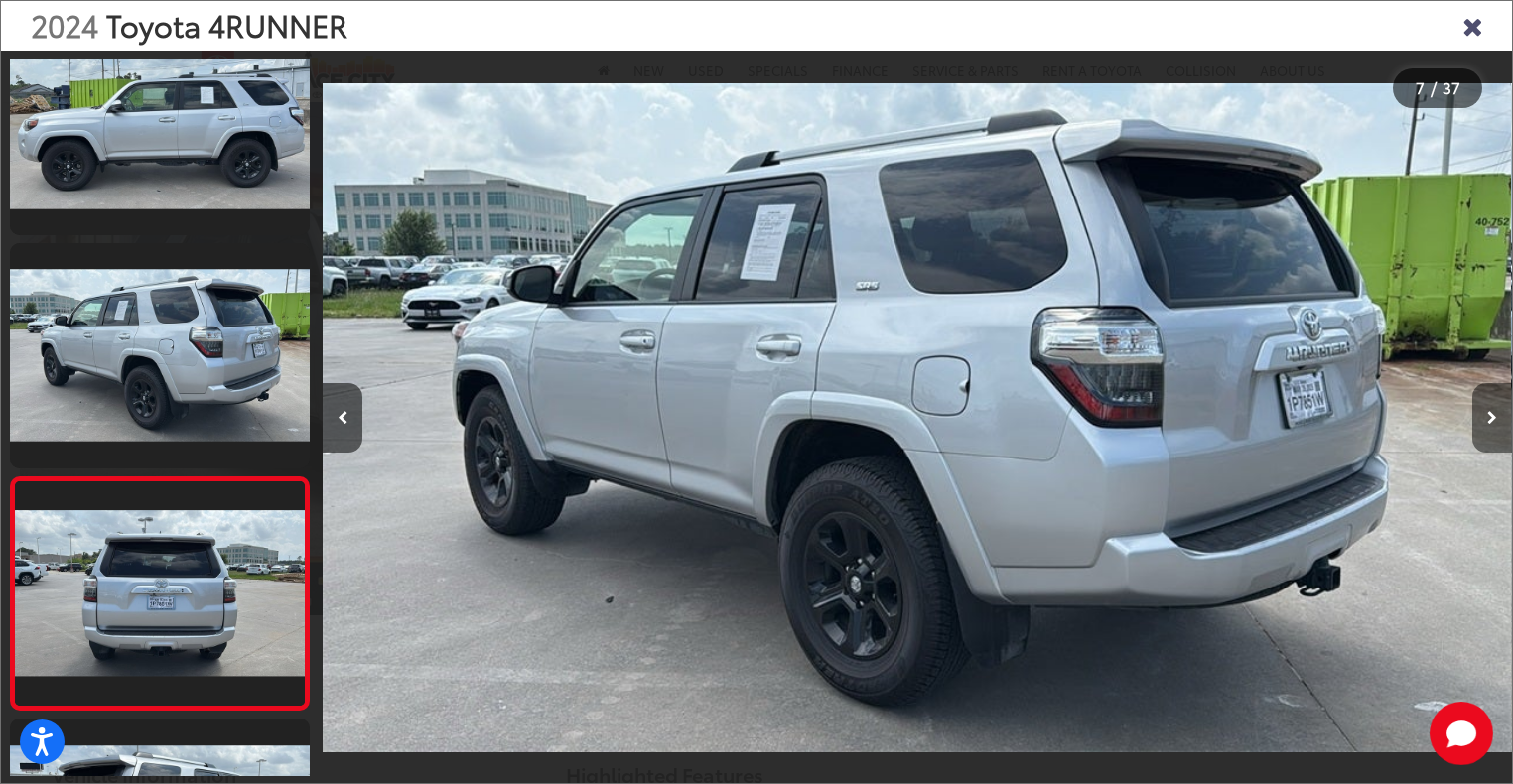 scroll, scrollTop: 0, scrollLeft: 6367, axis: horizontal 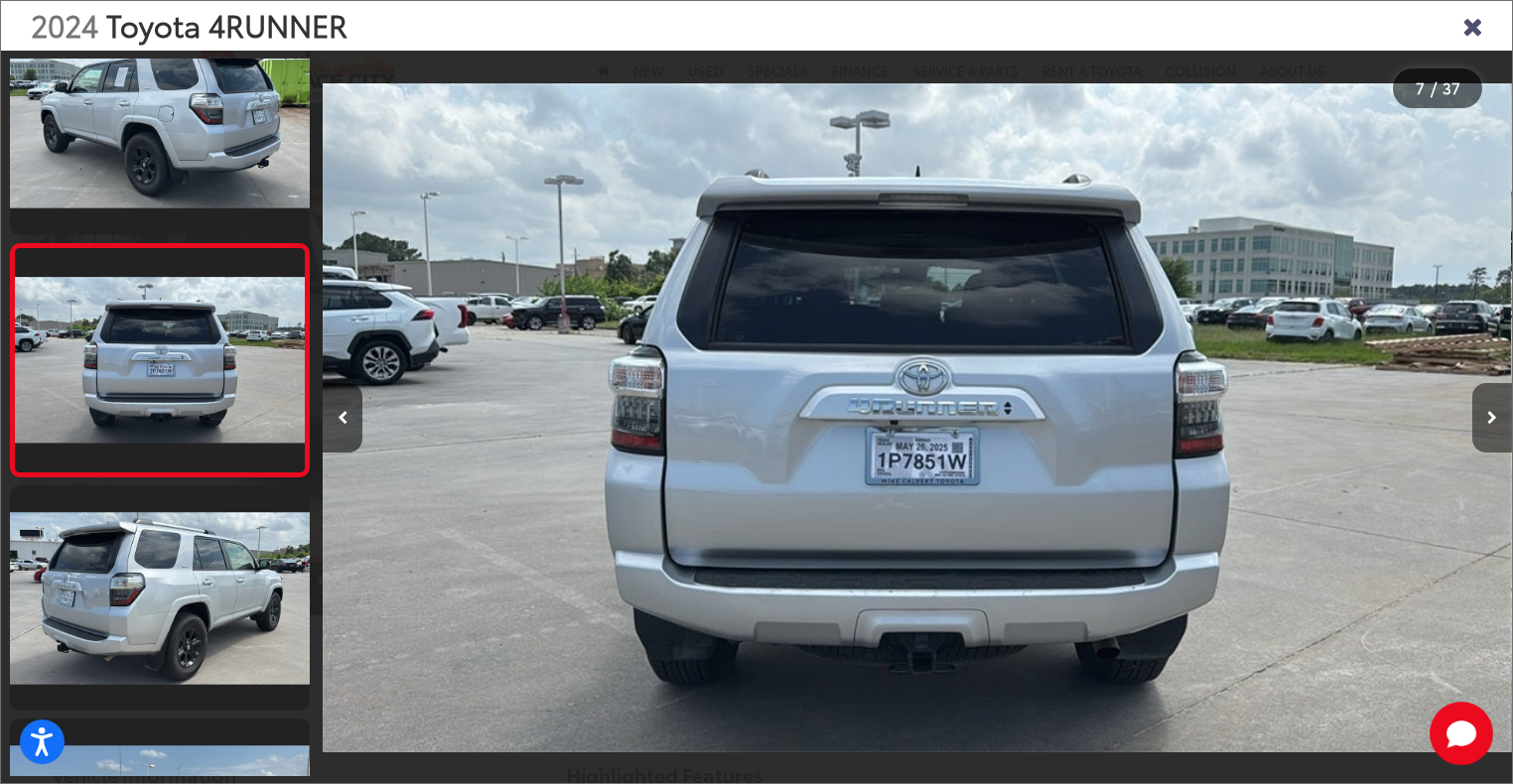 click at bounding box center [1492, 418] 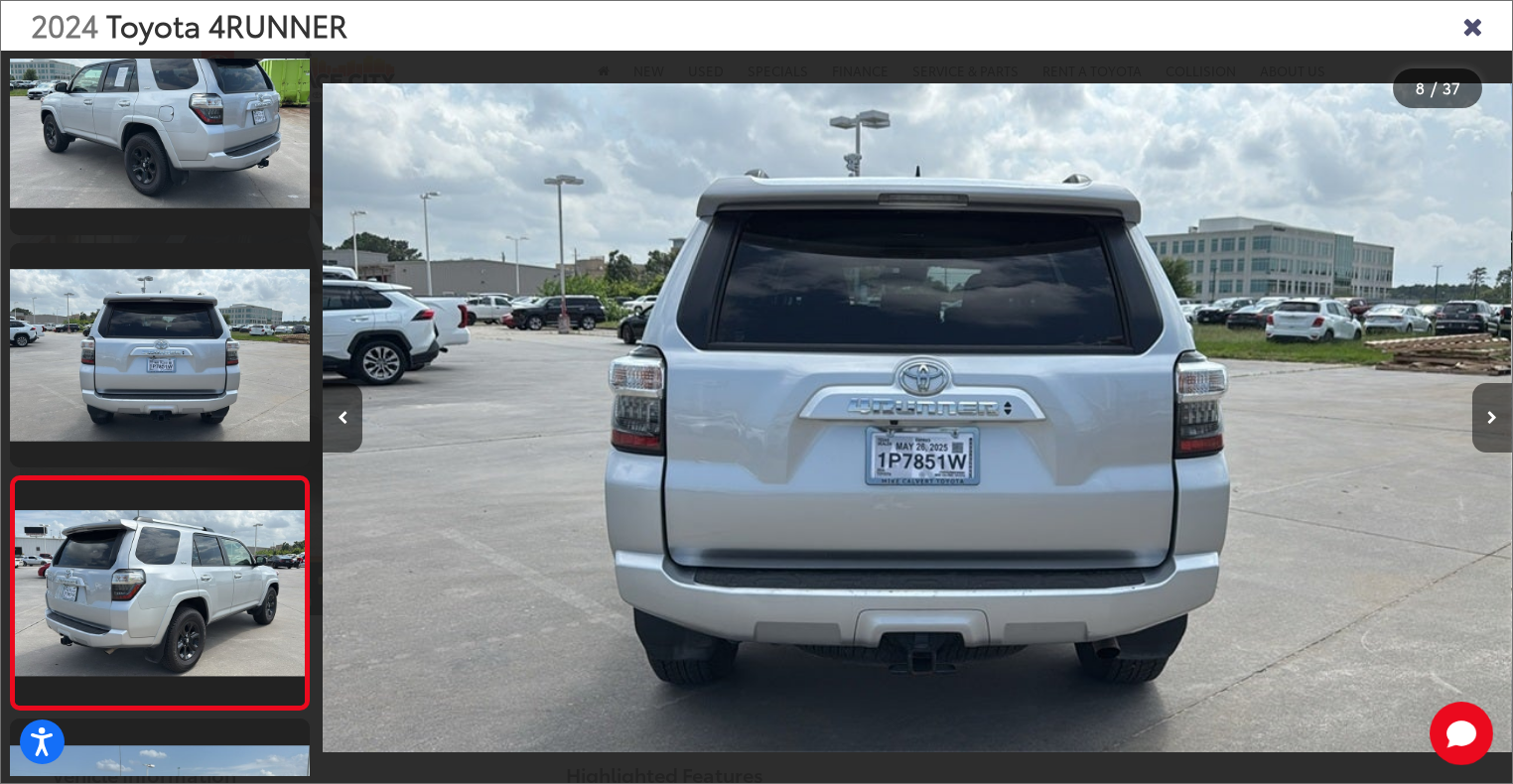 scroll, scrollTop: 0, scrollLeft: 7267, axis: horizontal 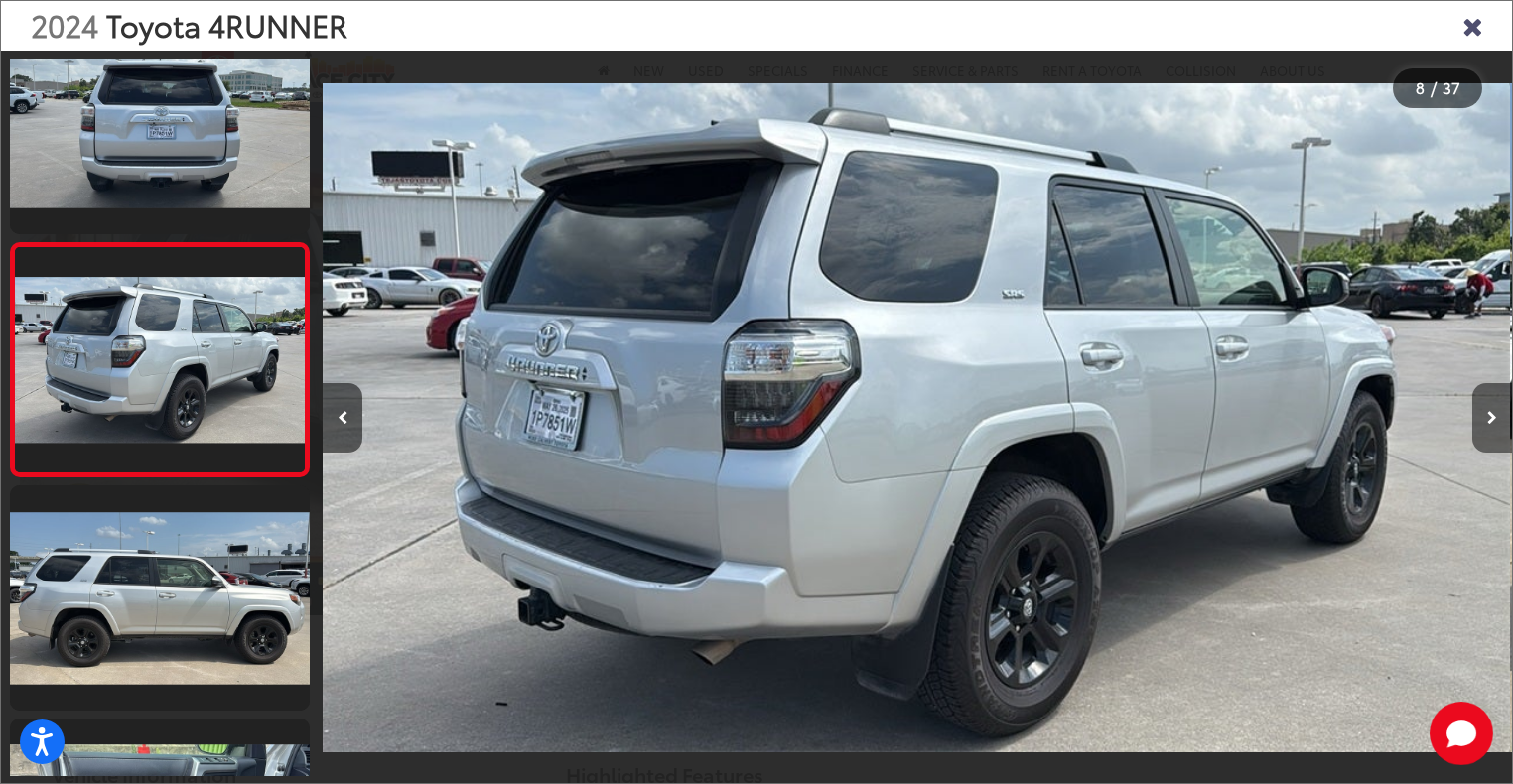 click at bounding box center (1492, 418) 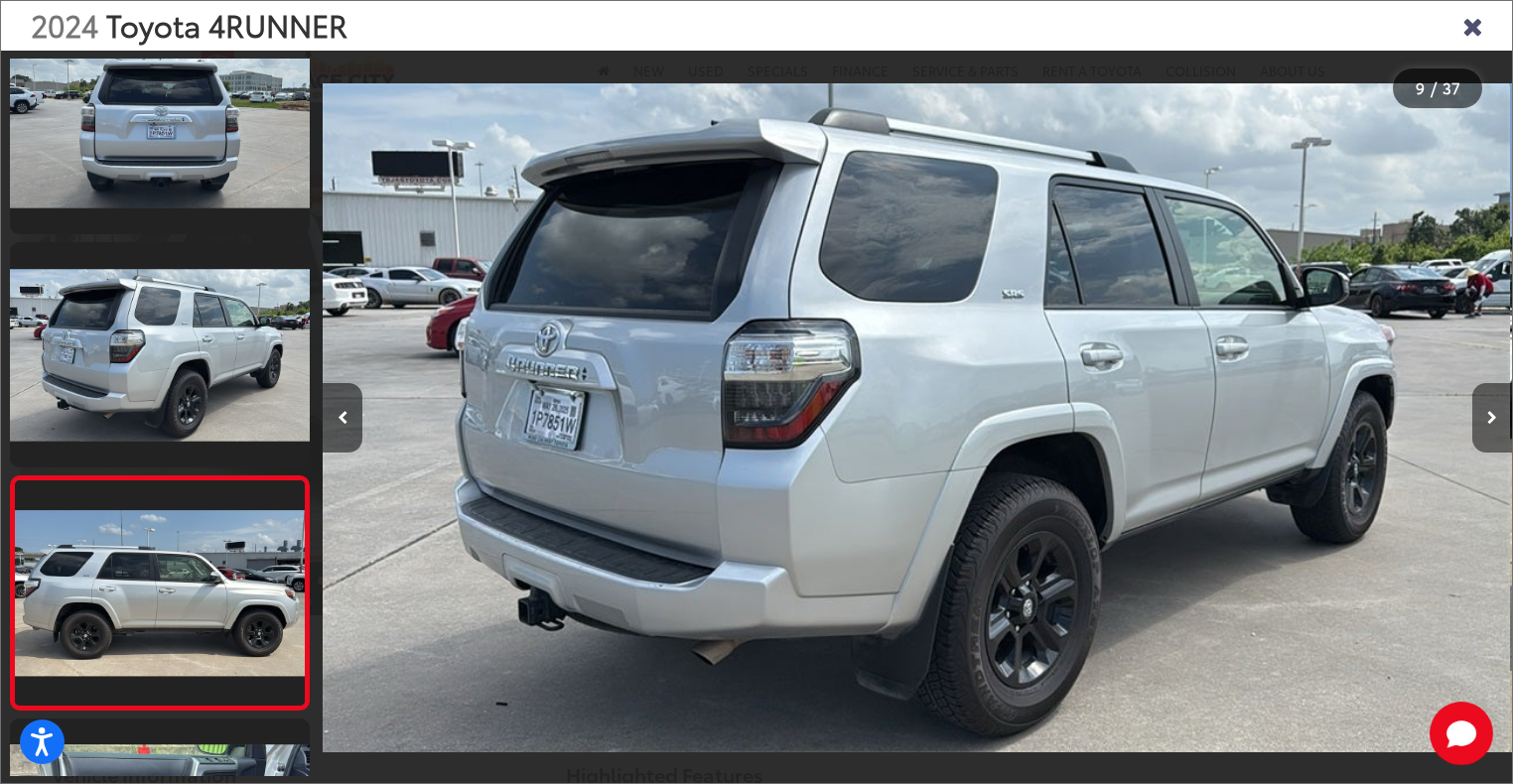 scroll, scrollTop: 0, scrollLeft: 8796, axis: horizontal 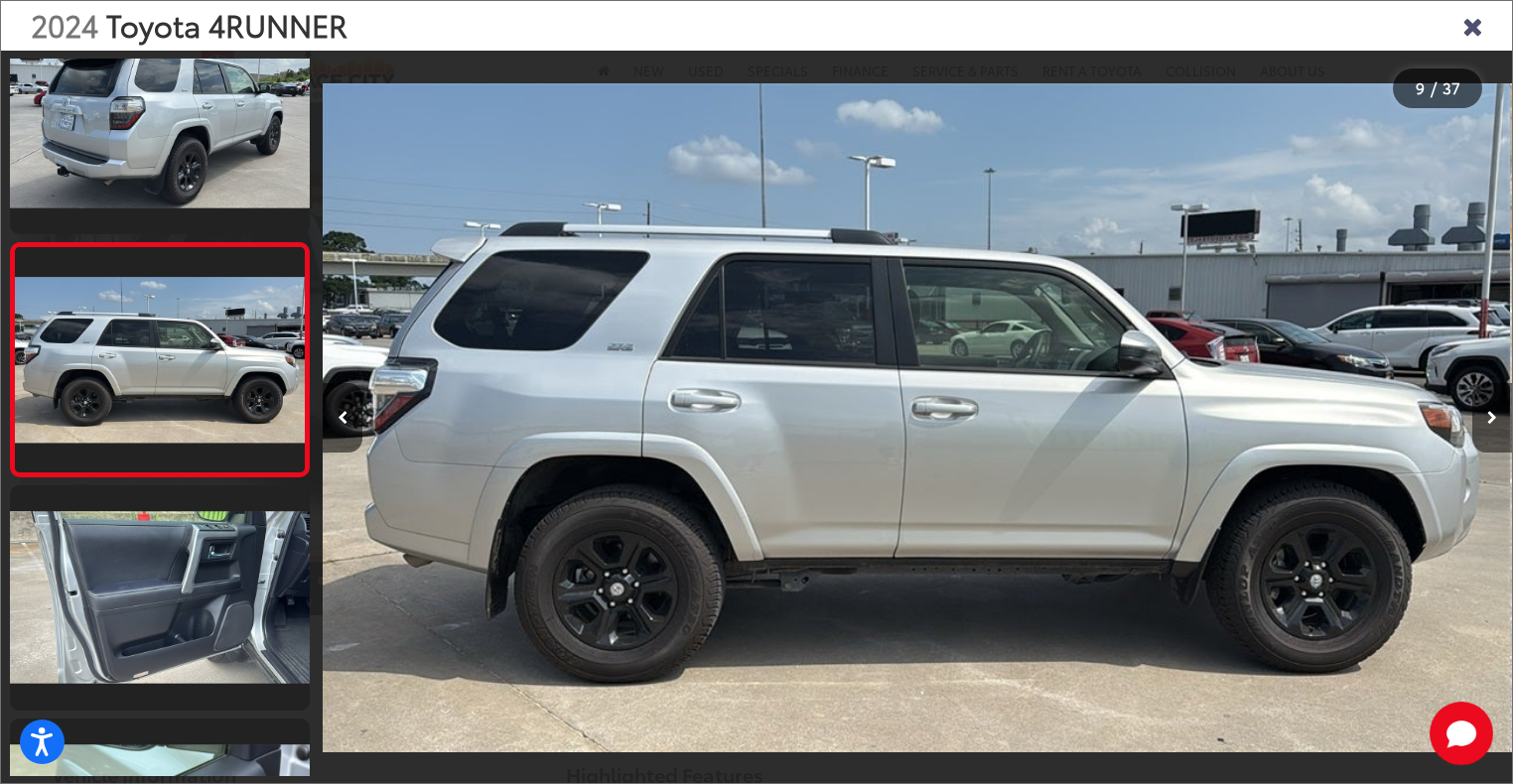 click at bounding box center [1492, 418] 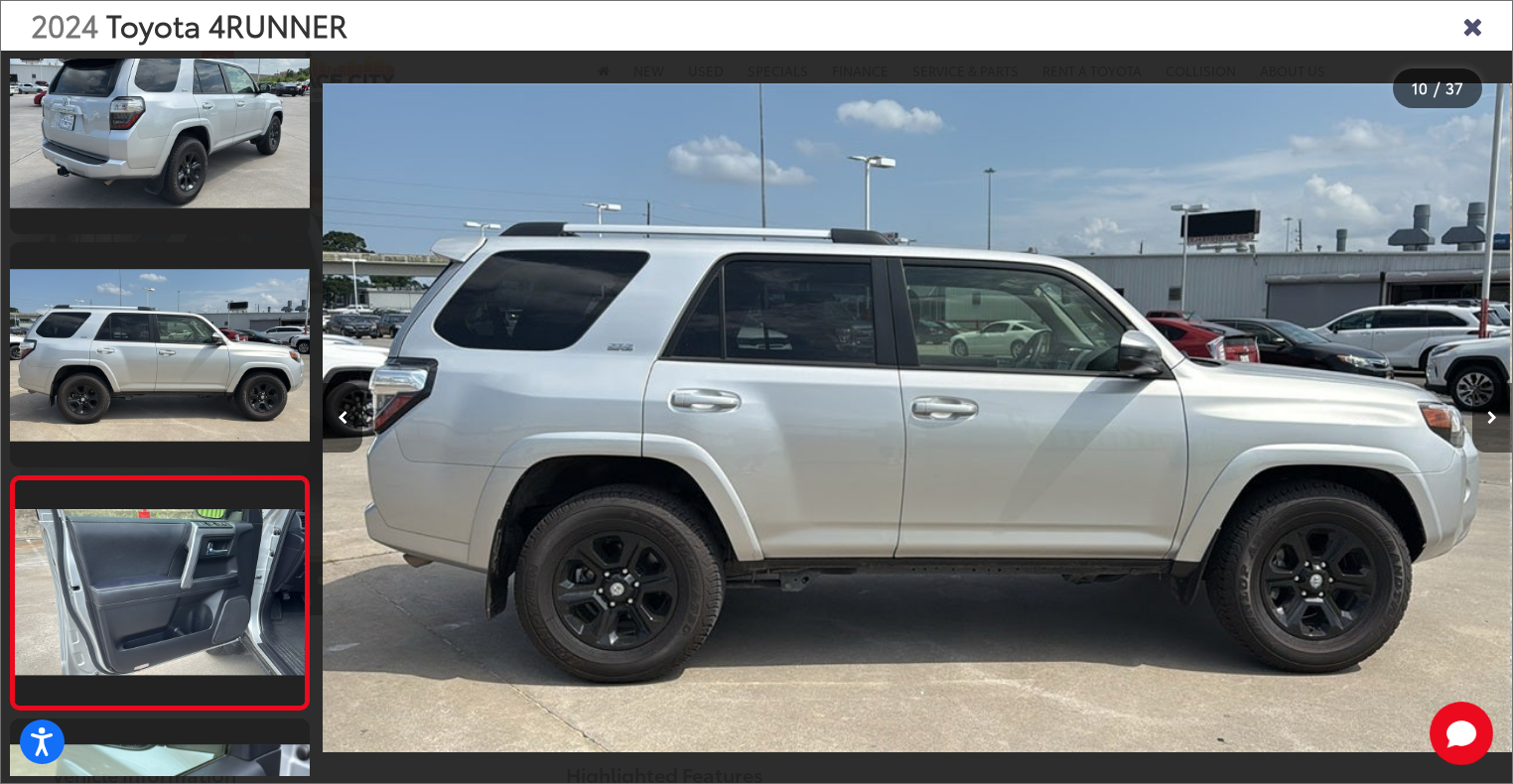 scroll, scrollTop: 0, scrollLeft: 10346, axis: horizontal 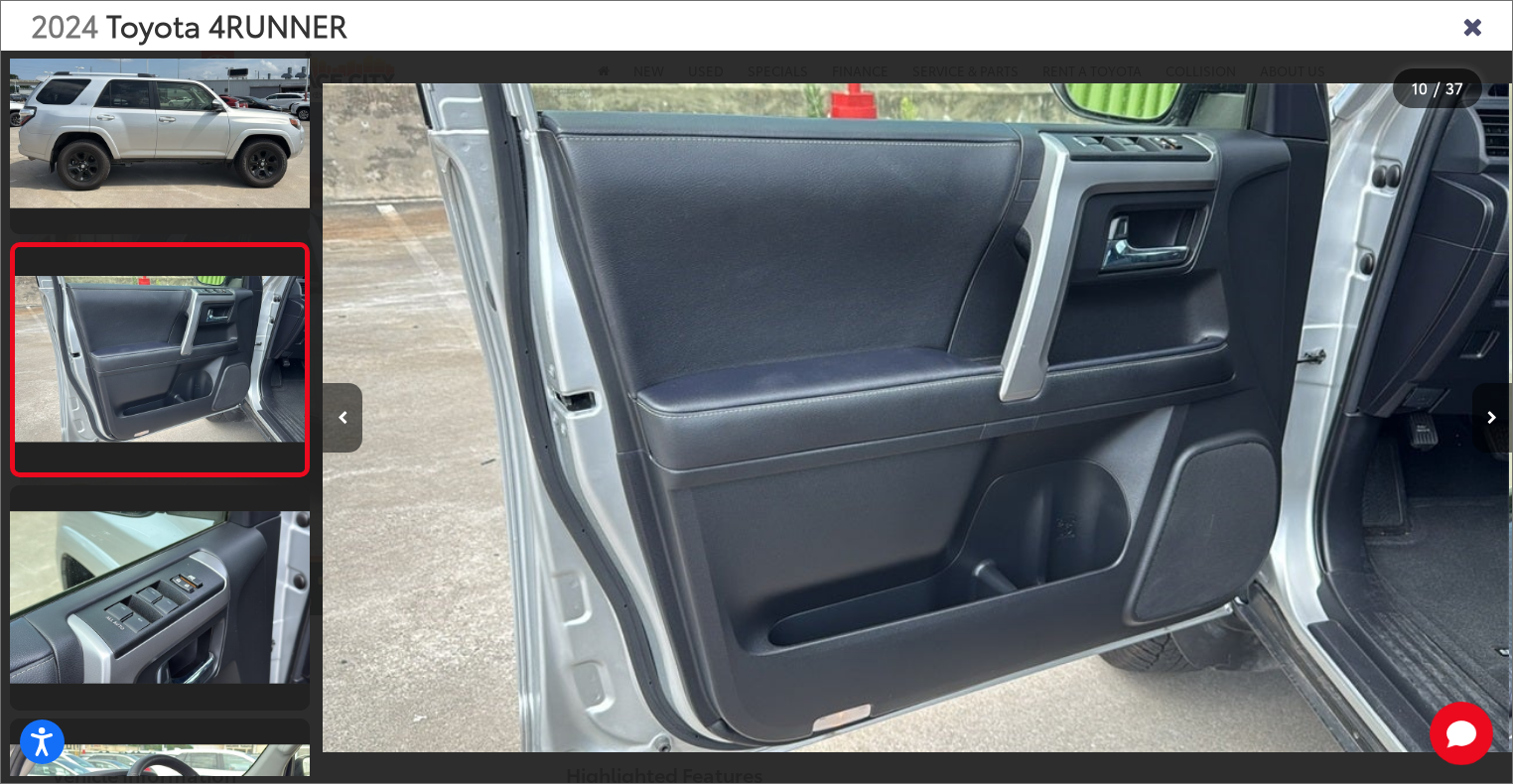 click at bounding box center [1492, 418] 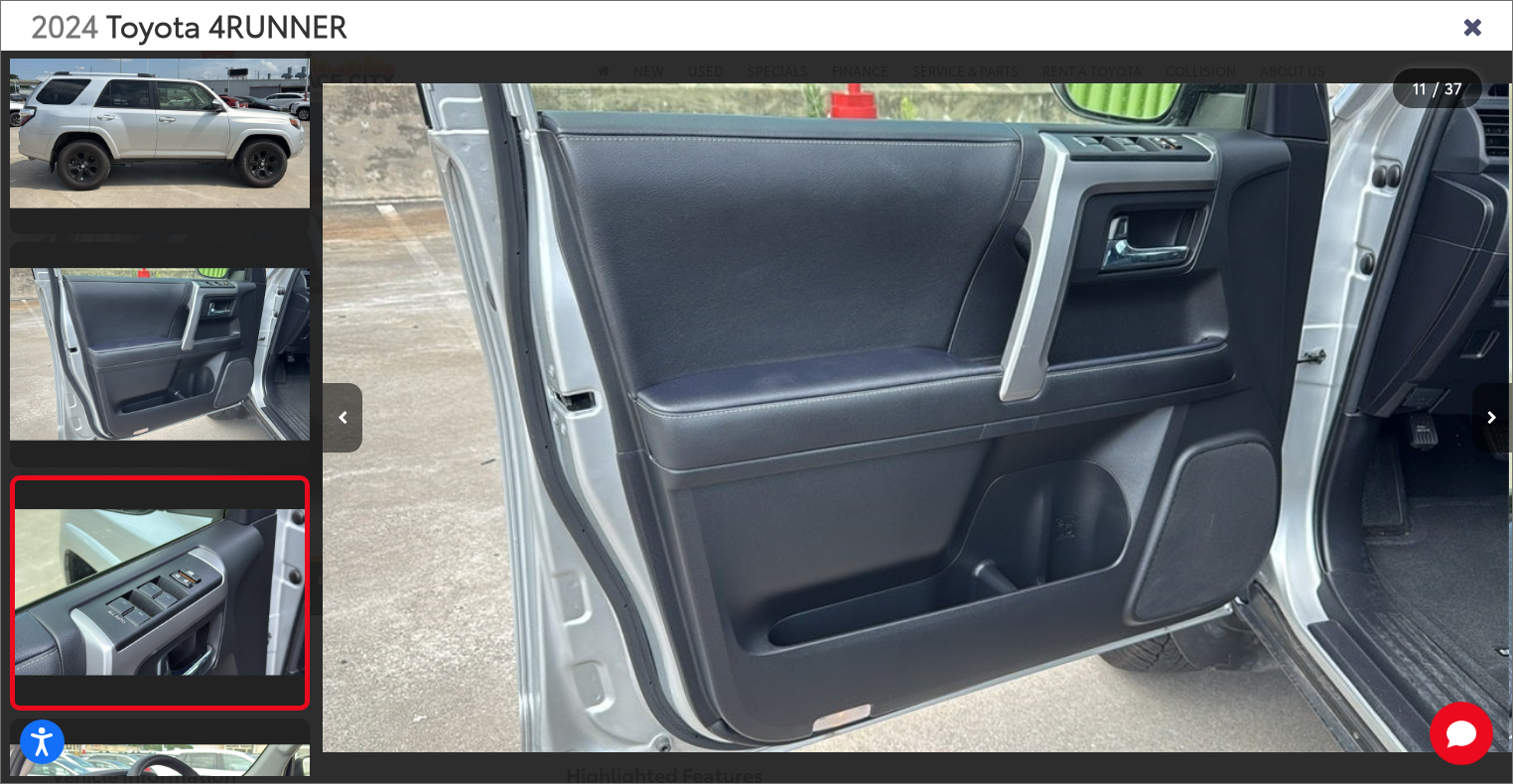 scroll, scrollTop: 0, scrollLeft: 10807, axis: horizontal 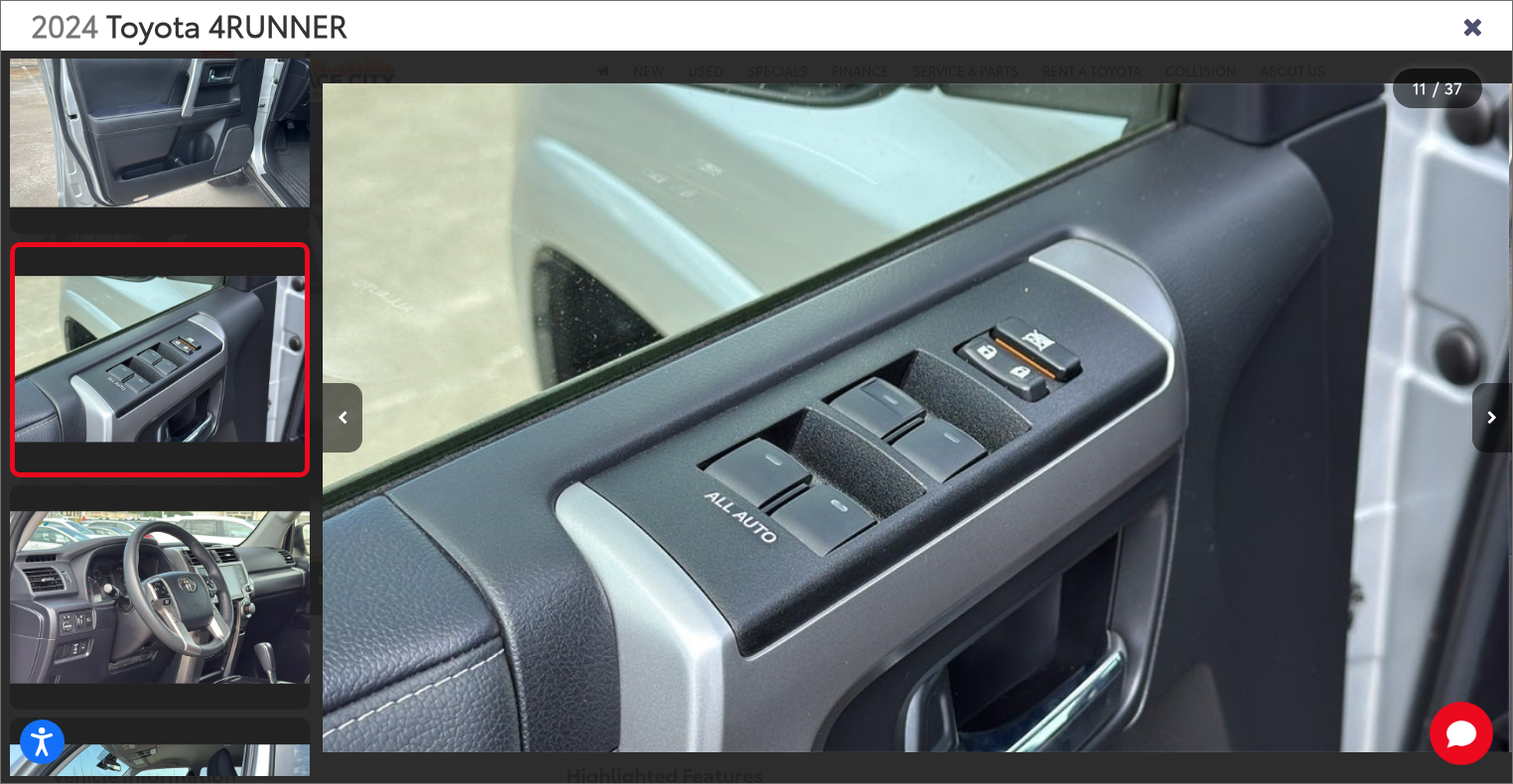click at bounding box center [1492, 418] 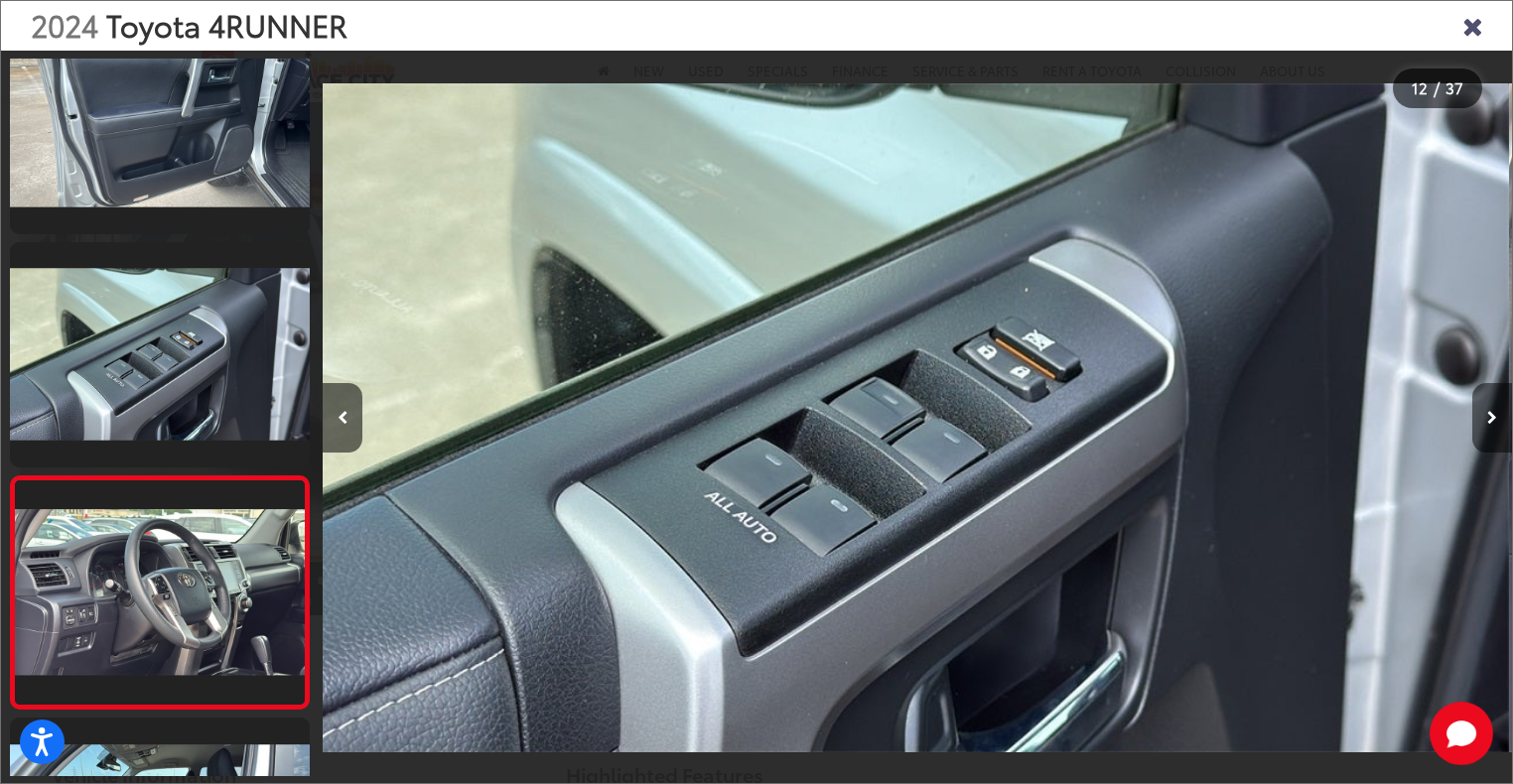 scroll 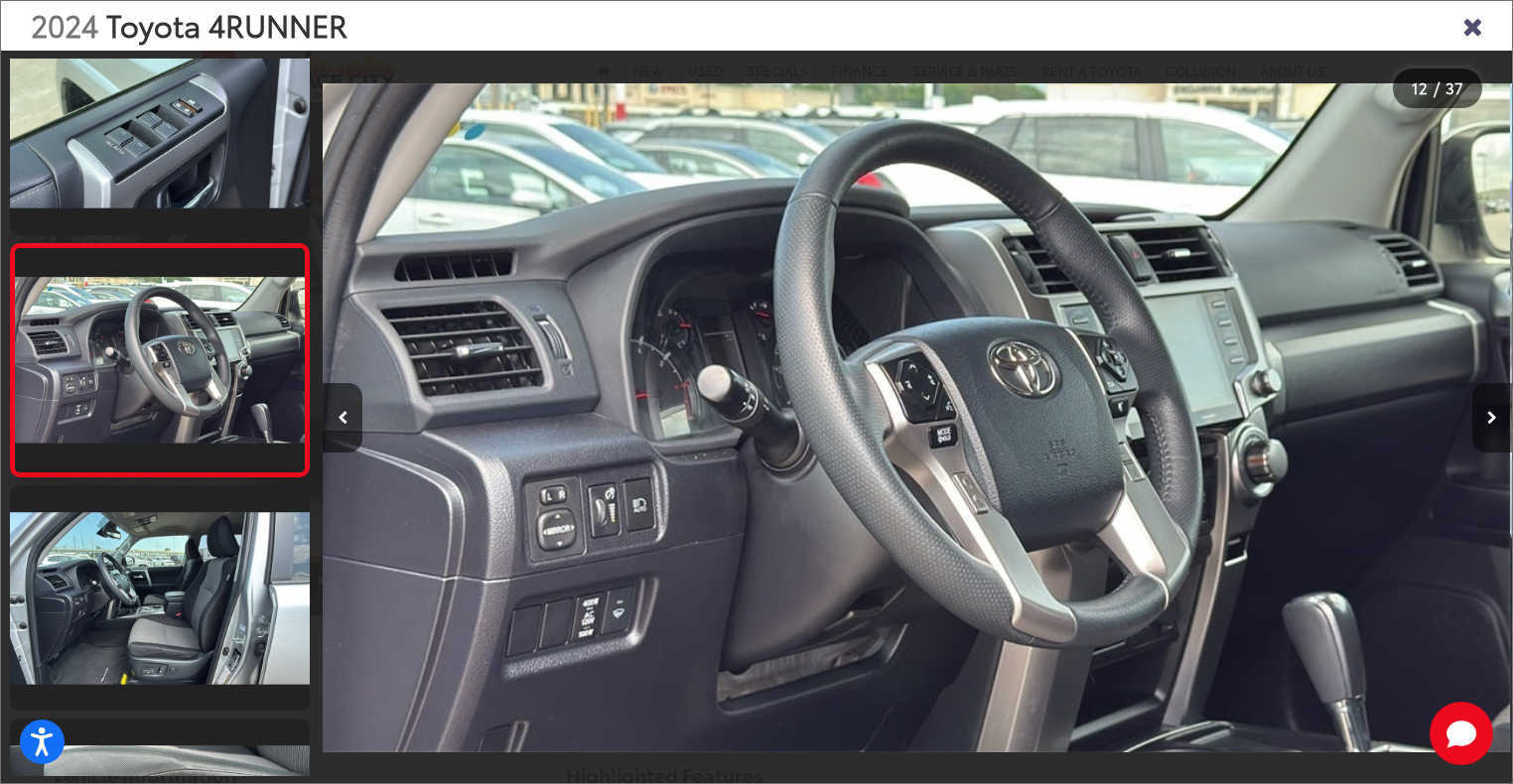 click at bounding box center [1492, 418] 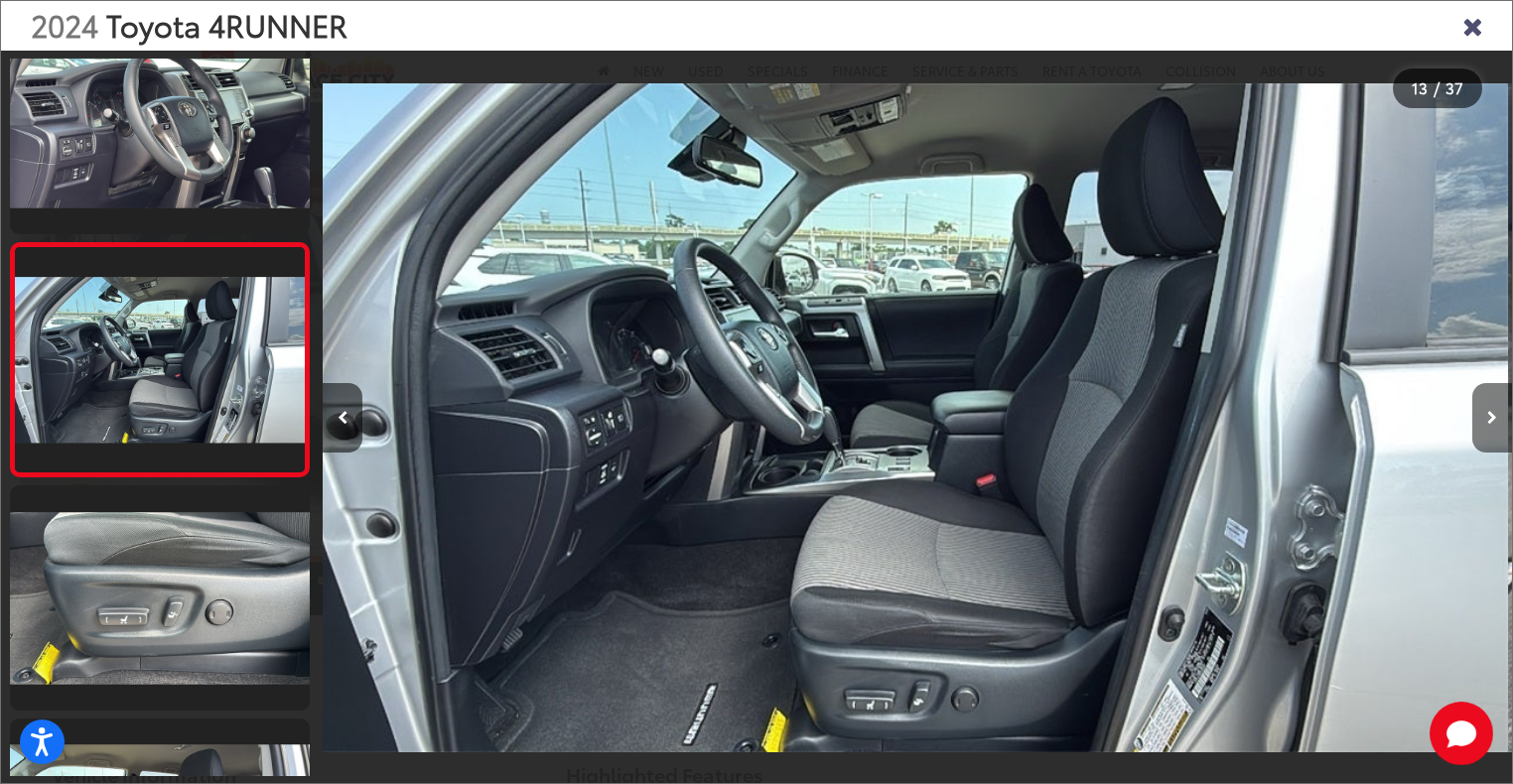 click at bounding box center [1492, 418] 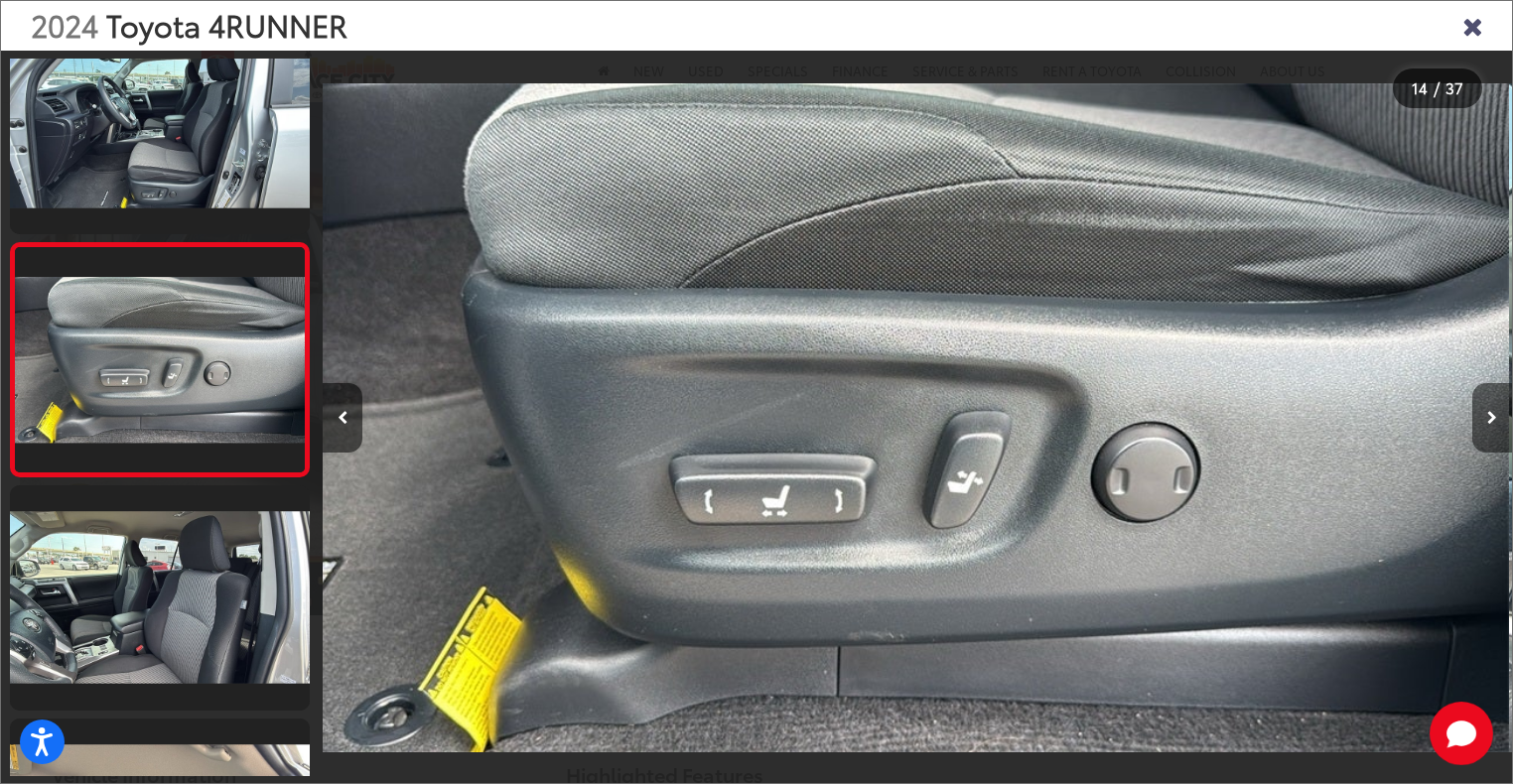 click at bounding box center (1492, 418) 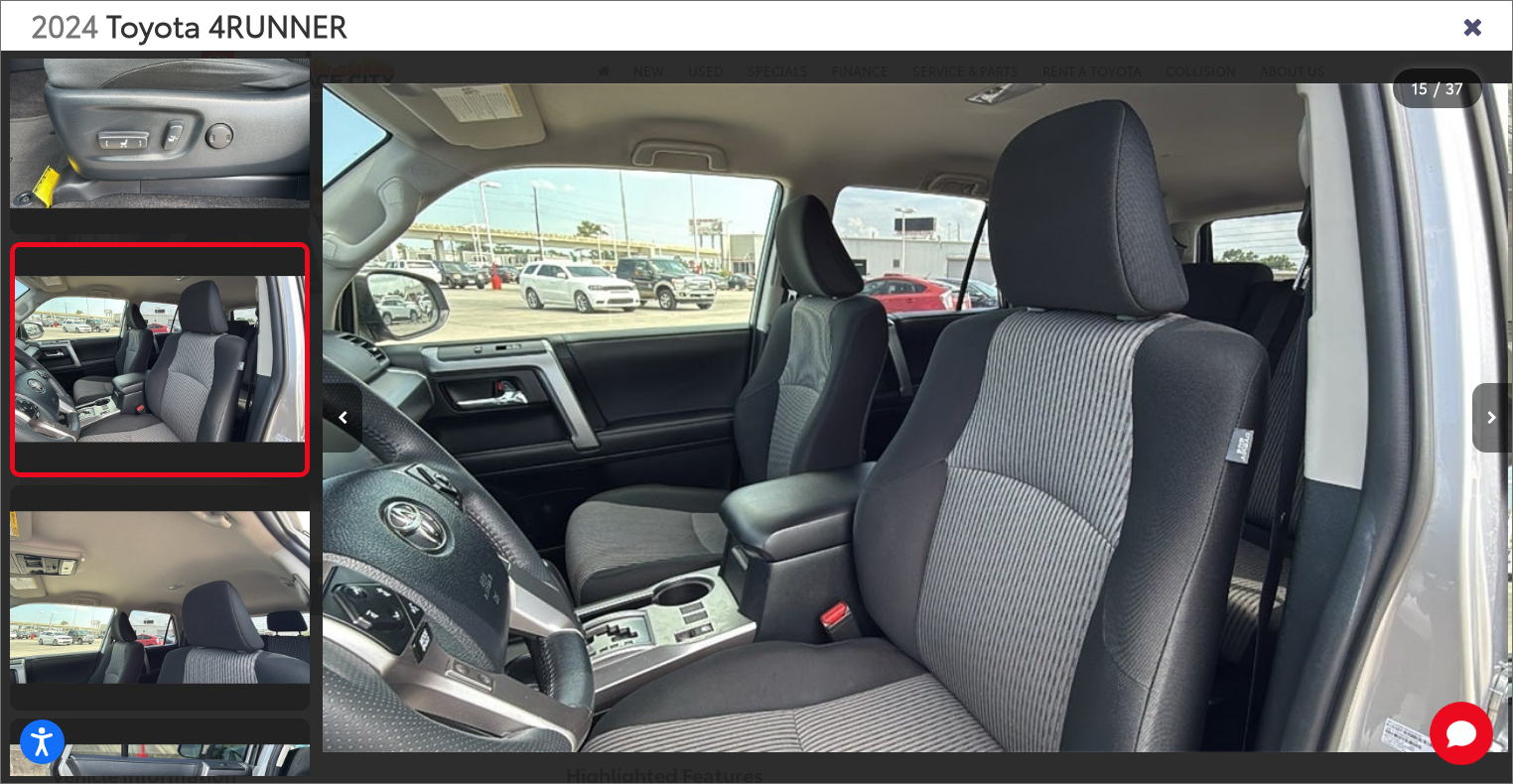 click at bounding box center [1492, 418] 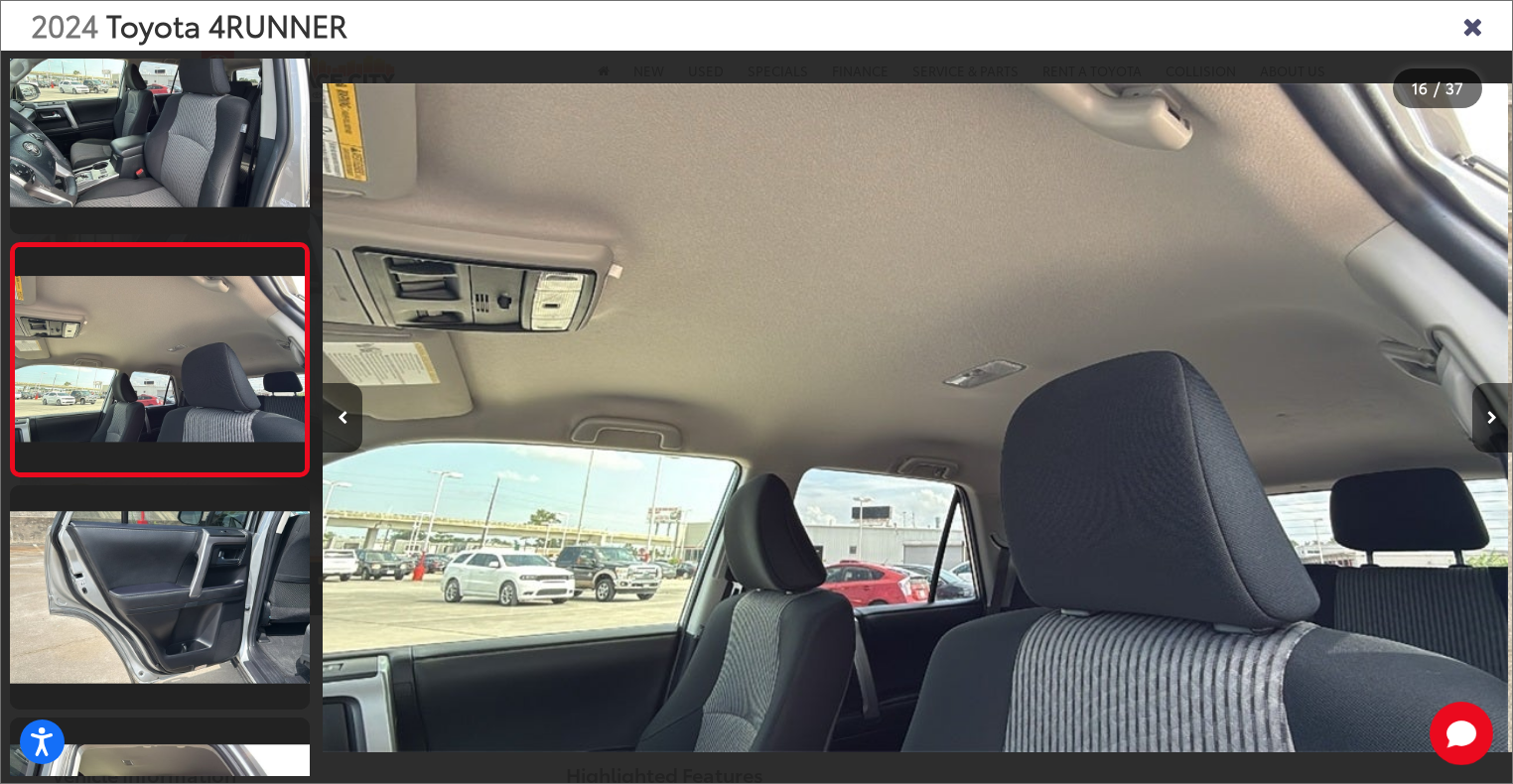 click at bounding box center [1492, 418] 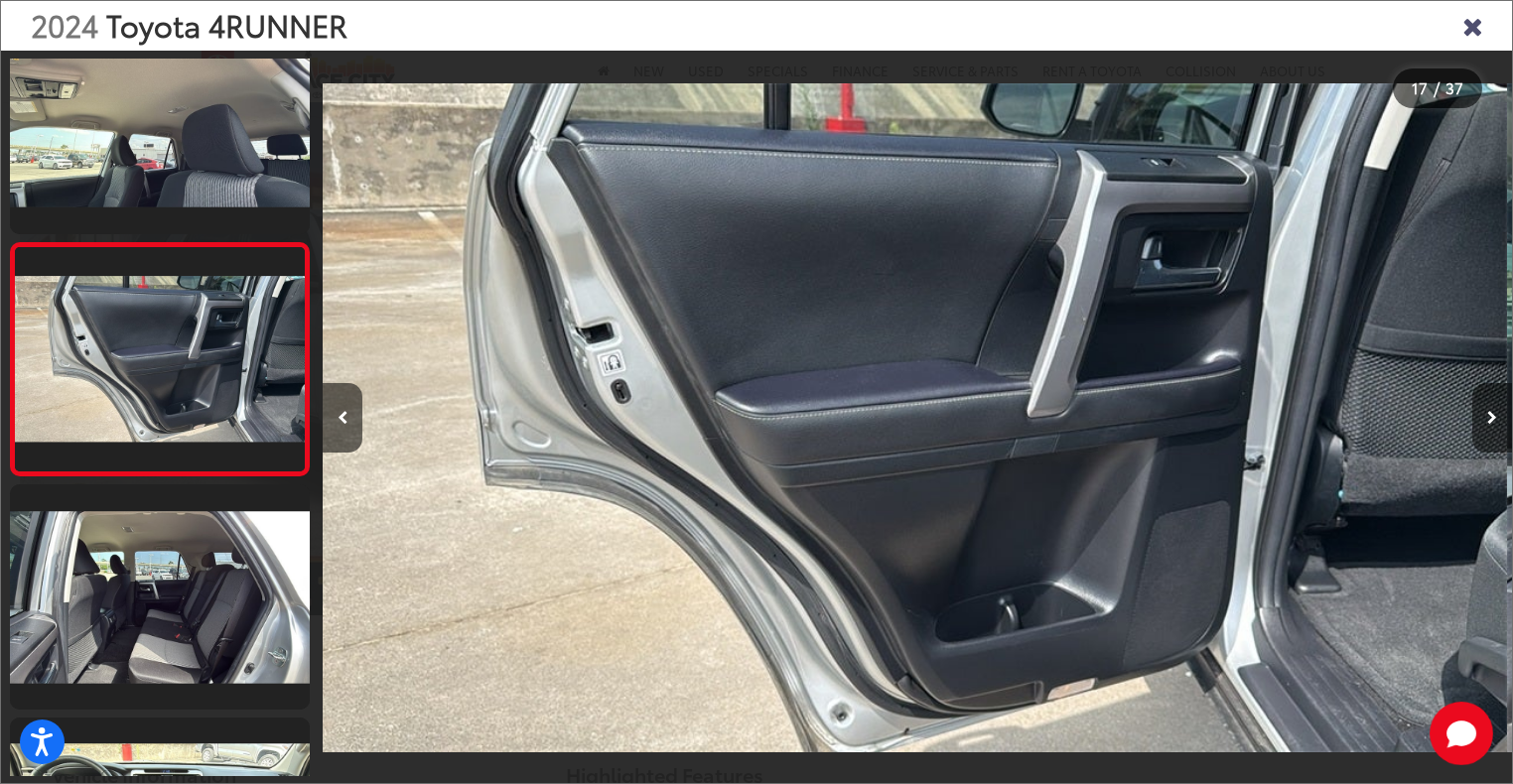 click at bounding box center (1492, 418) 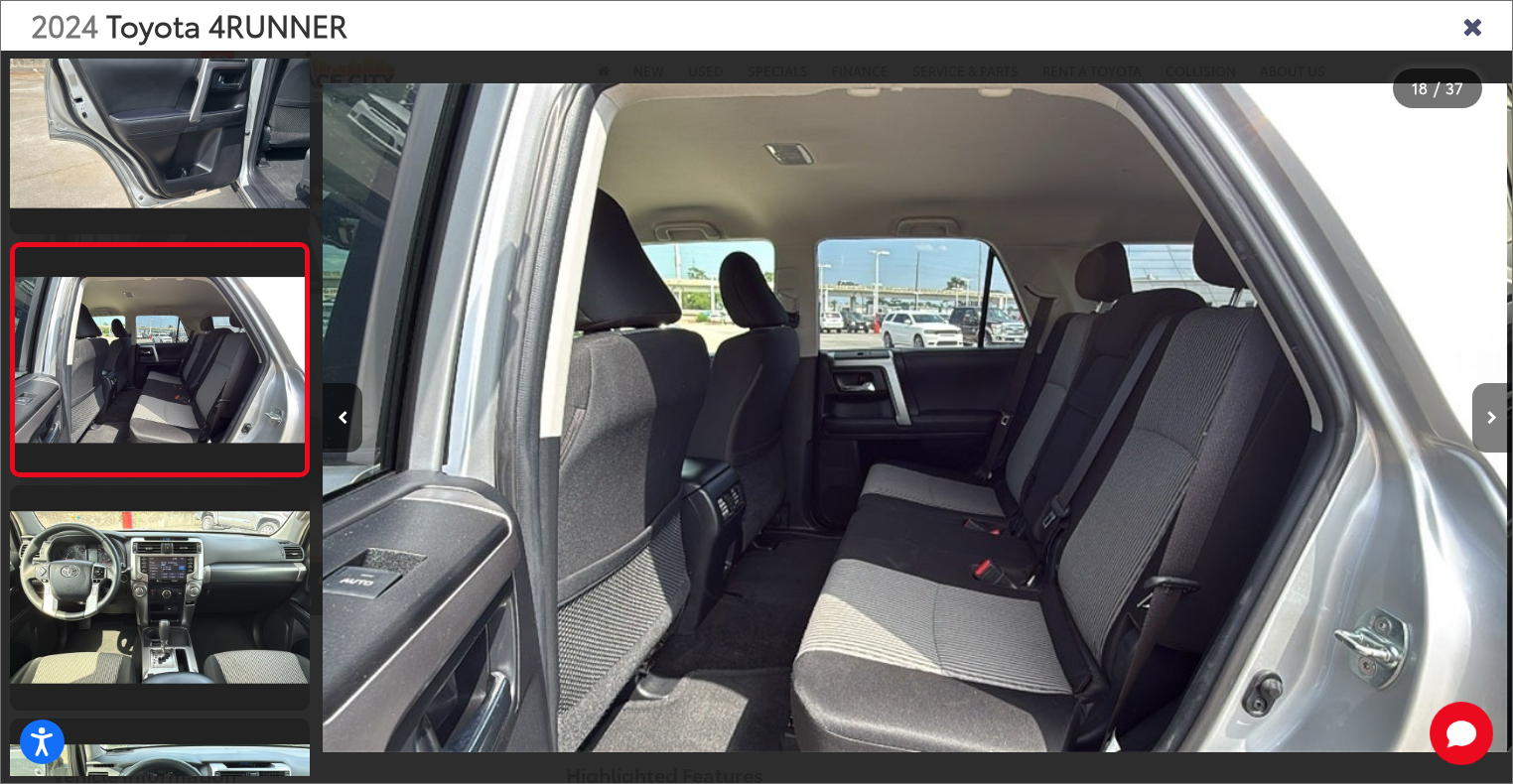 click at bounding box center [1492, 418] 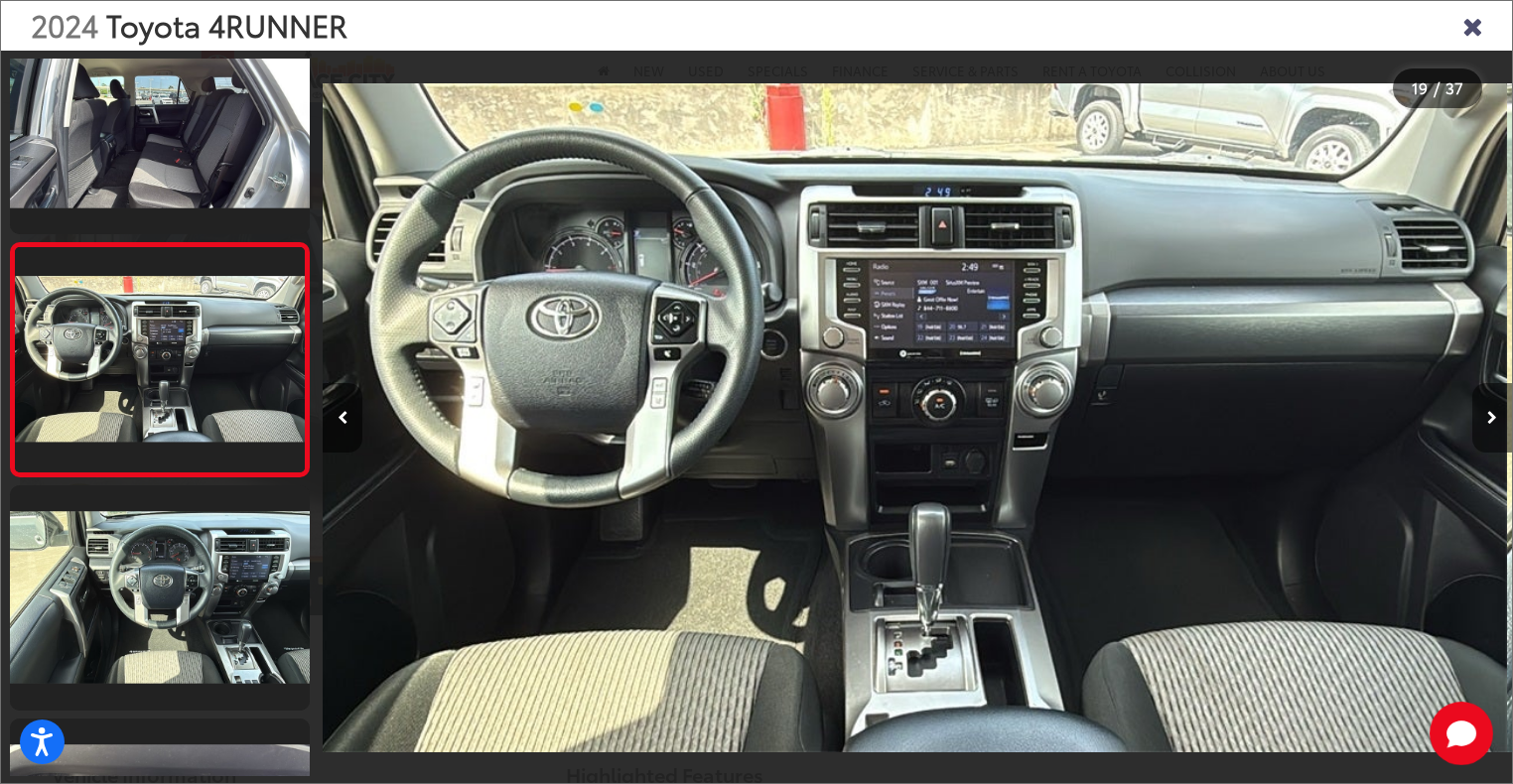 click at bounding box center [1492, 418] 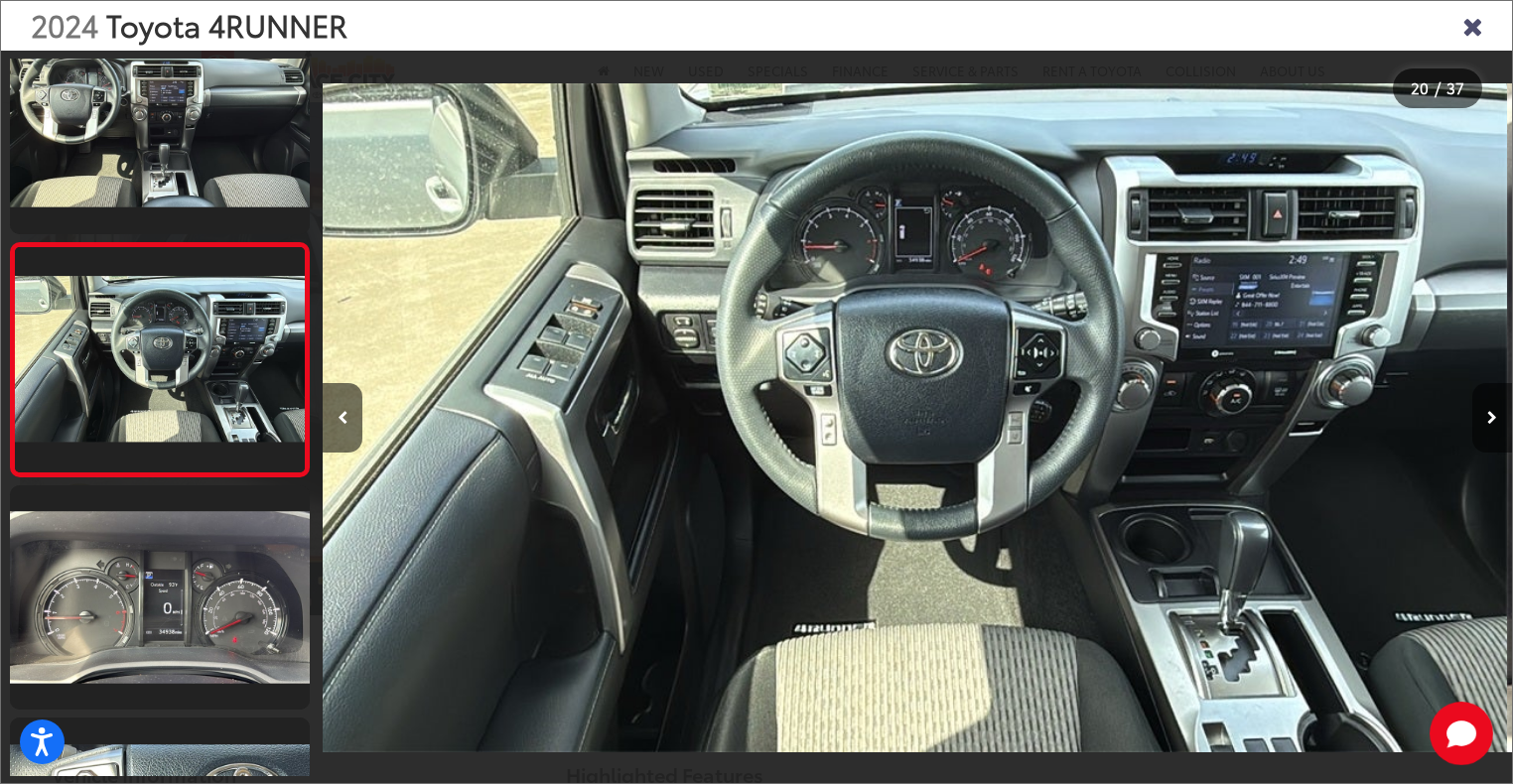 click at bounding box center [1492, 418] 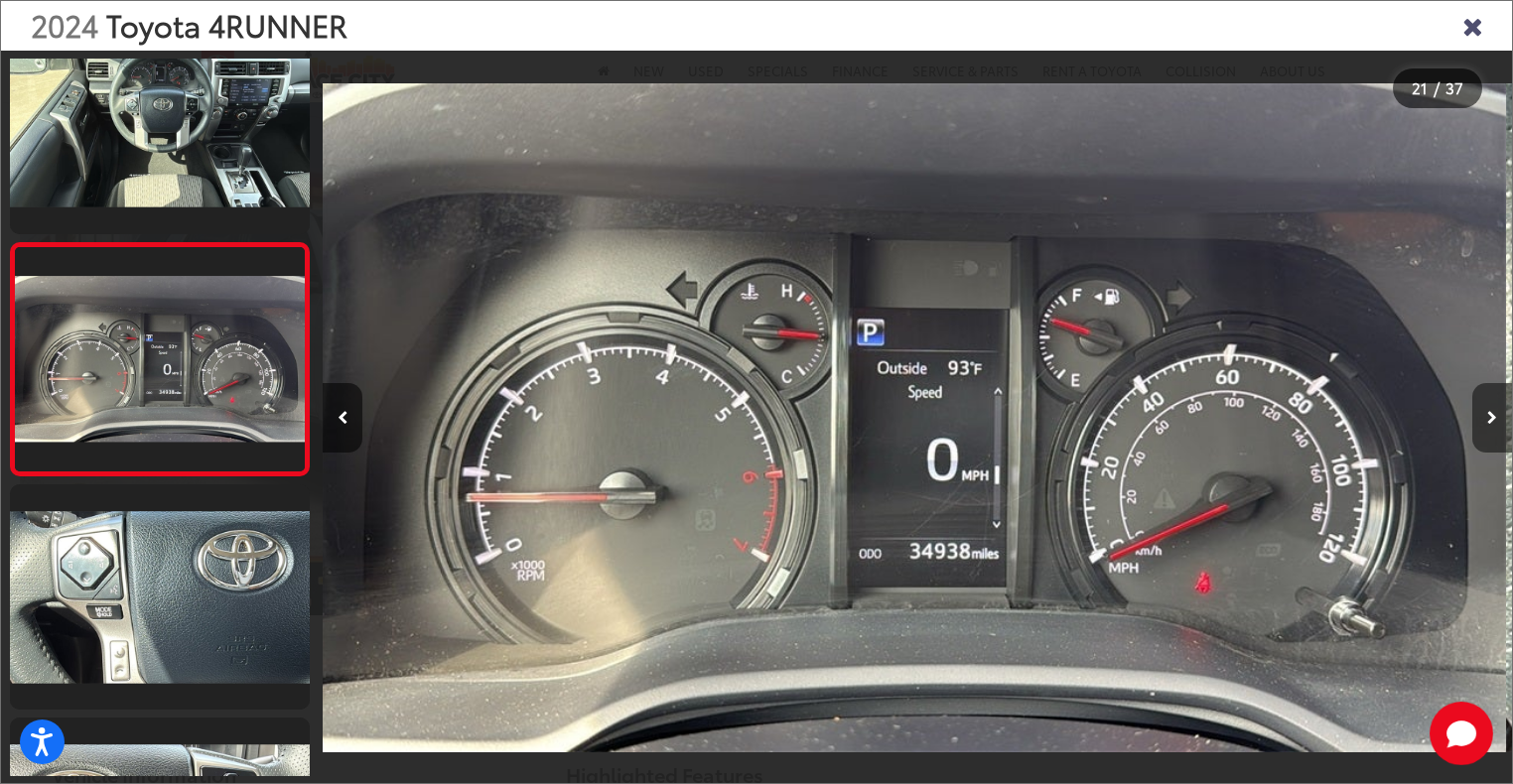 click at bounding box center (1492, 418) 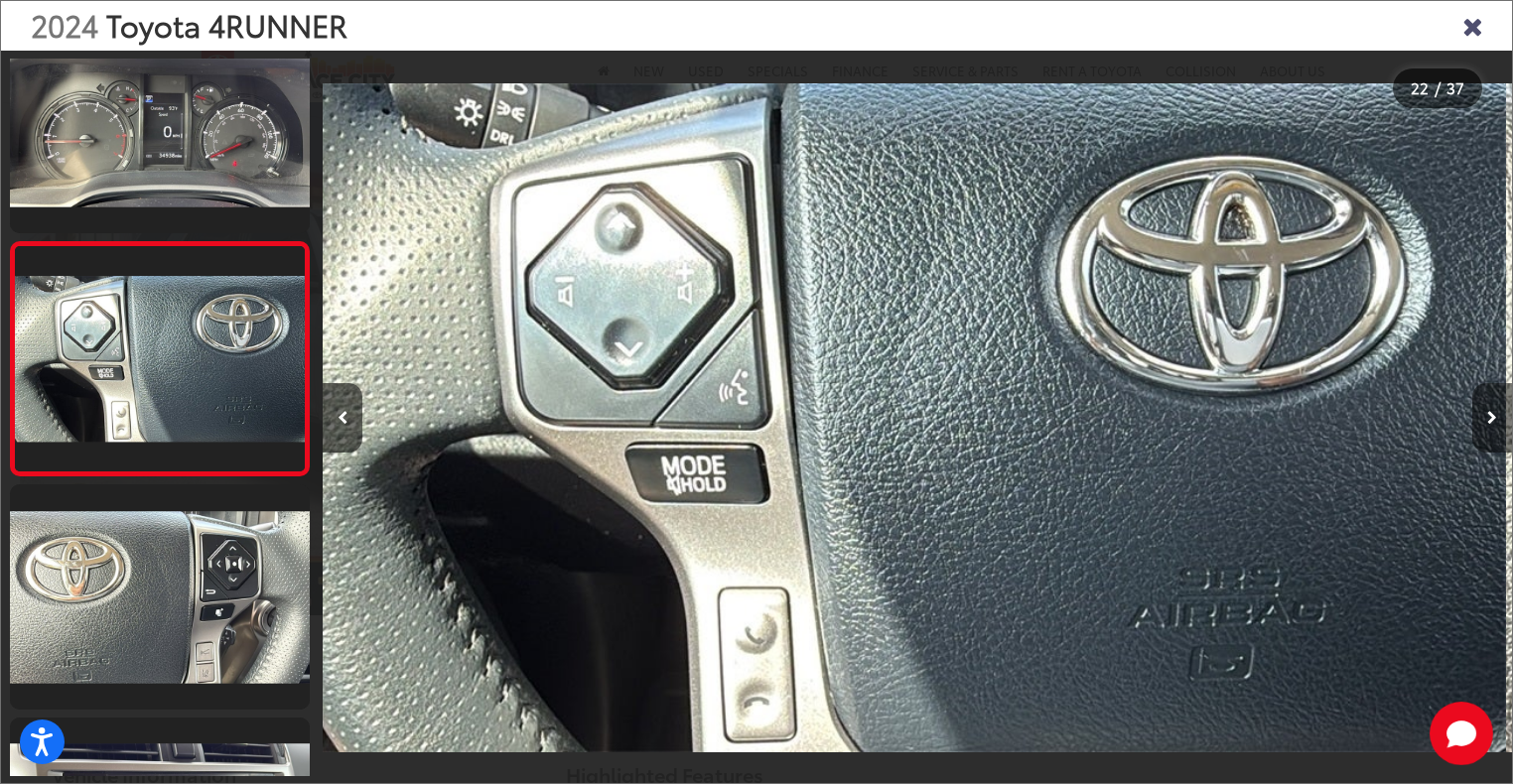 click at bounding box center (1492, 418) 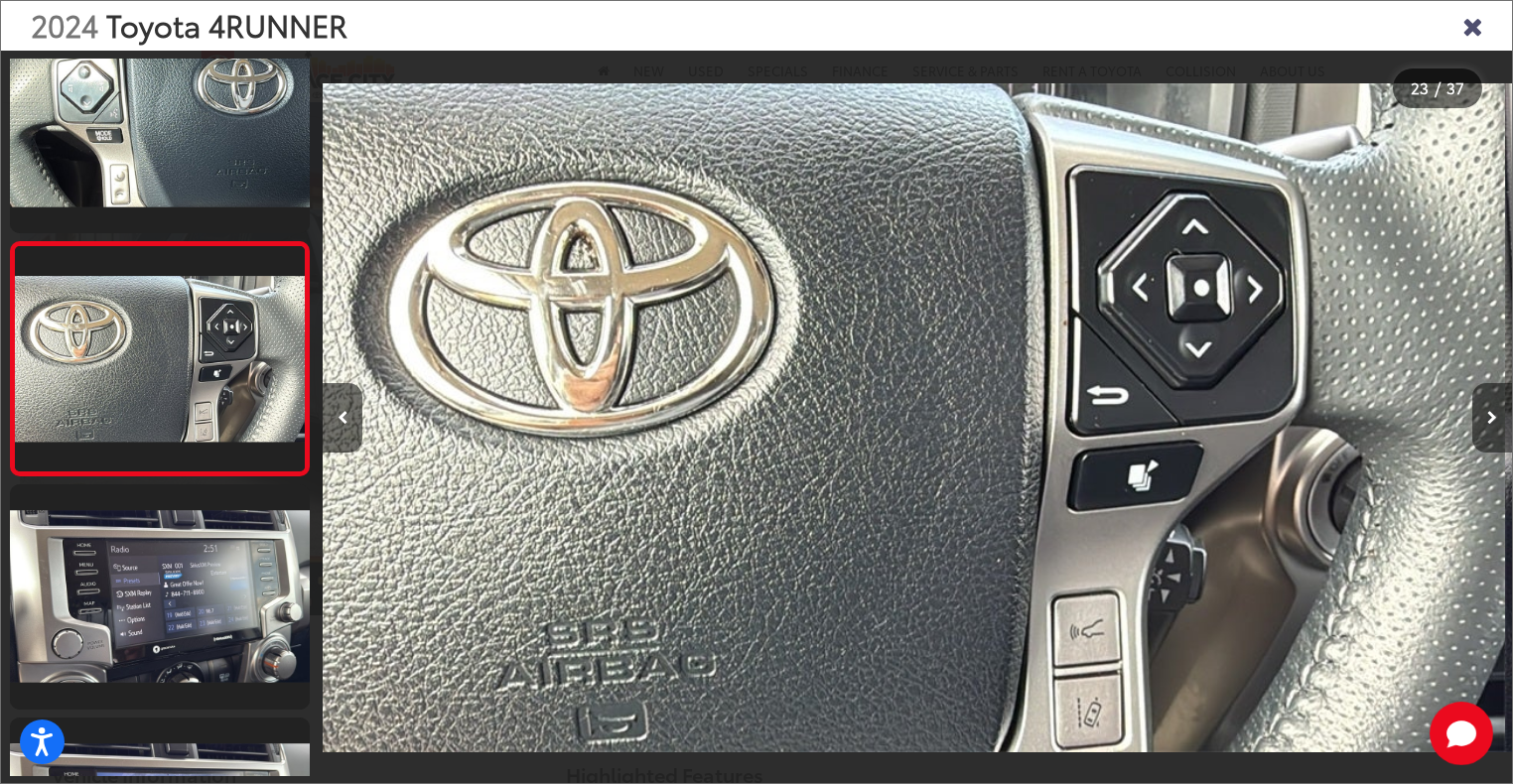 click at bounding box center (1492, 418) 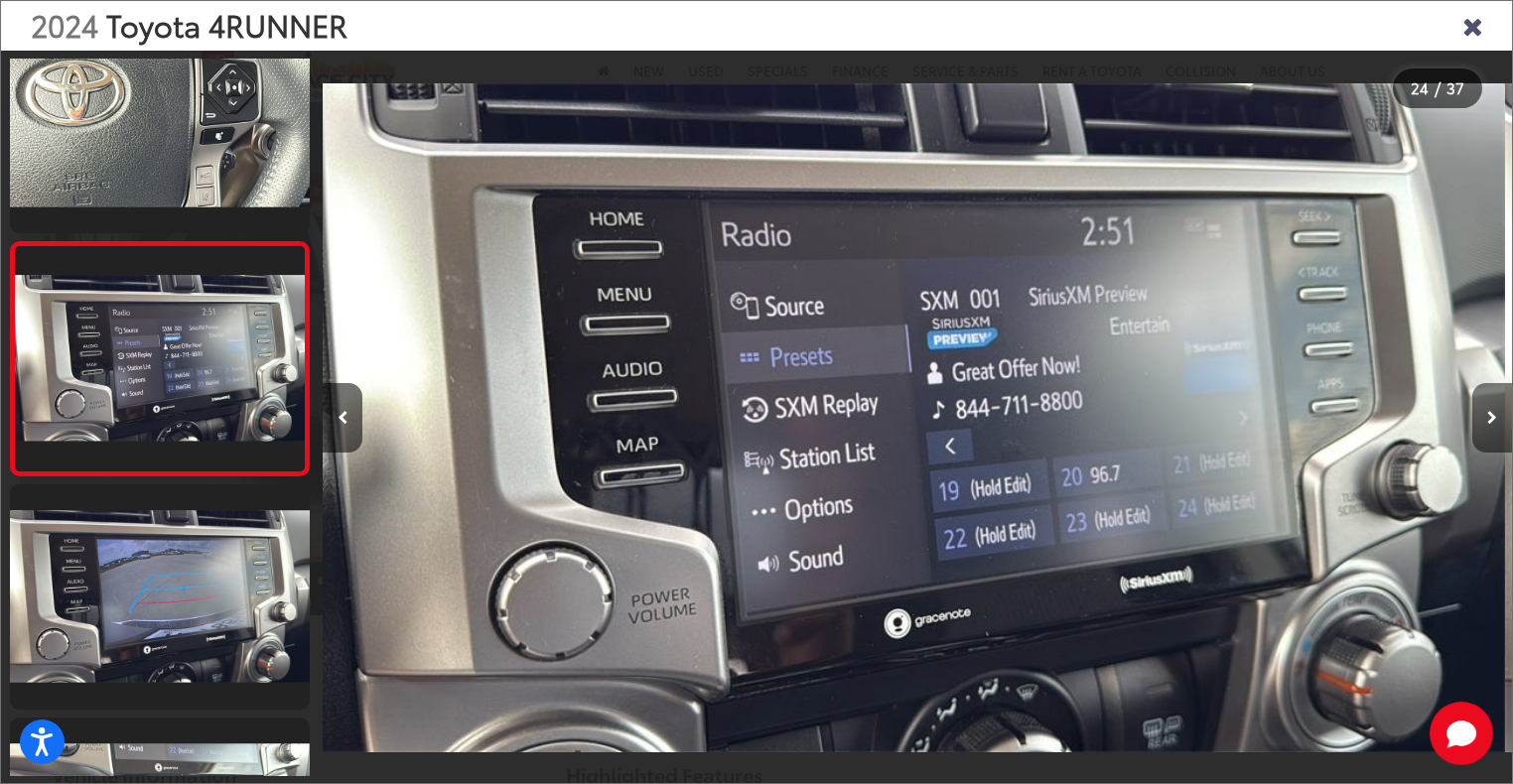 click at bounding box center (1492, 418) 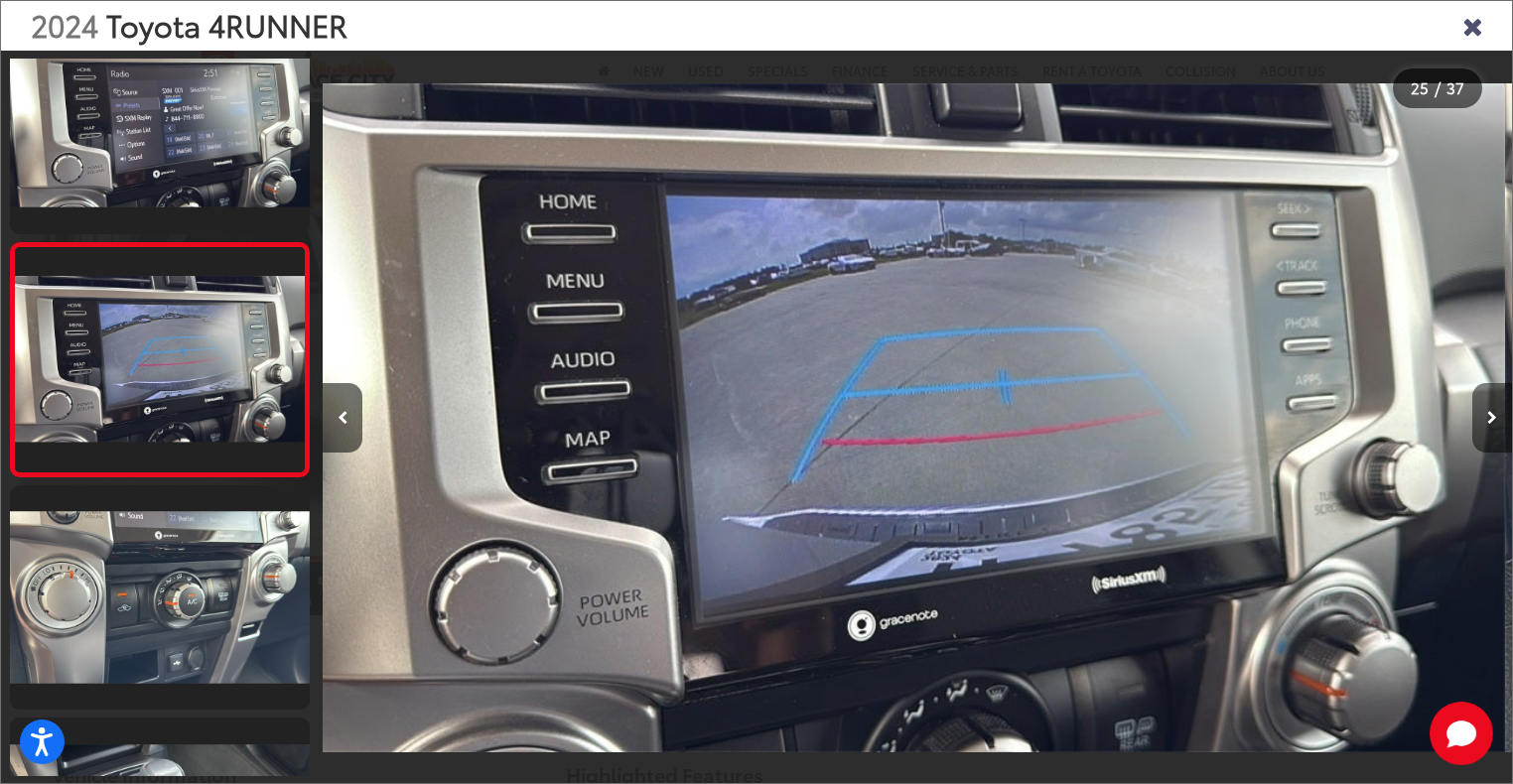 click at bounding box center (1492, 418) 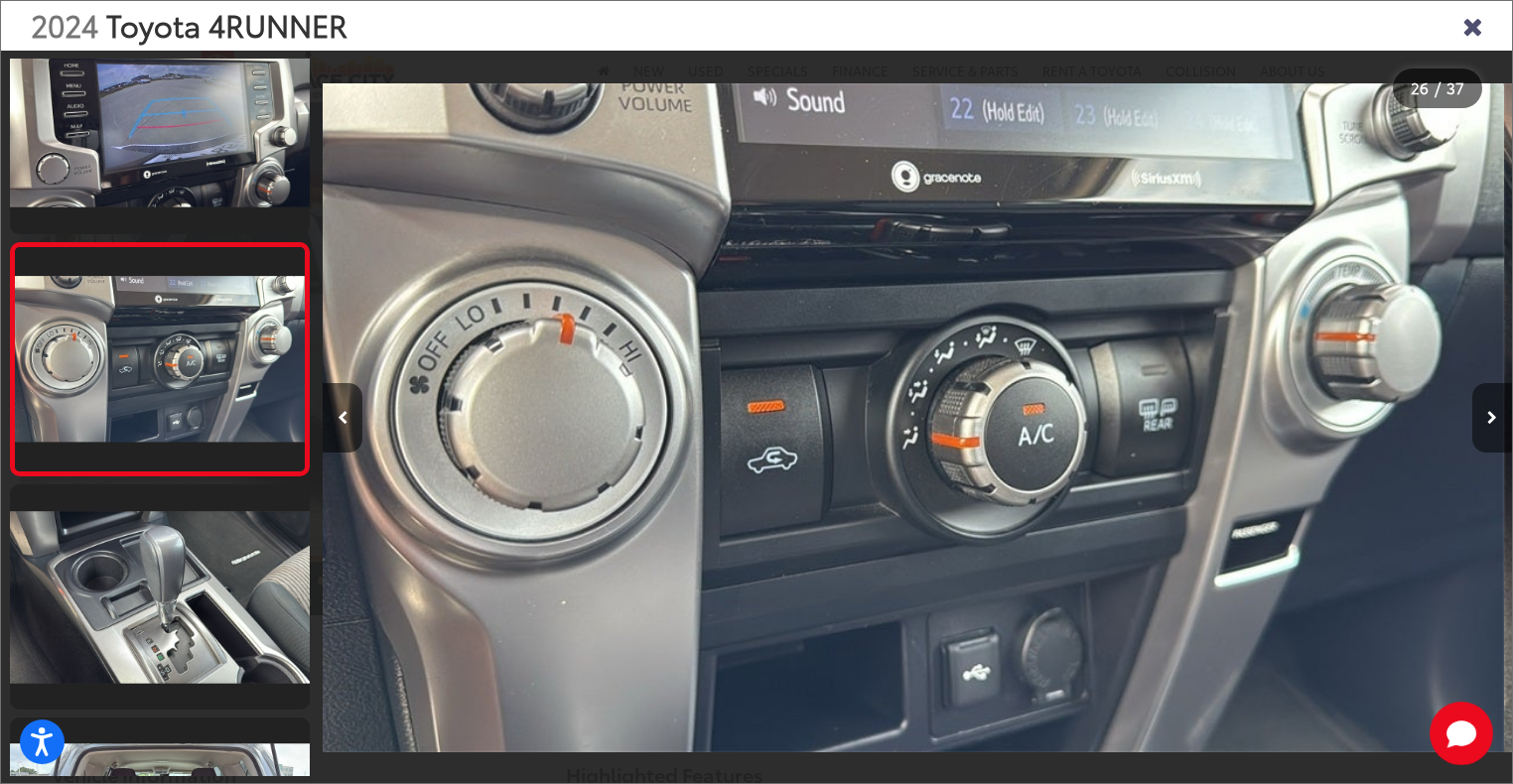 click at bounding box center (1492, 418) 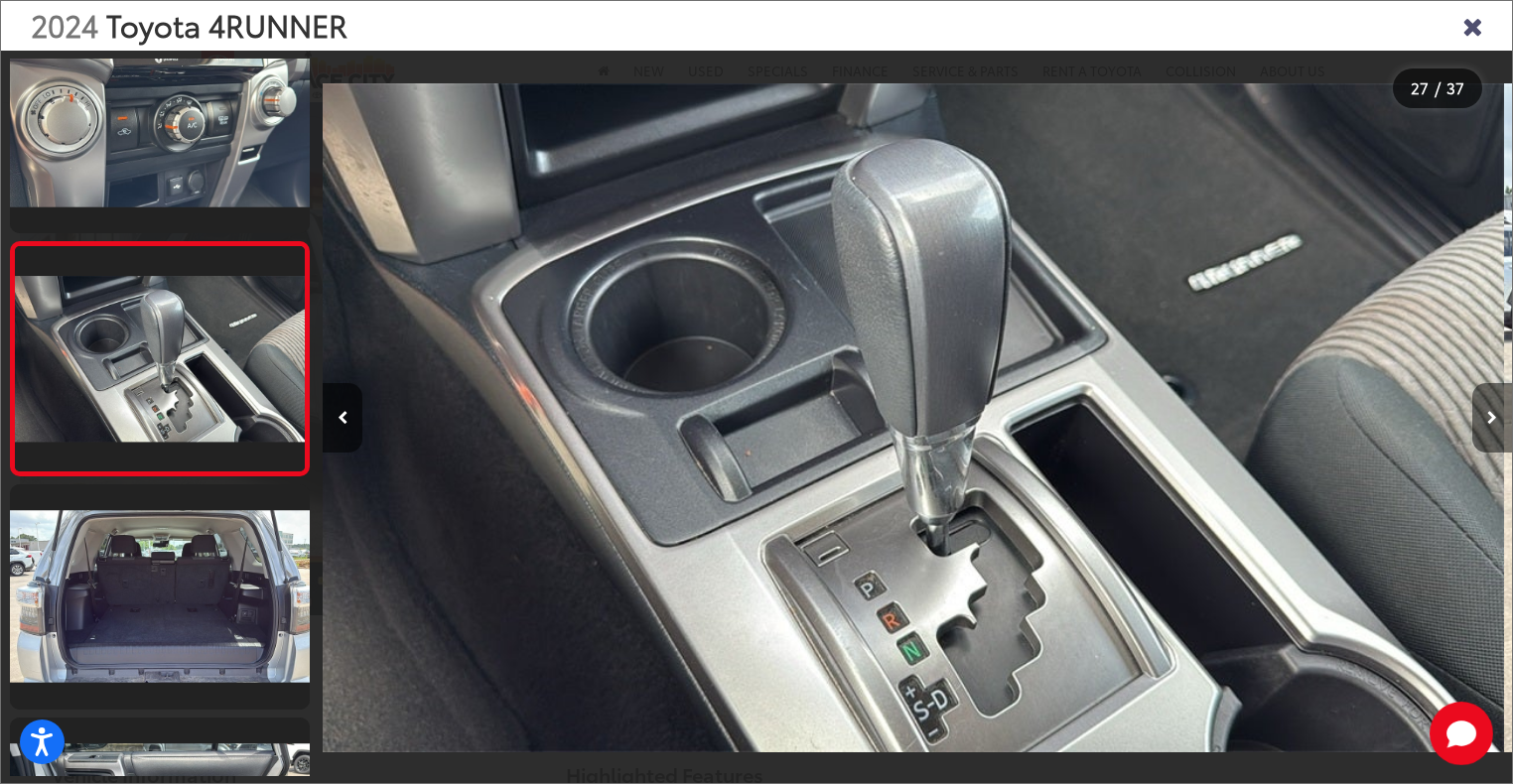 click at bounding box center (1492, 418) 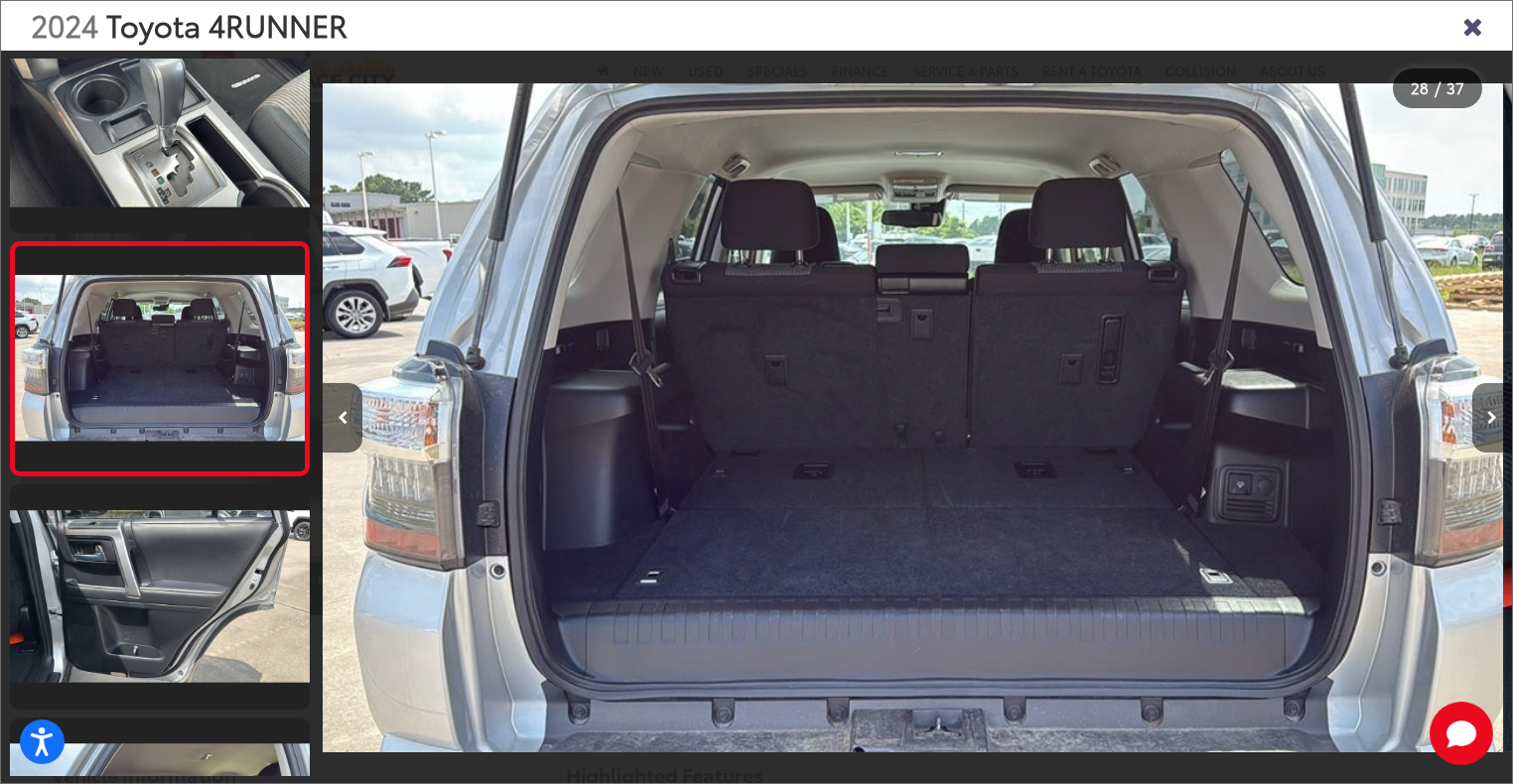click at bounding box center (1492, 418) 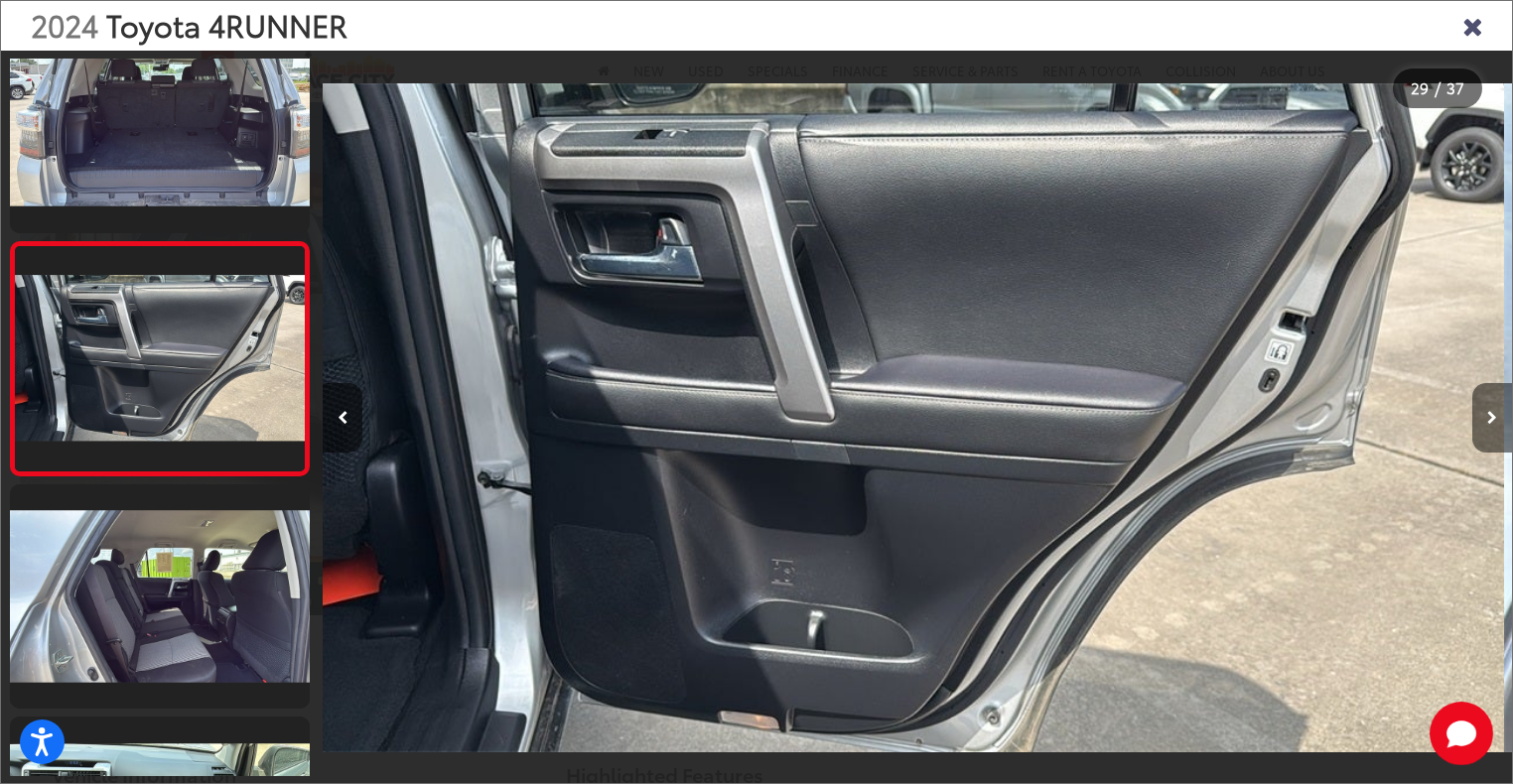 click at bounding box center [1492, 418] 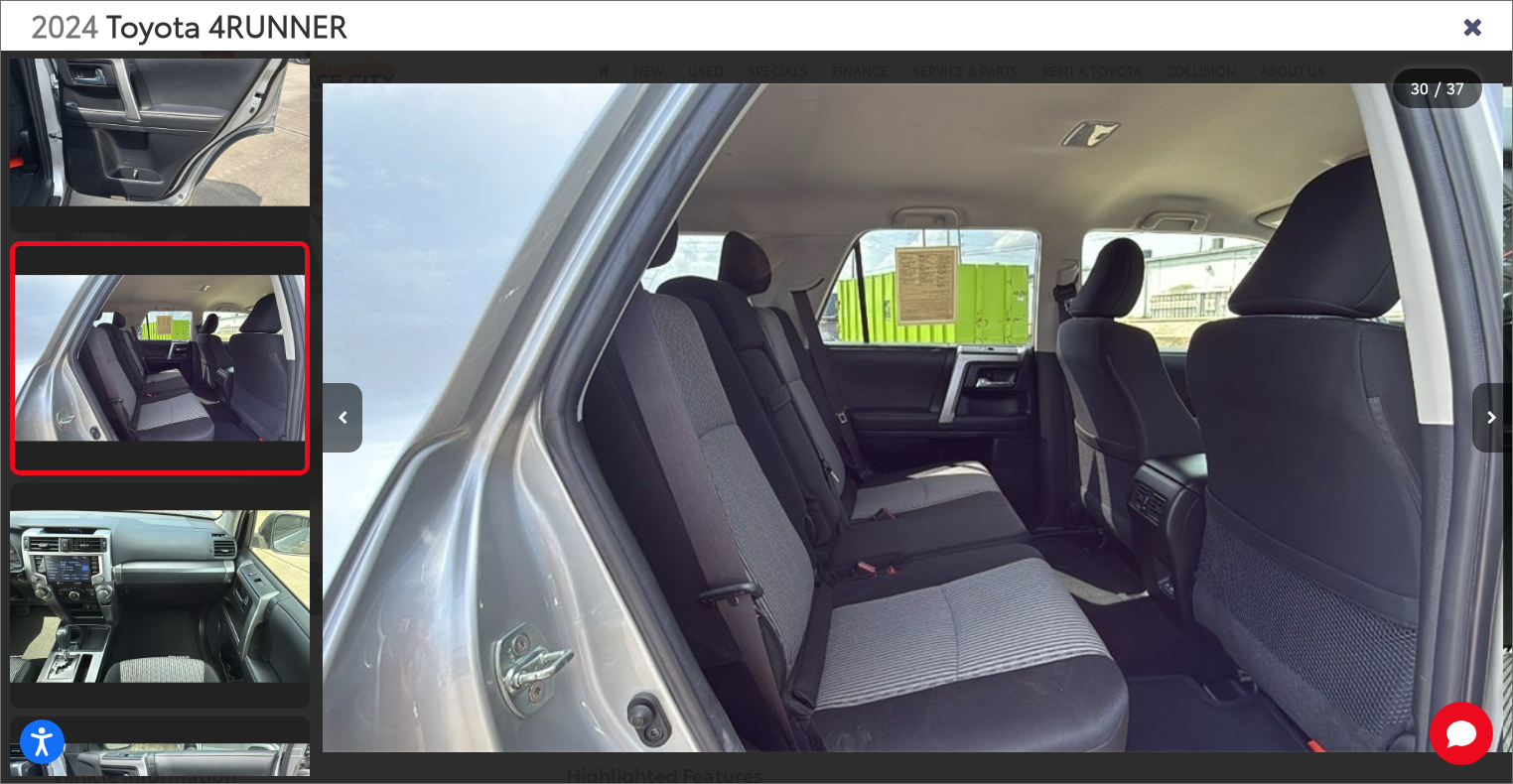 click at bounding box center [1492, 418] 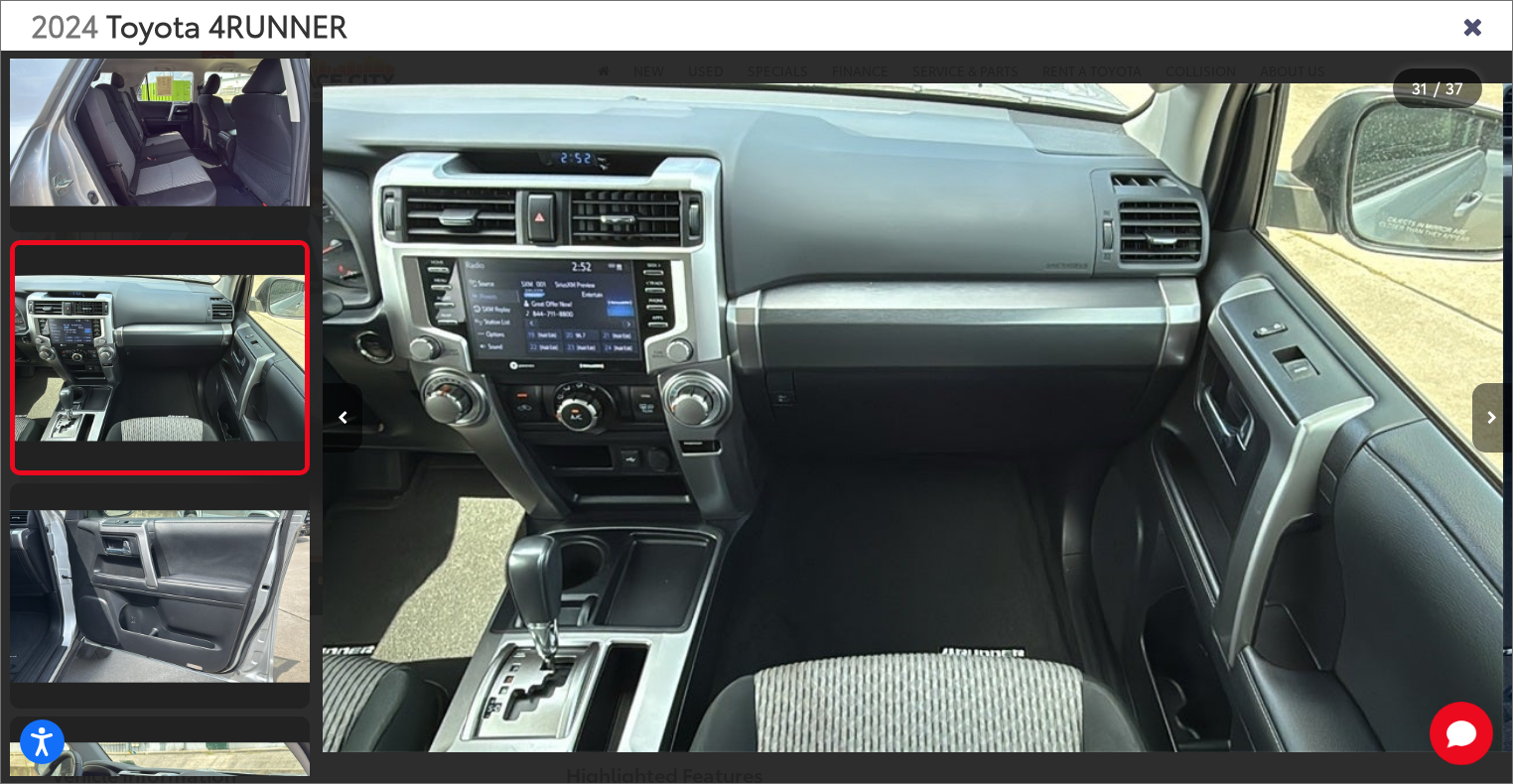 click at bounding box center (1492, 418) 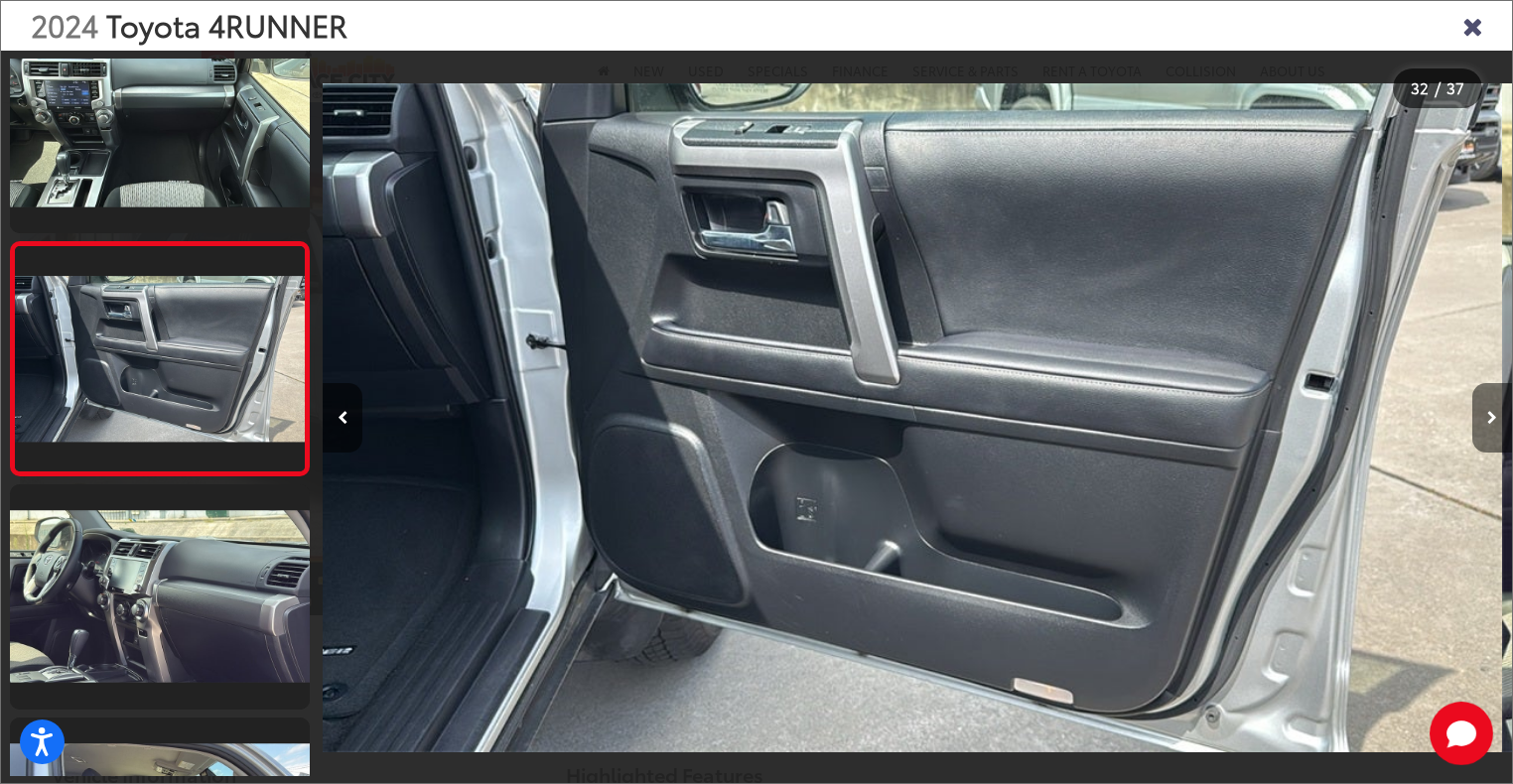click at bounding box center (1492, 418) 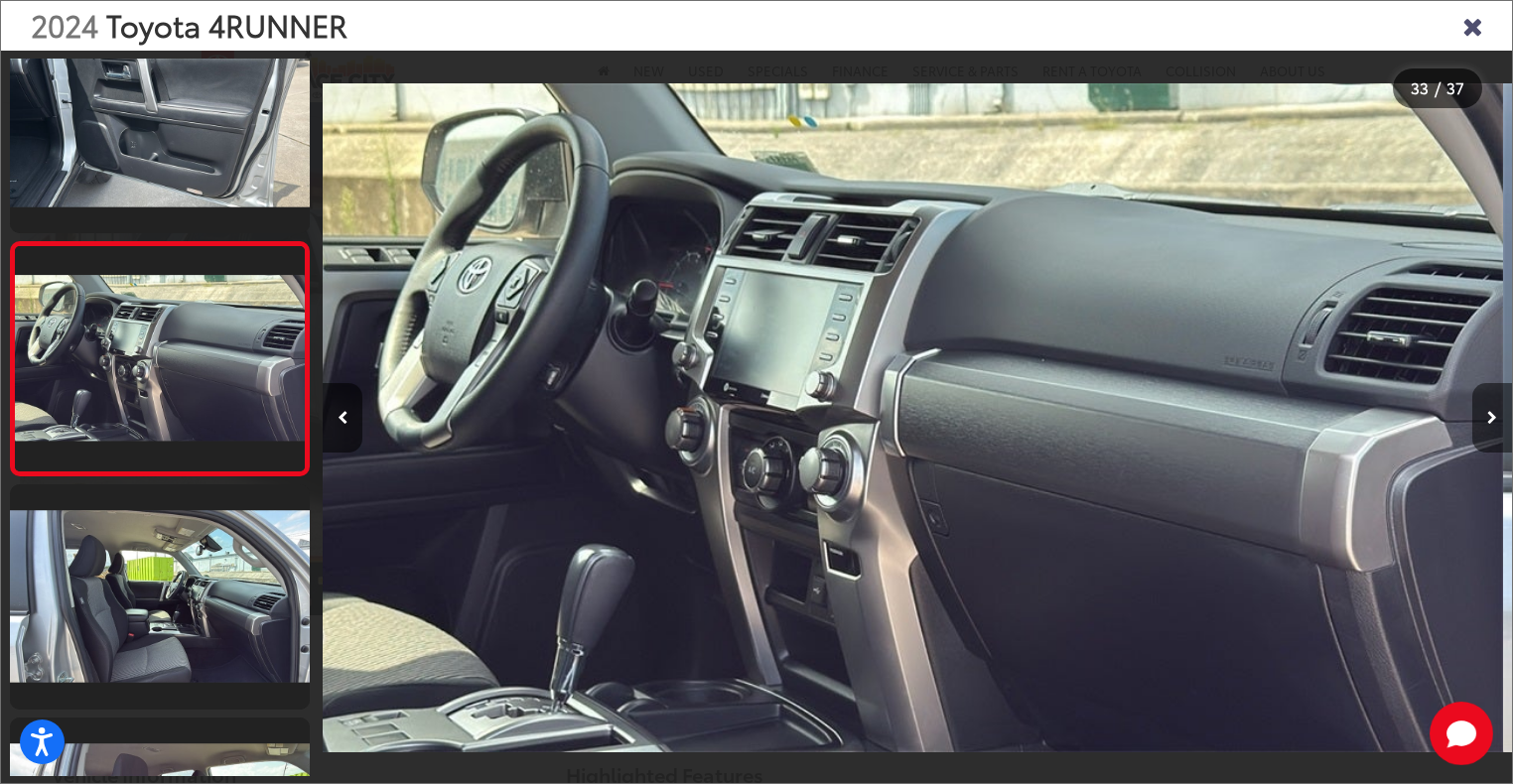 click at bounding box center (1492, 418) 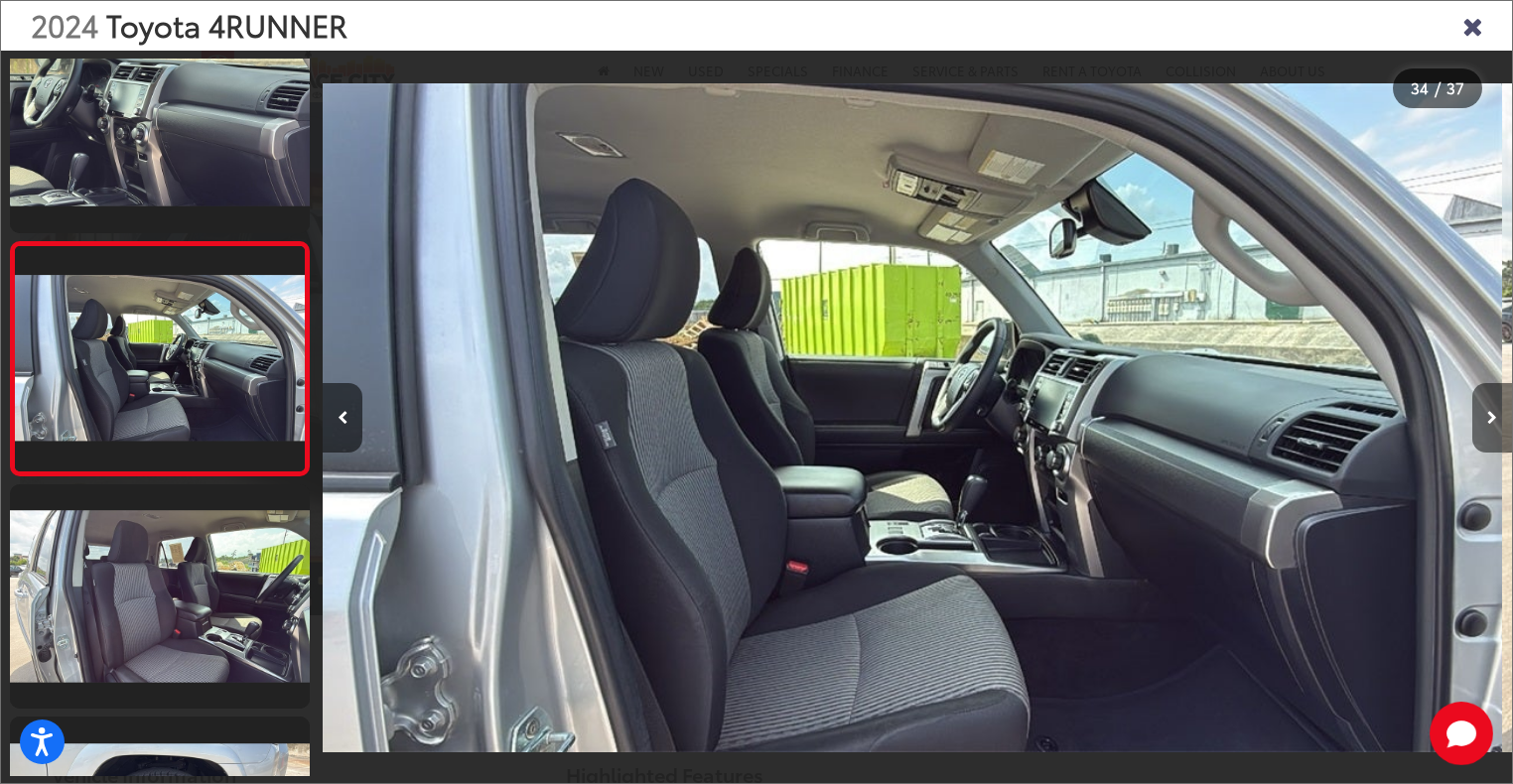 click at bounding box center (1492, 418) 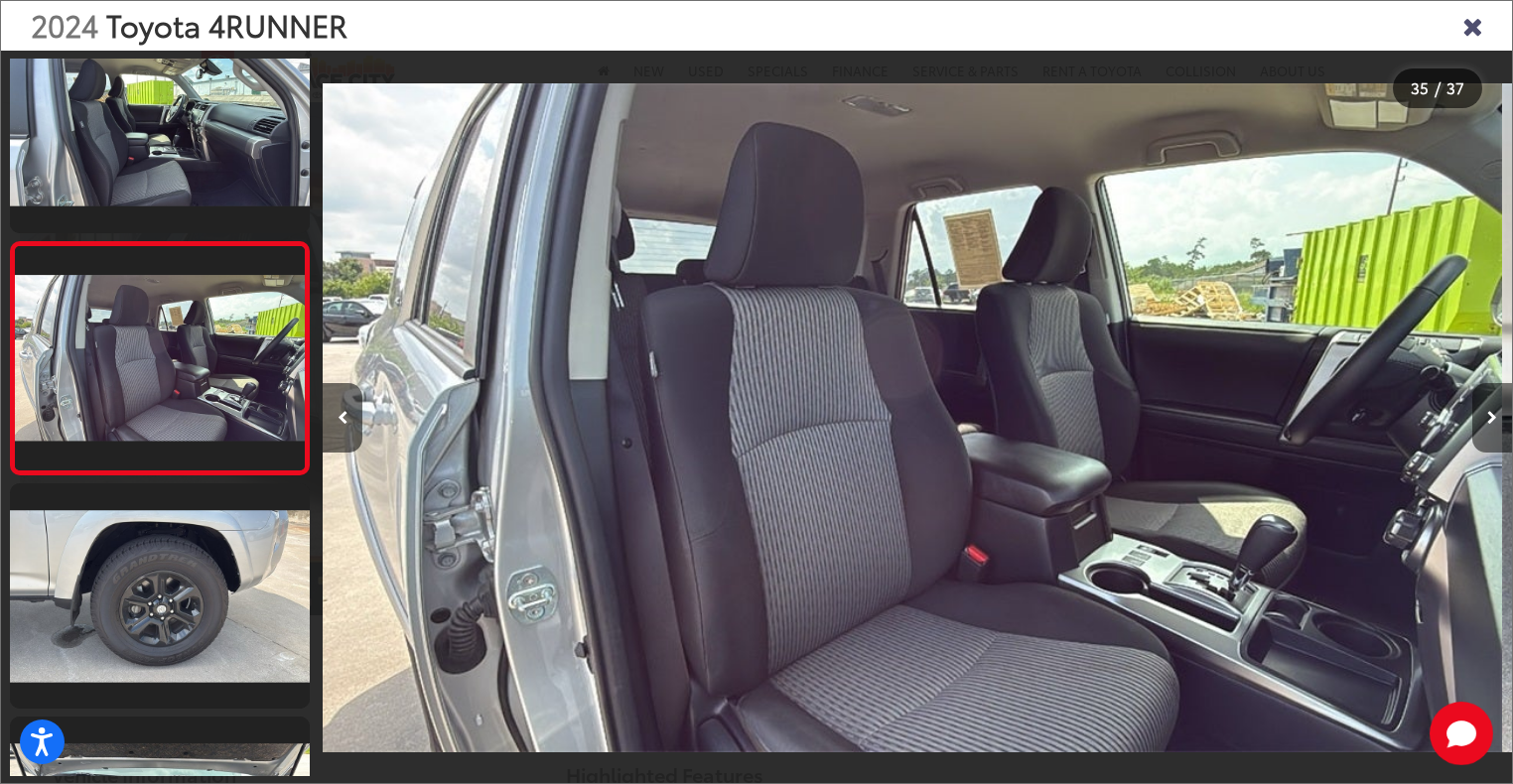 click at bounding box center (1492, 418) 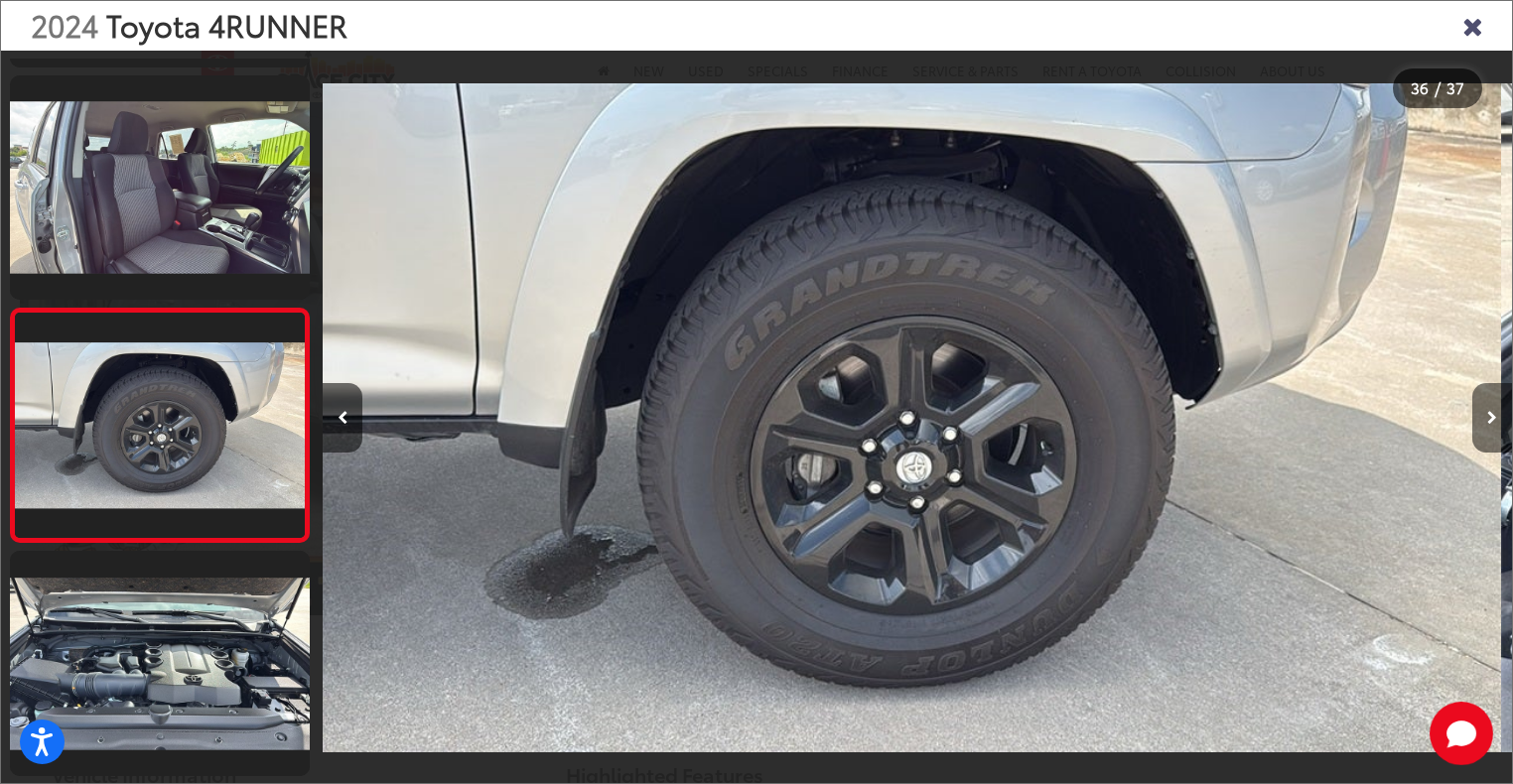click at bounding box center (1492, 418) 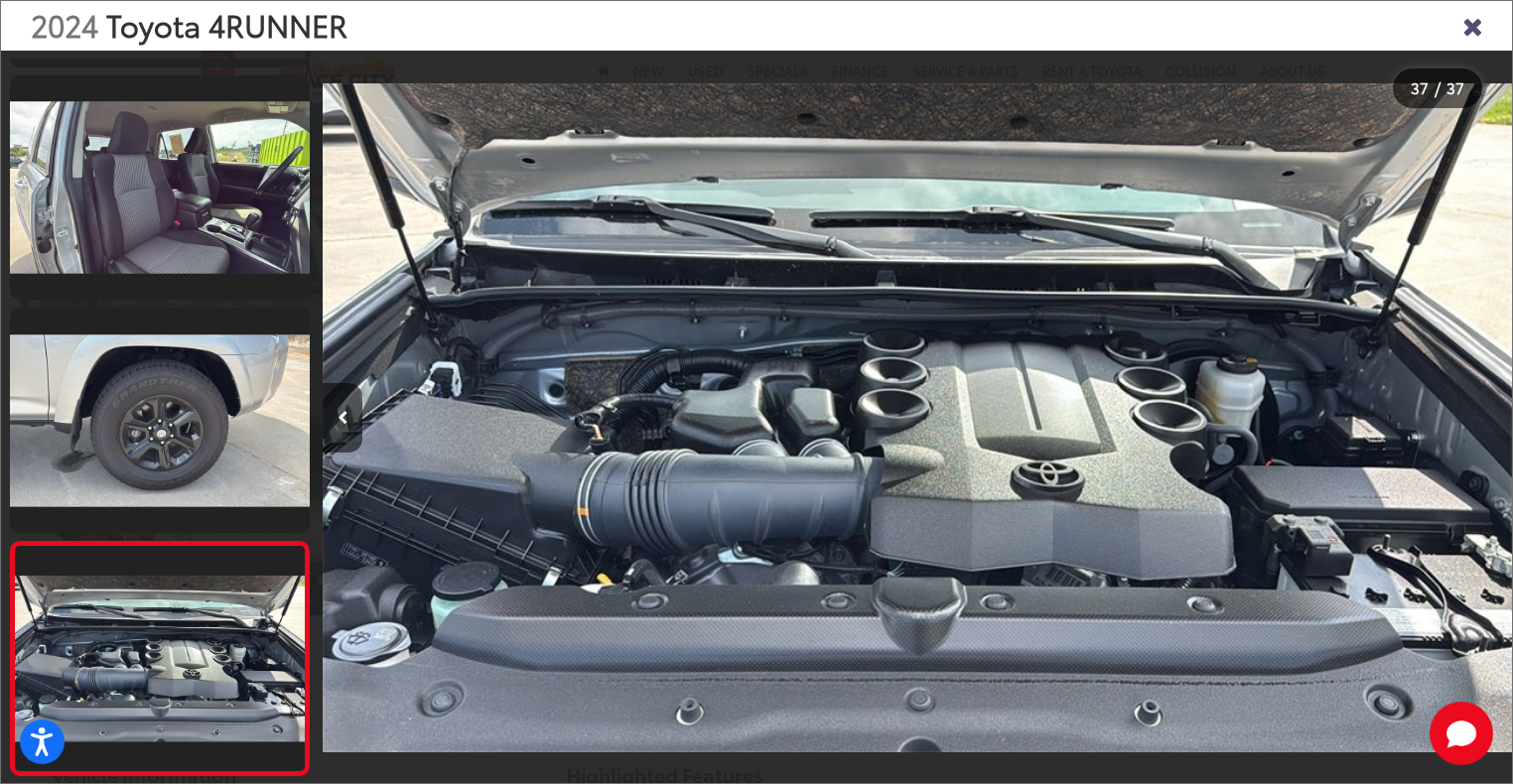 click on "2024   Toyota 4RUNNER" at bounding box center [756, 26] 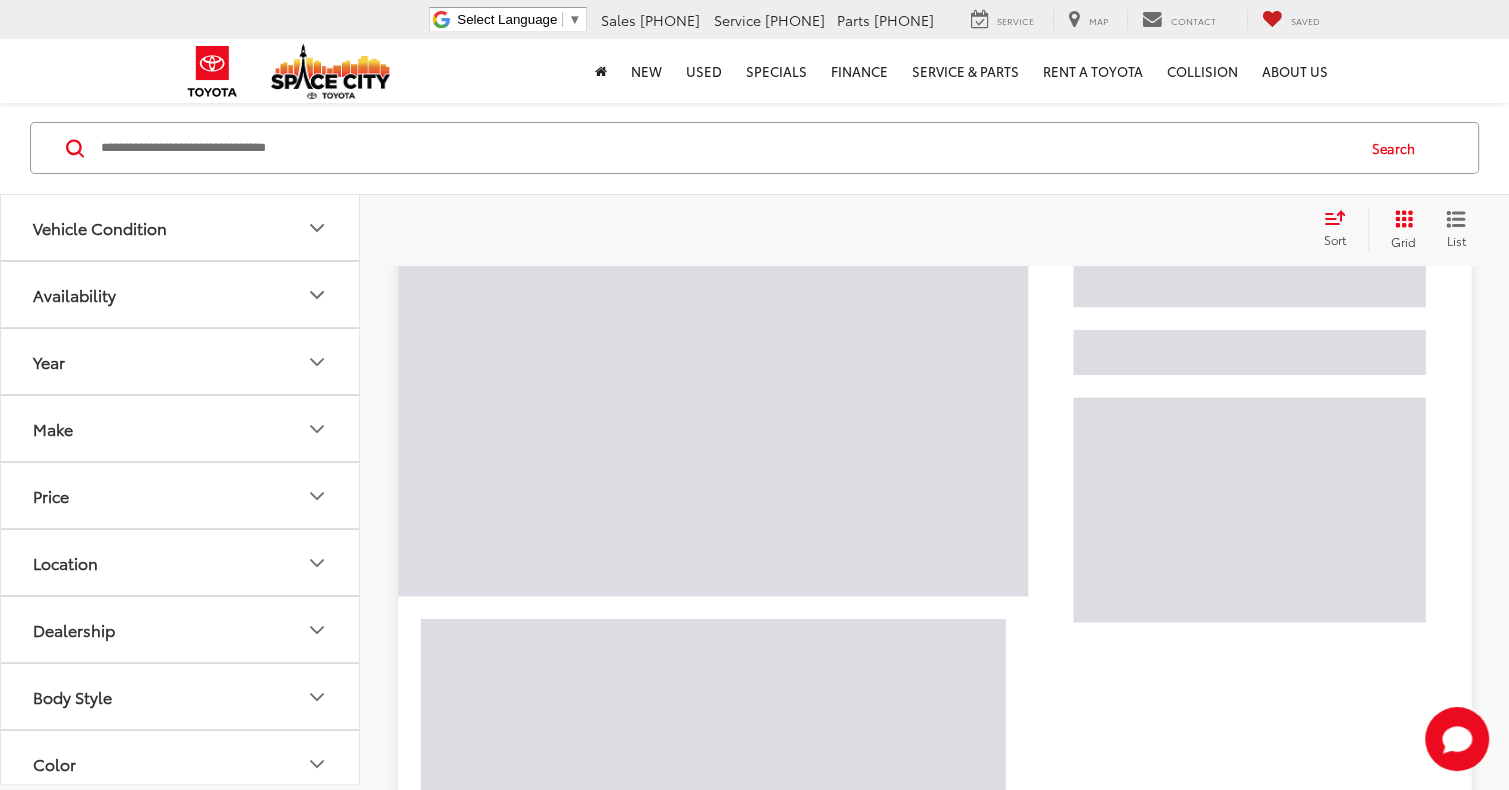 scroll, scrollTop: 298, scrollLeft: 0, axis: vertical 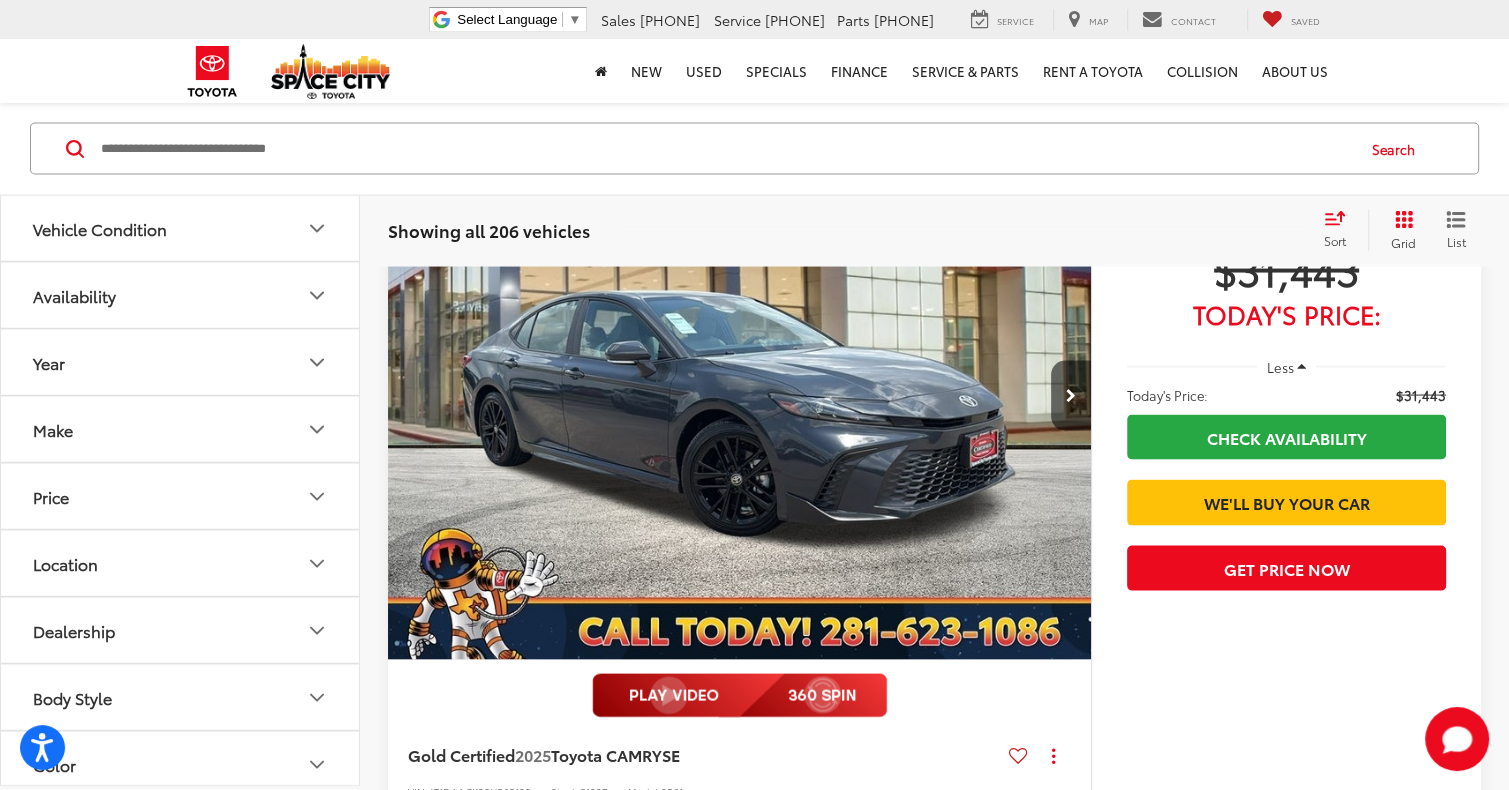click at bounding box center [740, 396] 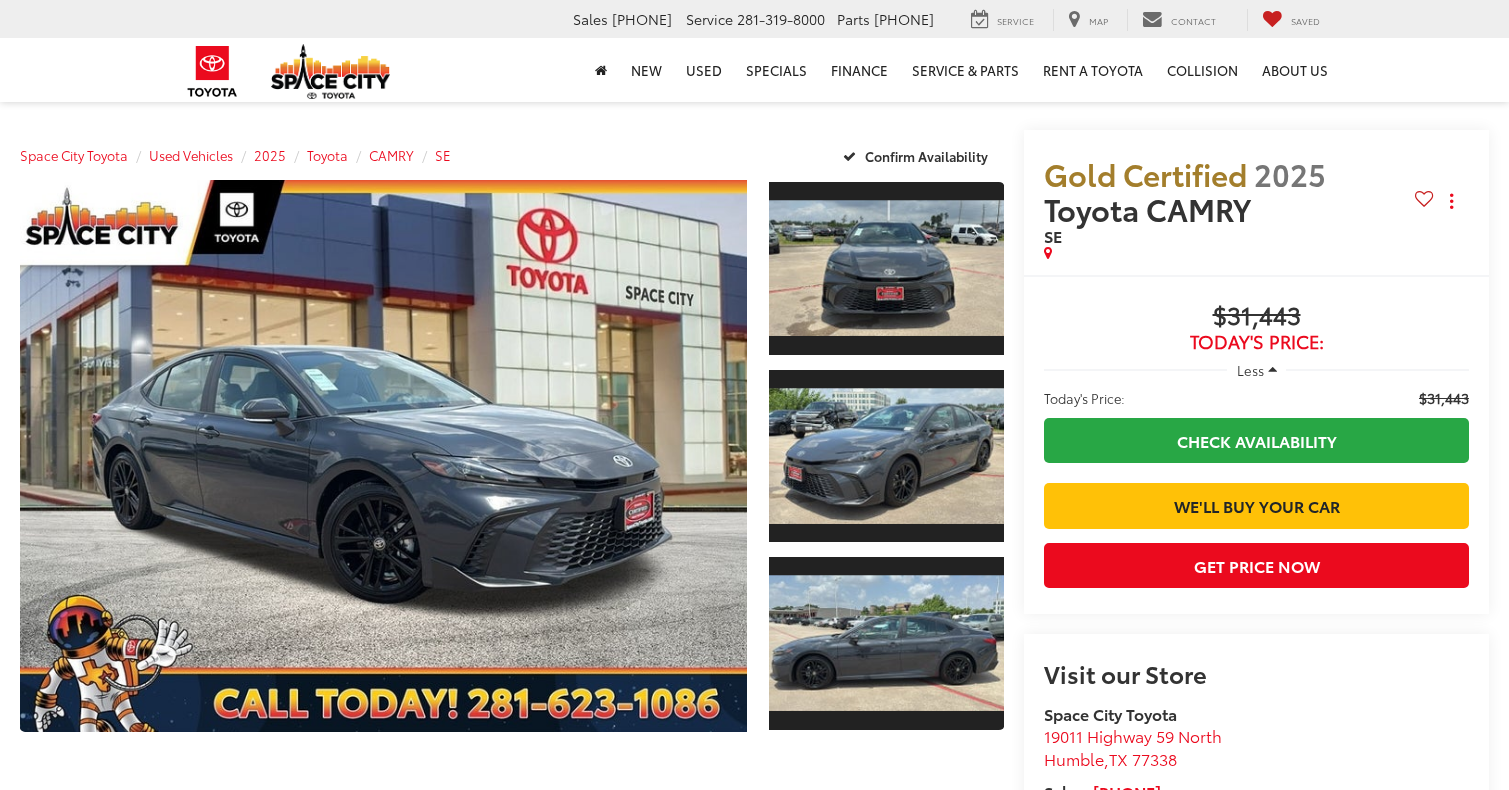 scroll, scrollTop: 0, scrollLeft: 0, axis: both 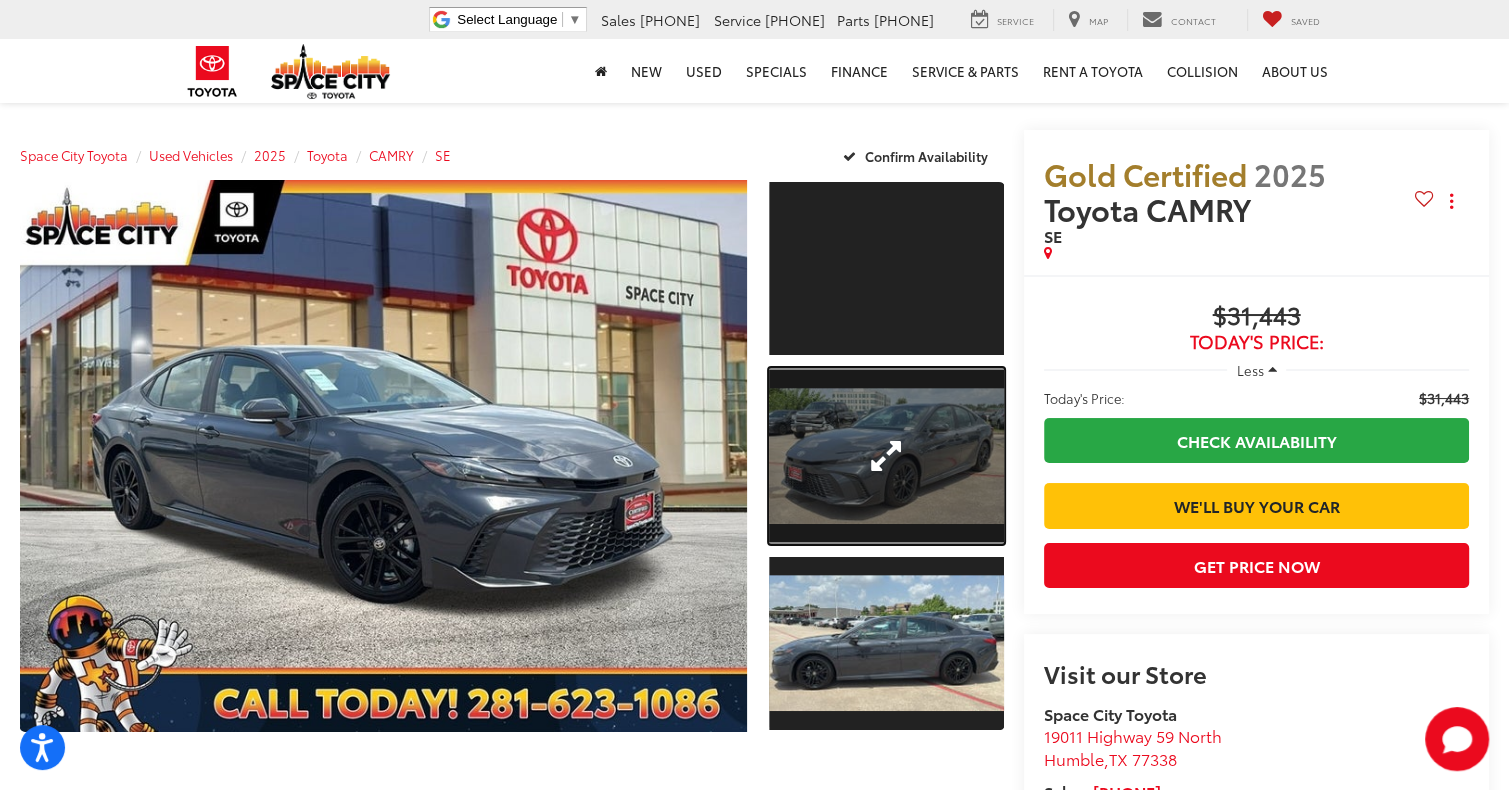 click at bounding box center [886, 456] 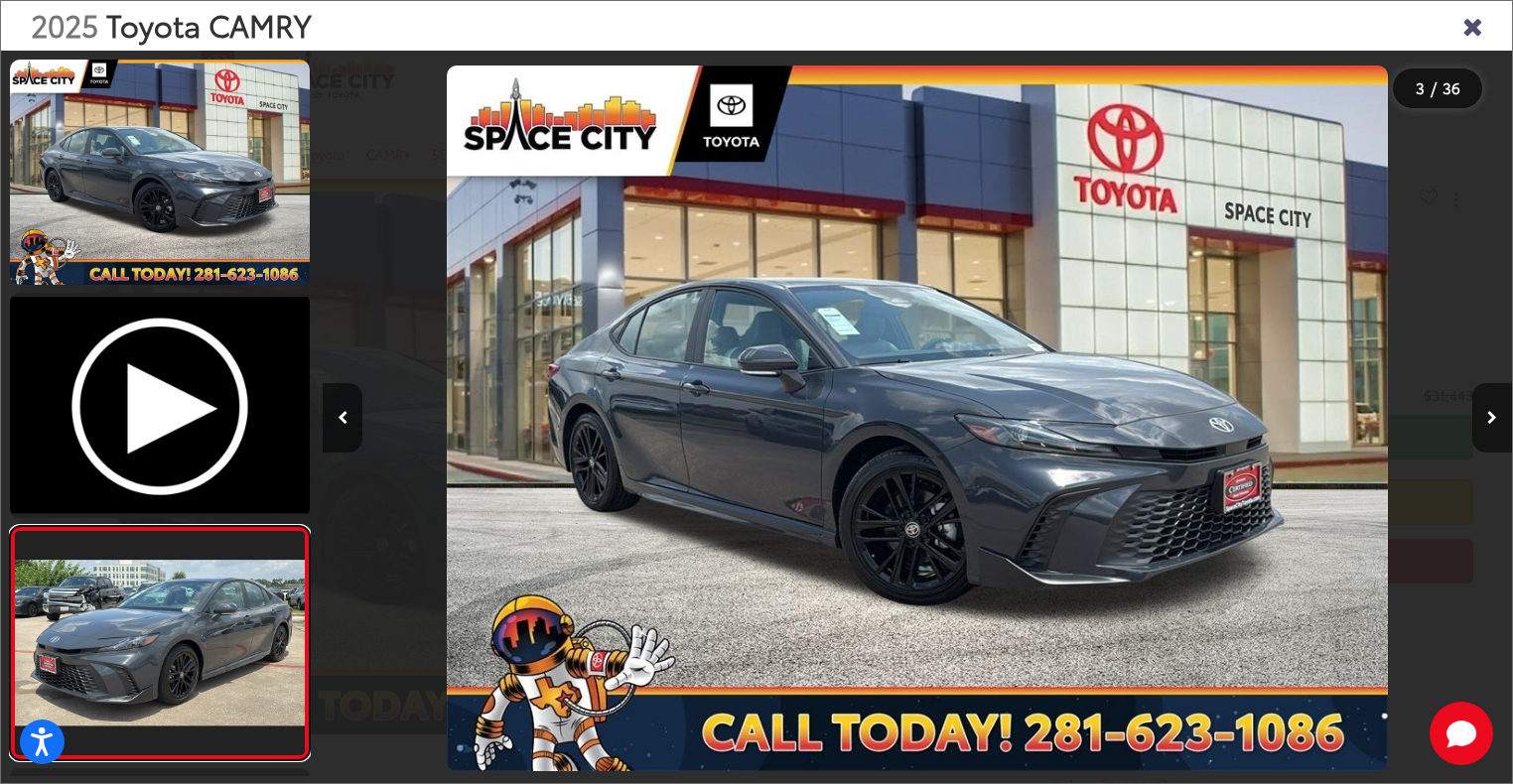 scroll, scrollTop: 0, scrollLeft: 133, axis: horizontal 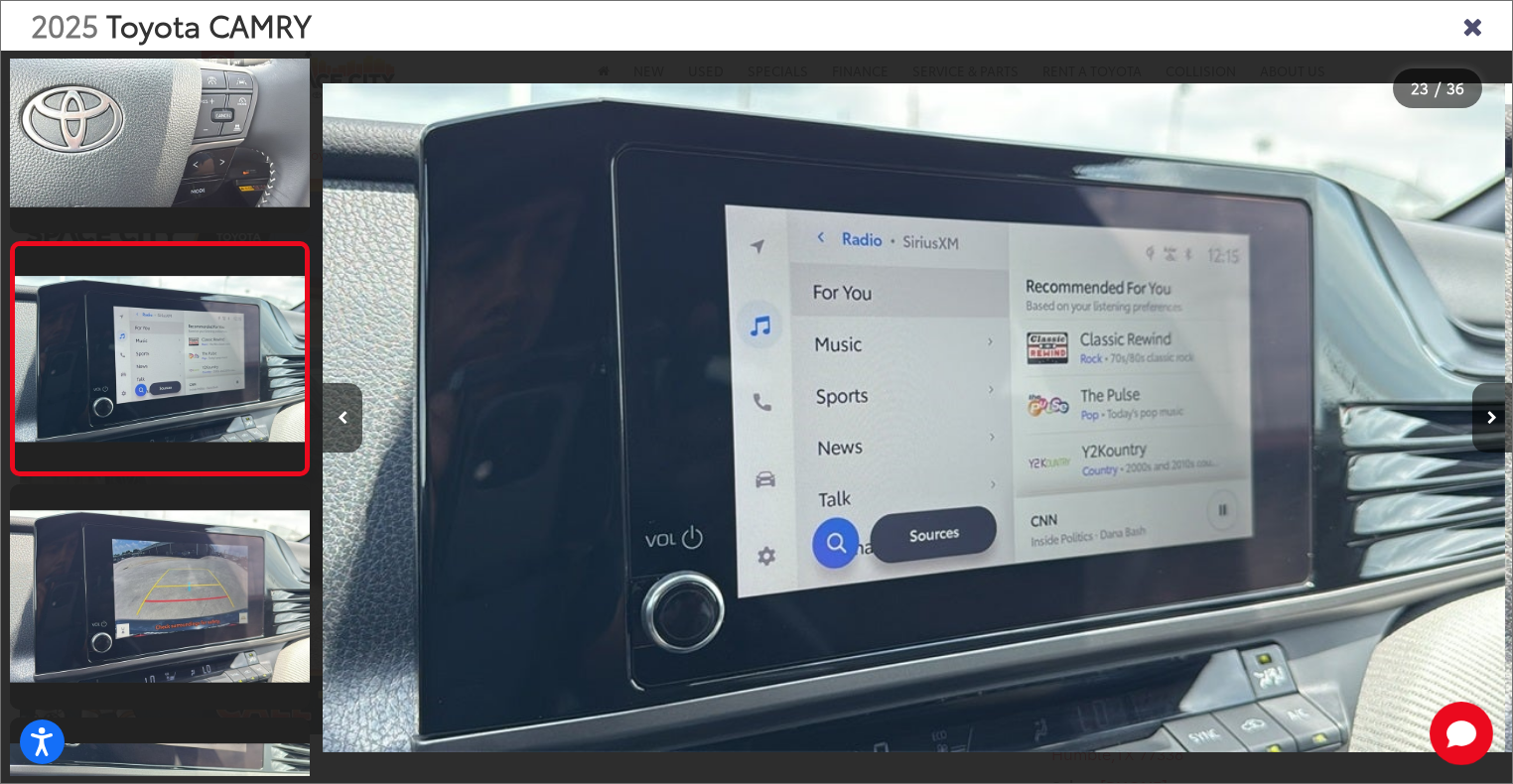click at bounding box center [1472, 25] 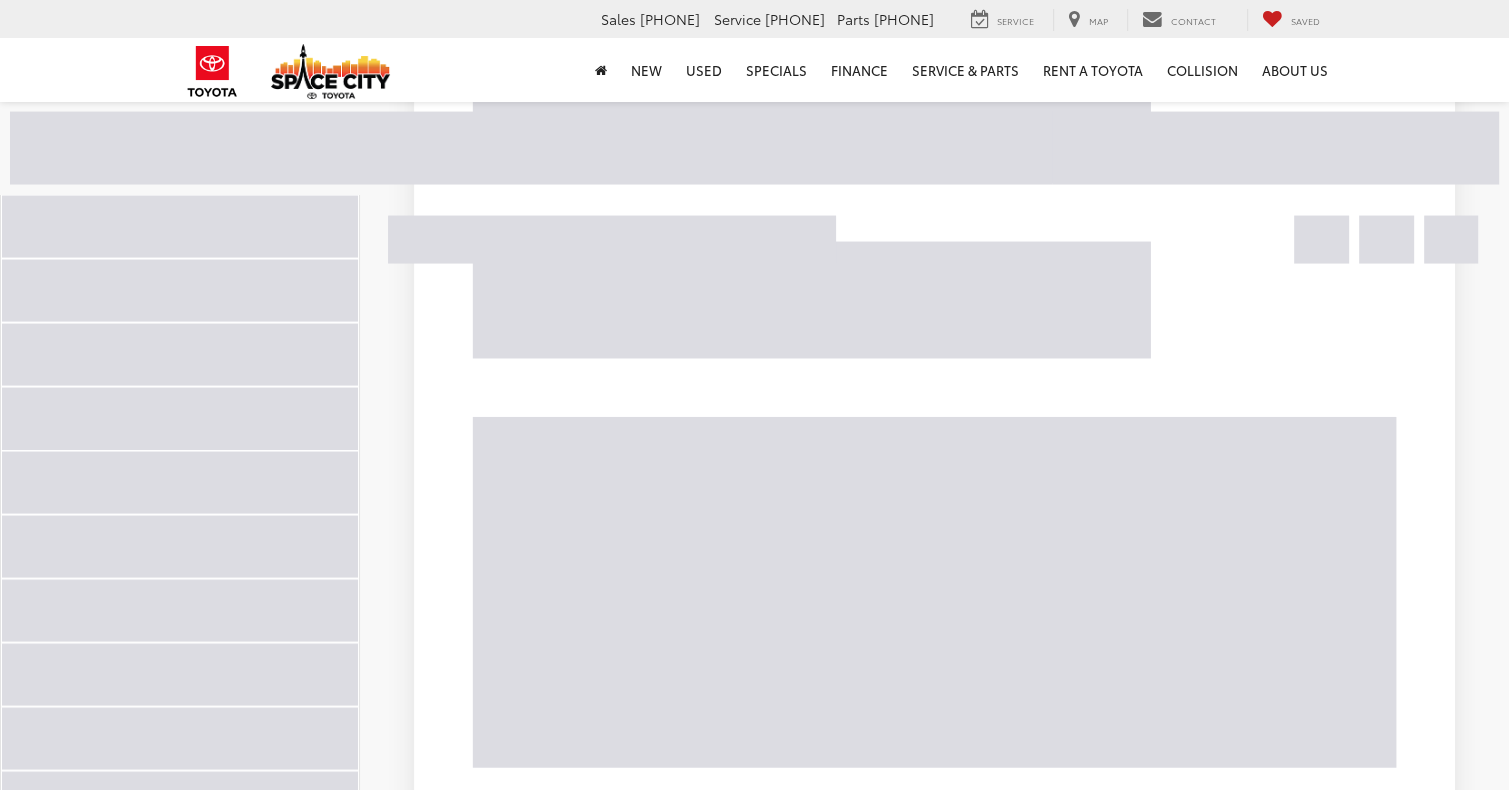 scroll, scrollTop: 3938, scrollLeft: 0, axis: vertical 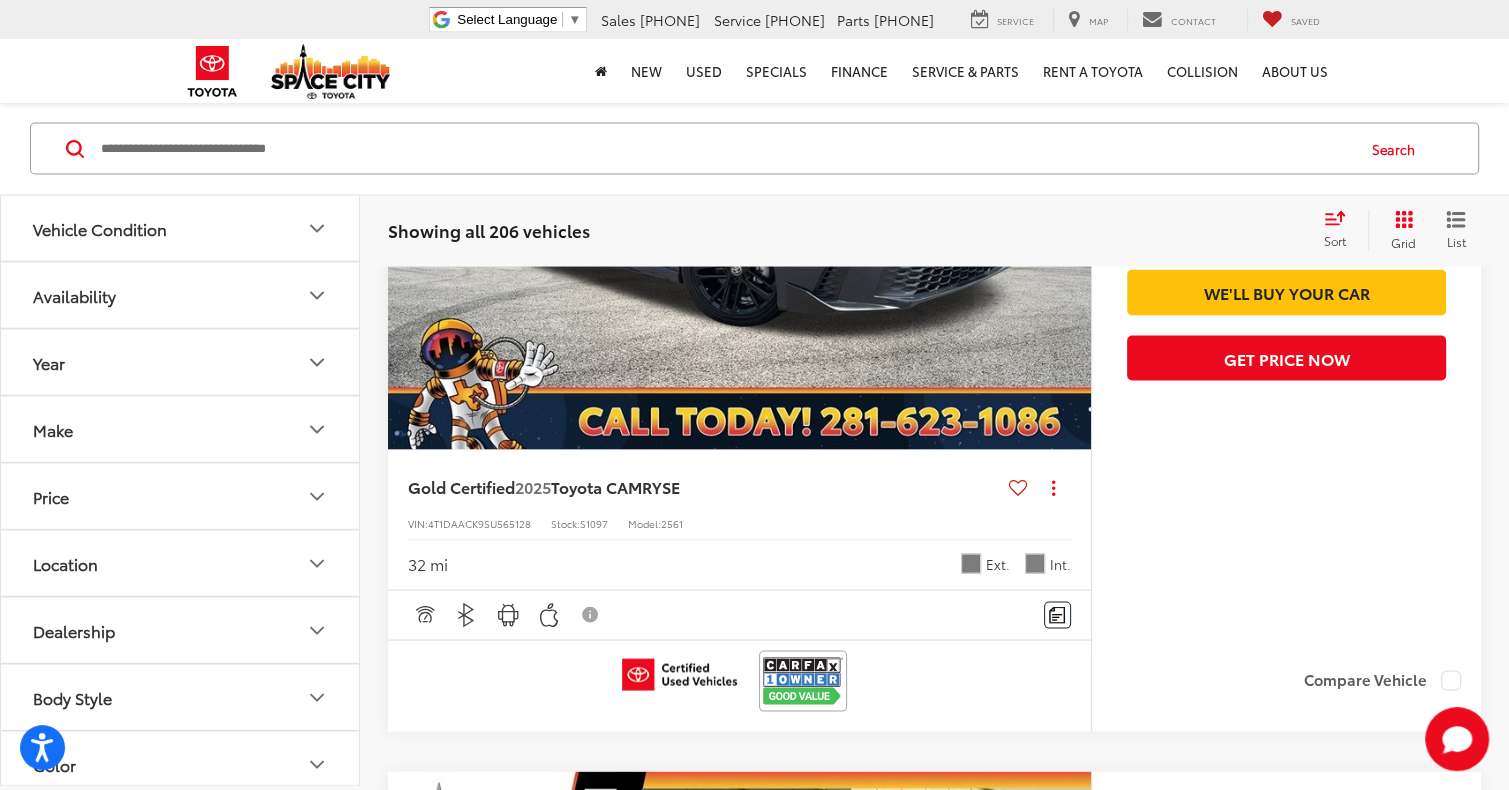 click 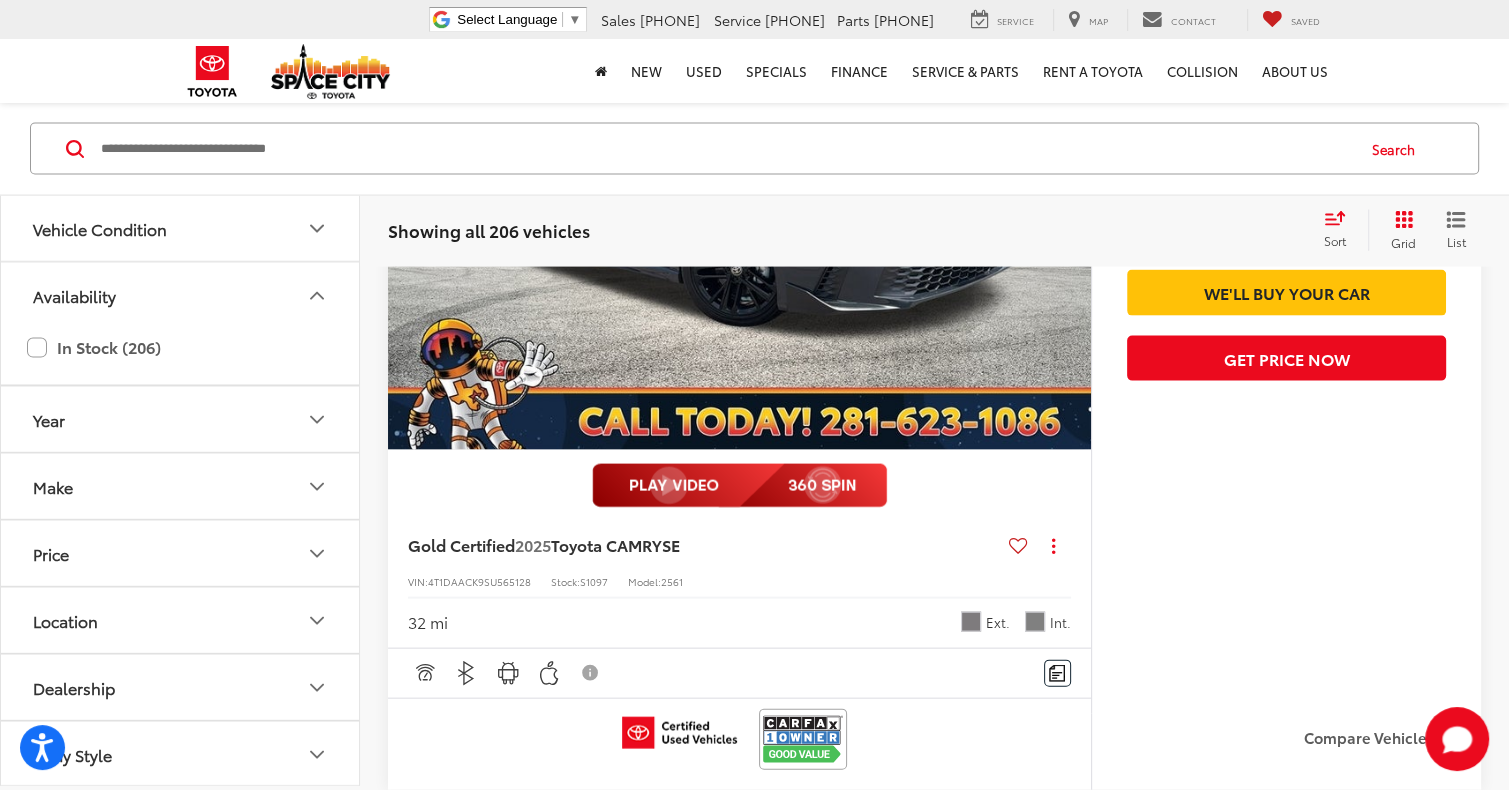 scroll, scrollTop: 3938, scrollLeft: 0, axis: vertical 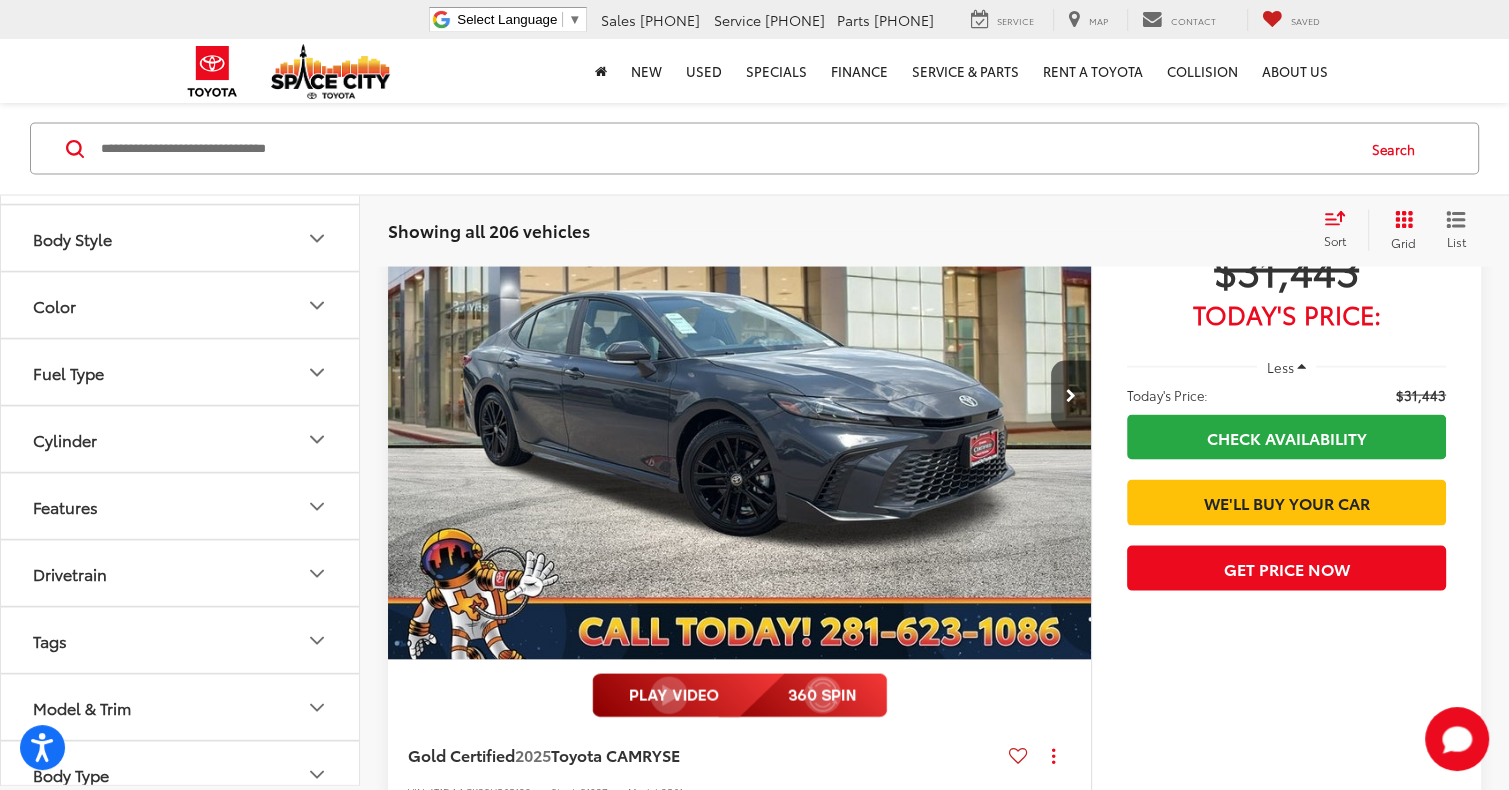click 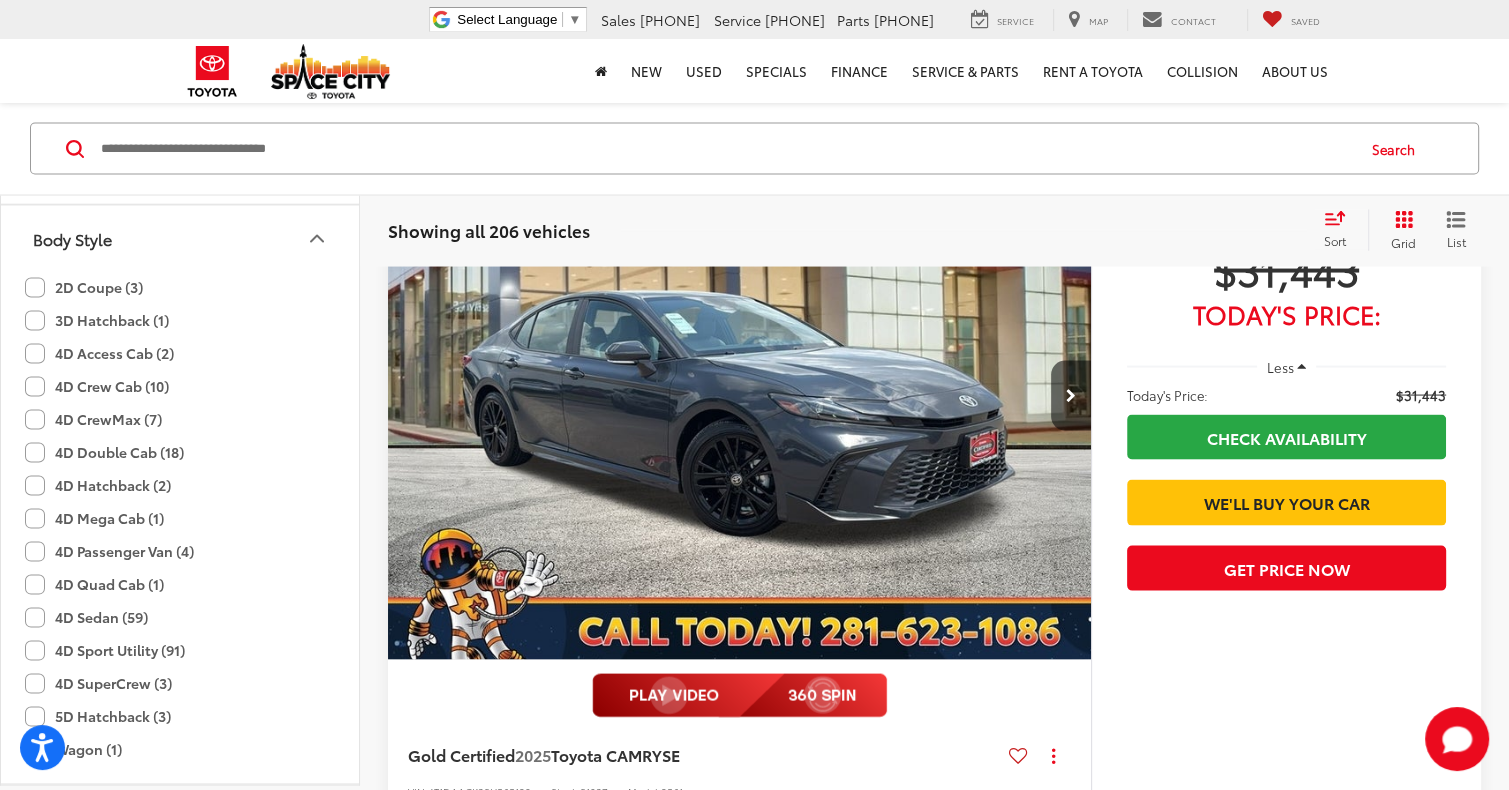 scroll, scrollTop: 1032, scrollLeft: 0, axis: vertical 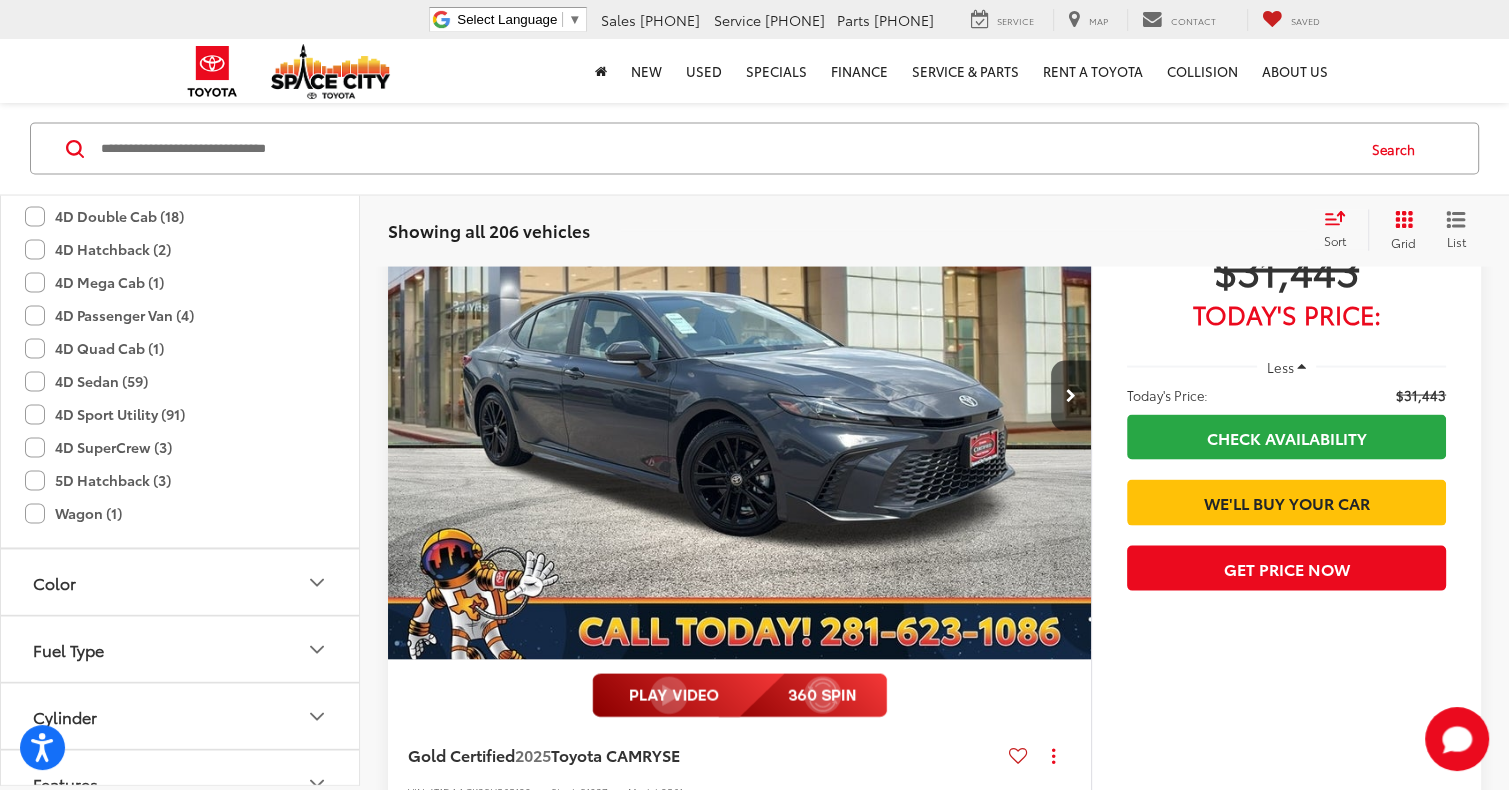 click on "4D Sport Utility (91)" 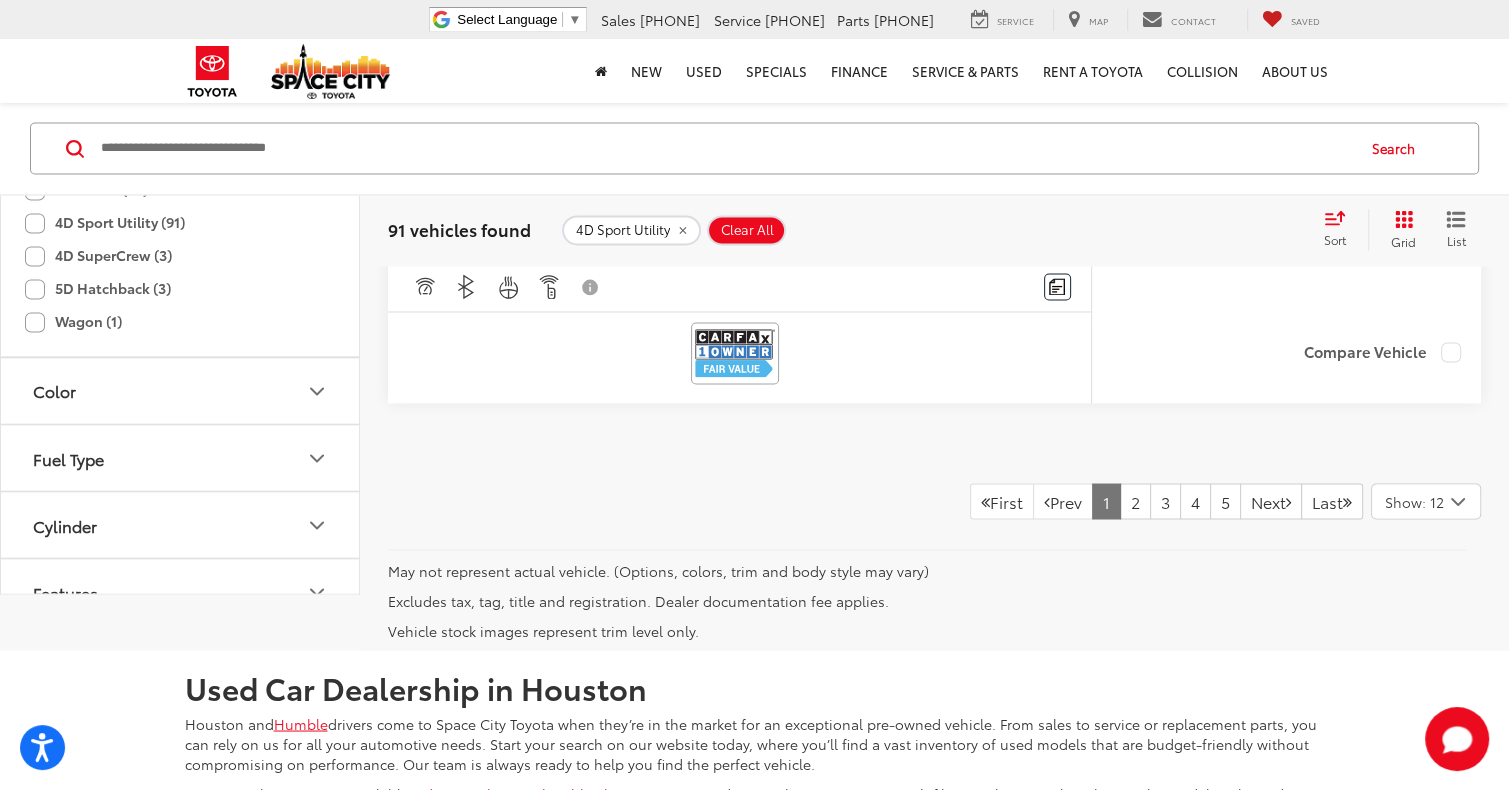scroll, scrollTop: 10936, scrollLeft: 0, axis: vertical 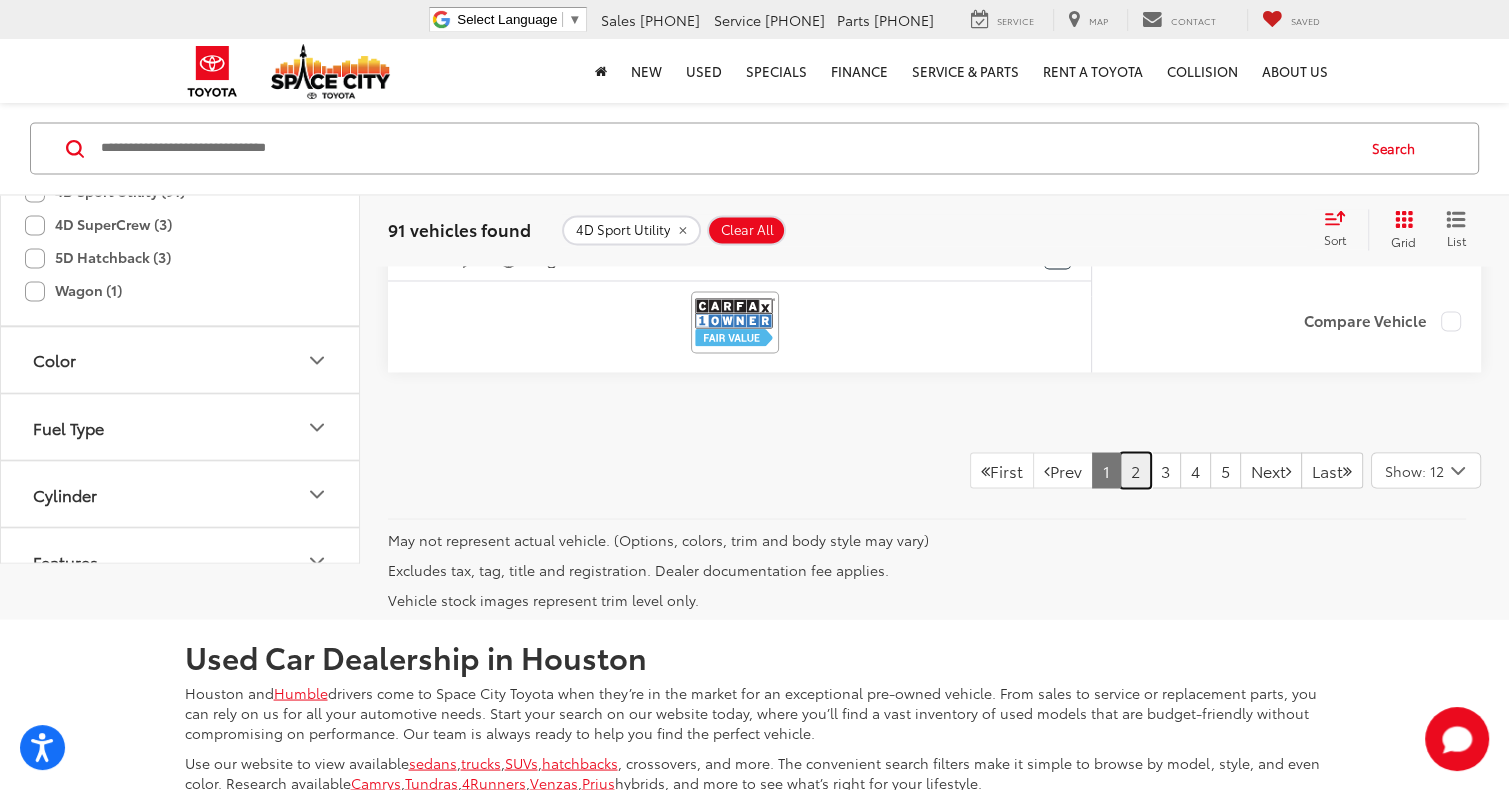 click on "2" at bounding box center (1135, 470) 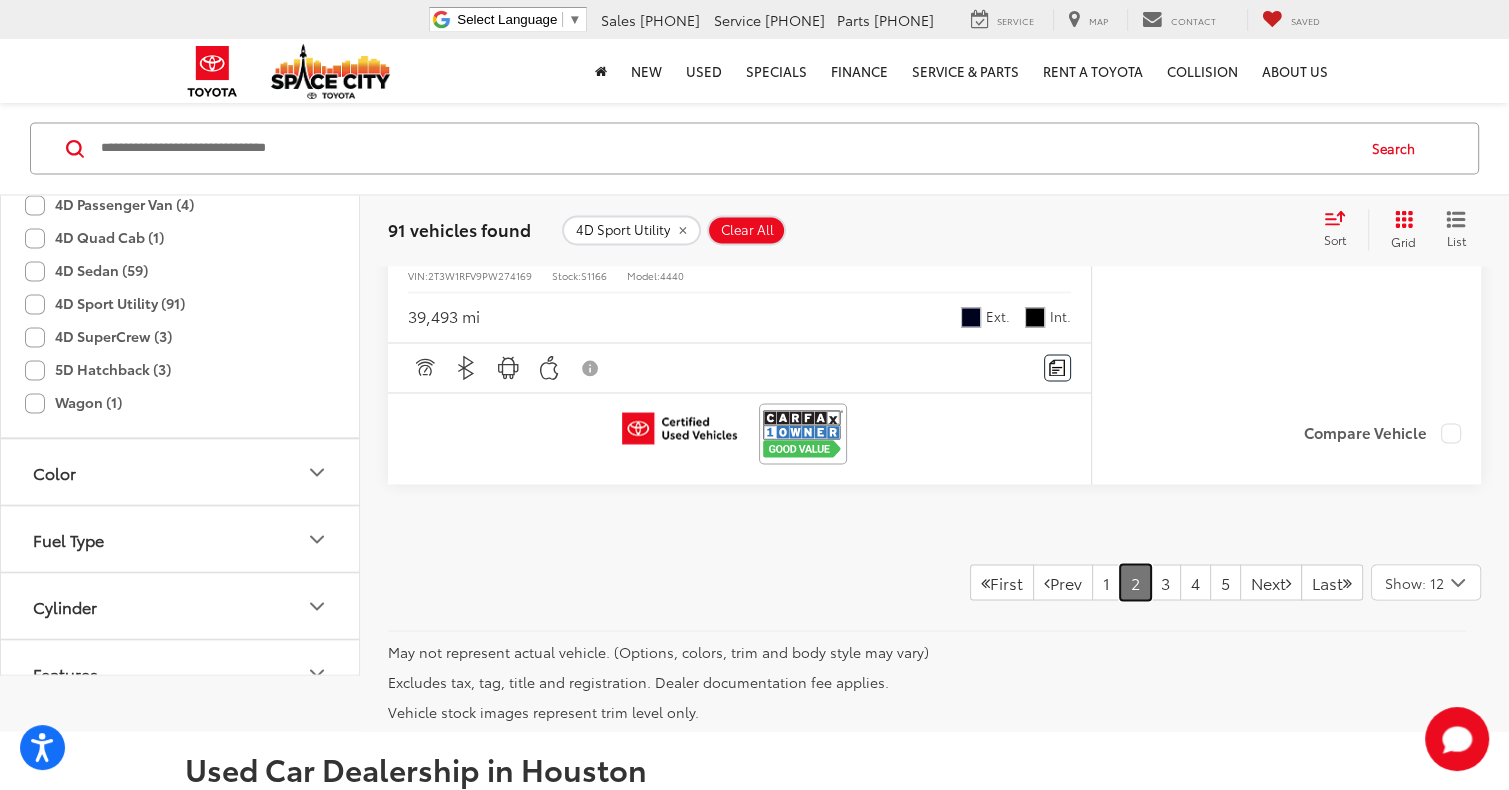 scroll, scrollTop: 10896, scrollLeft: 0, axis: vertical 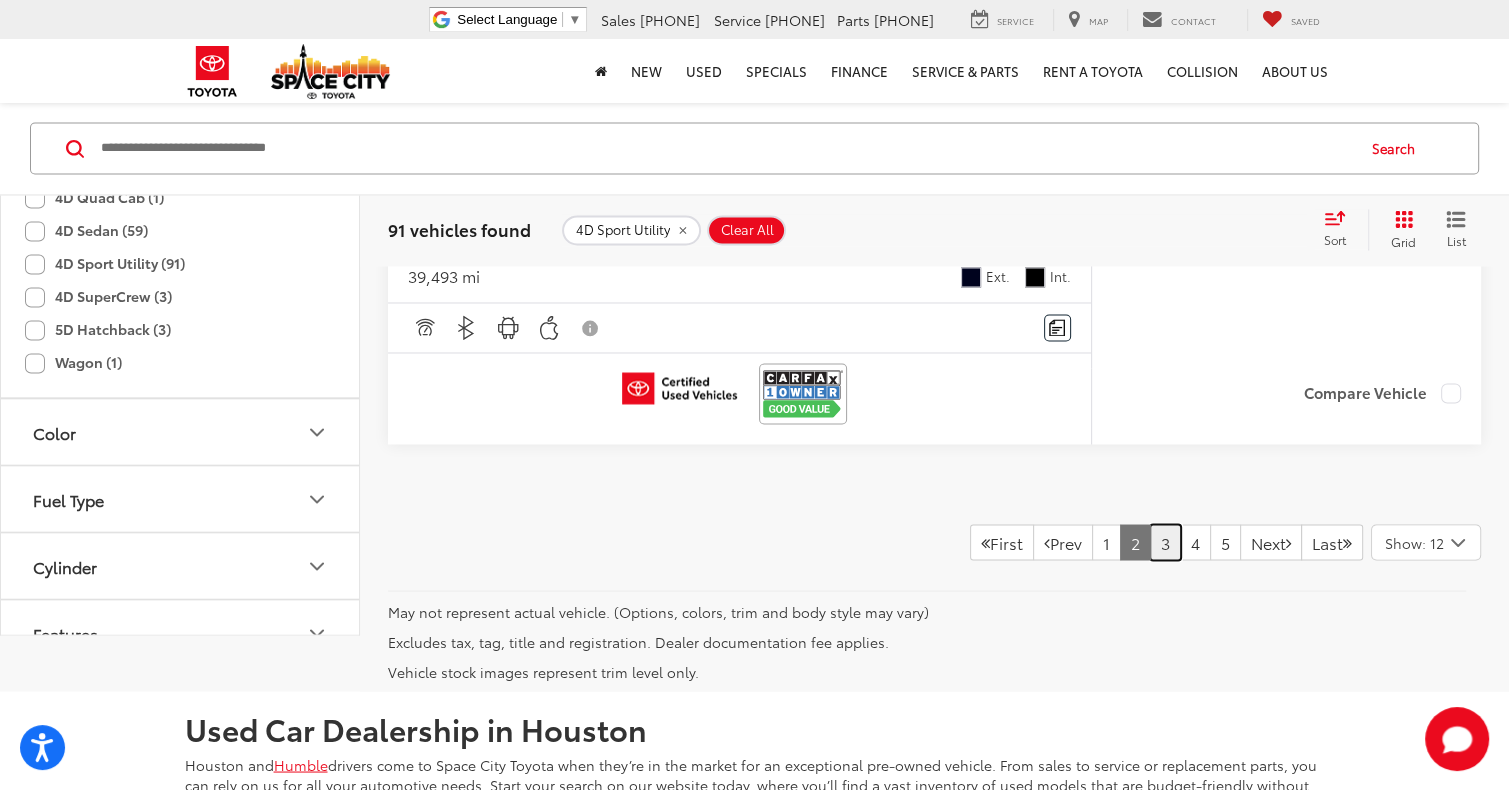 click on "3" at bounding box center (1165, 542) 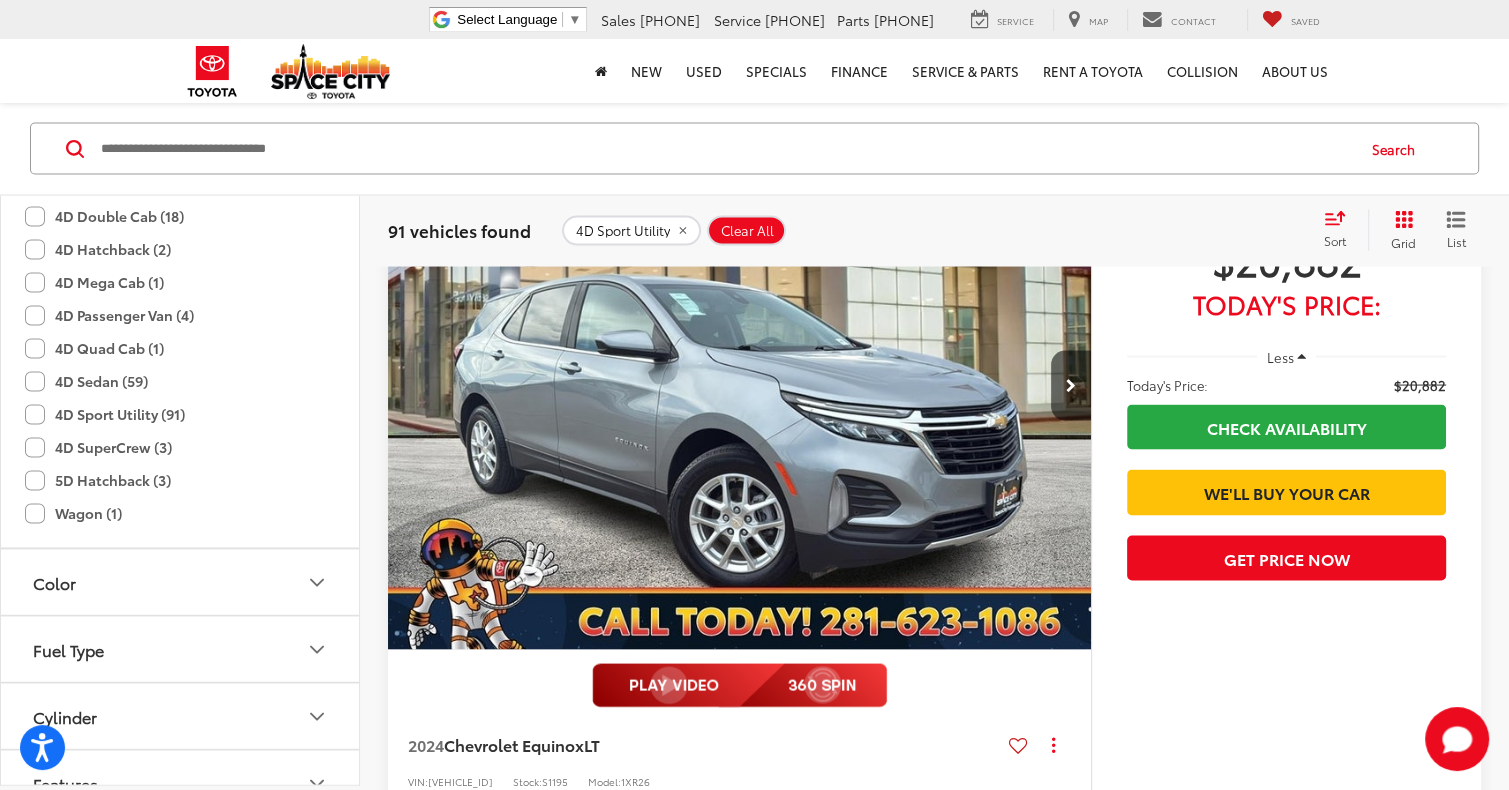 scroll, scrollTop: 3816, scrollLeft: 0, axis: vertical 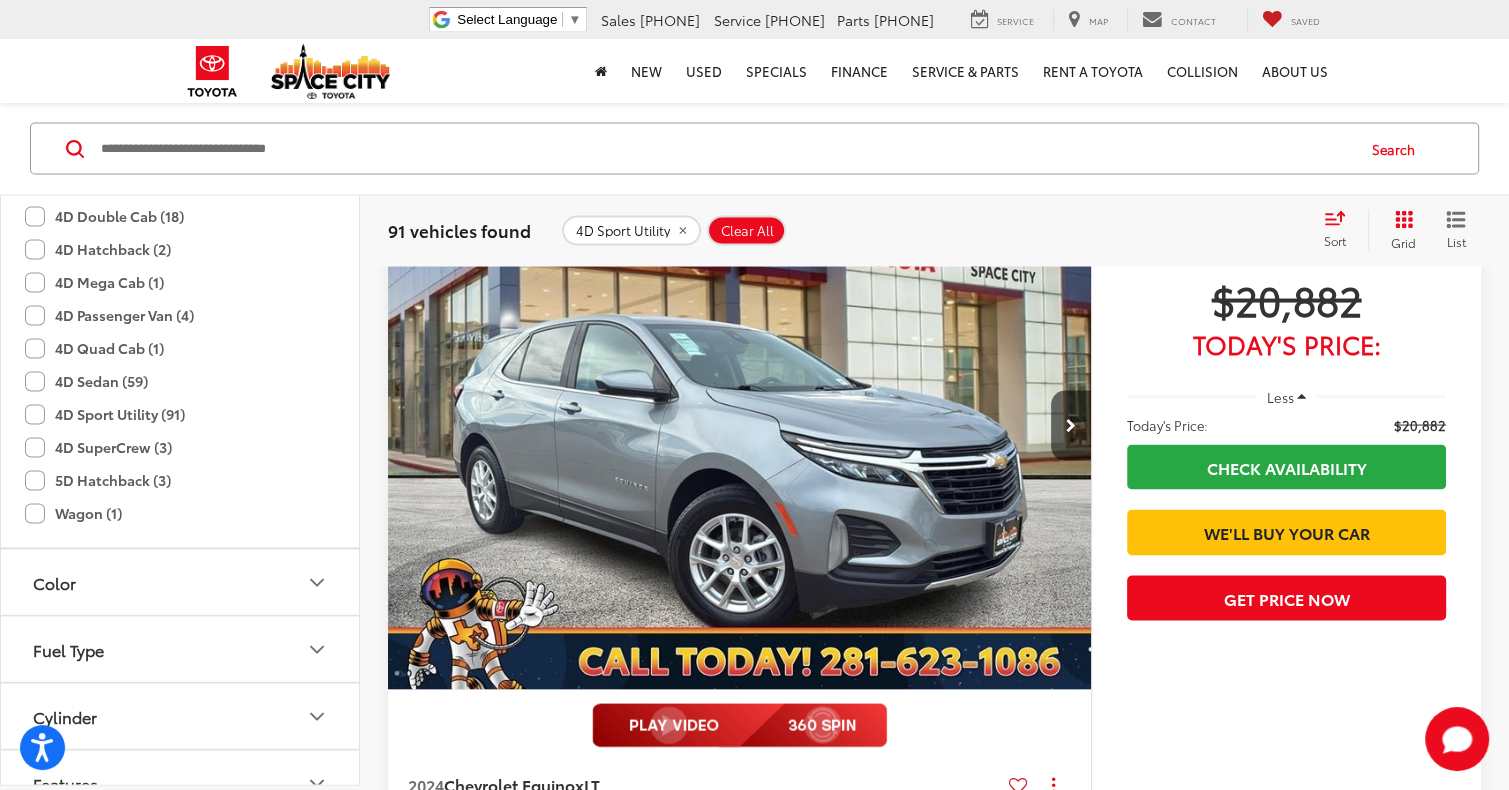 click at bounding box center [740, 426] 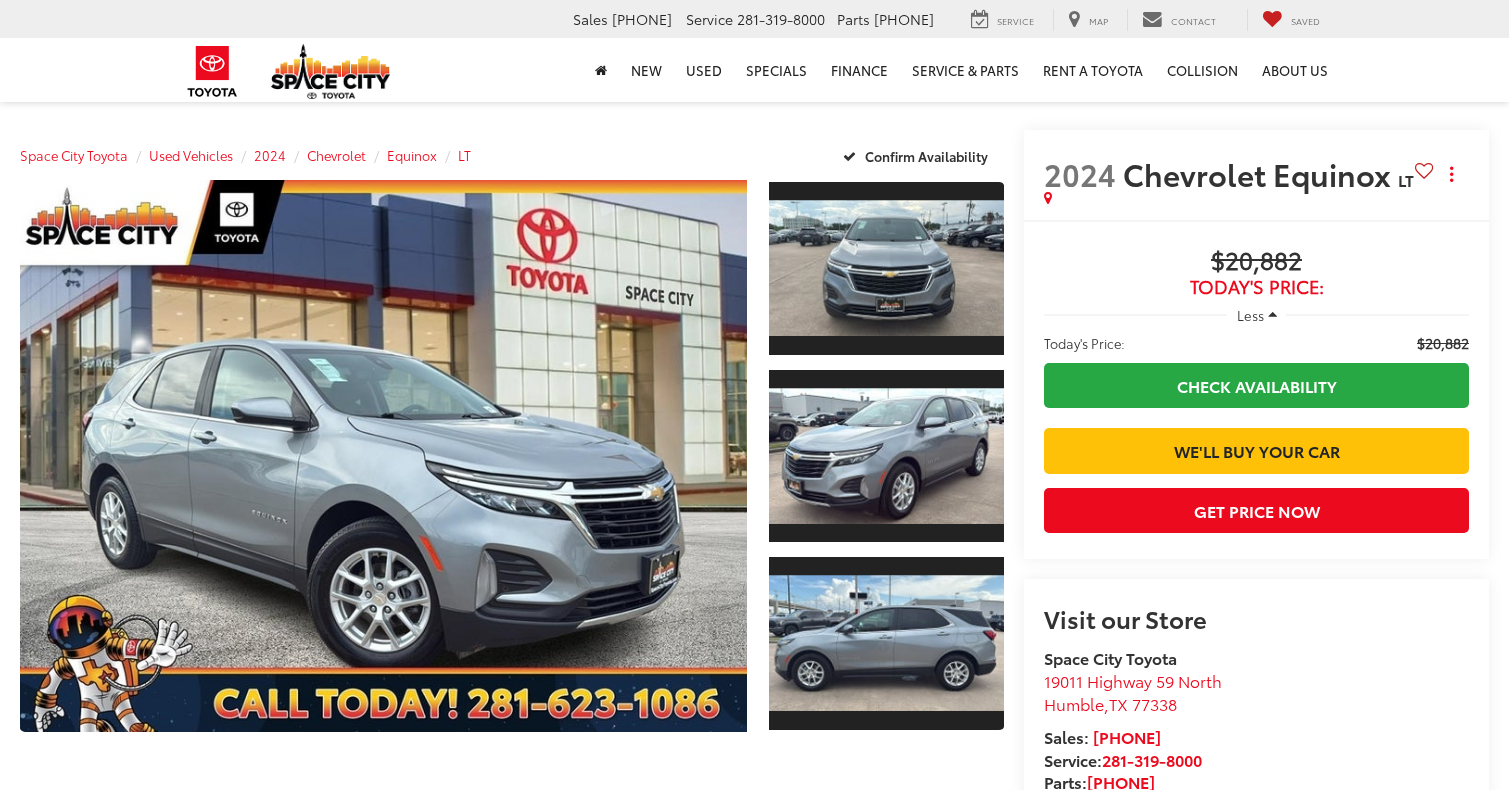 scroll, scrollTop: 0, scrollLeft: 0, axis: both 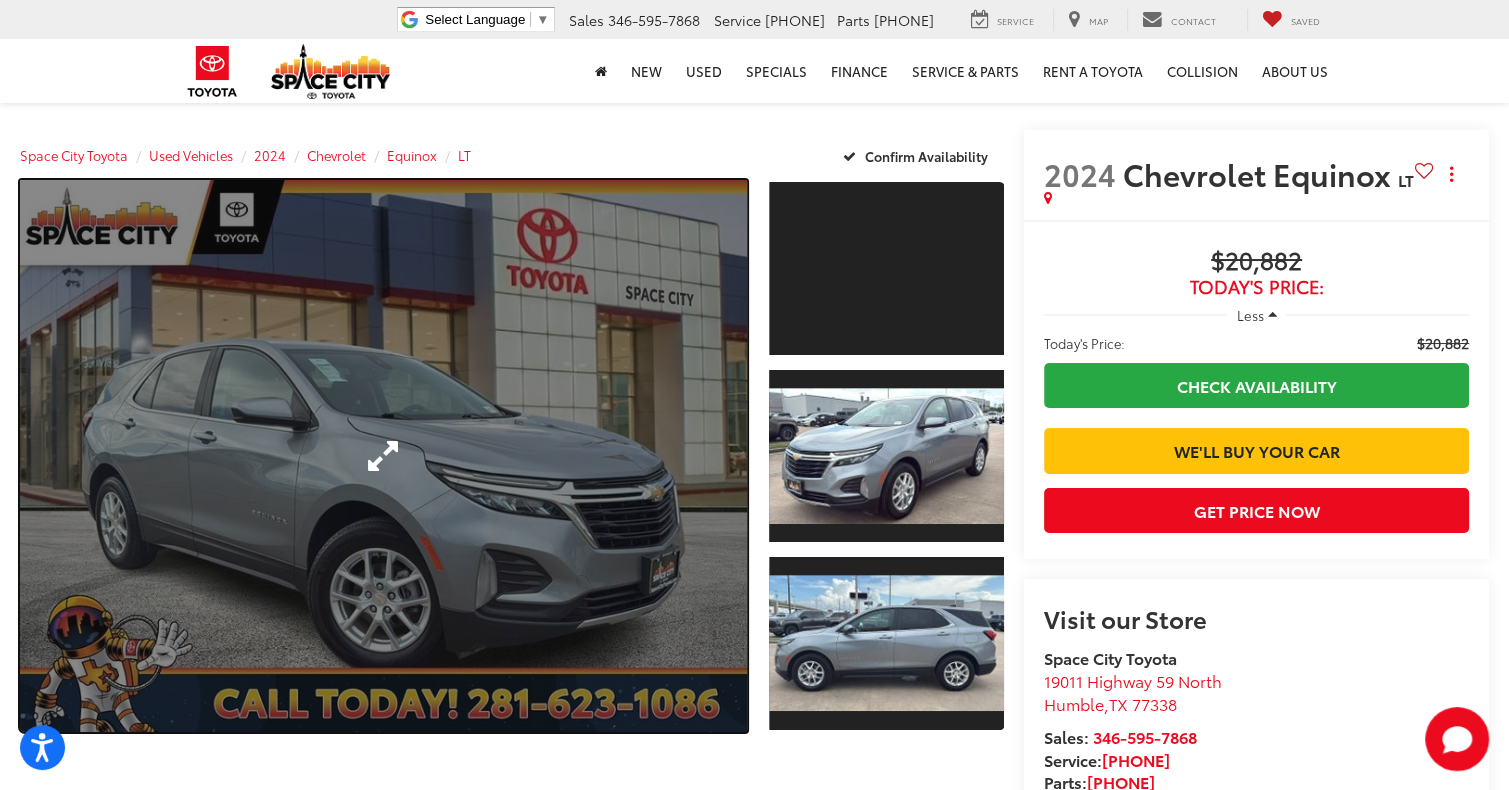 click at bounding box center [383, 456] 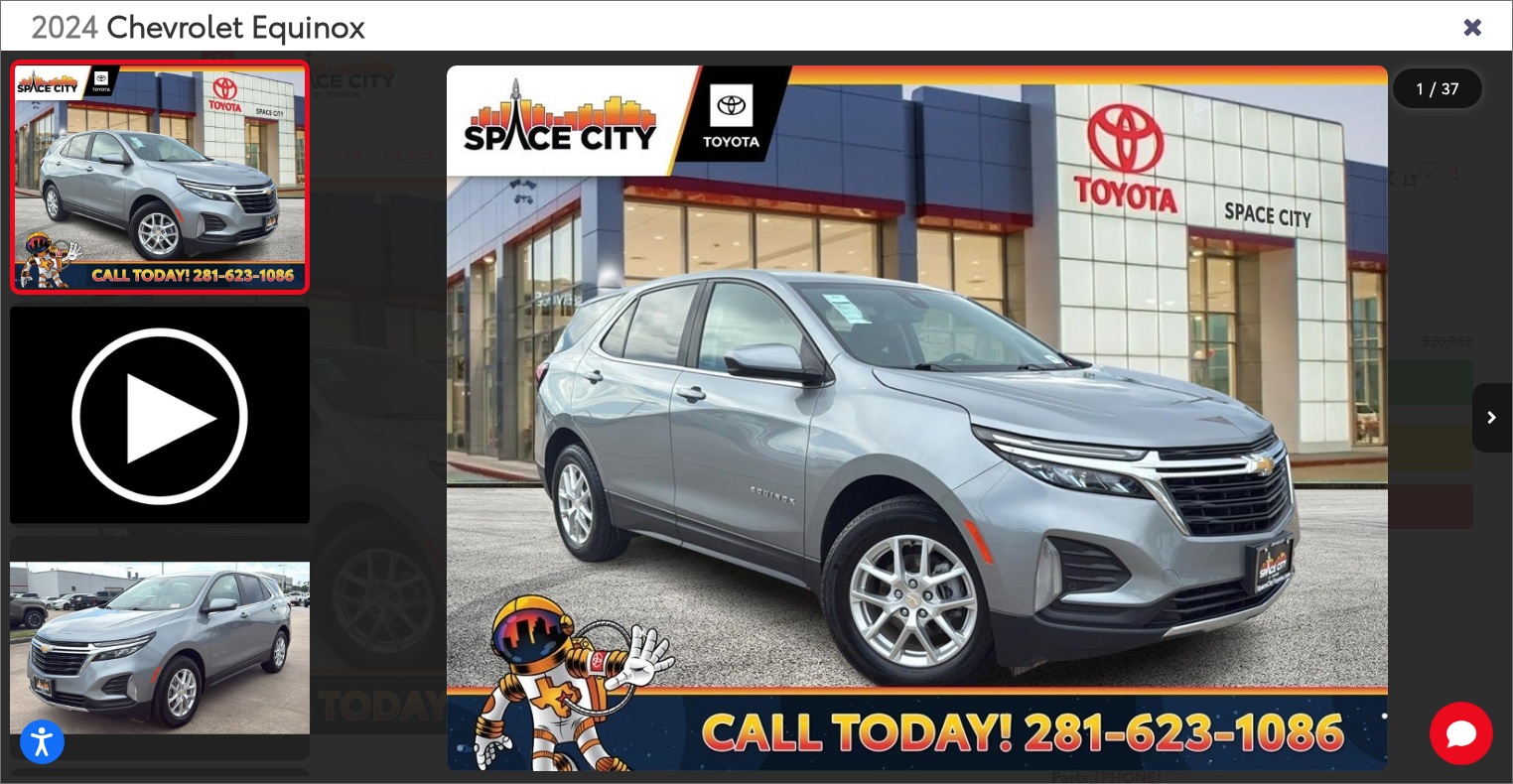 click at bounding box center [1492, 418] 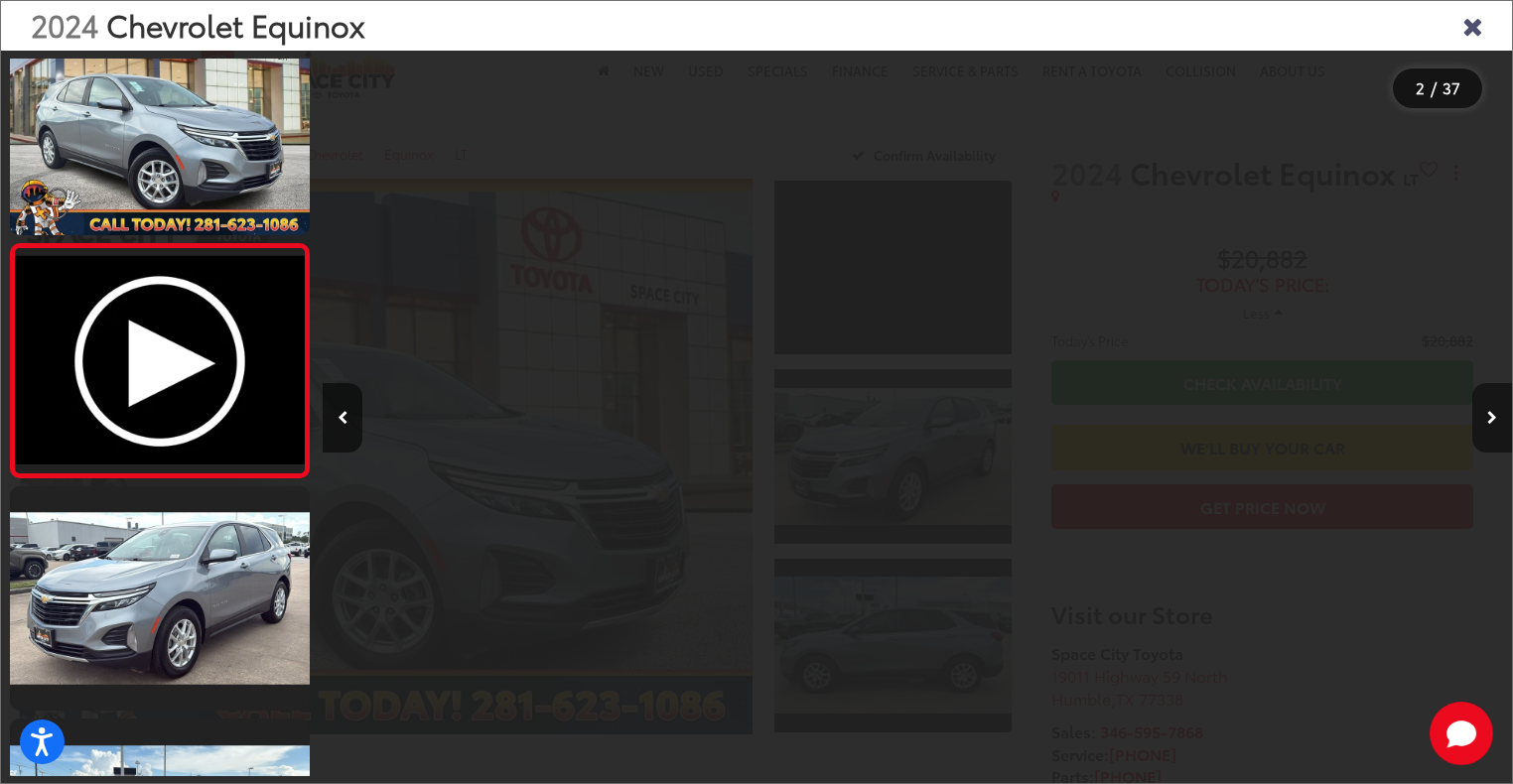 click at bounding box center (1492, 418) 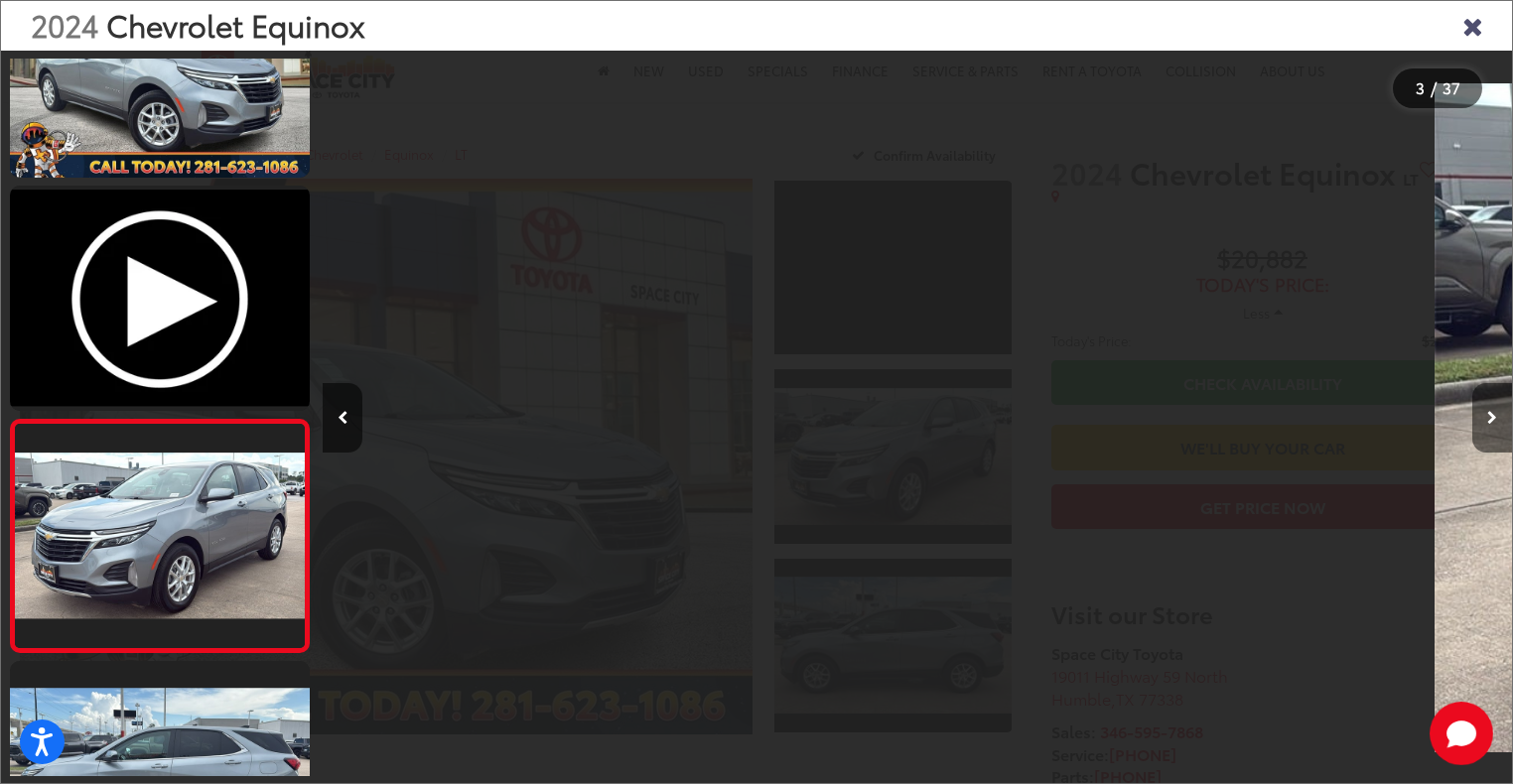 scroll, scrollTop: 238, scrollLeft: 0, axis: vertical 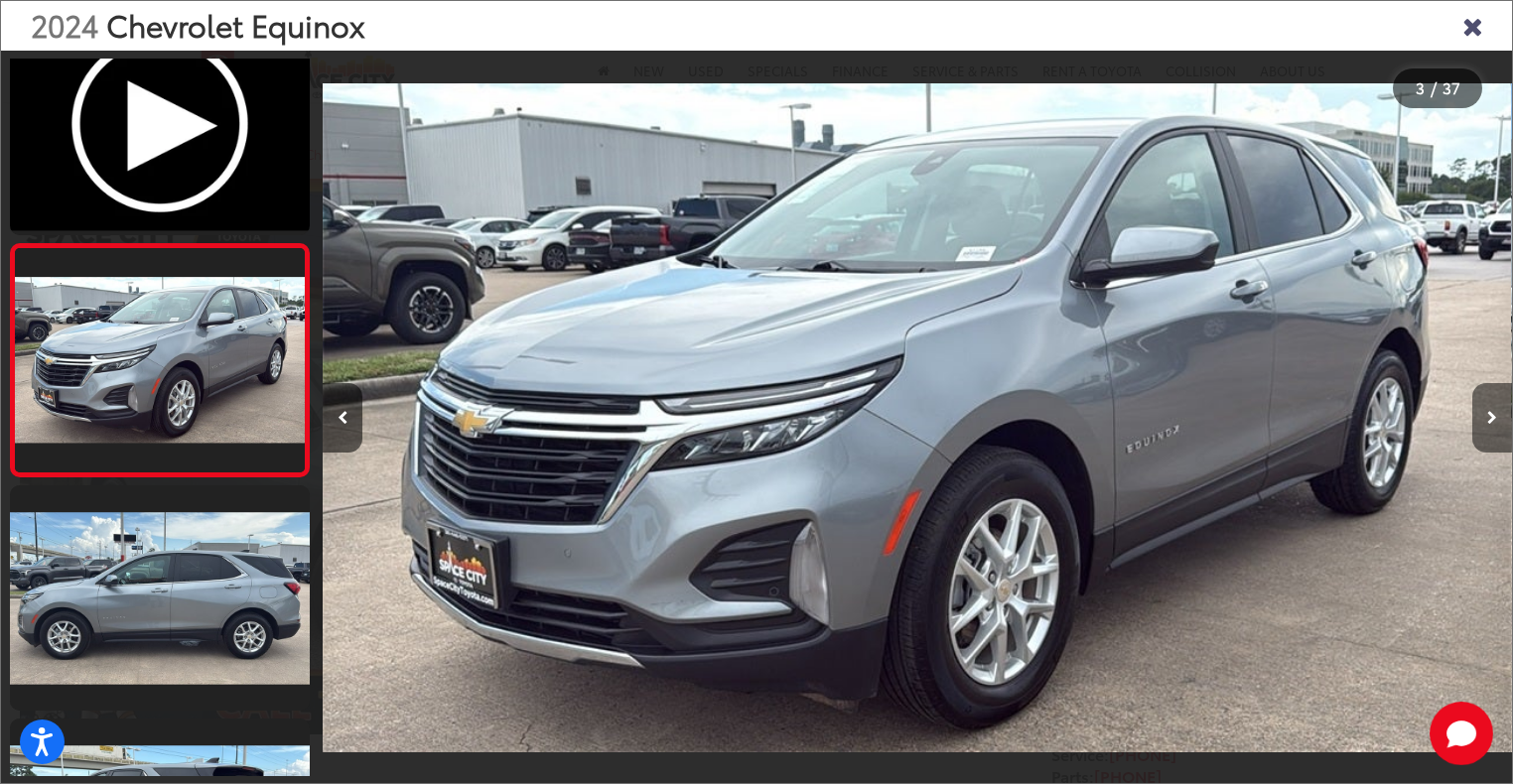 click at bounding box center (1492, 418) 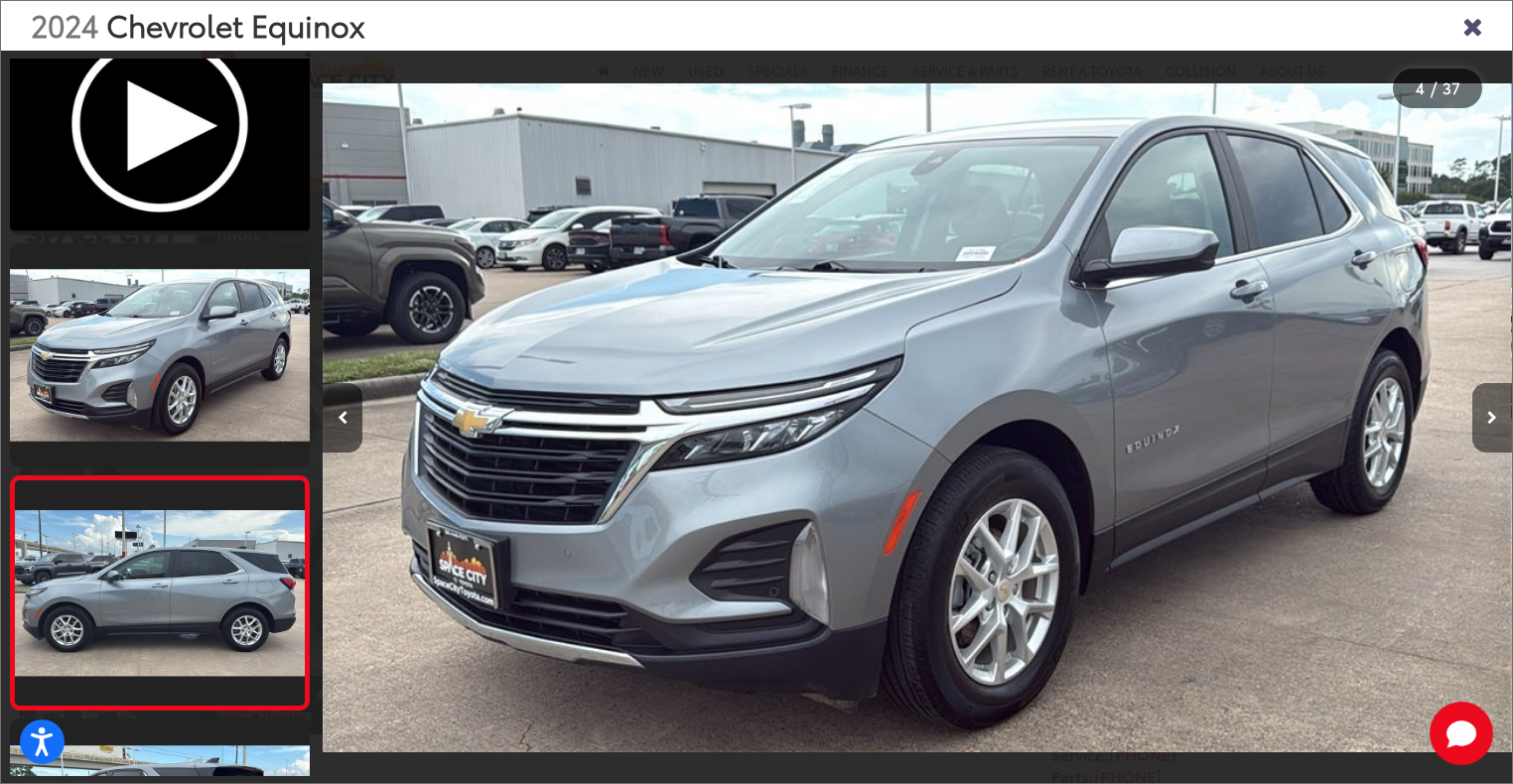 scroll, scrollTop: 0, scrollLeft: 2482, axis: horizontal 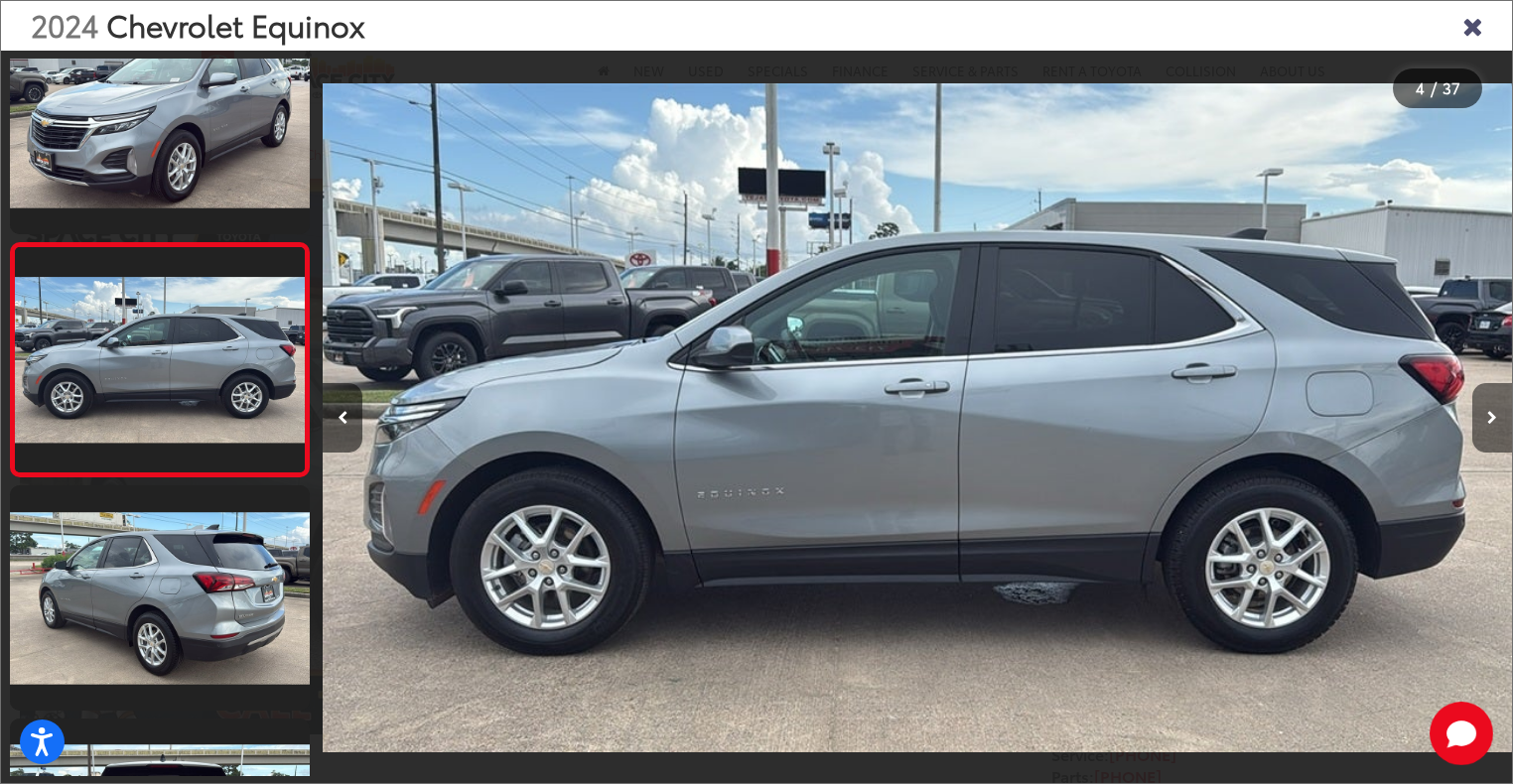 click at bounding box center (1492, 418) 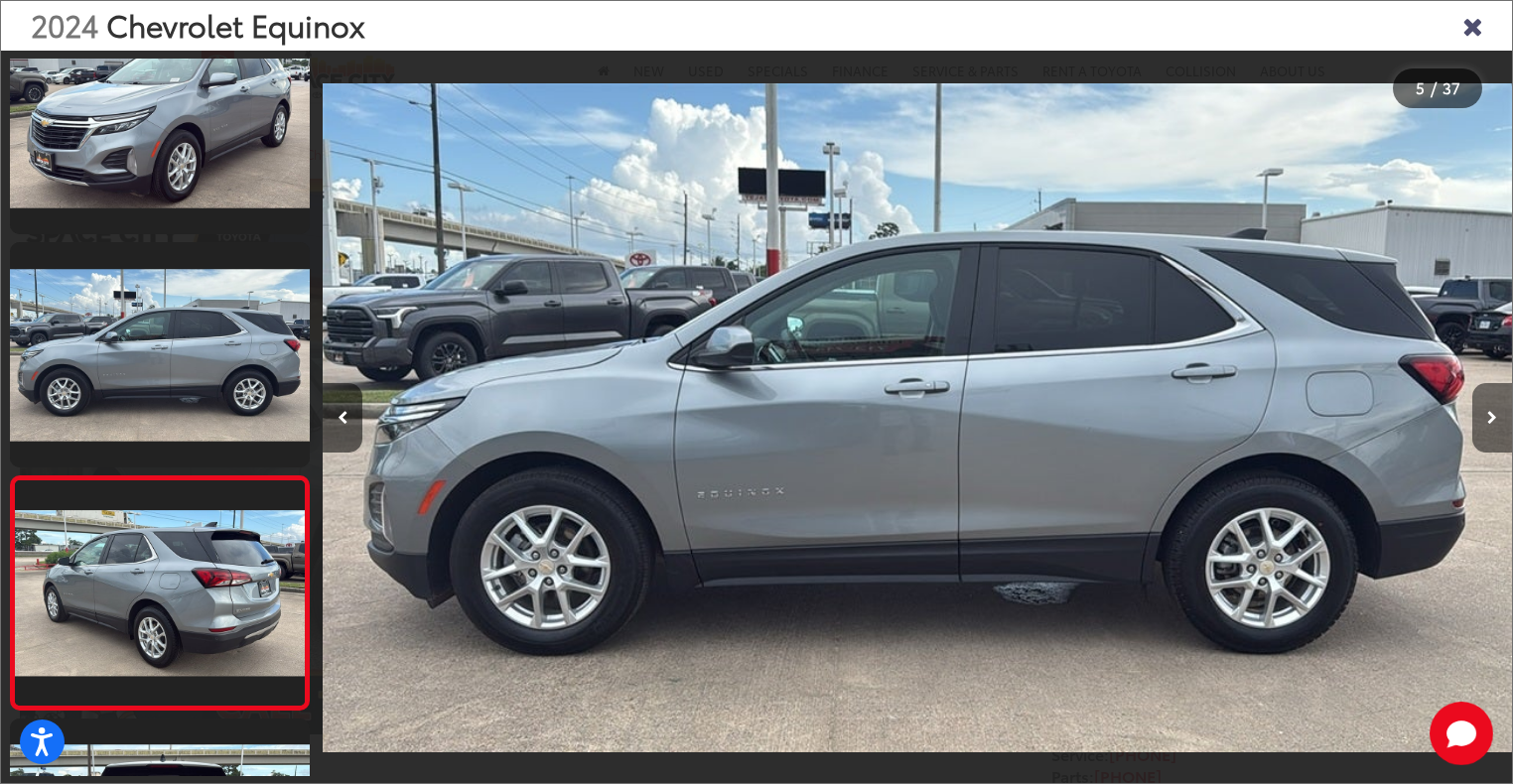 scroll, scrollTop: 0, scrollLeft: 3987, axis: horizontal 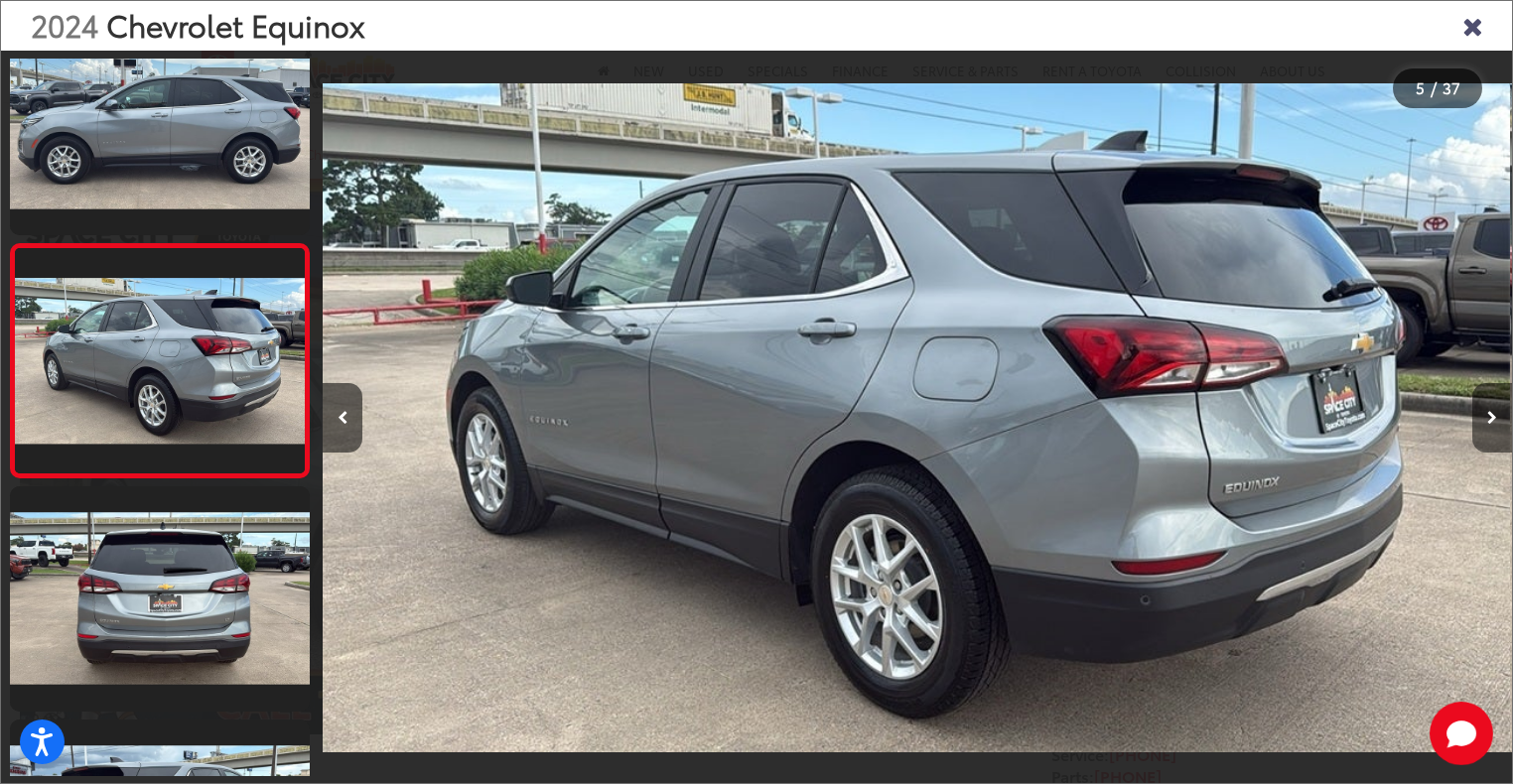click at bounding box center (1492, 418) 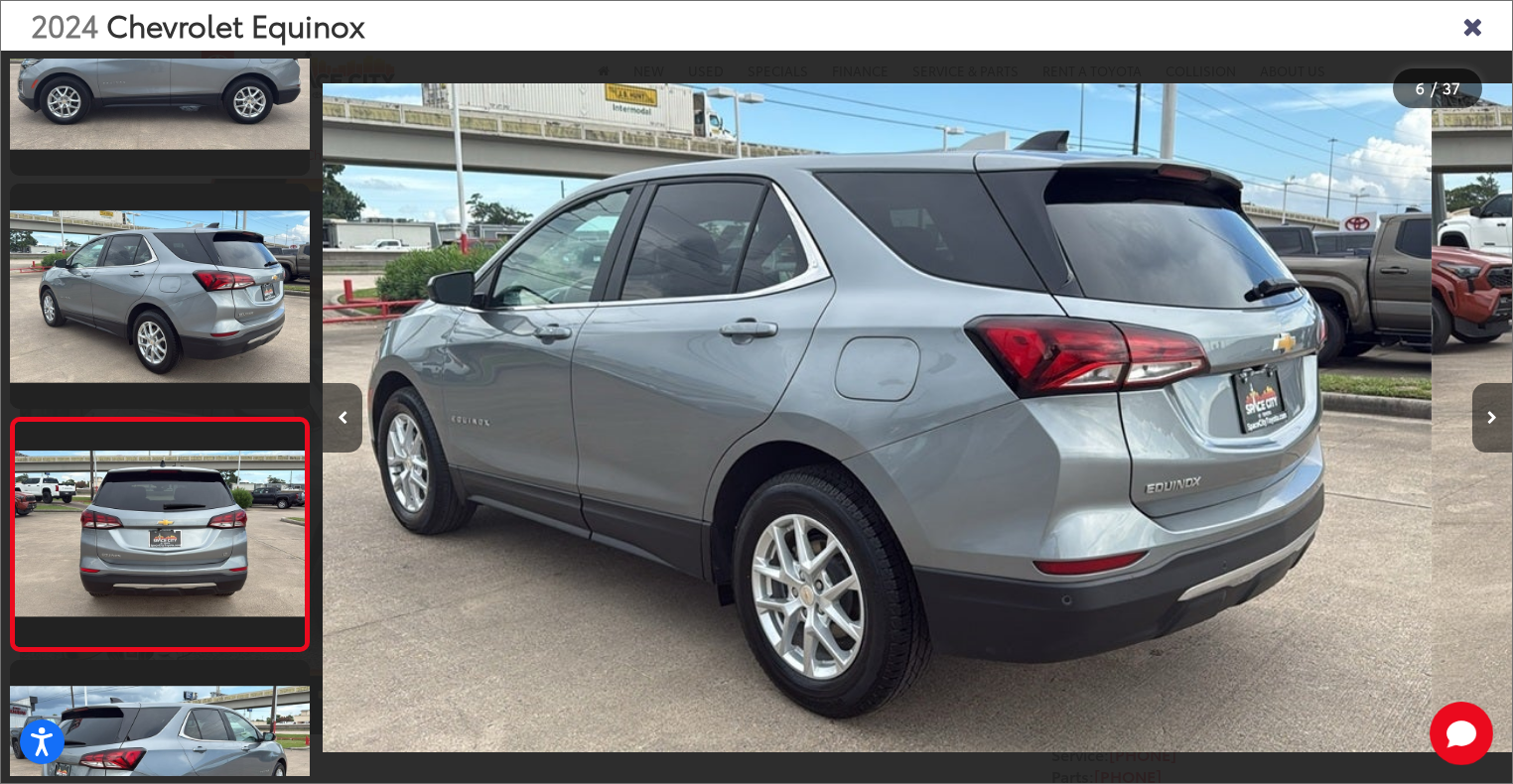scroll, scrollTop: 954, scrollLeft: 0, axis: vertical 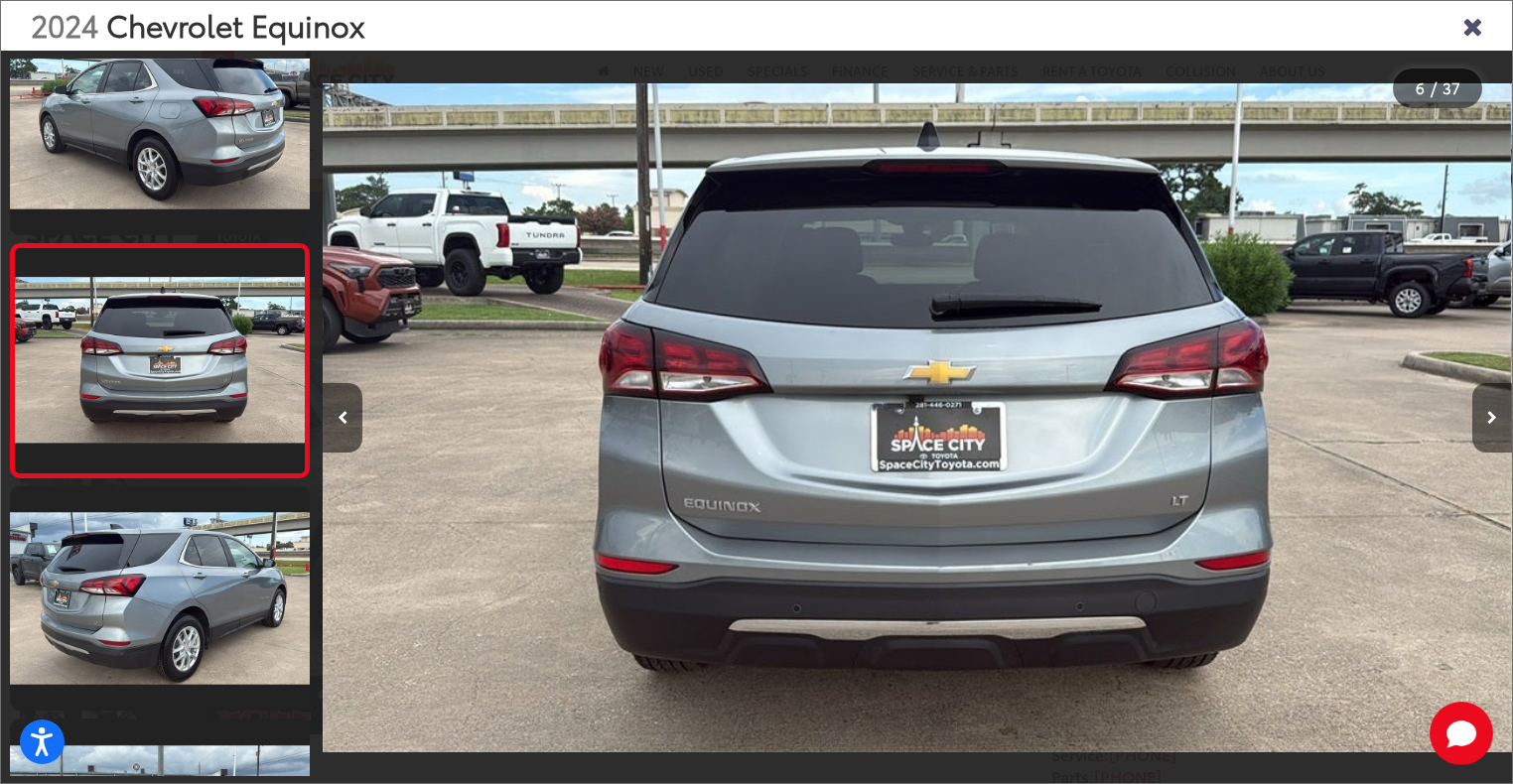 click at bounding box center [1492, 418] 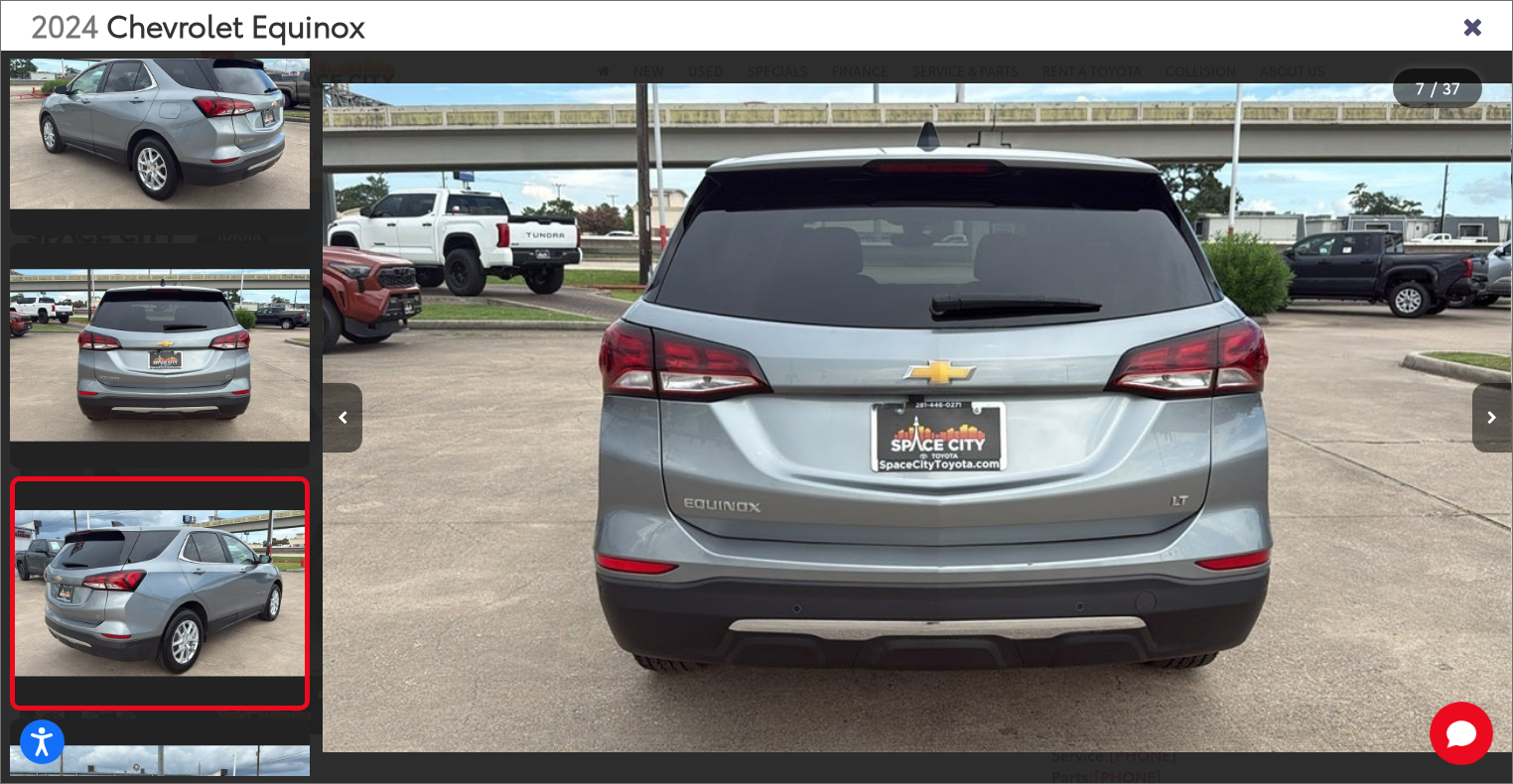 scroll, scrollTop: 0, scrollLeft: 6318, axis: horizontal 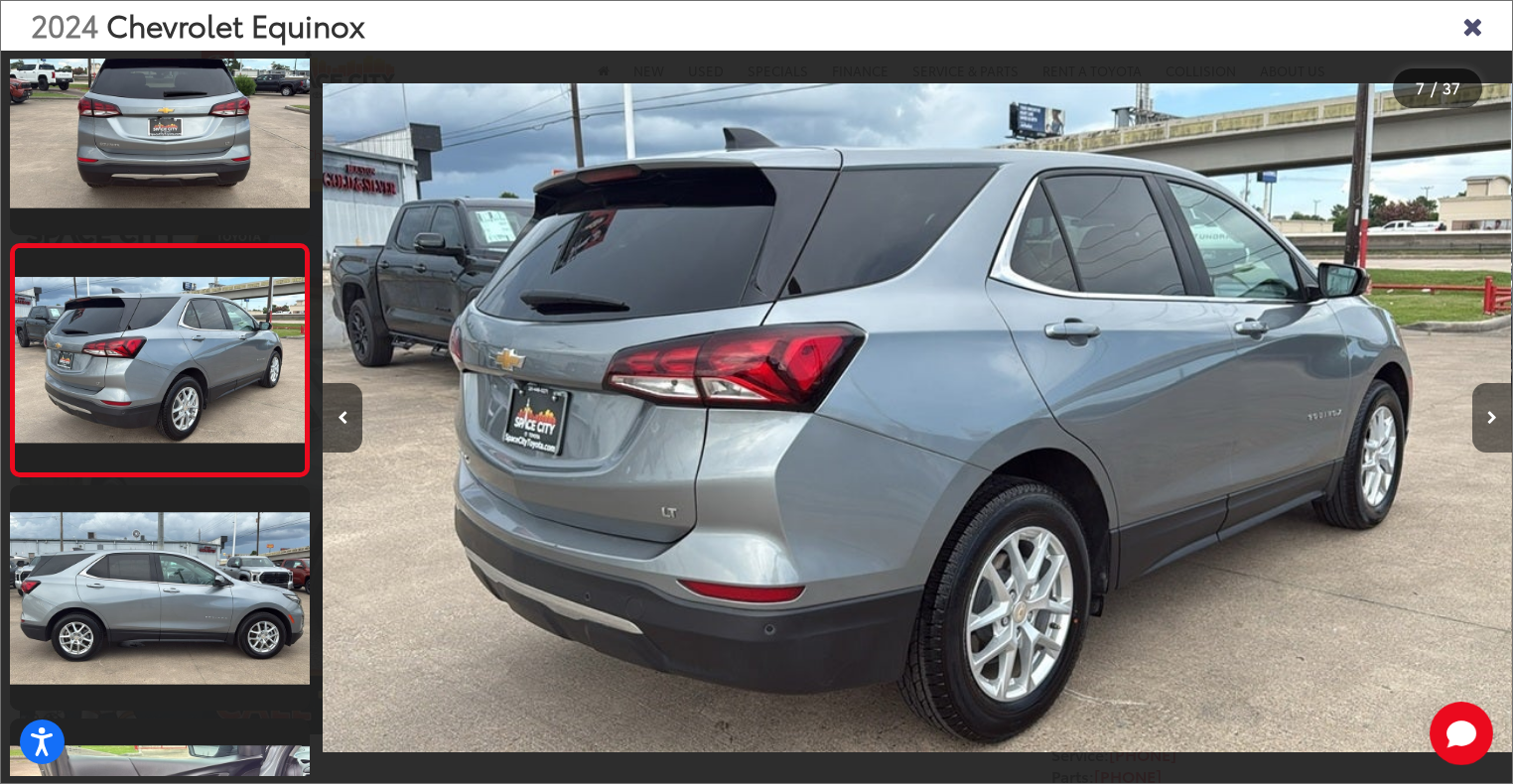 click at bounding box center [1492, 418] 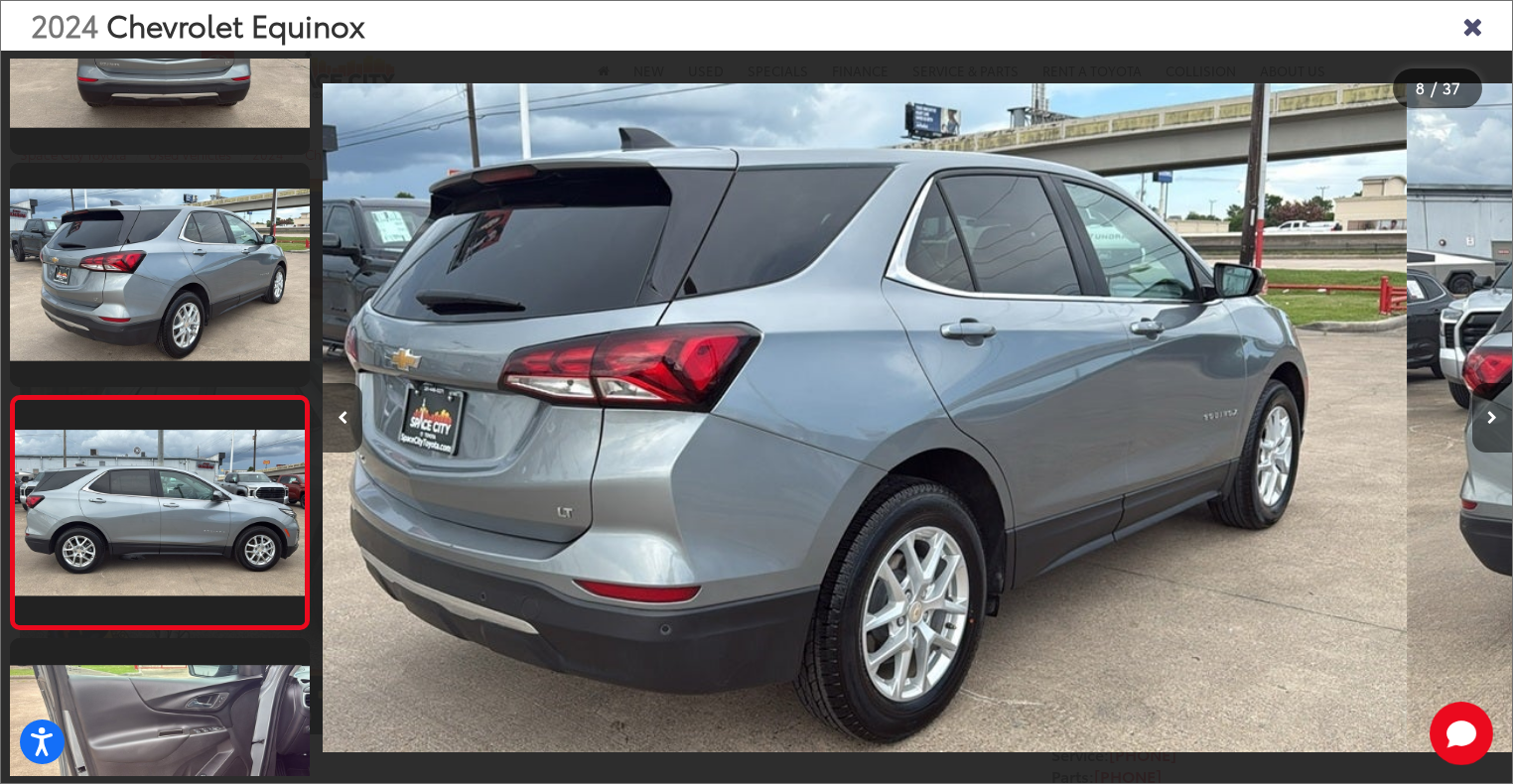 scroll, scrollTop: 1404, scrollLeft: 0, axis: vertical 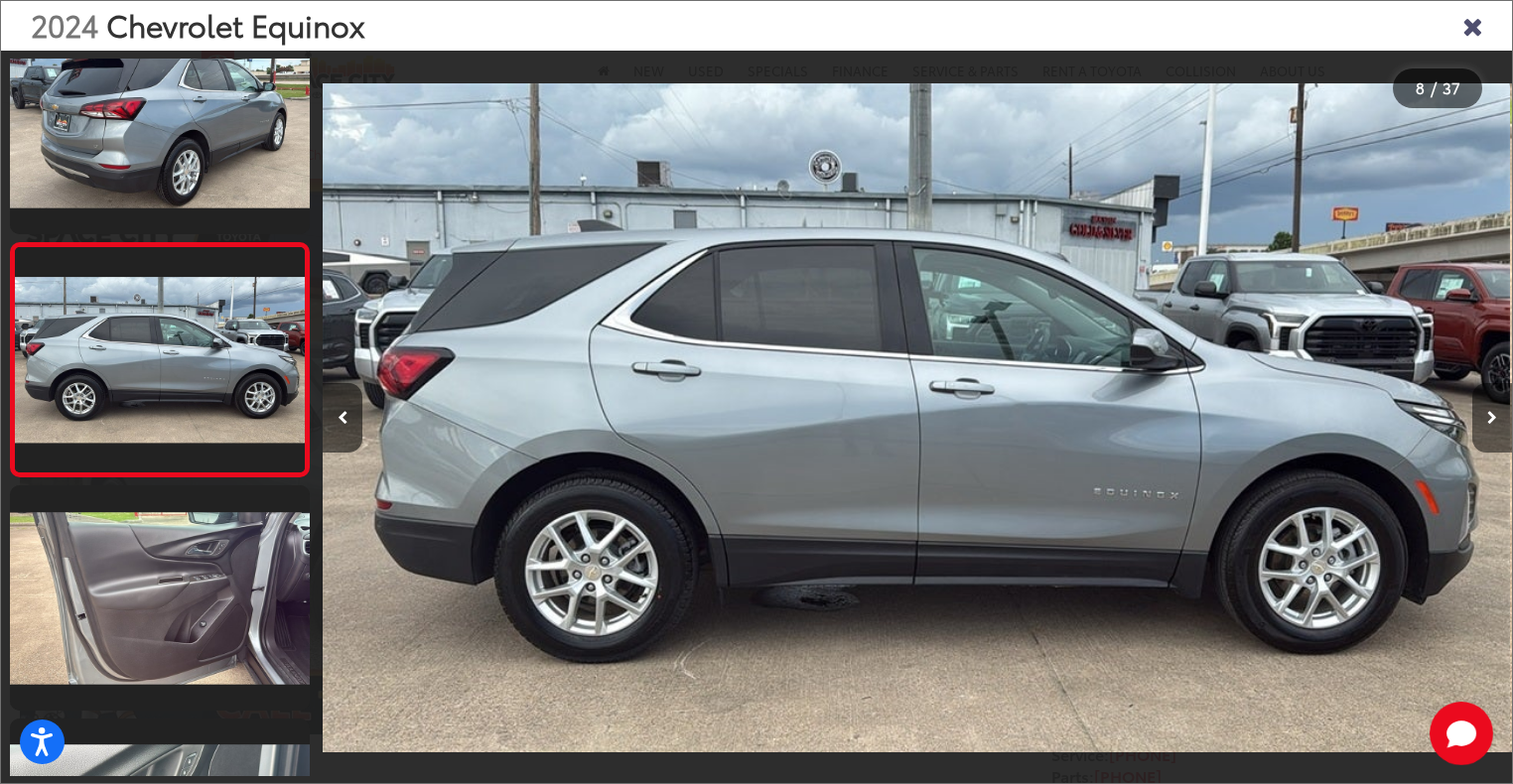 click at bounding box center (1492, 418) 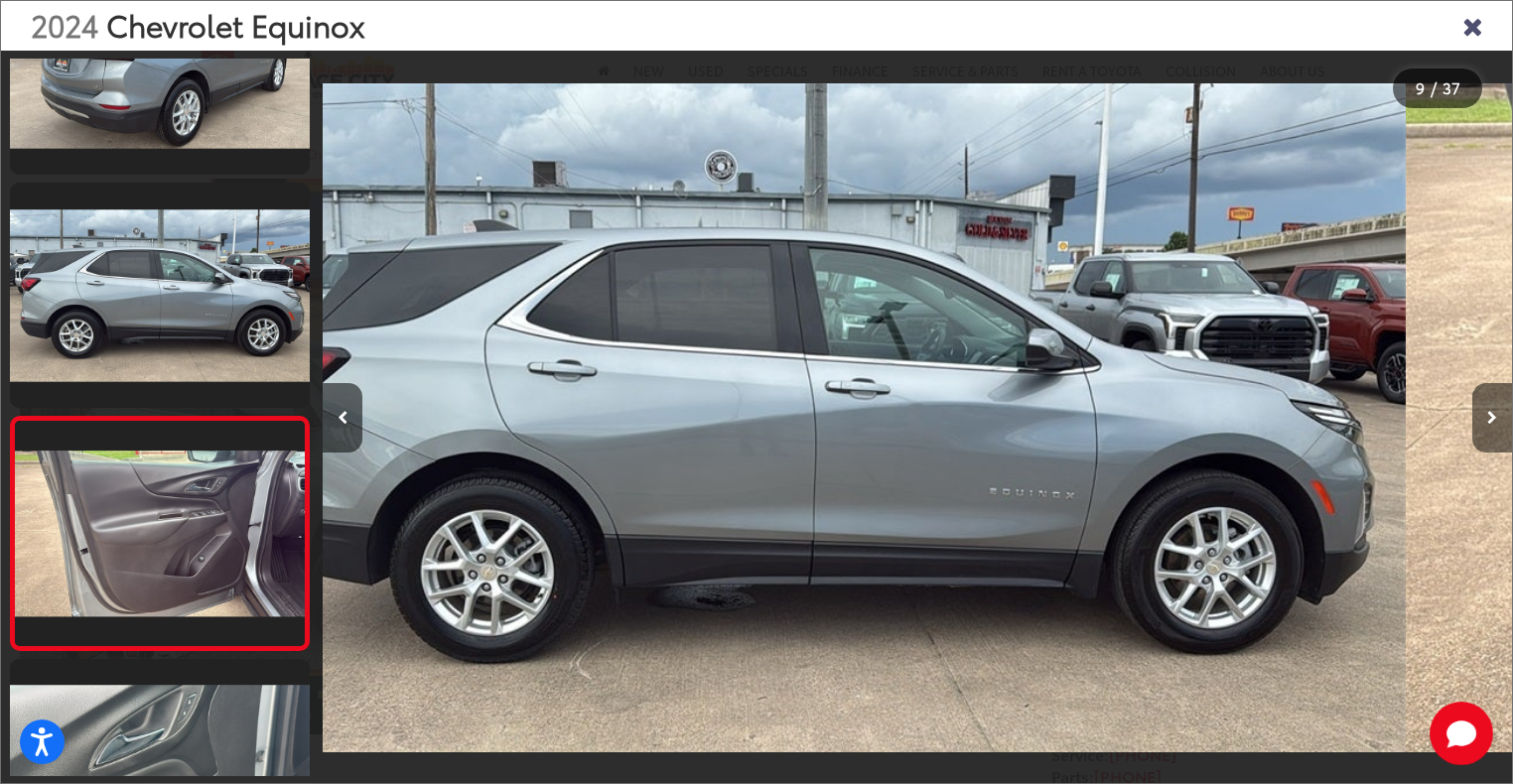 scroll, scrollTop: 1681, scrollLeft: 0, axis: vertical 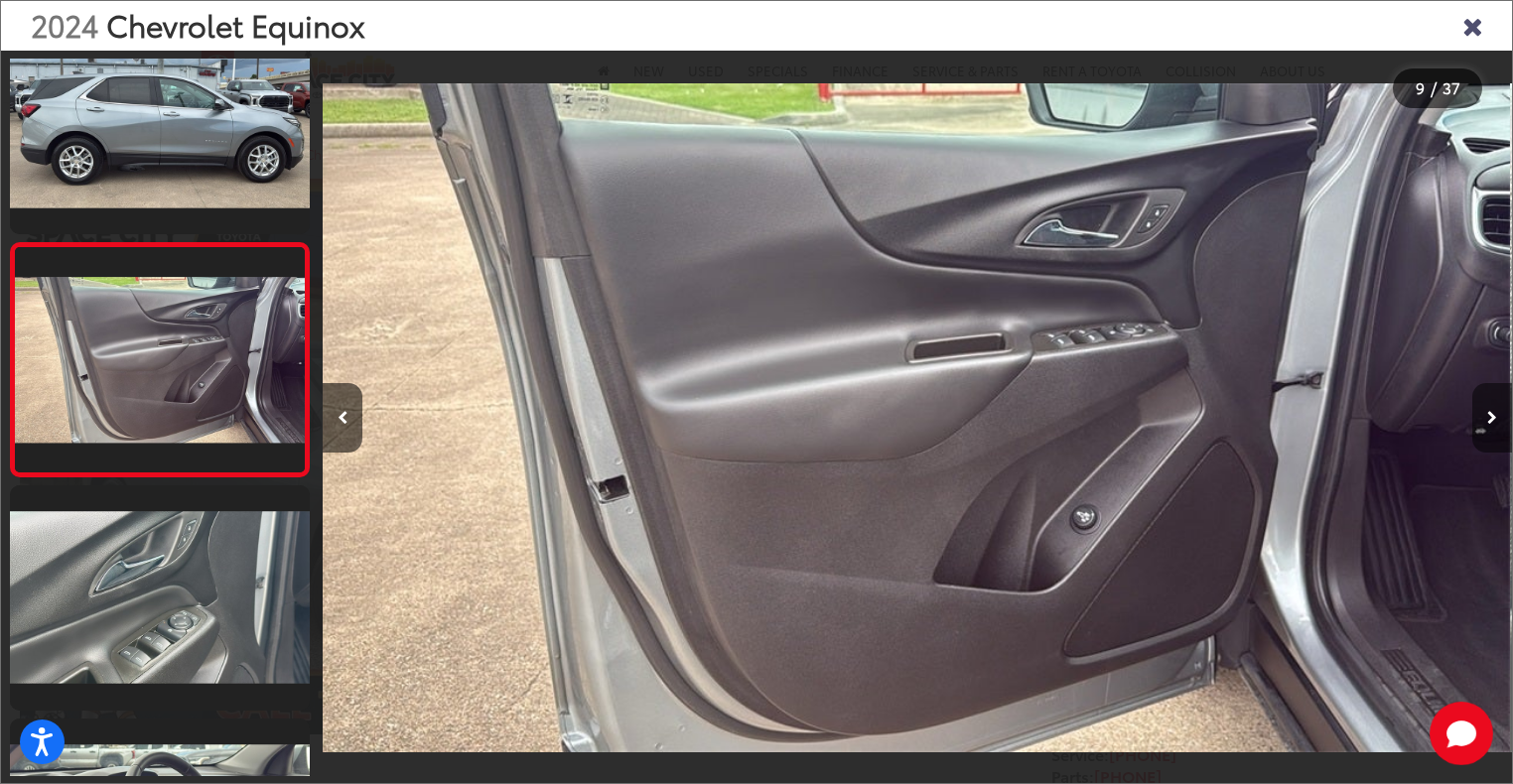 click at bounding box center (1492, 418) 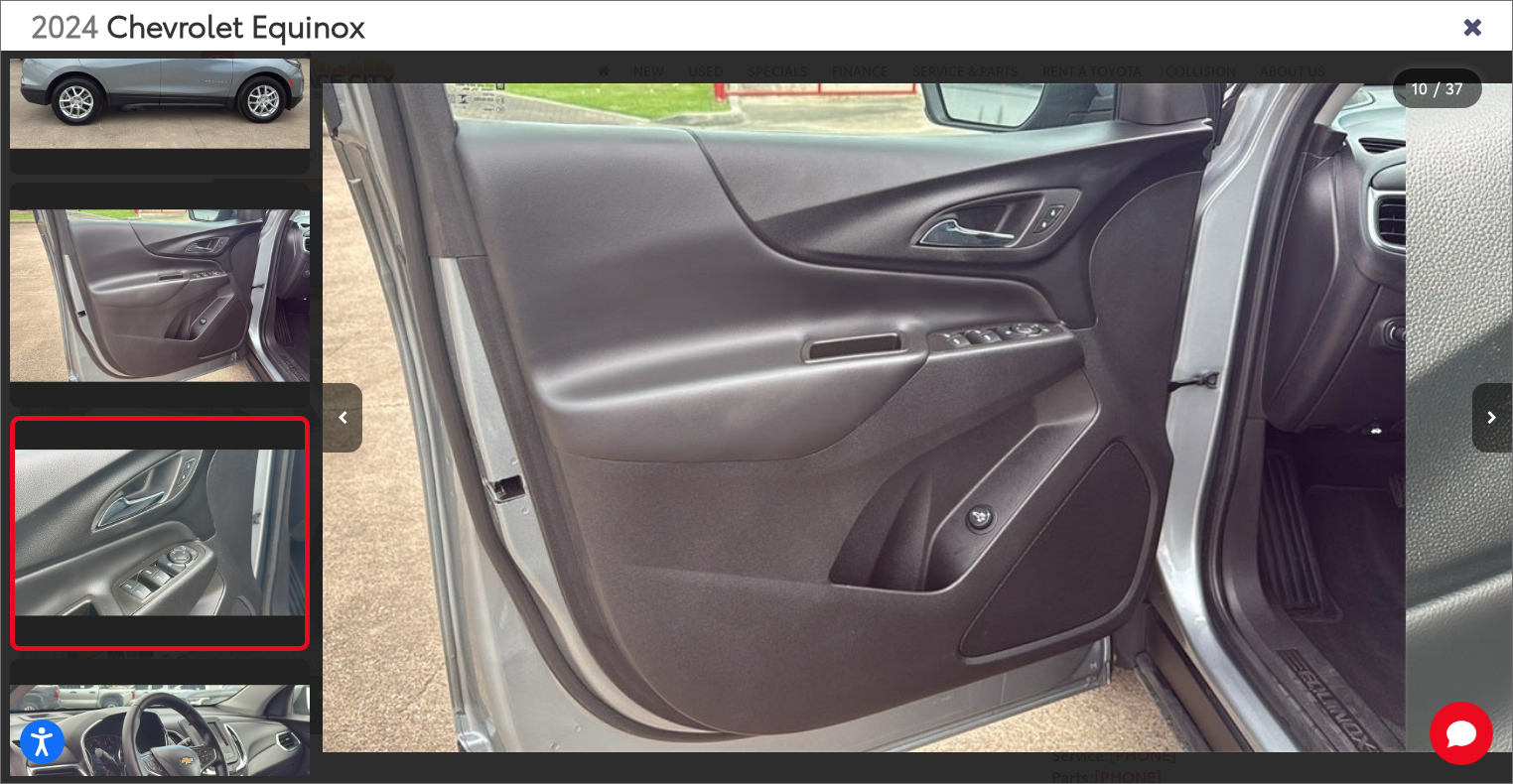 scroll 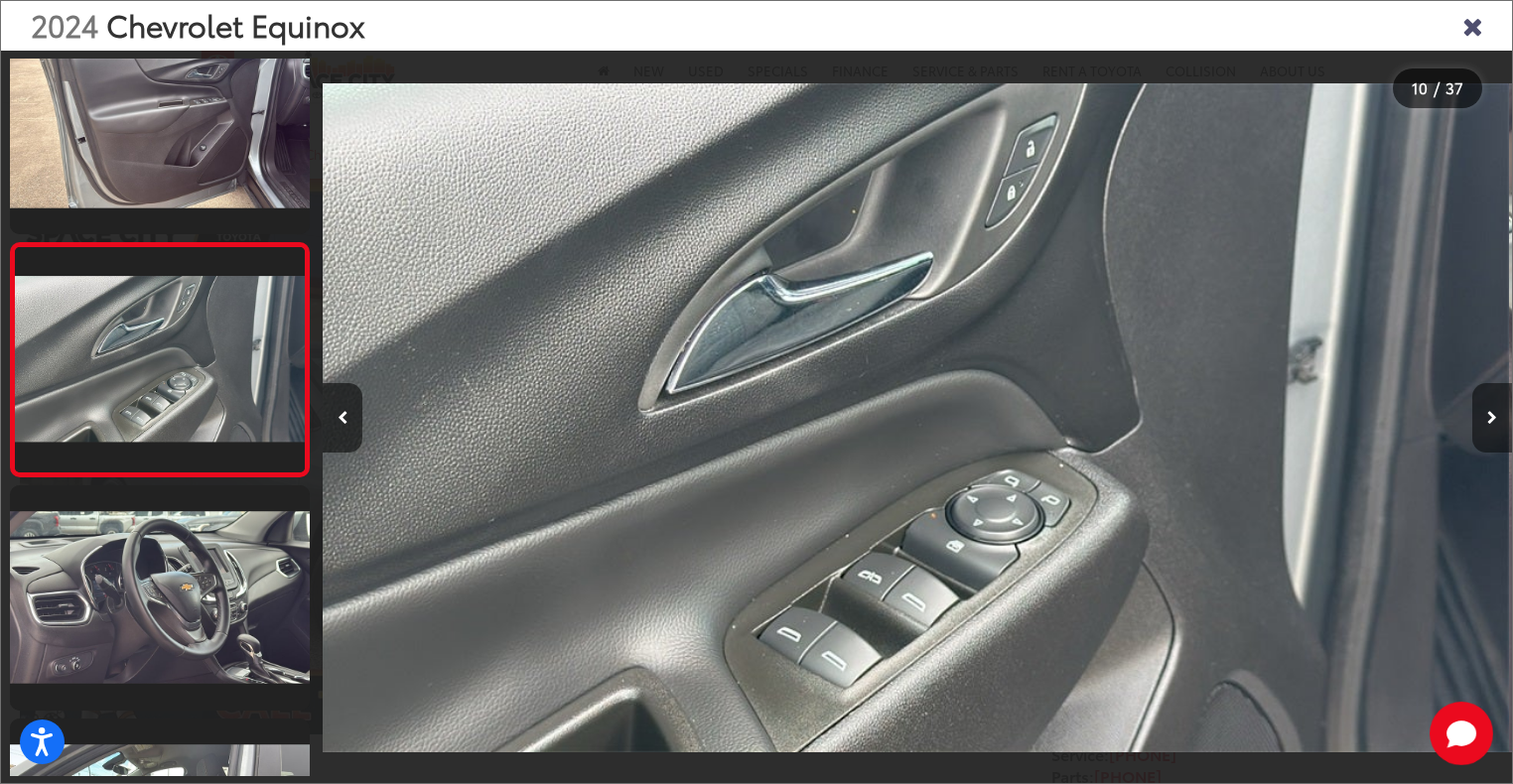 click at bounding box center (1492, 418) 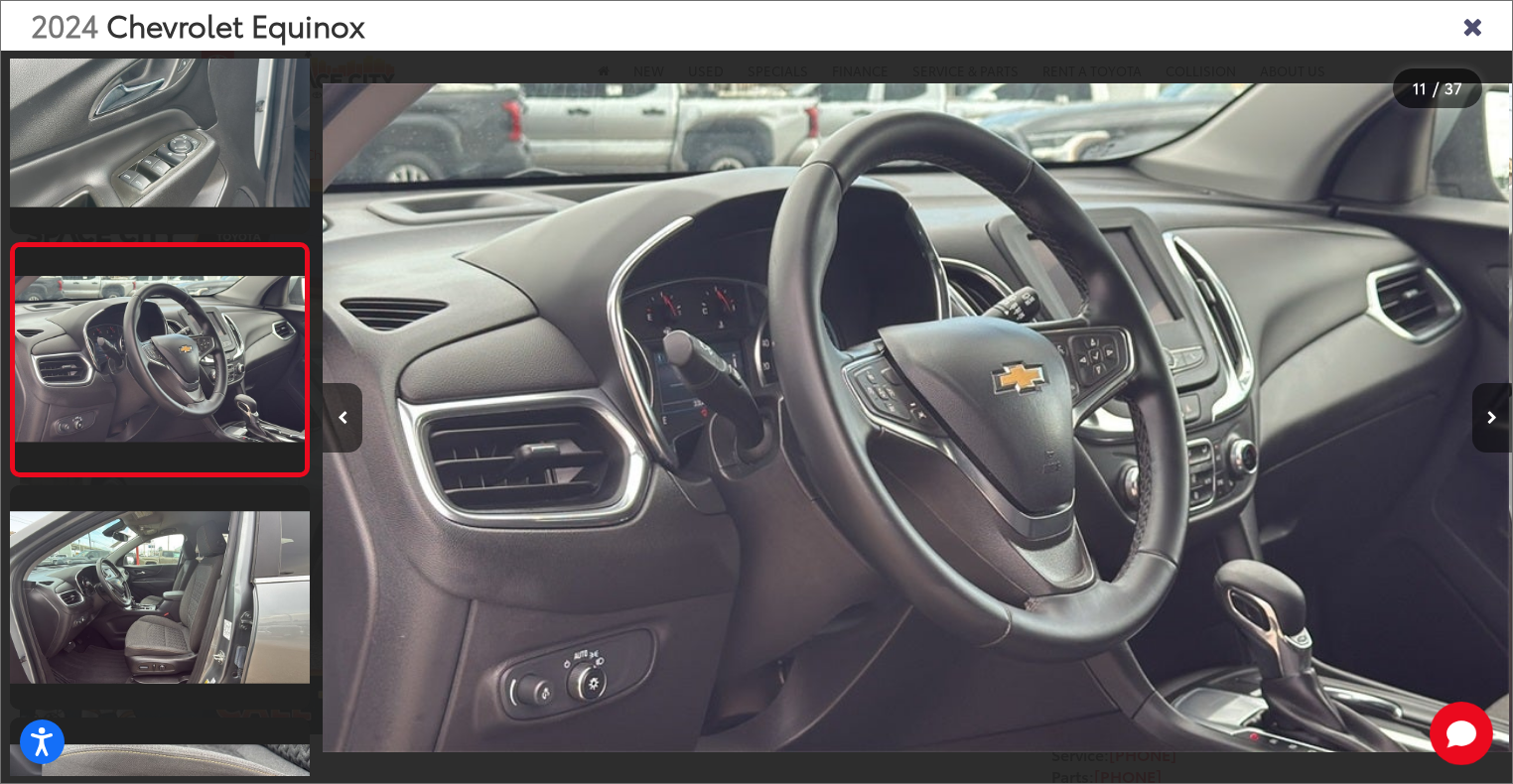 click at bounding box center (1492, 418) 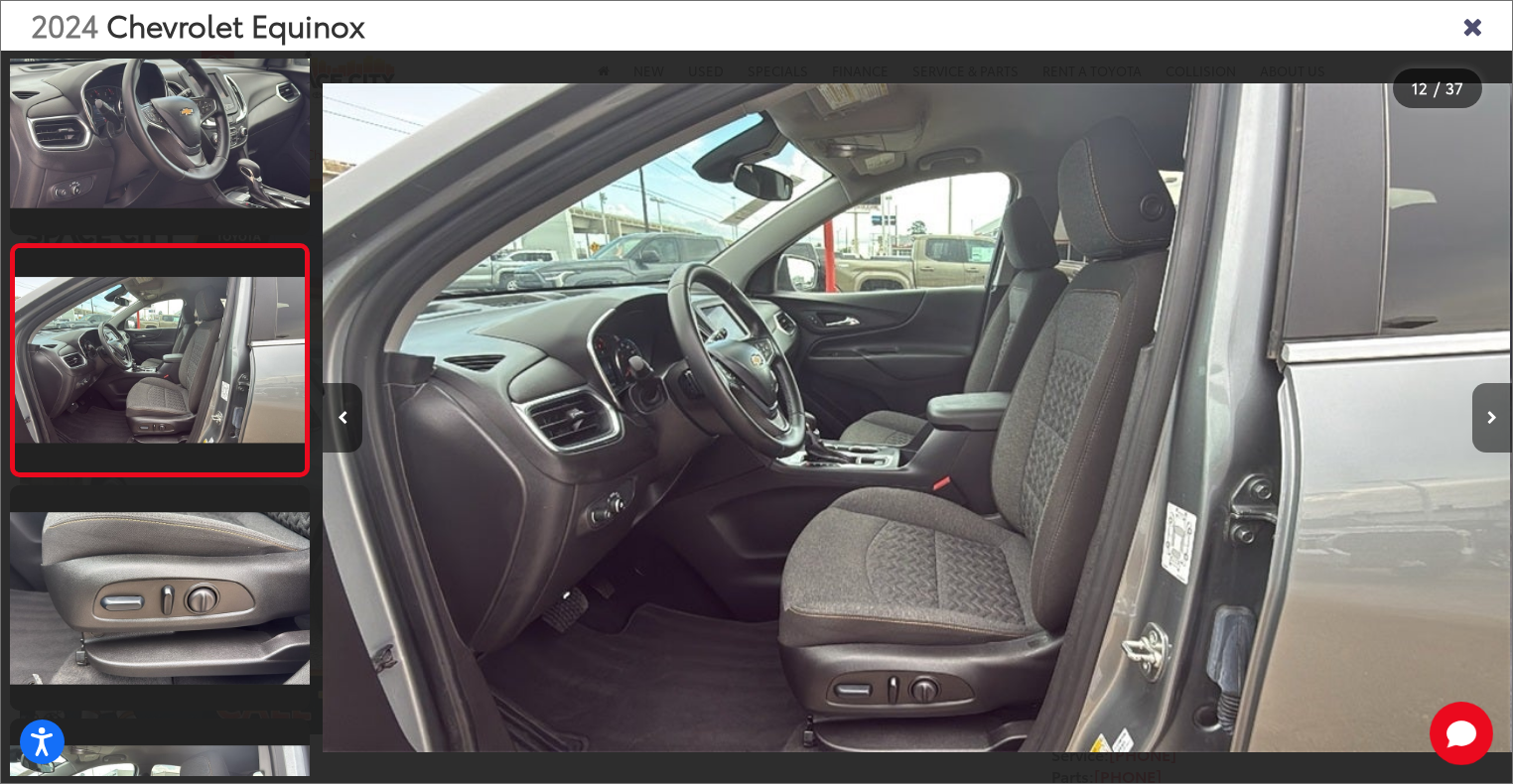 click at bounding box center (1492, 418) 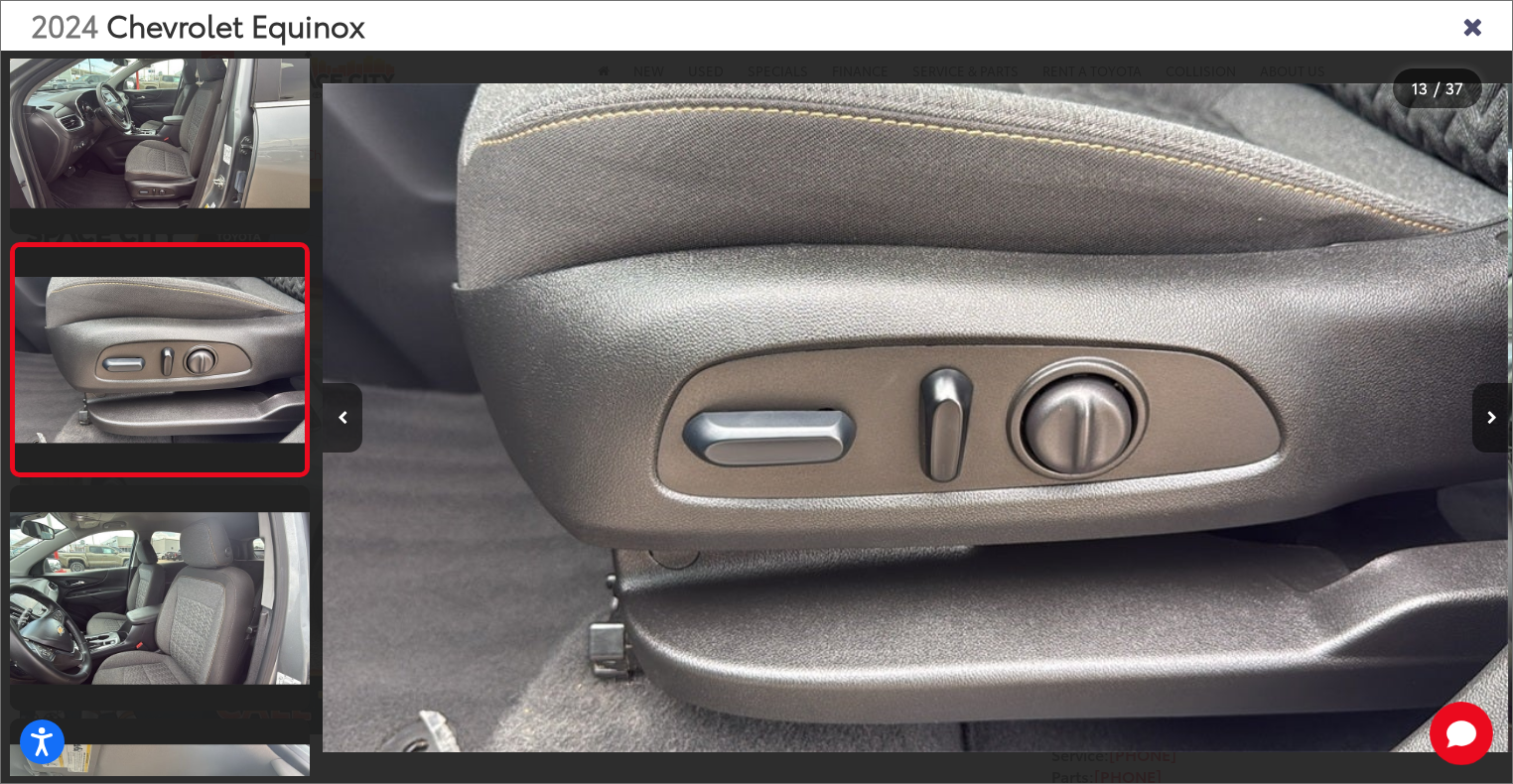 click at bounding box center (1492, 418) 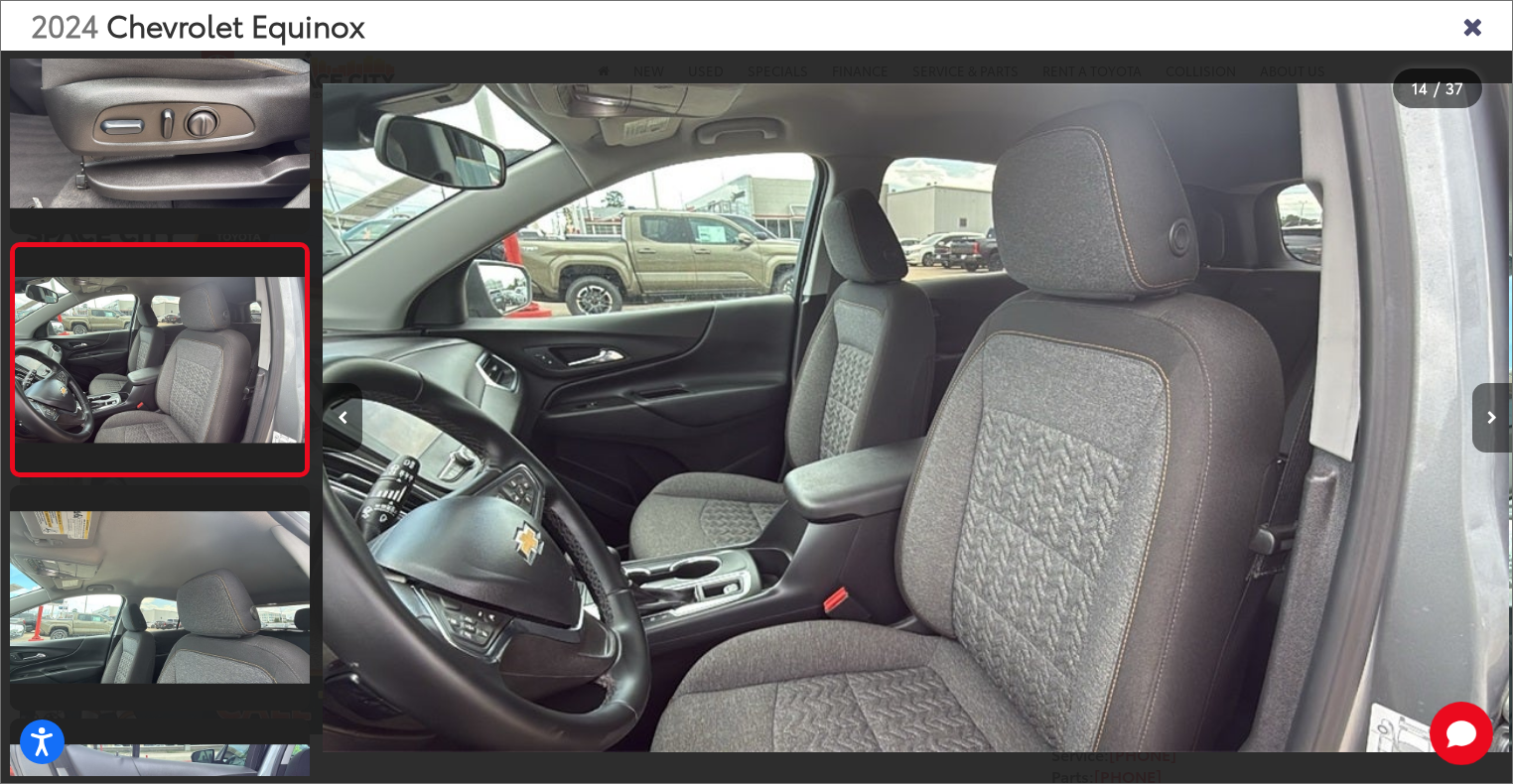 click at bounding box center (1492, 418) 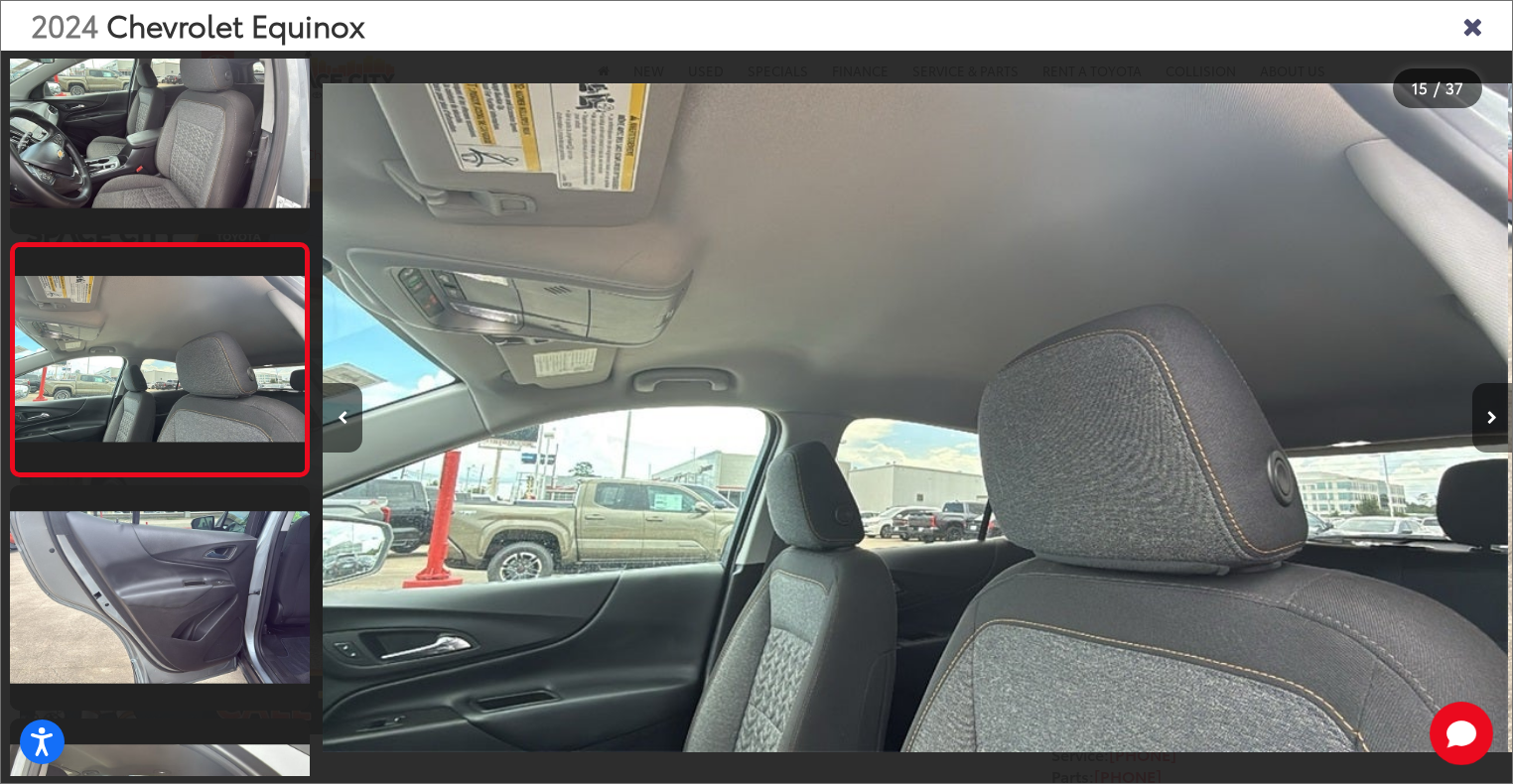 click at bounding box center (1492, 418) 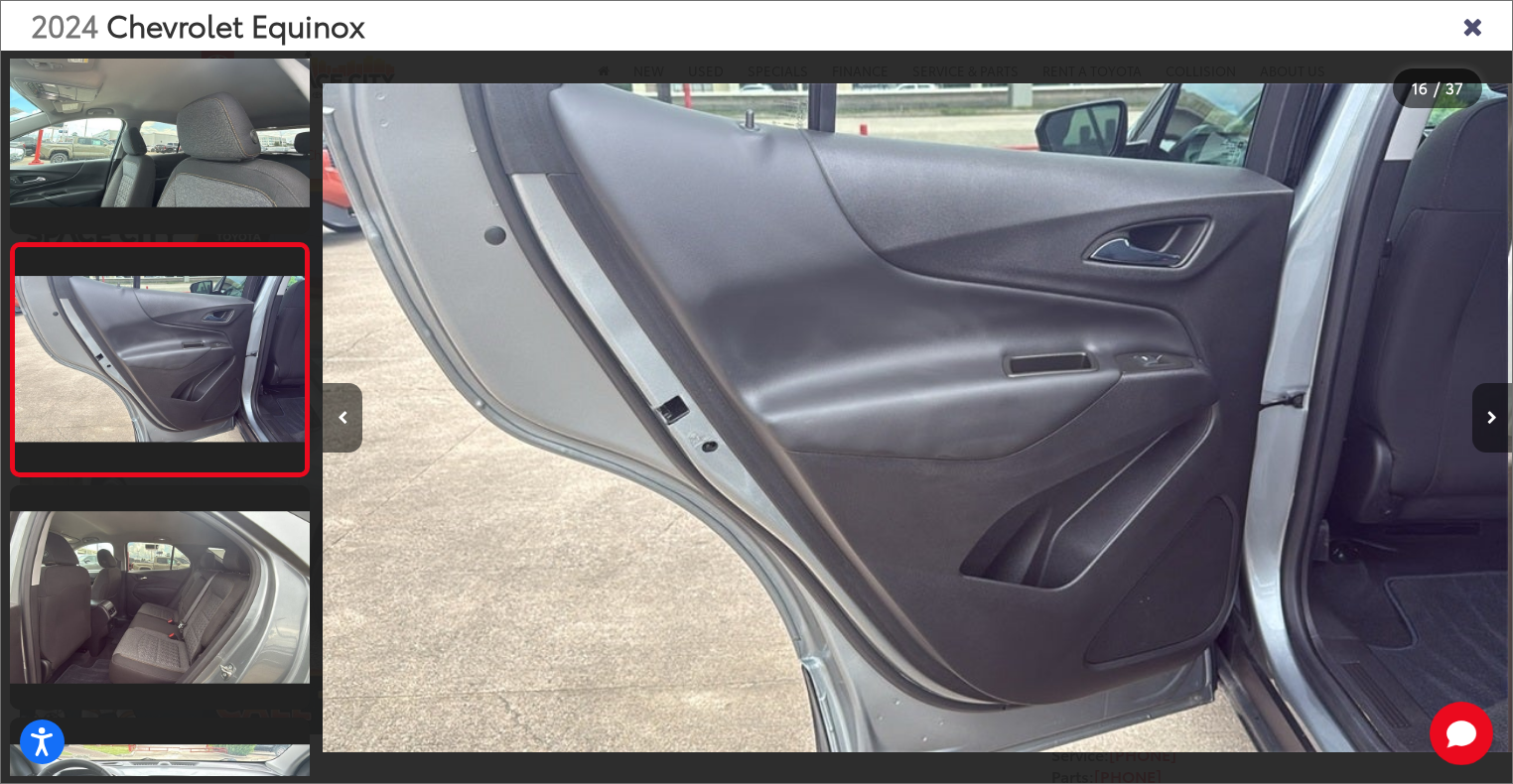 click at bounding box center [1492, 418] 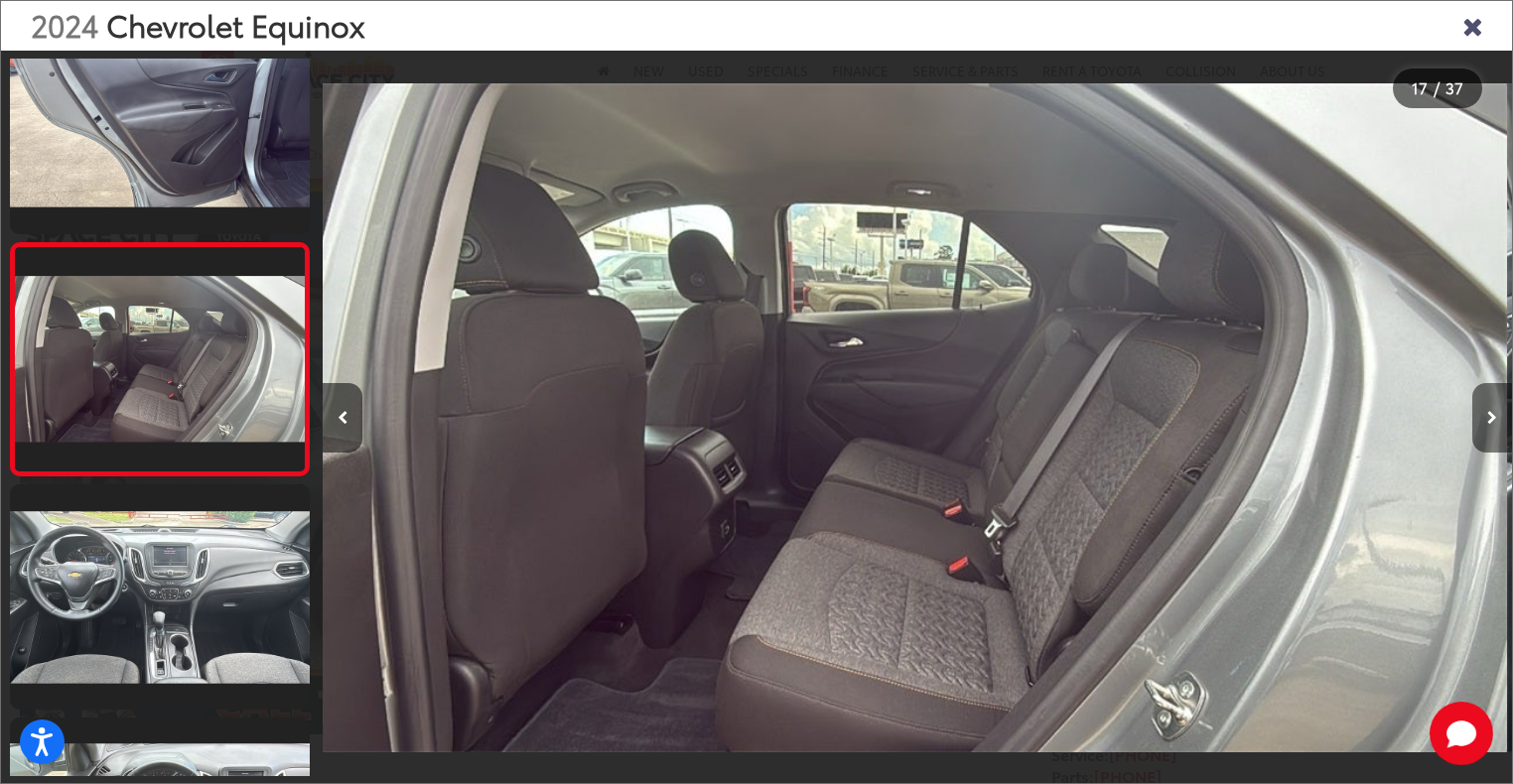 click at bounding box center (1492, 418) 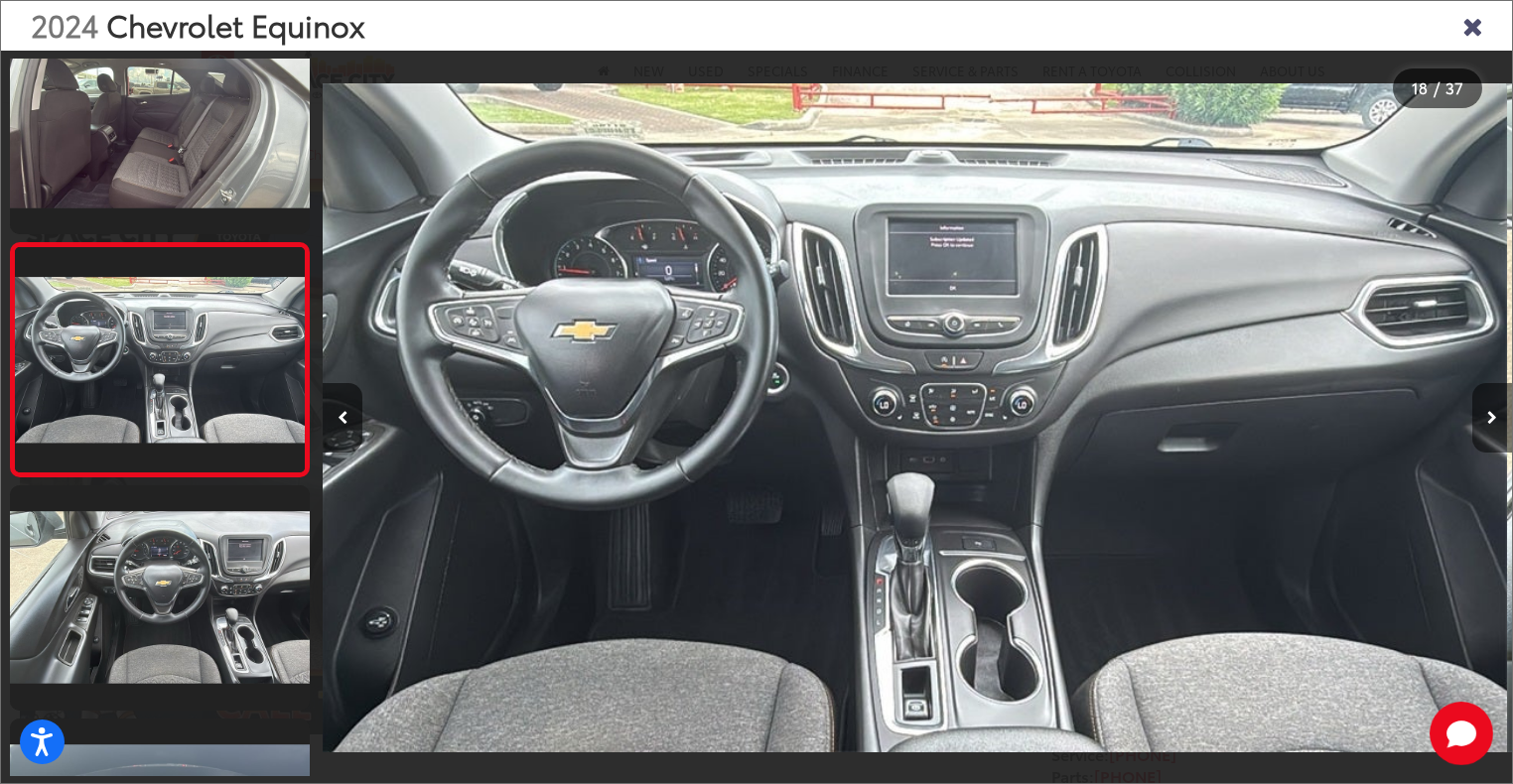 click at bounding box center (1492, 418) 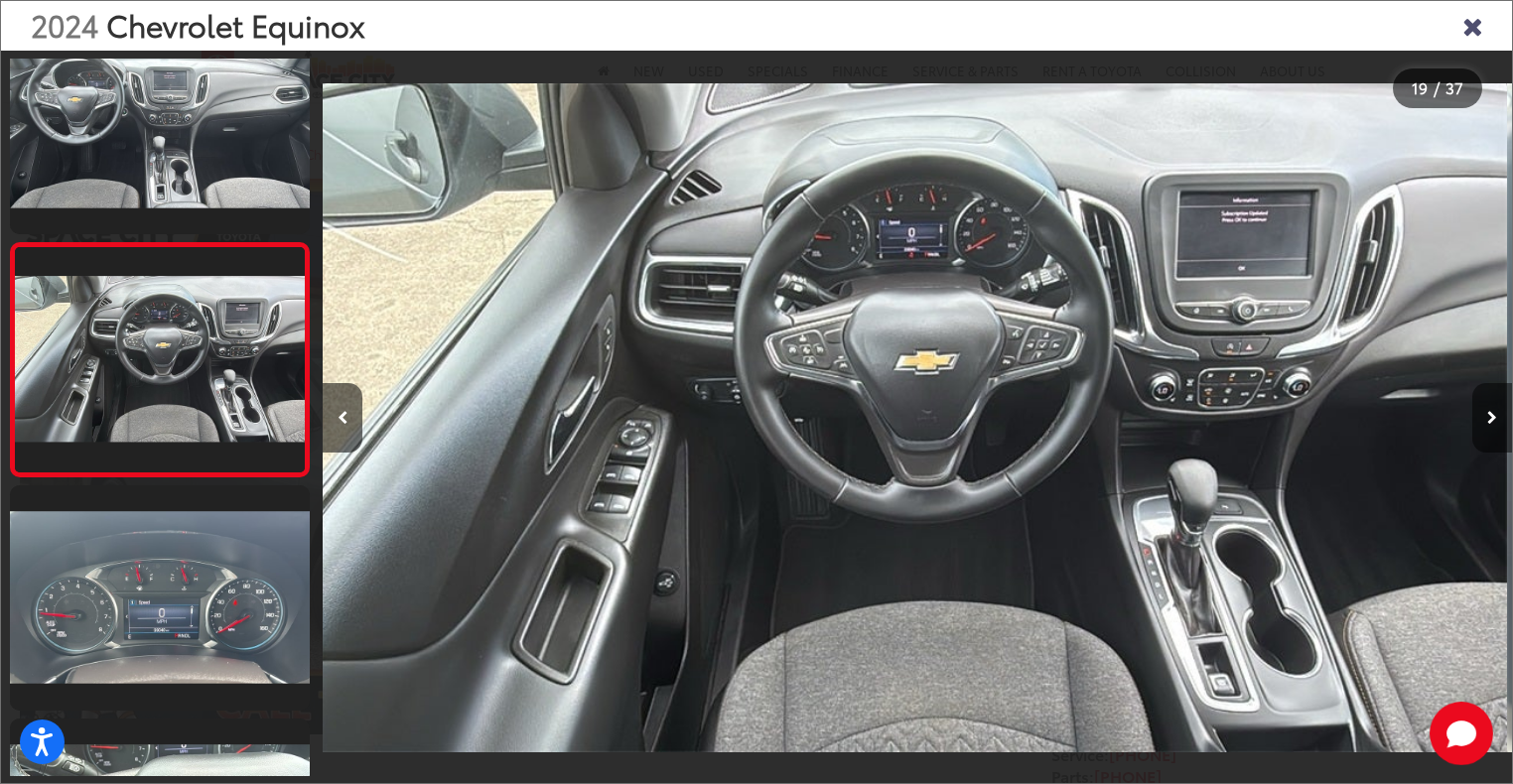 click at bounding box center (1492, 418) 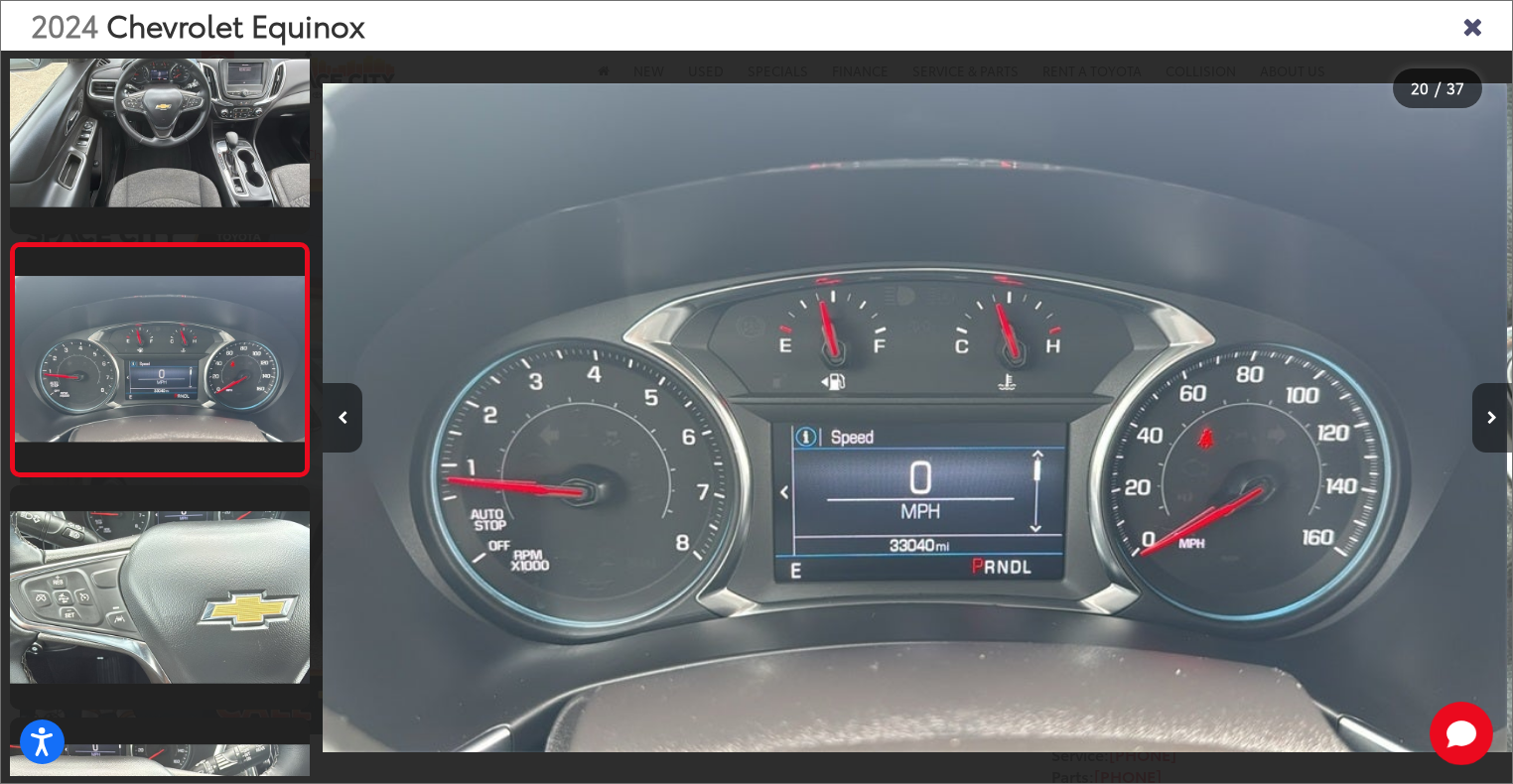 click at bounding box center [1492, 418] 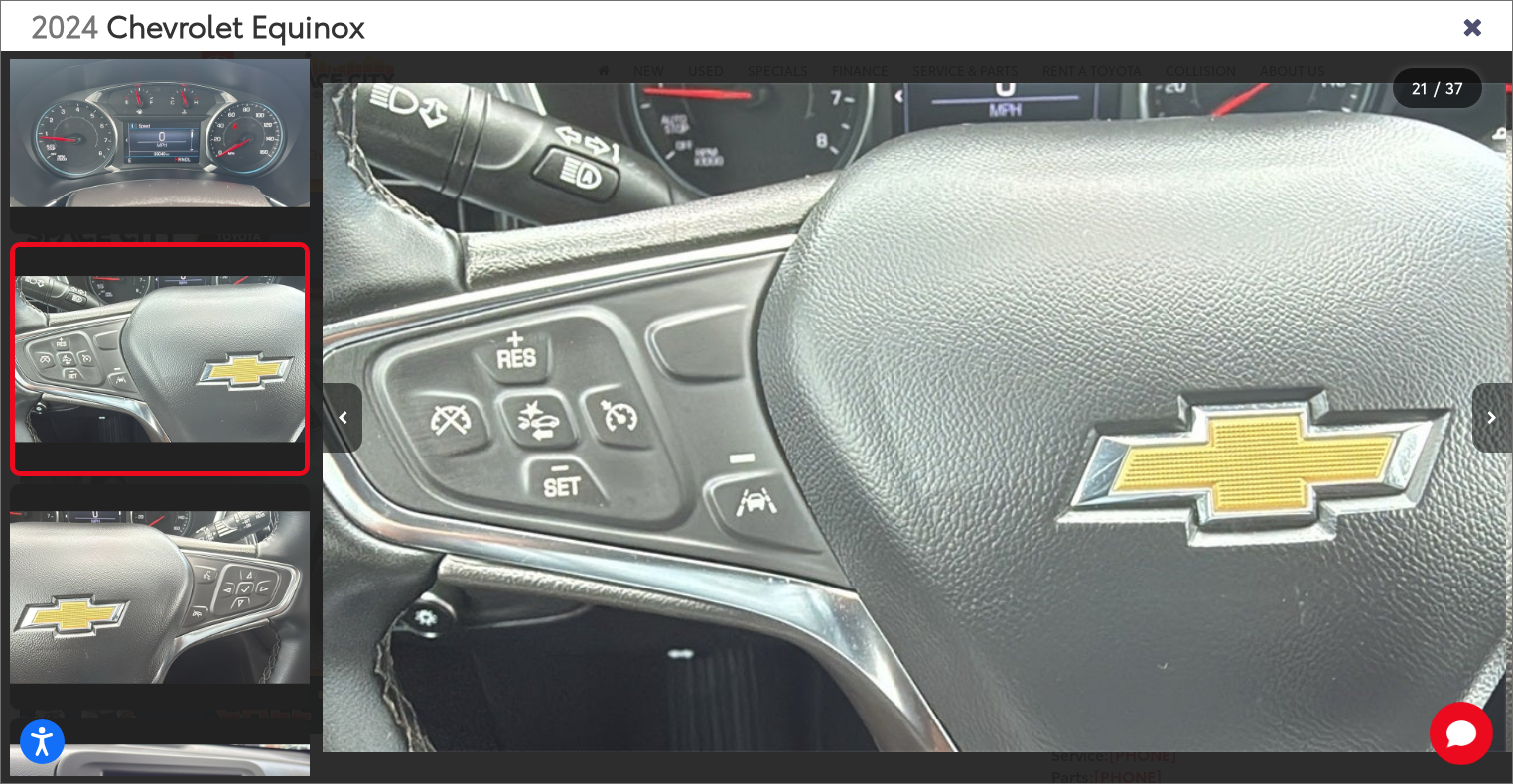 click at bounding box center [1492, 418] 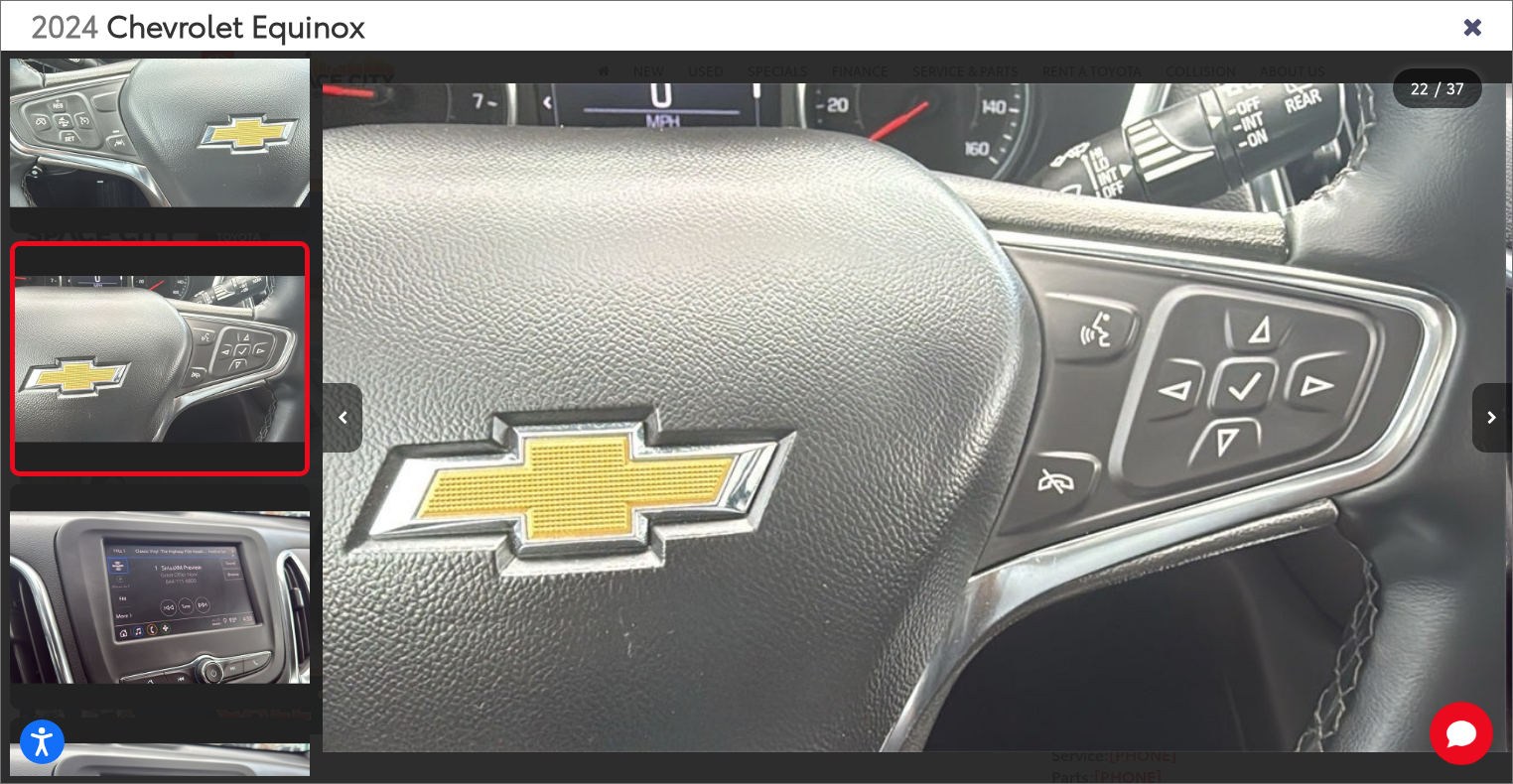 click at bounding box center [1492, 418] 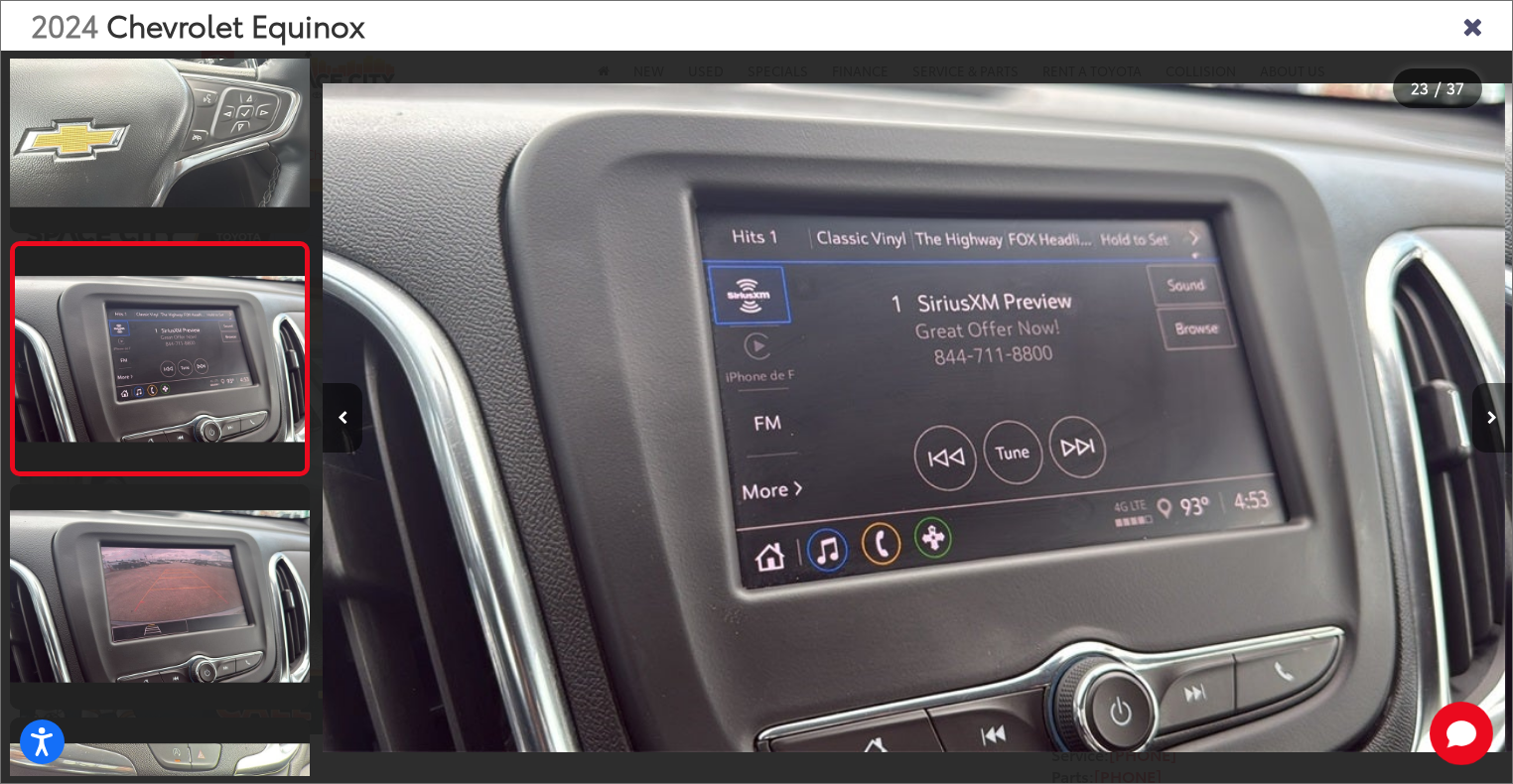 click at bounding box center [1492, 418] 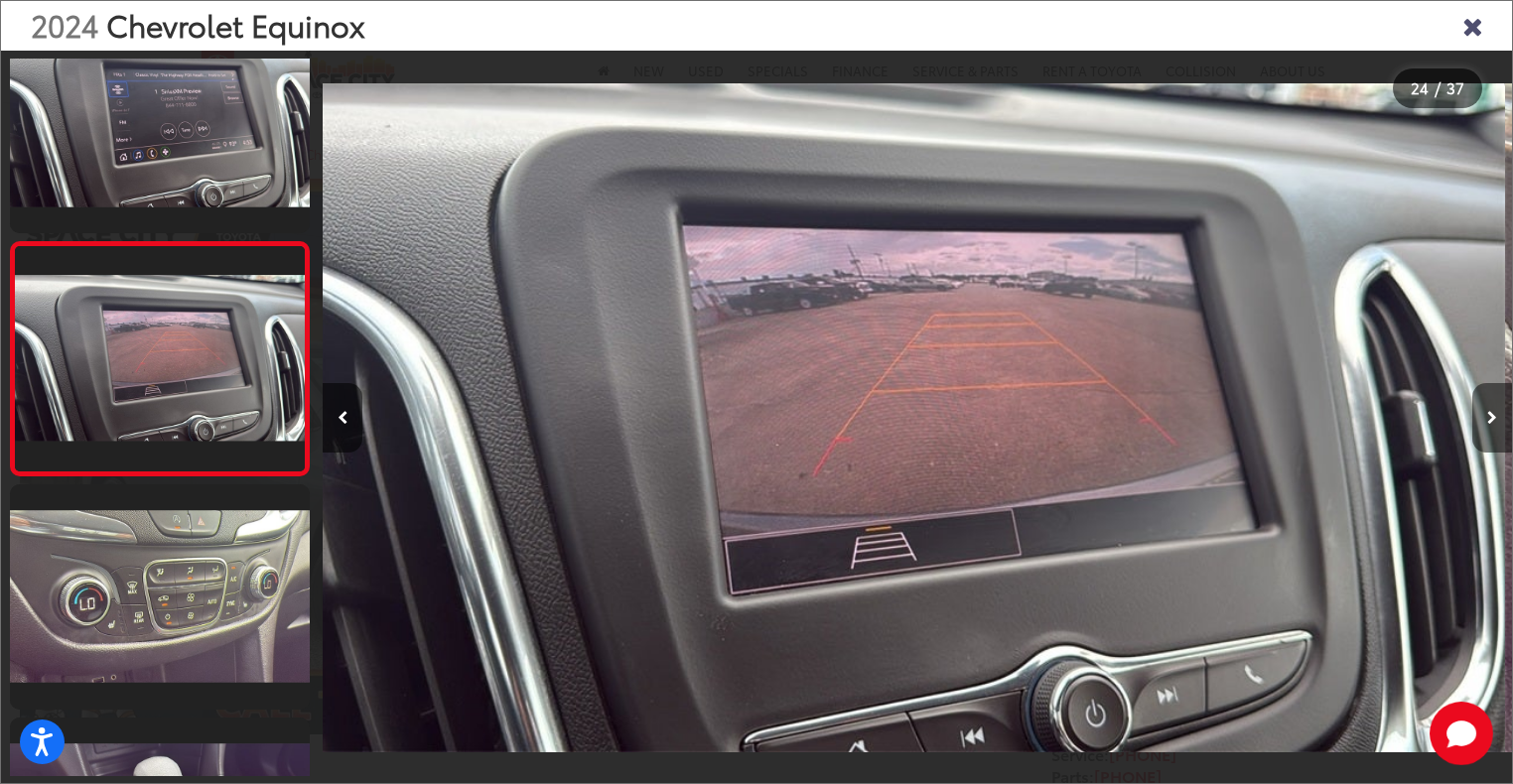 click at bounding box center (1492, 418) 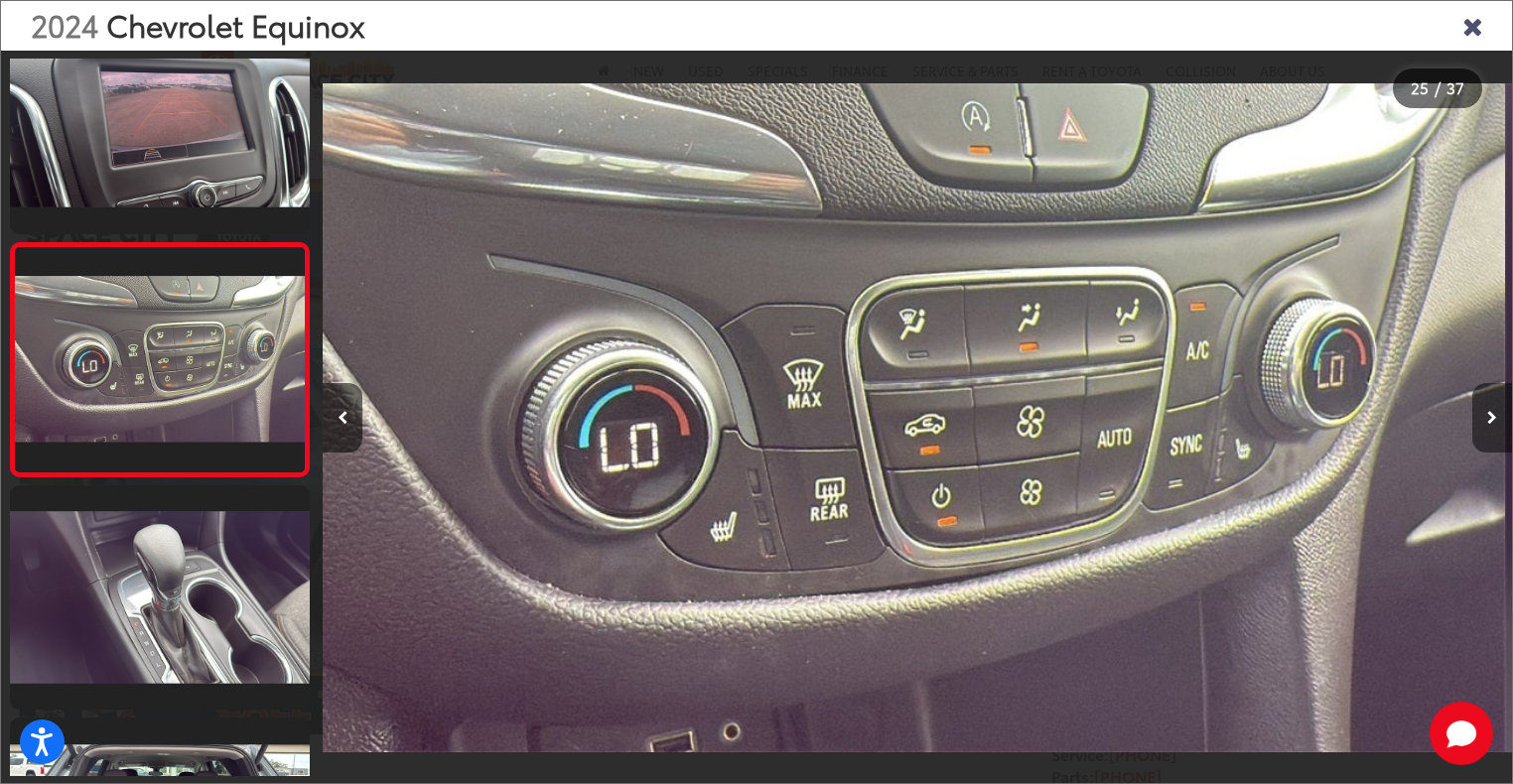 click at bounding box center (1492, 418) 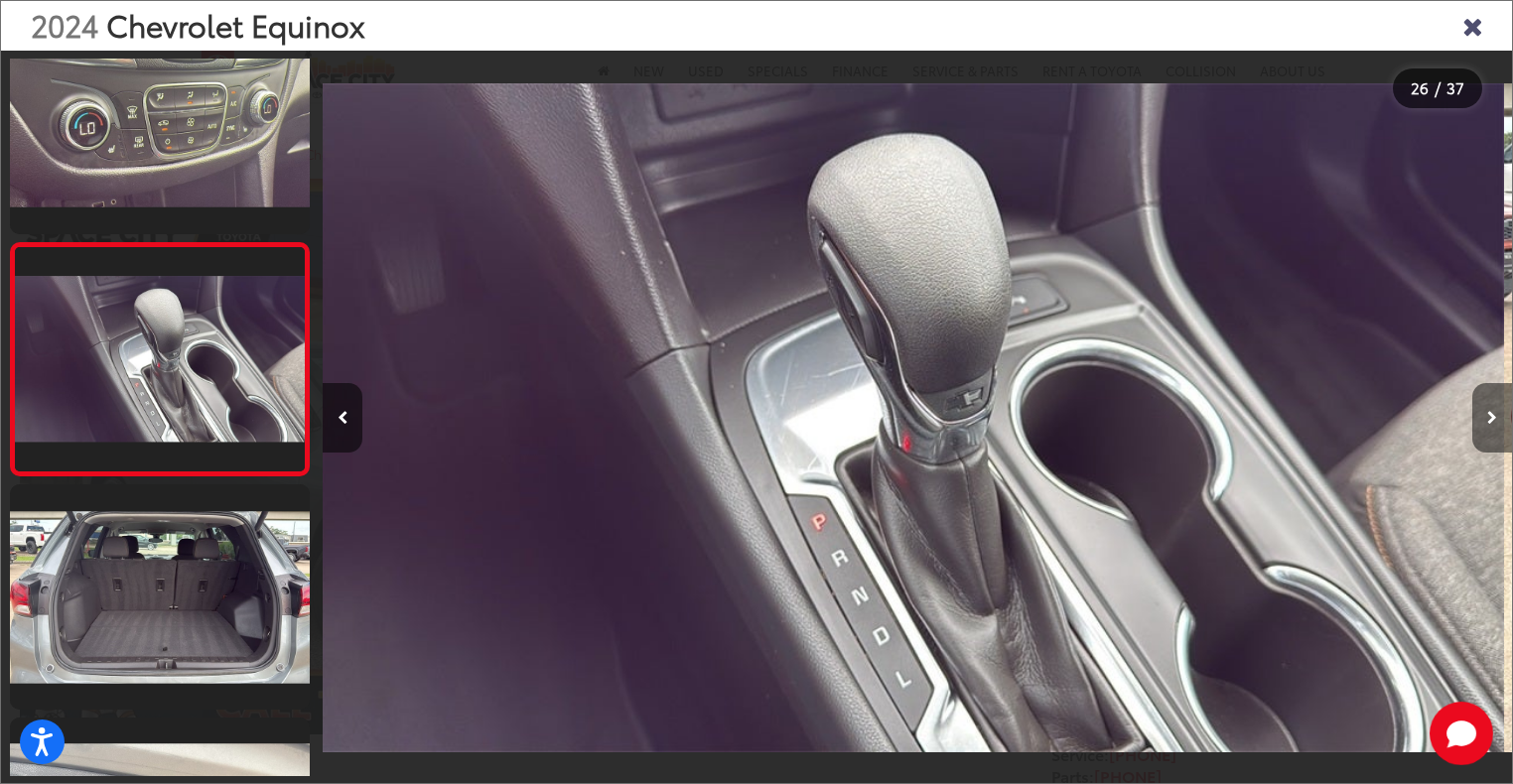 click at bounding box center (1492, 418) 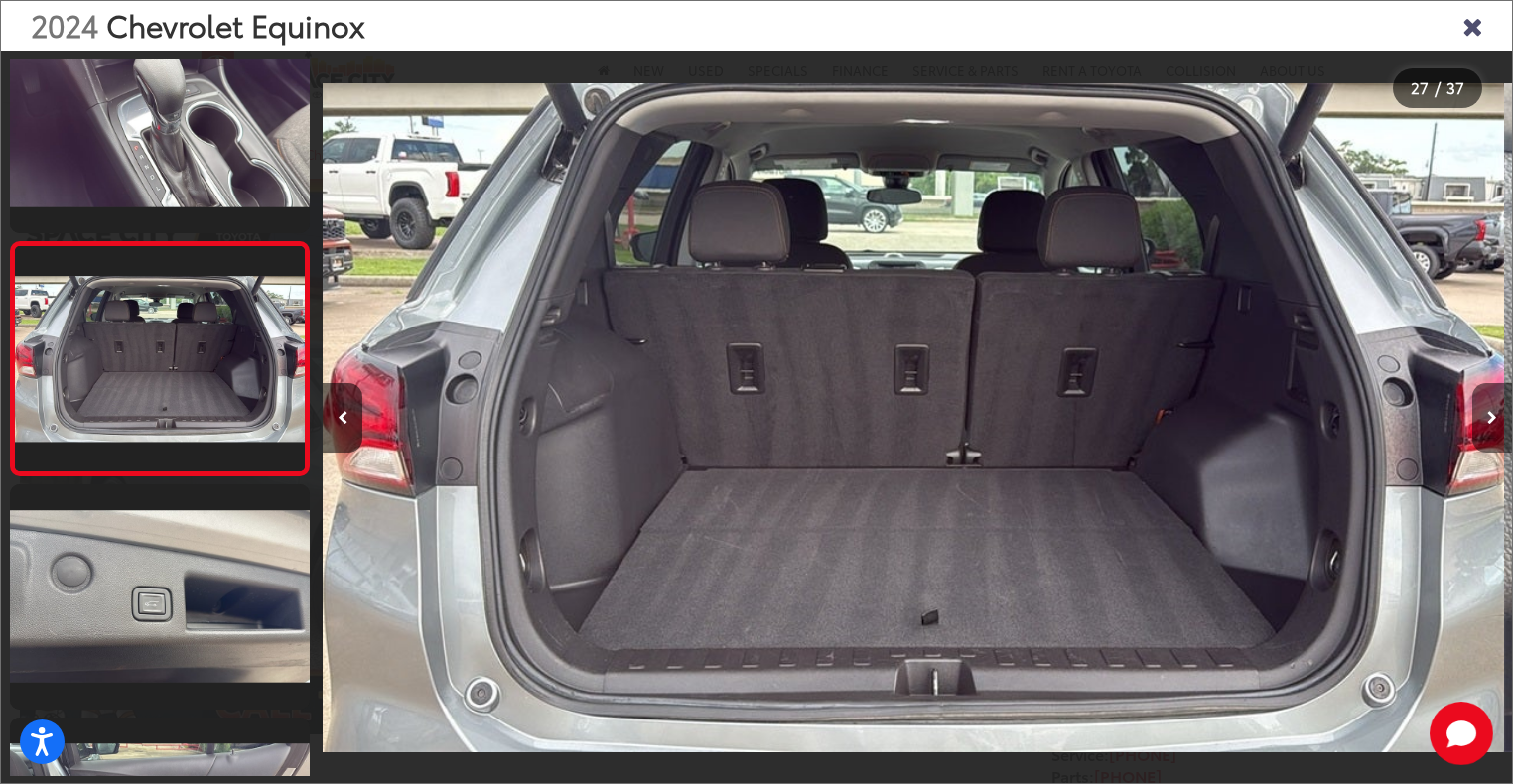click at bounding box center [1492, 418] 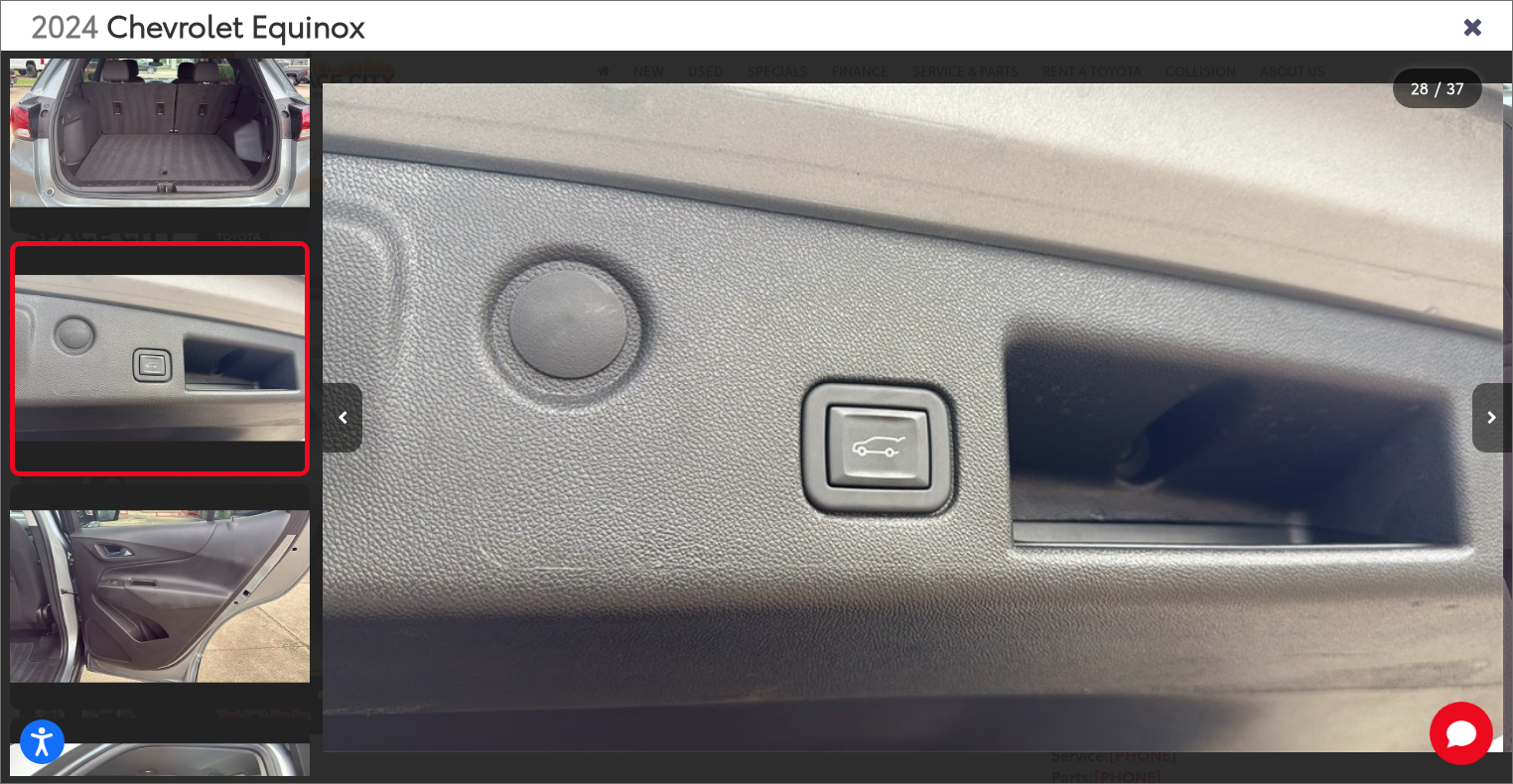 click at bounding box center (1492, 418) 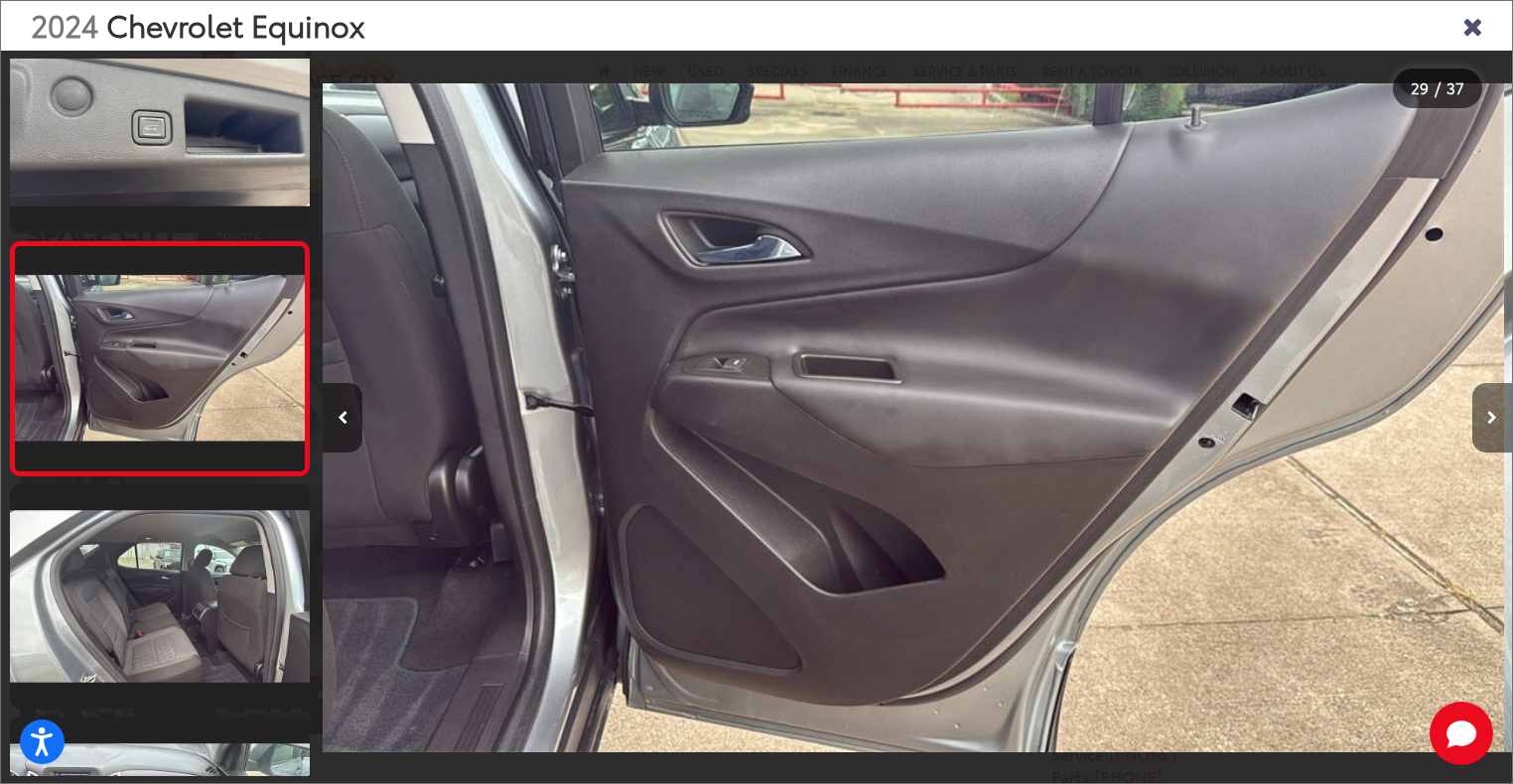 click at bounding box center [1492, 418] 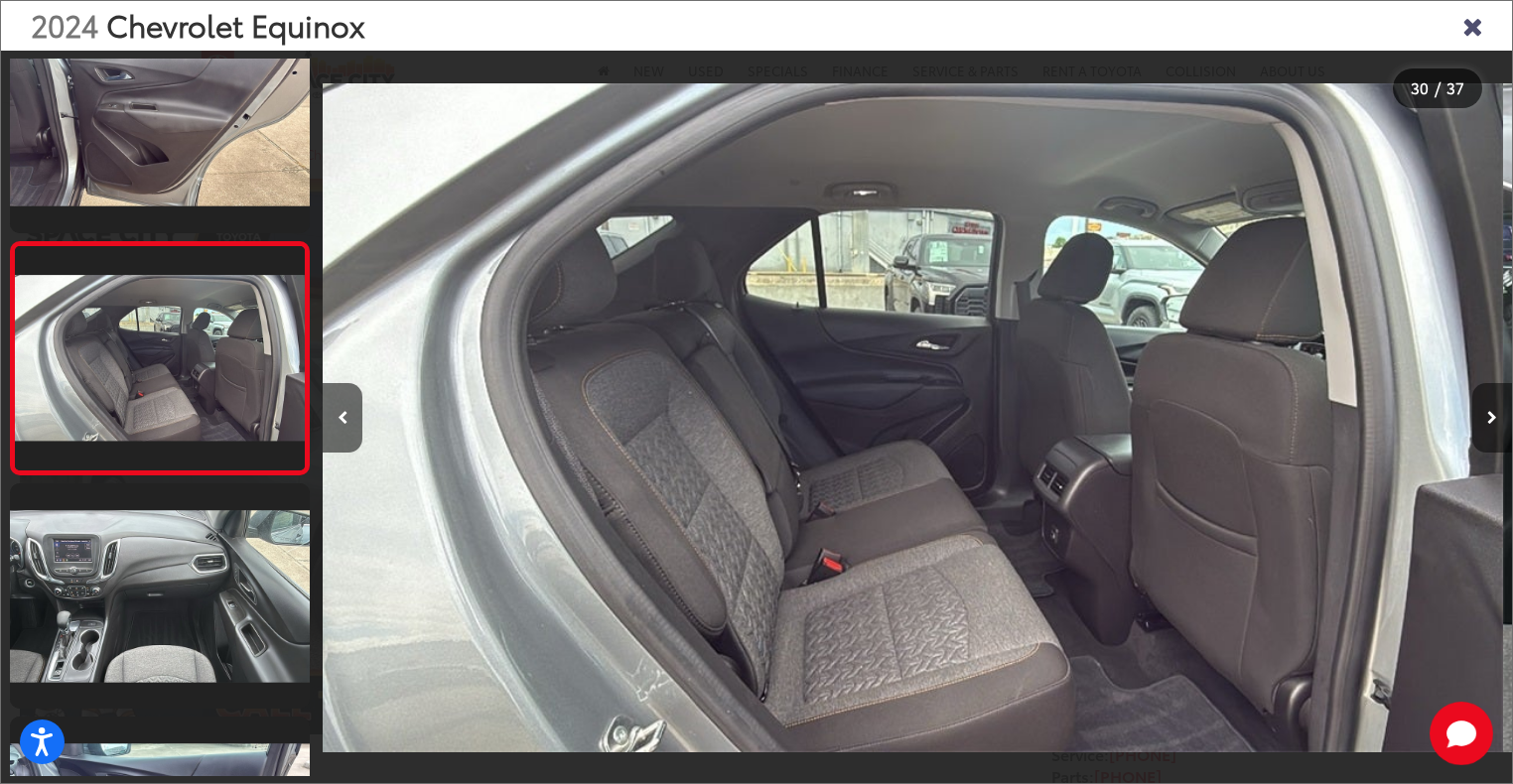click at bounding box center (1492, 418) 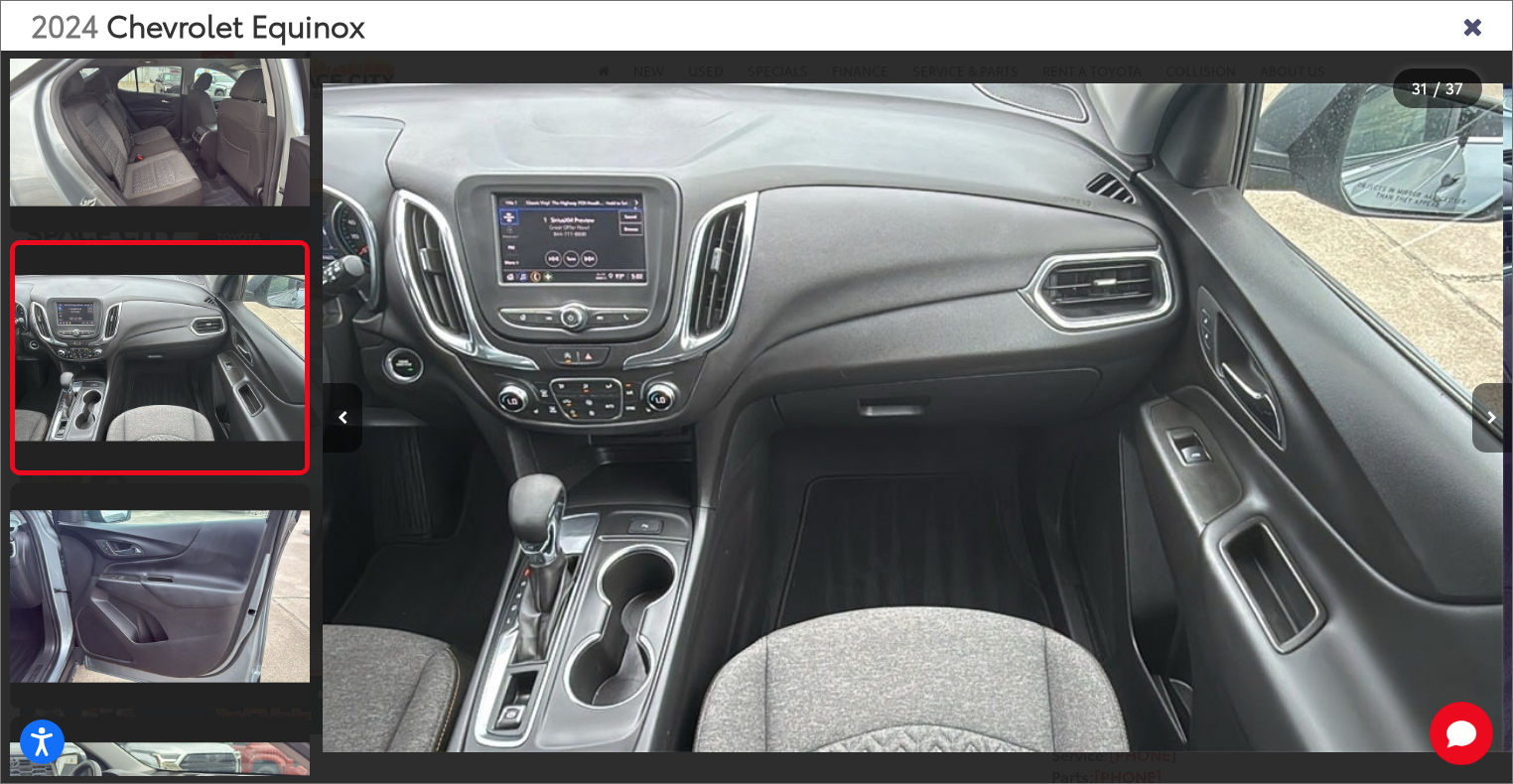 click at bounding box center (1492, 418) 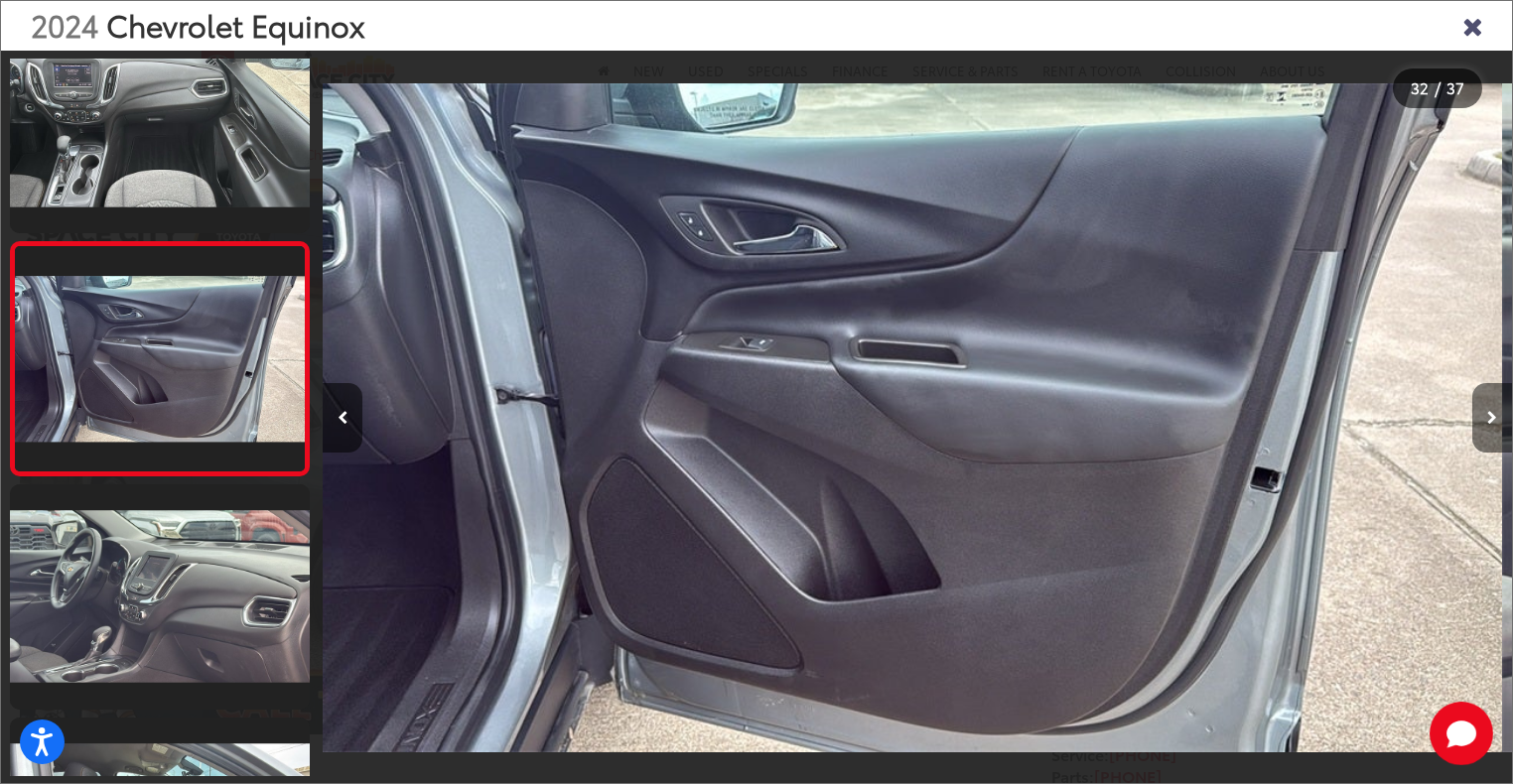 click at bounding box center (1492, 418) 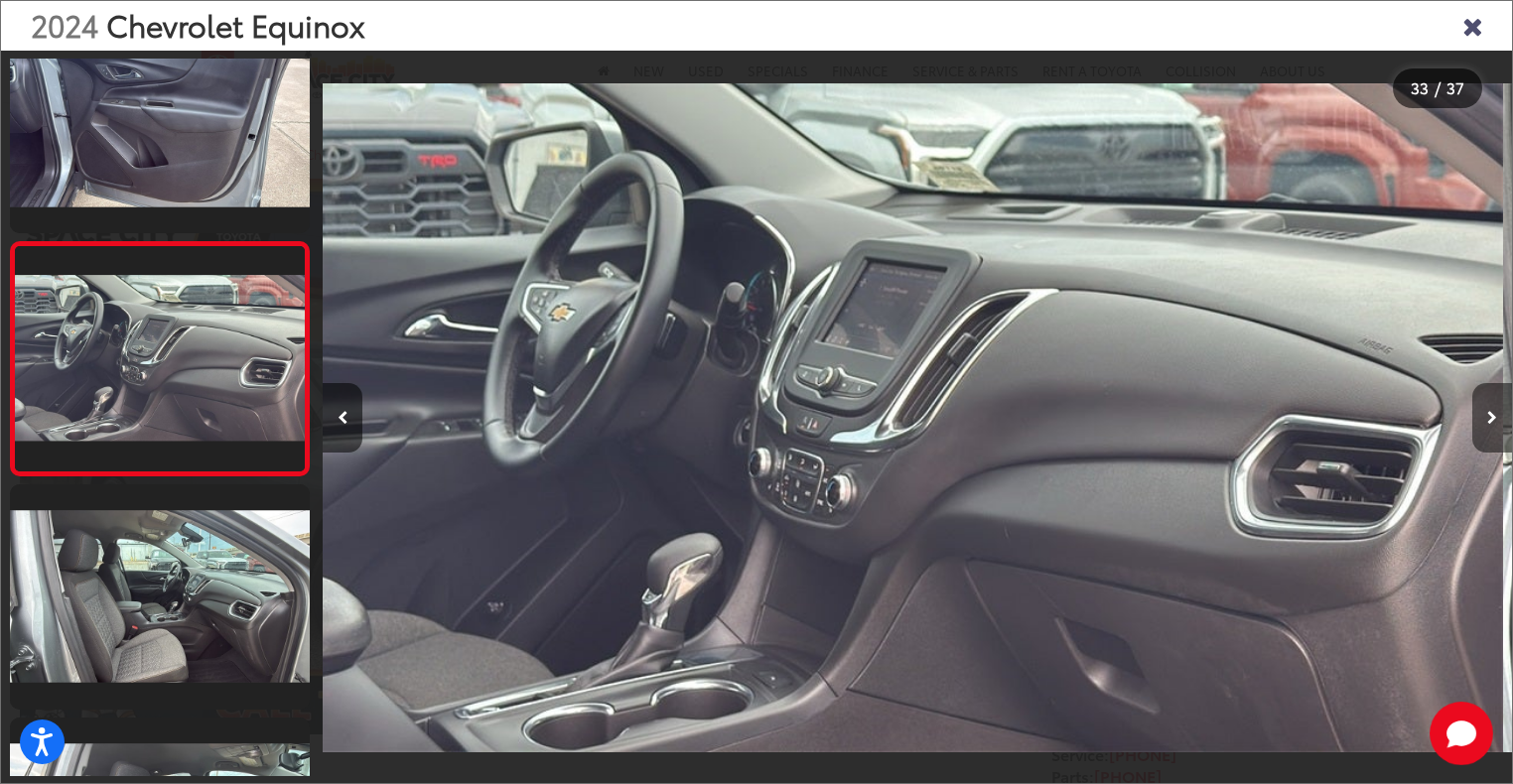 click at bounding box center [1492, 418] 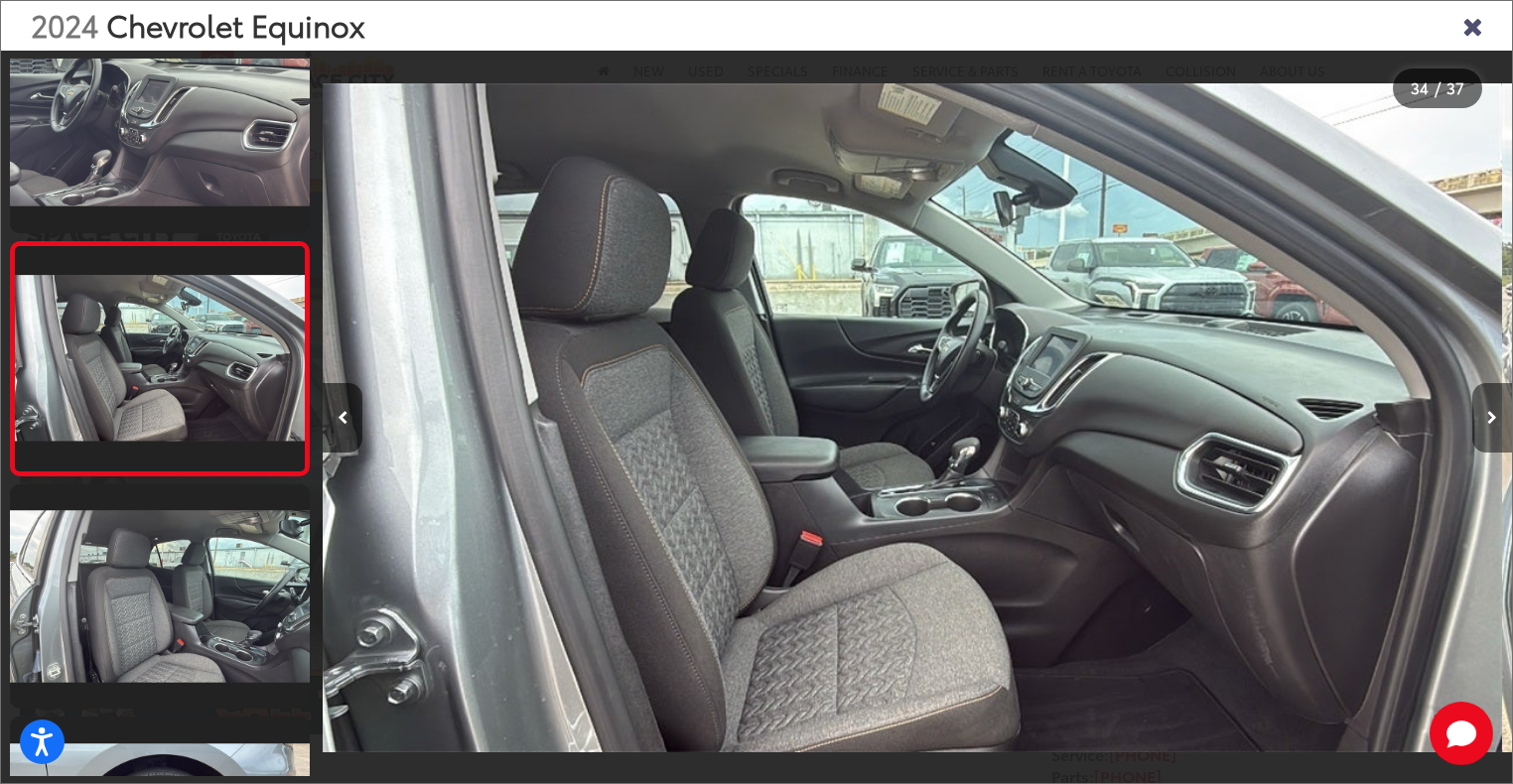 click at bounding box center (1492, 418) 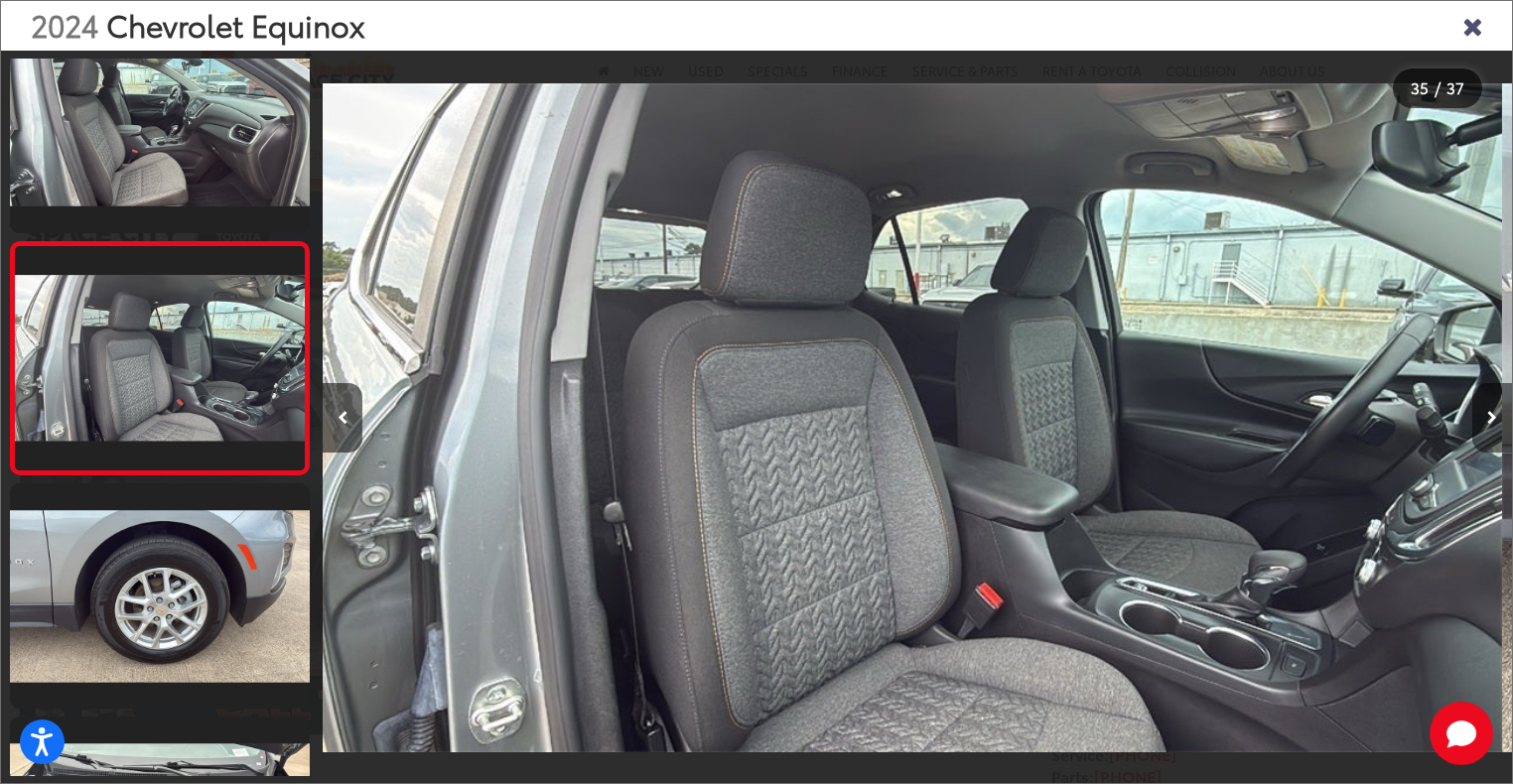 type 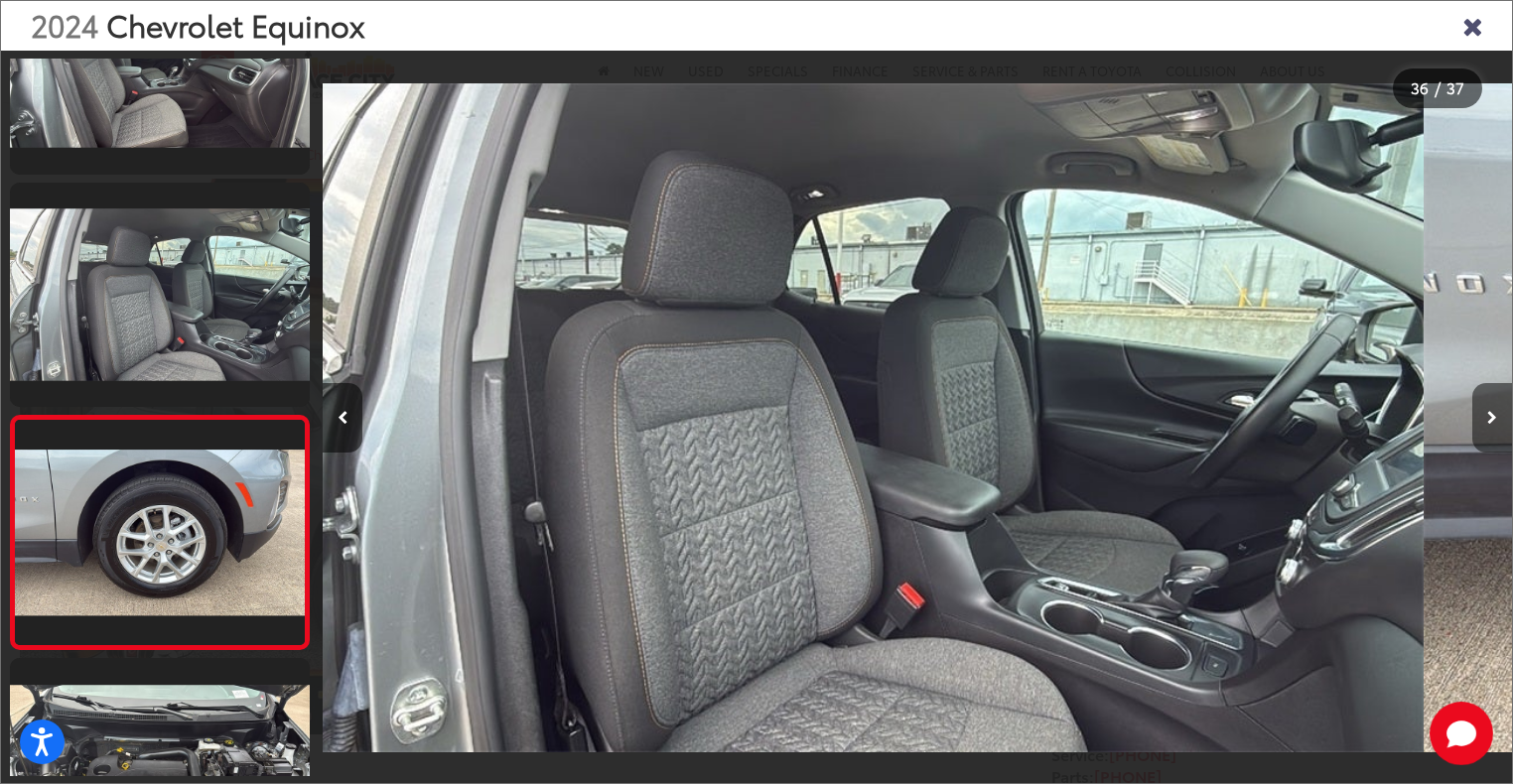 scroll, scrollTop: 7904, scrollLeft: 0, axis: vertical 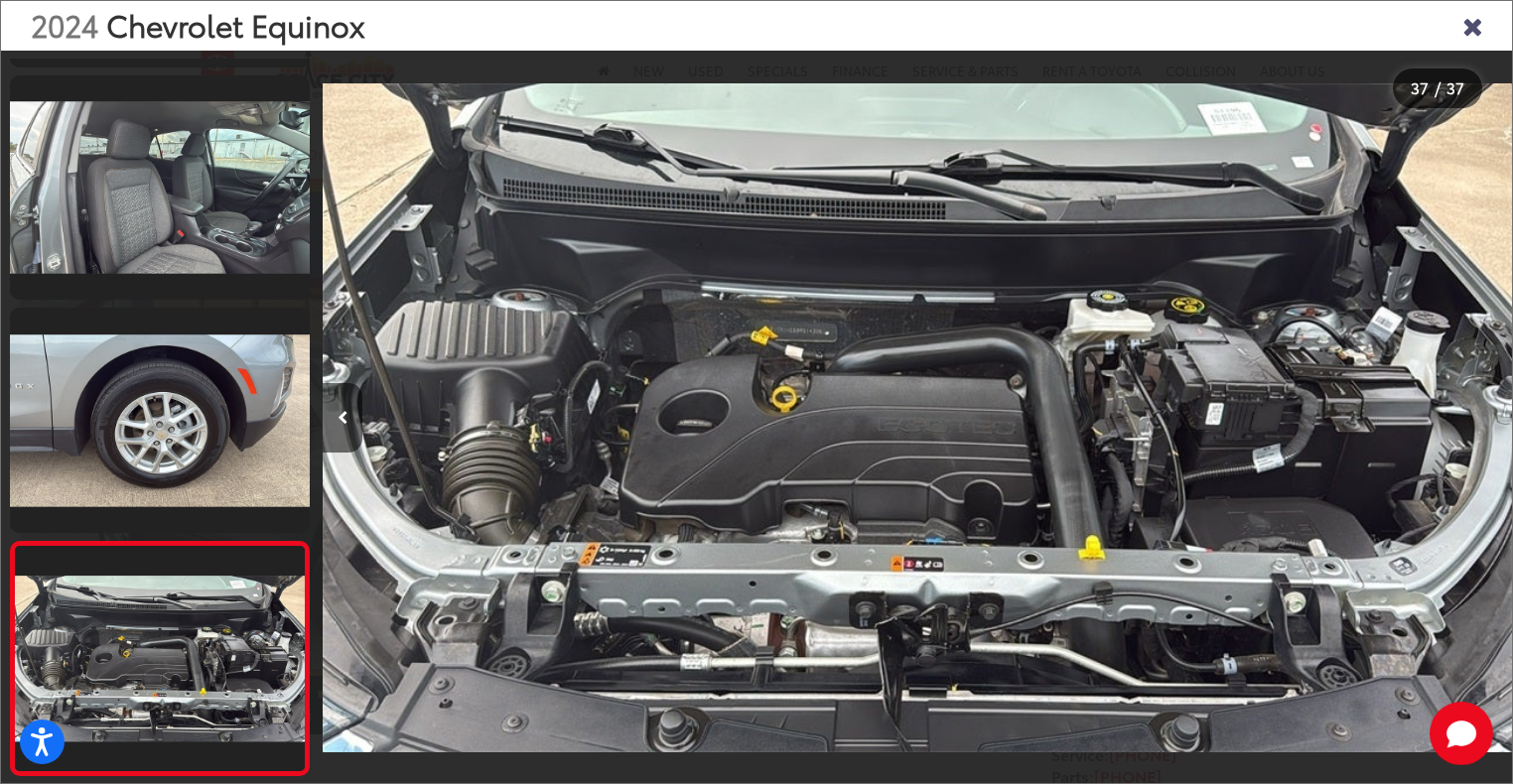 click at bounding box center (1472, 25) 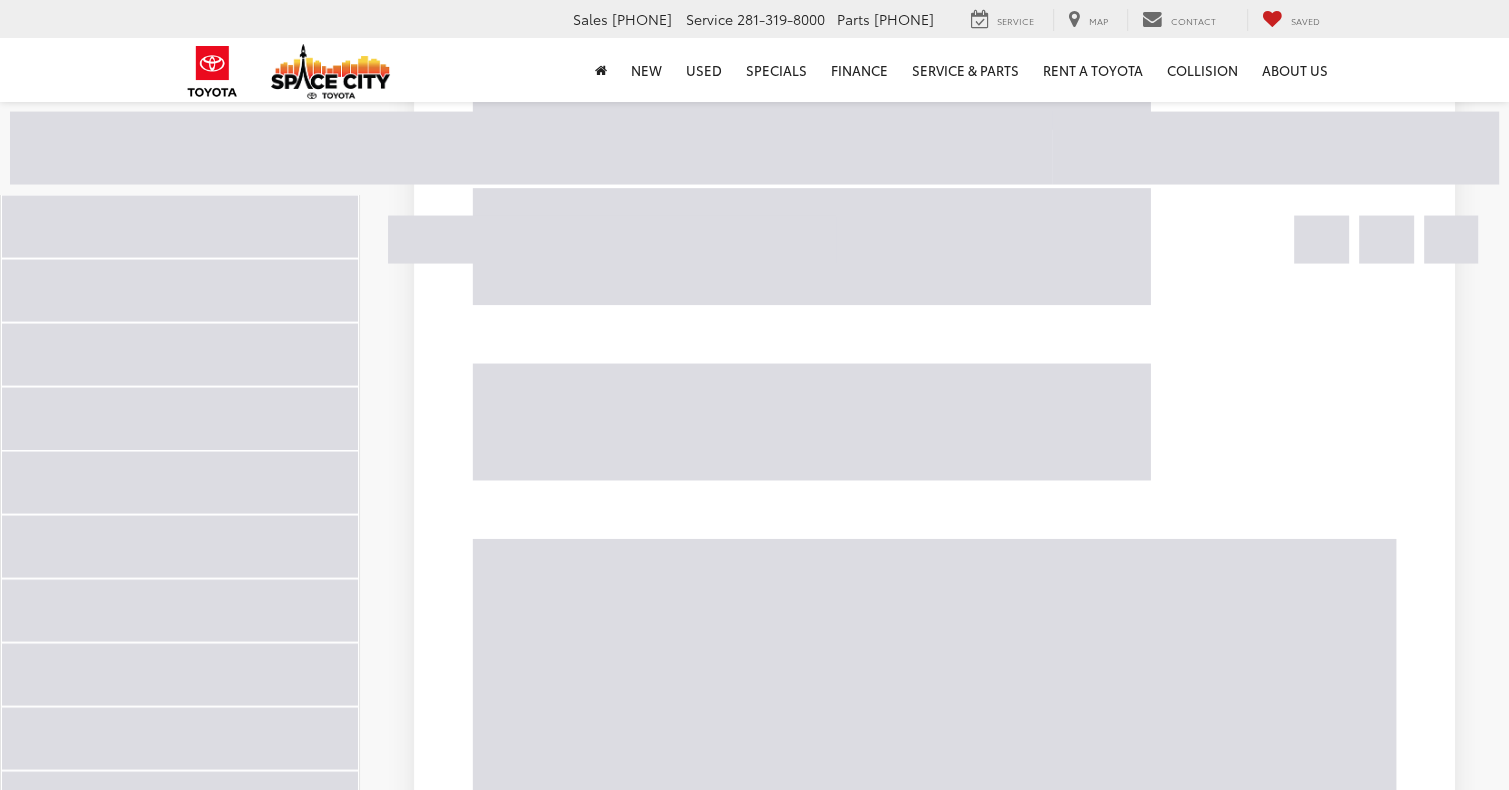 scroll, scrollTop: 3816, scrollLeft: 0, axis: vertical 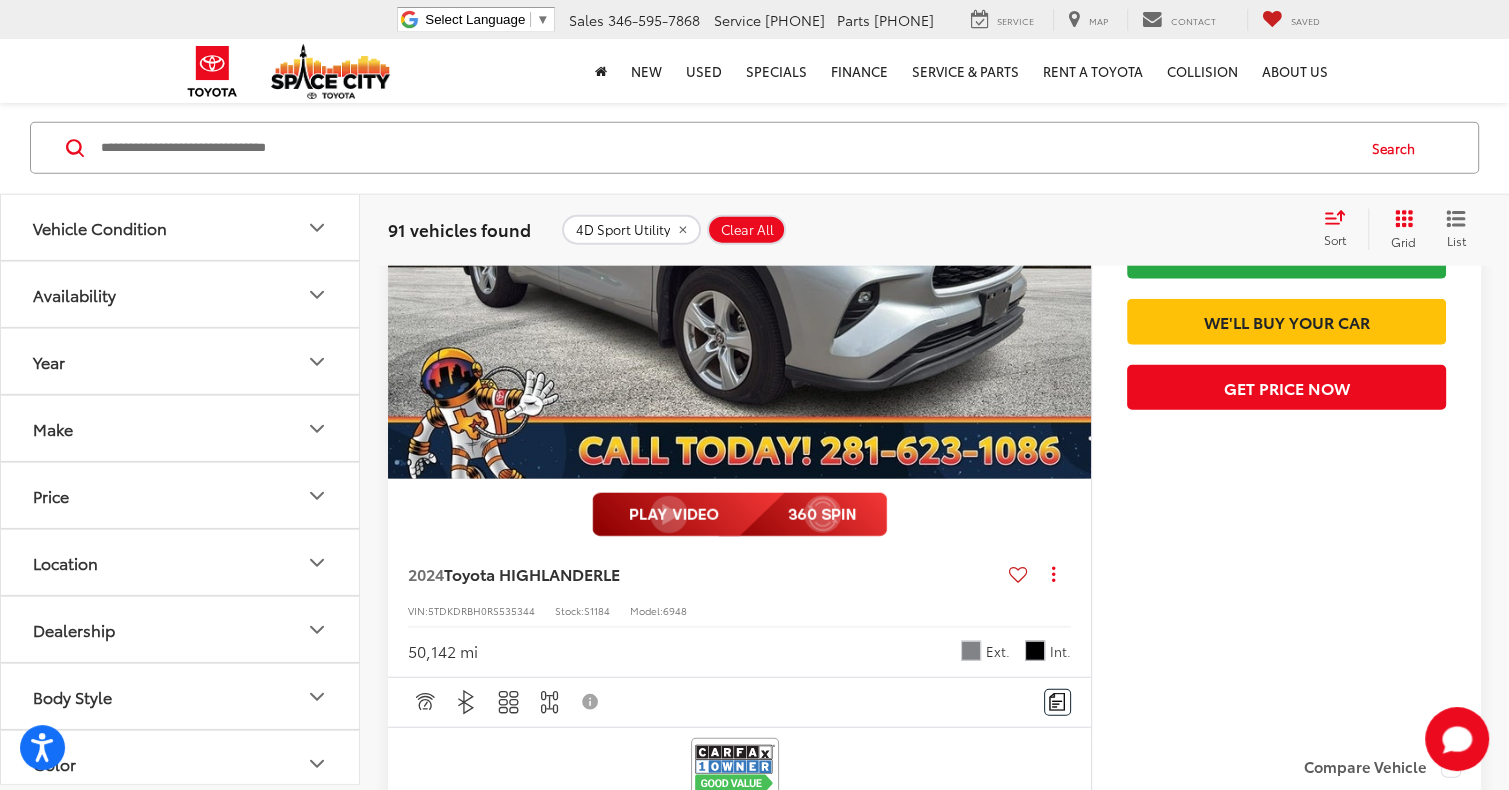 click 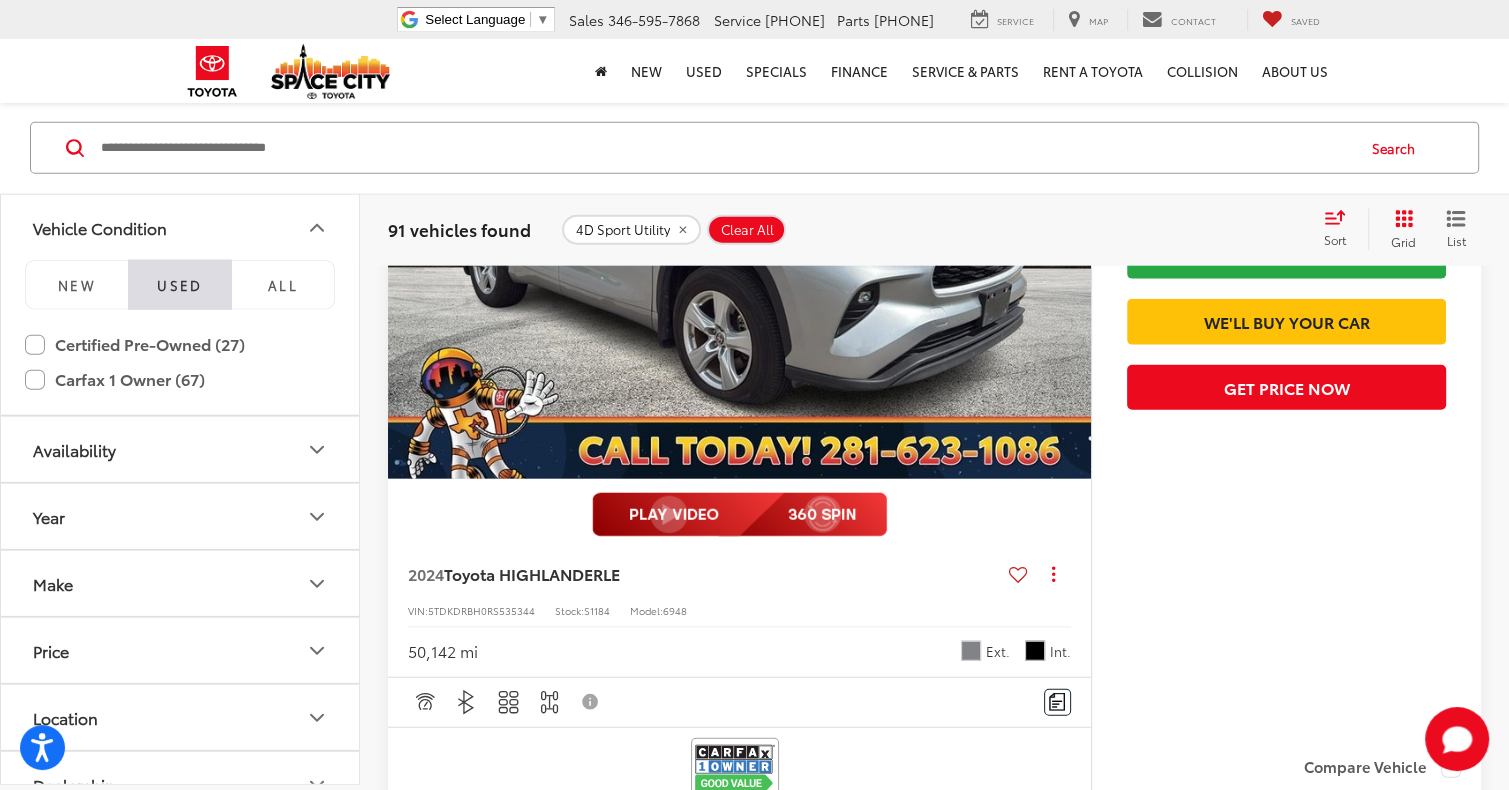 scroll, scrollTop: 516, scrollLeft: 0, axis: vertical 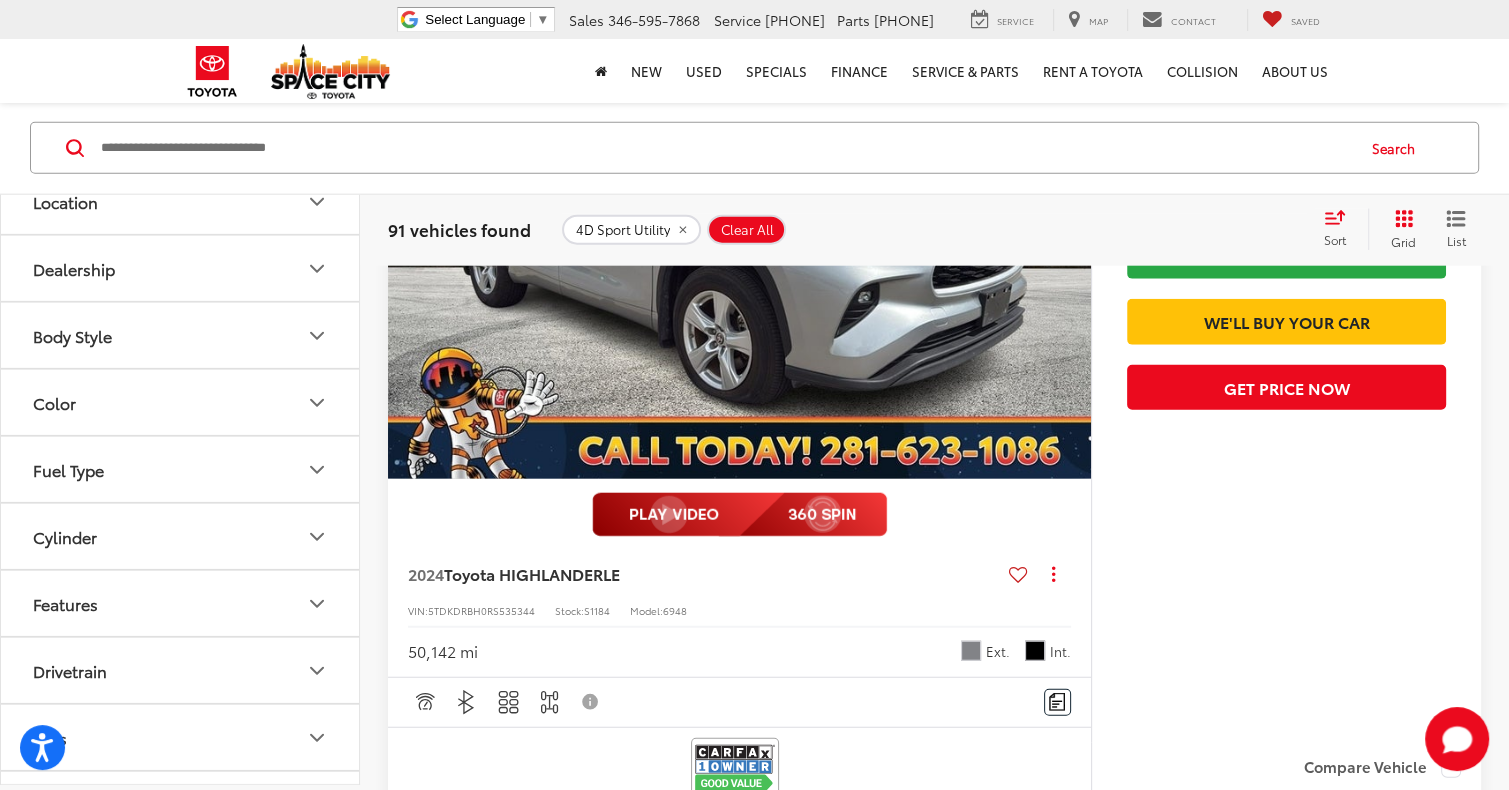 click 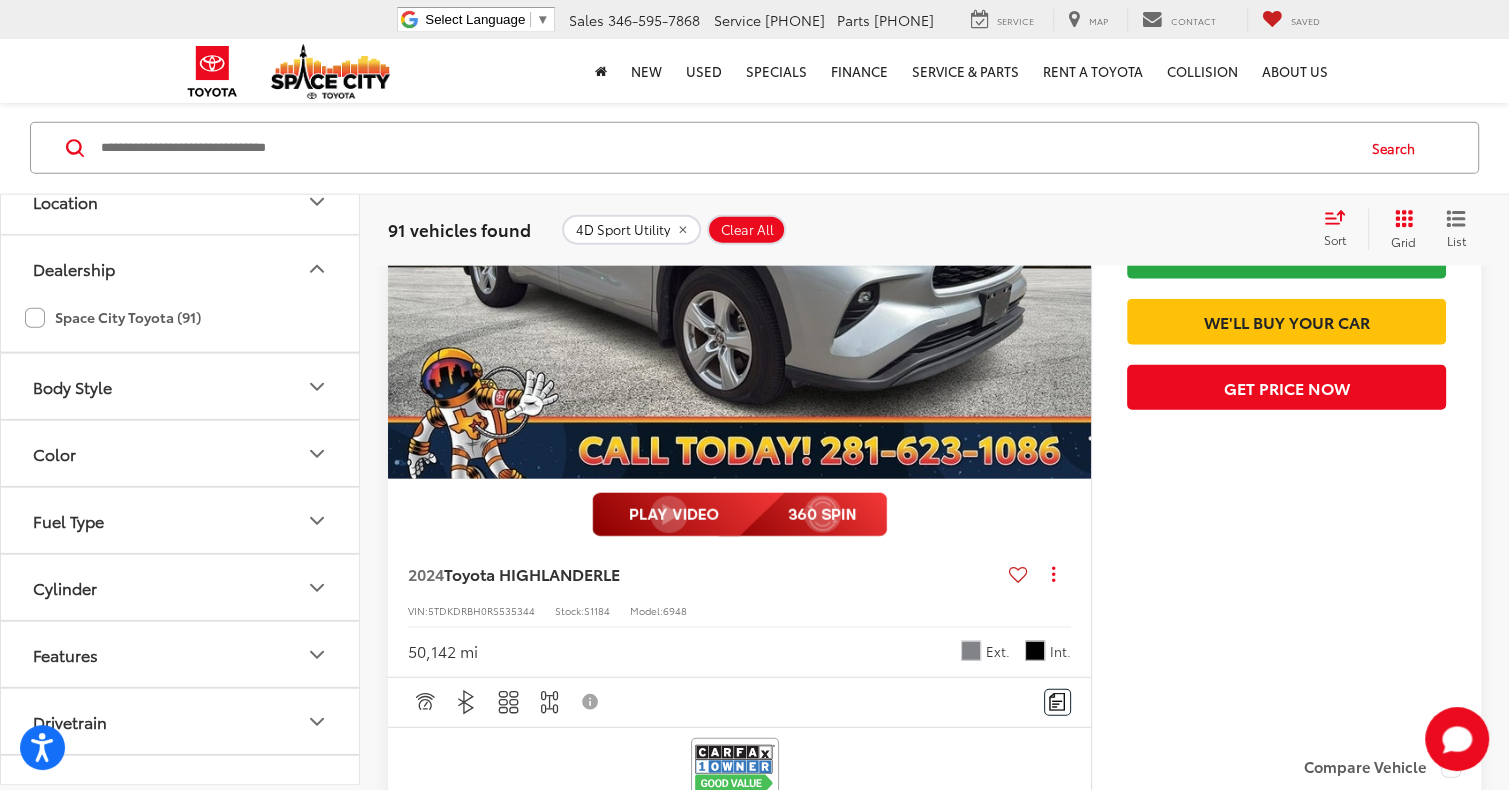 click 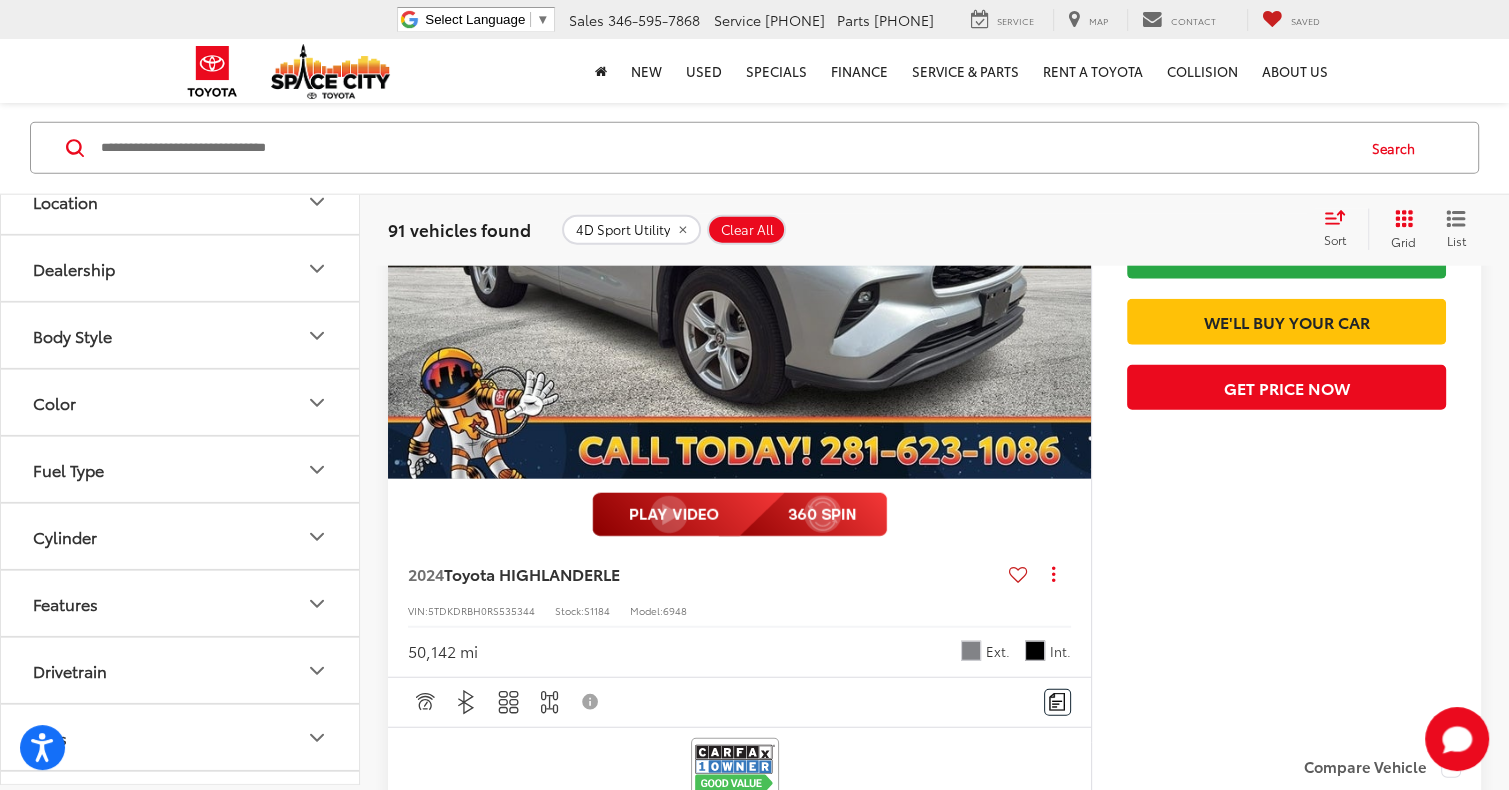 click 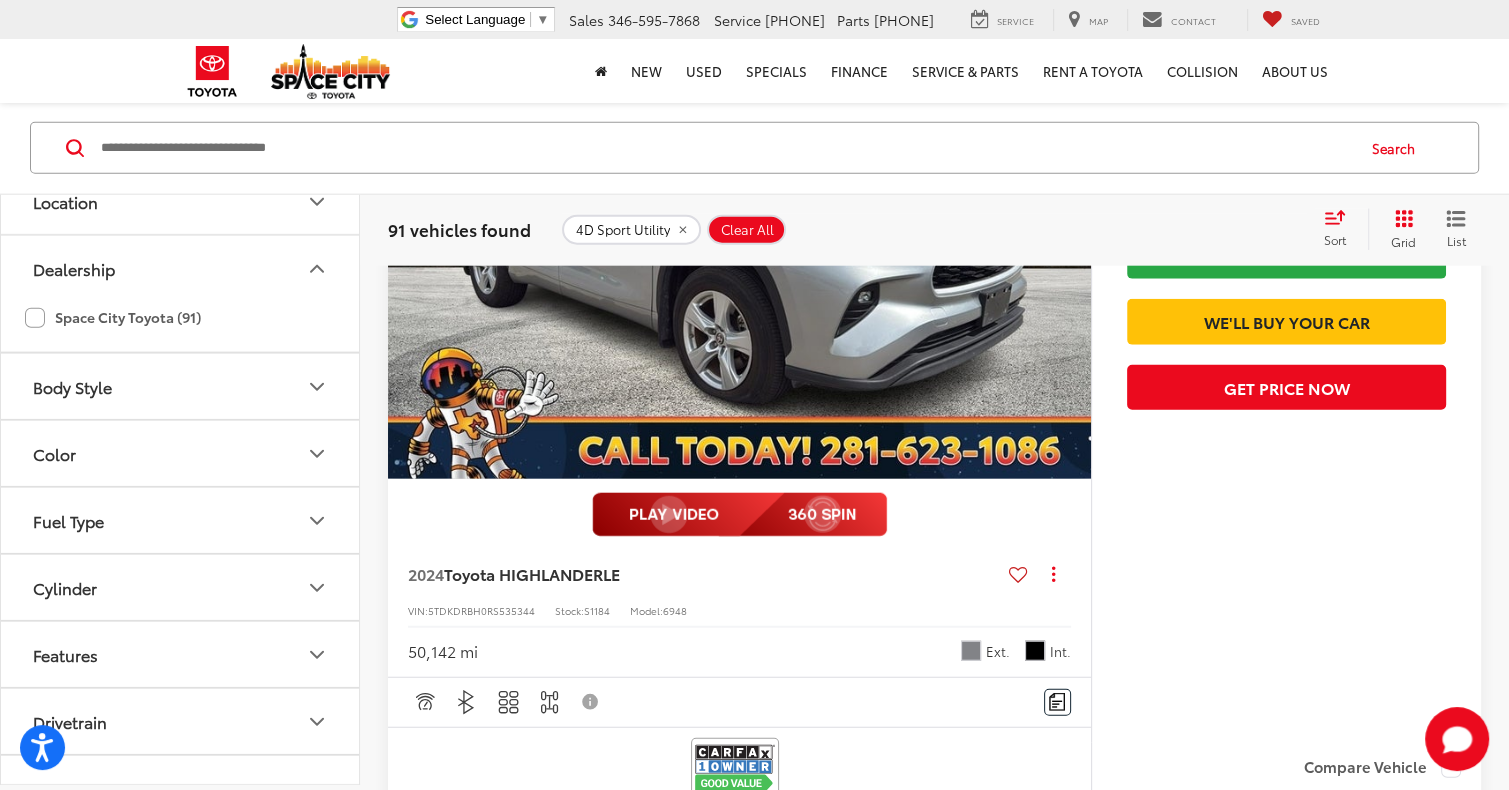 click on "Space City Toyota (91)" 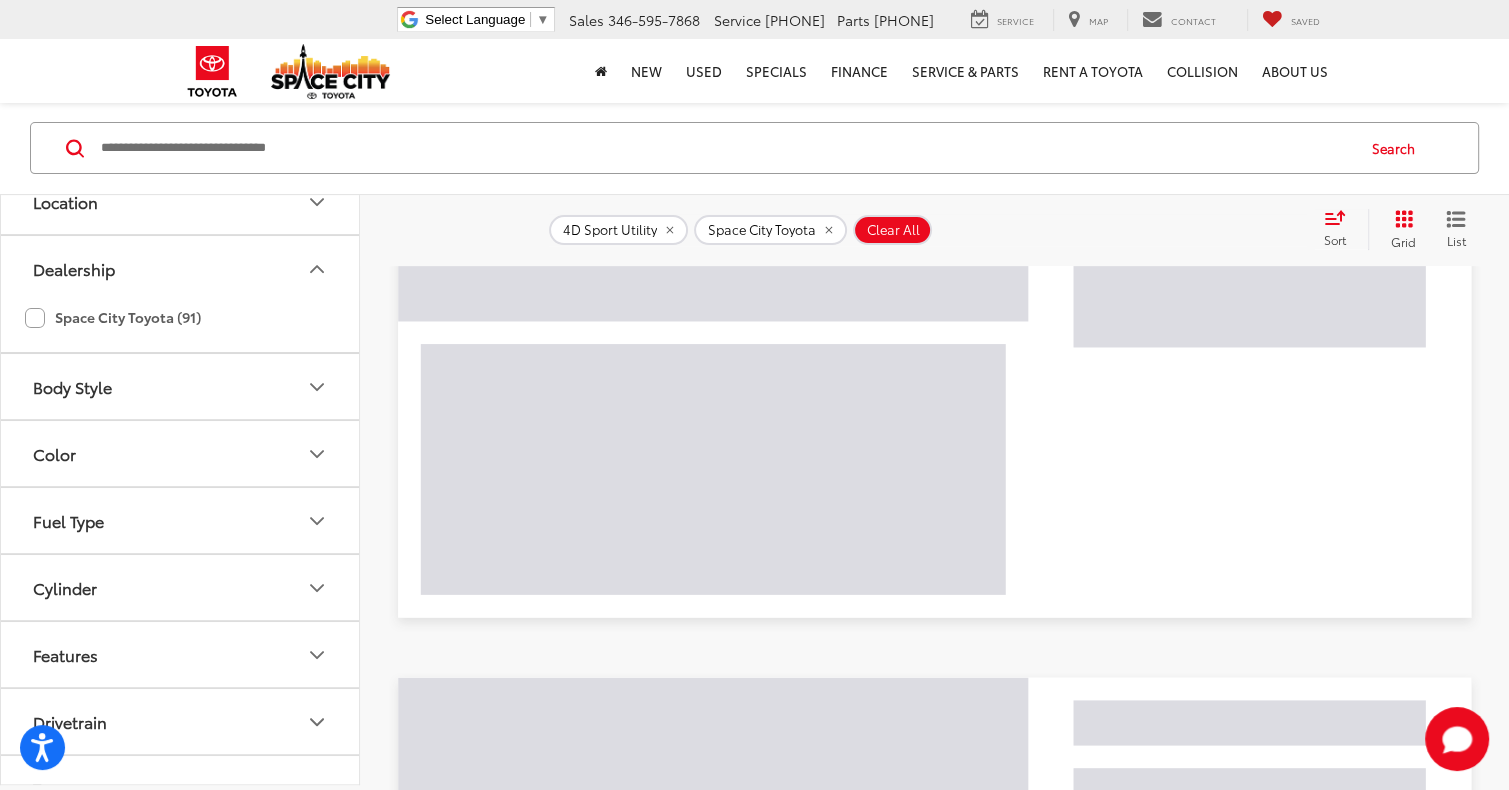 click 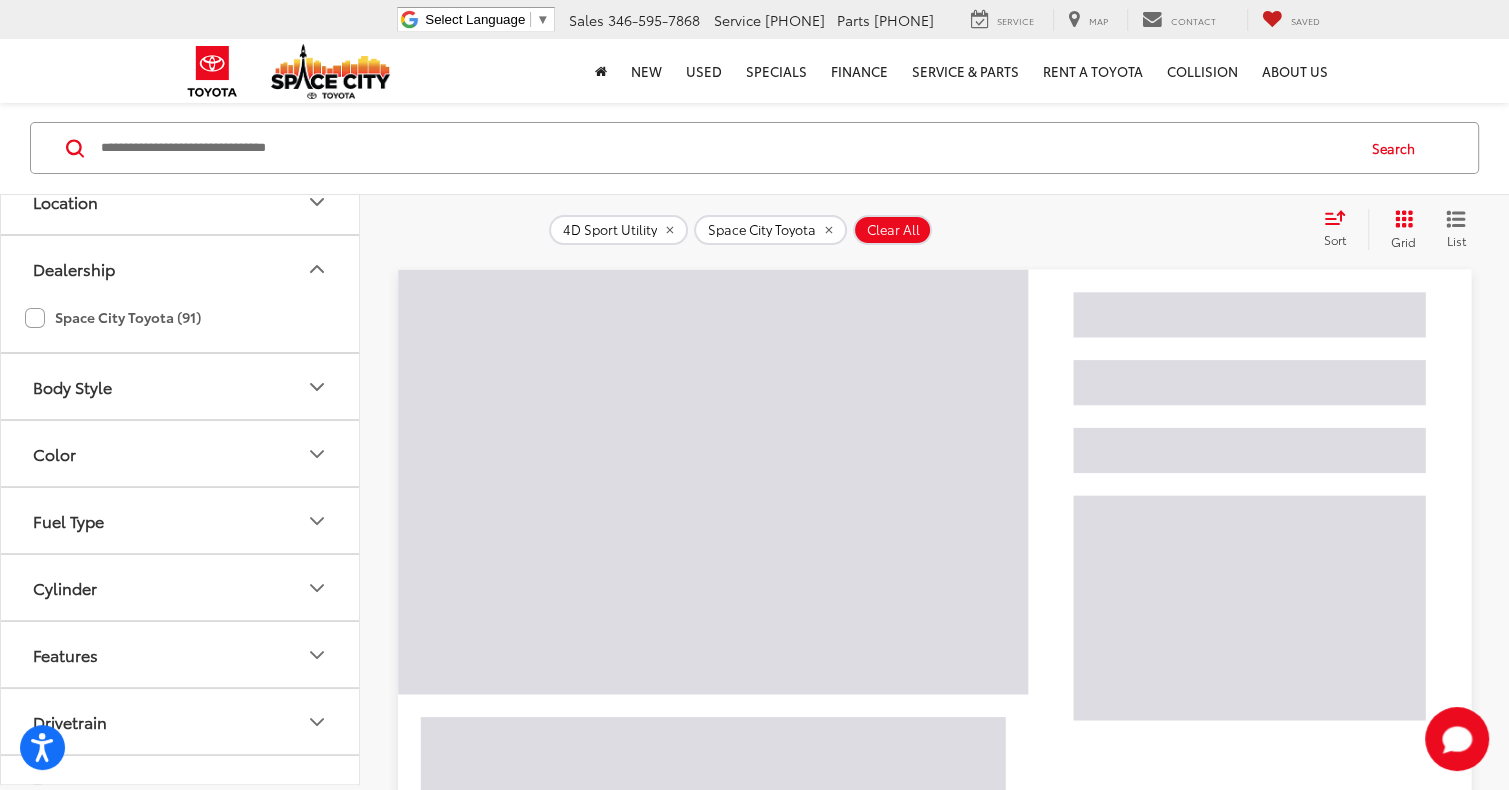 scroll, scrollTop: 216, scrollLeft: 0, axis: vertical 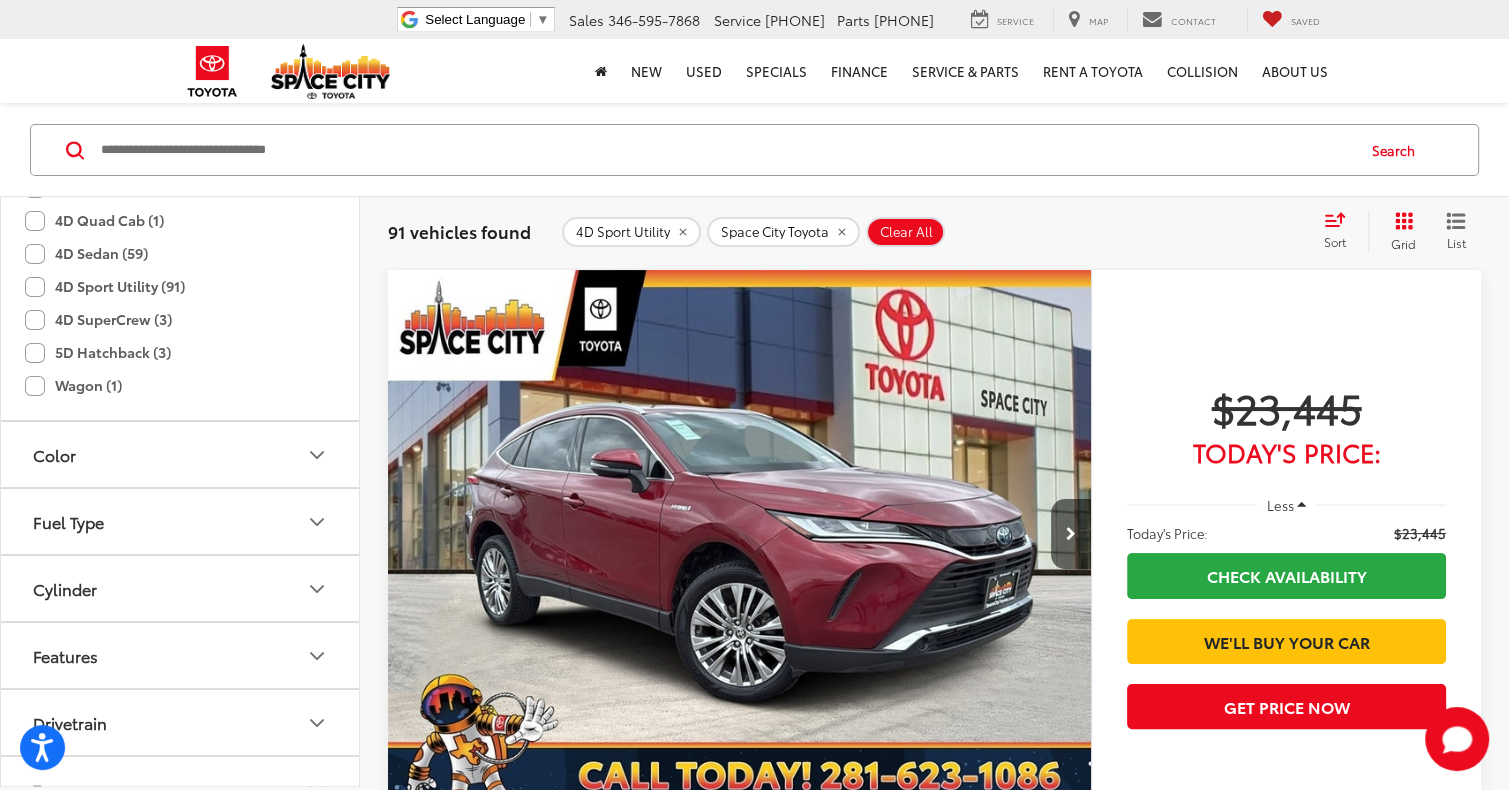 click 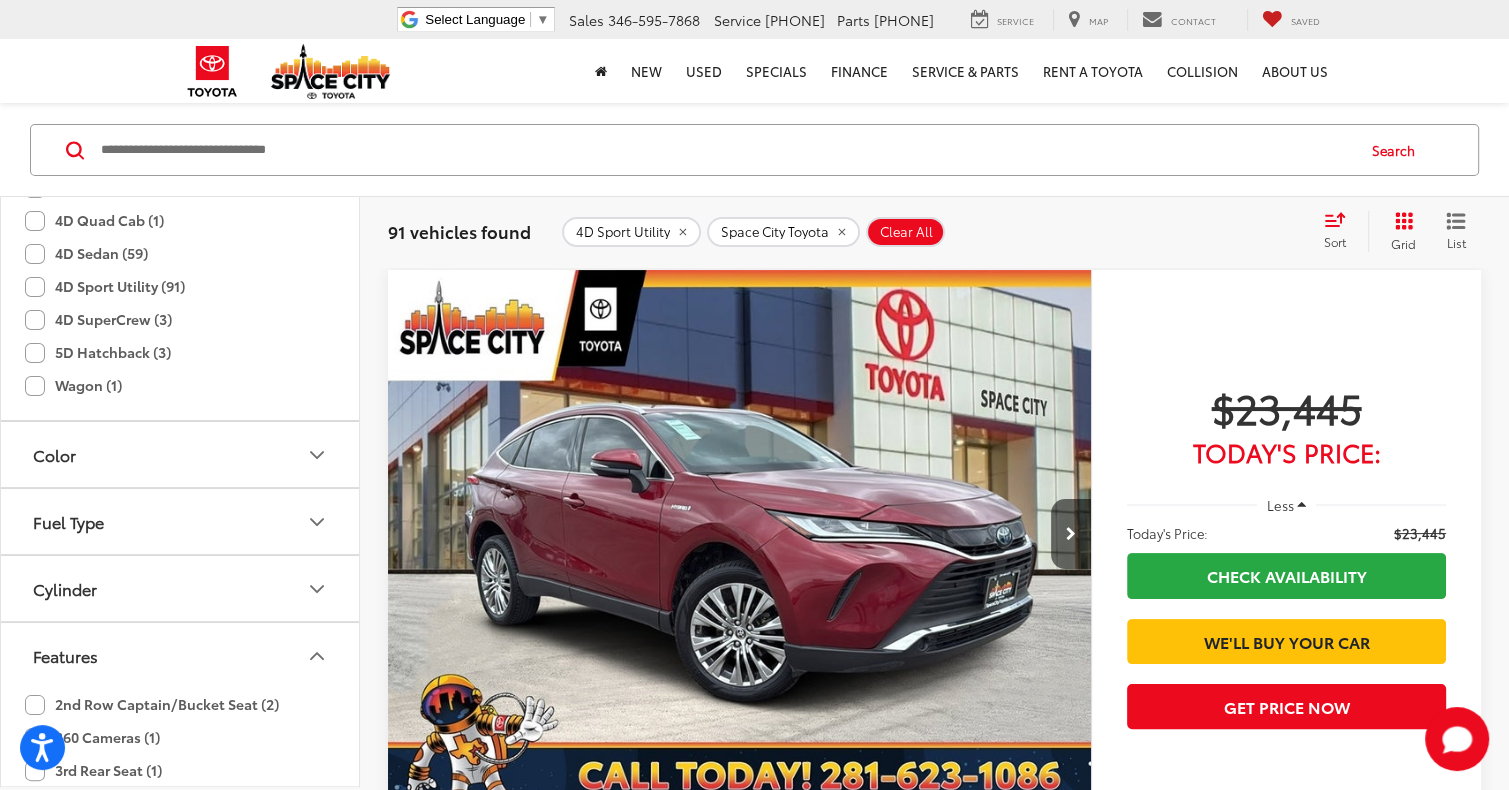 scroll, scrollTop: 1546, scrollLeft: 0, axis: vertical 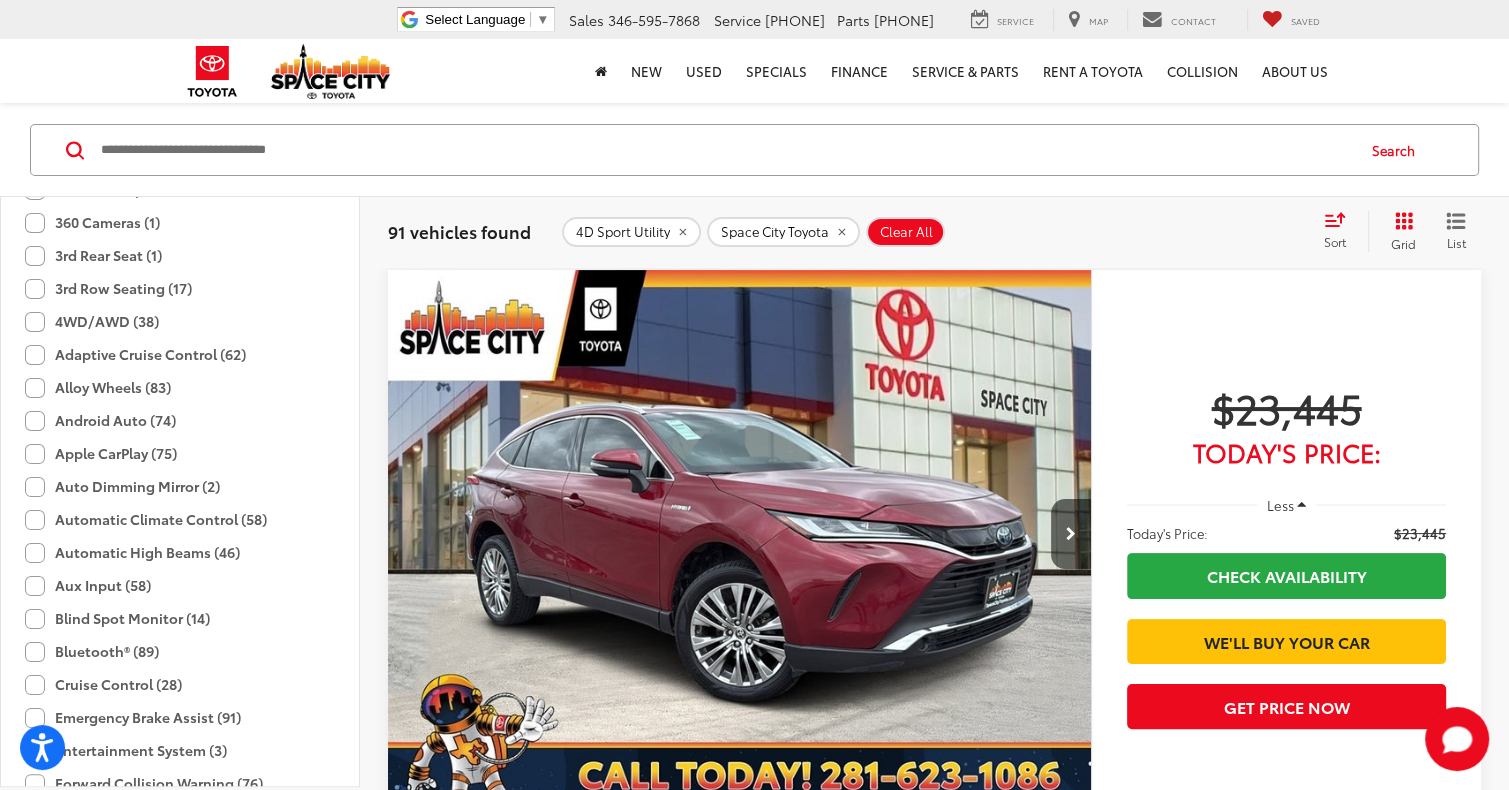 click on "3rd Row Seating (17)" 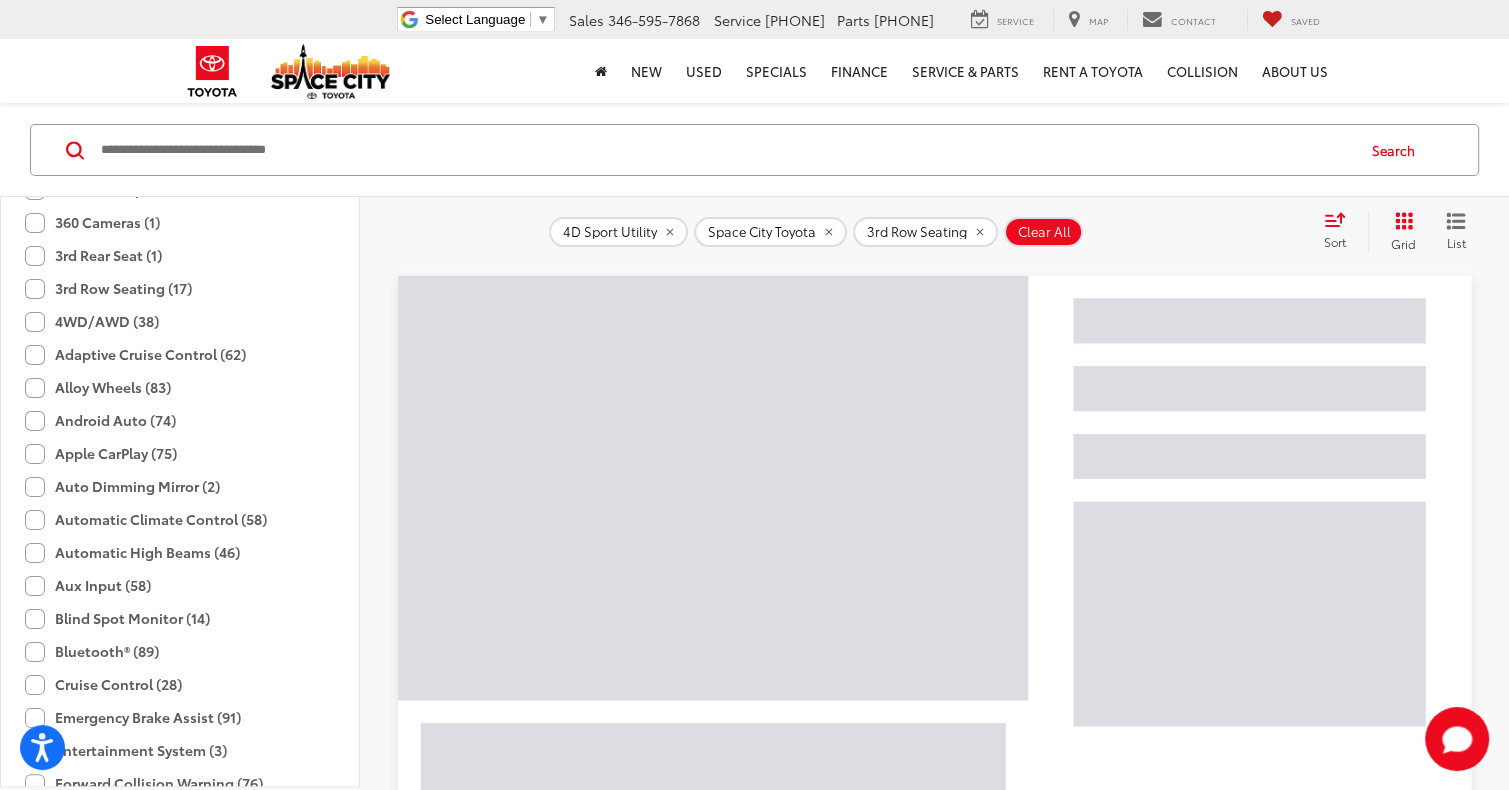 click on "3rd Rear Seat (1)" 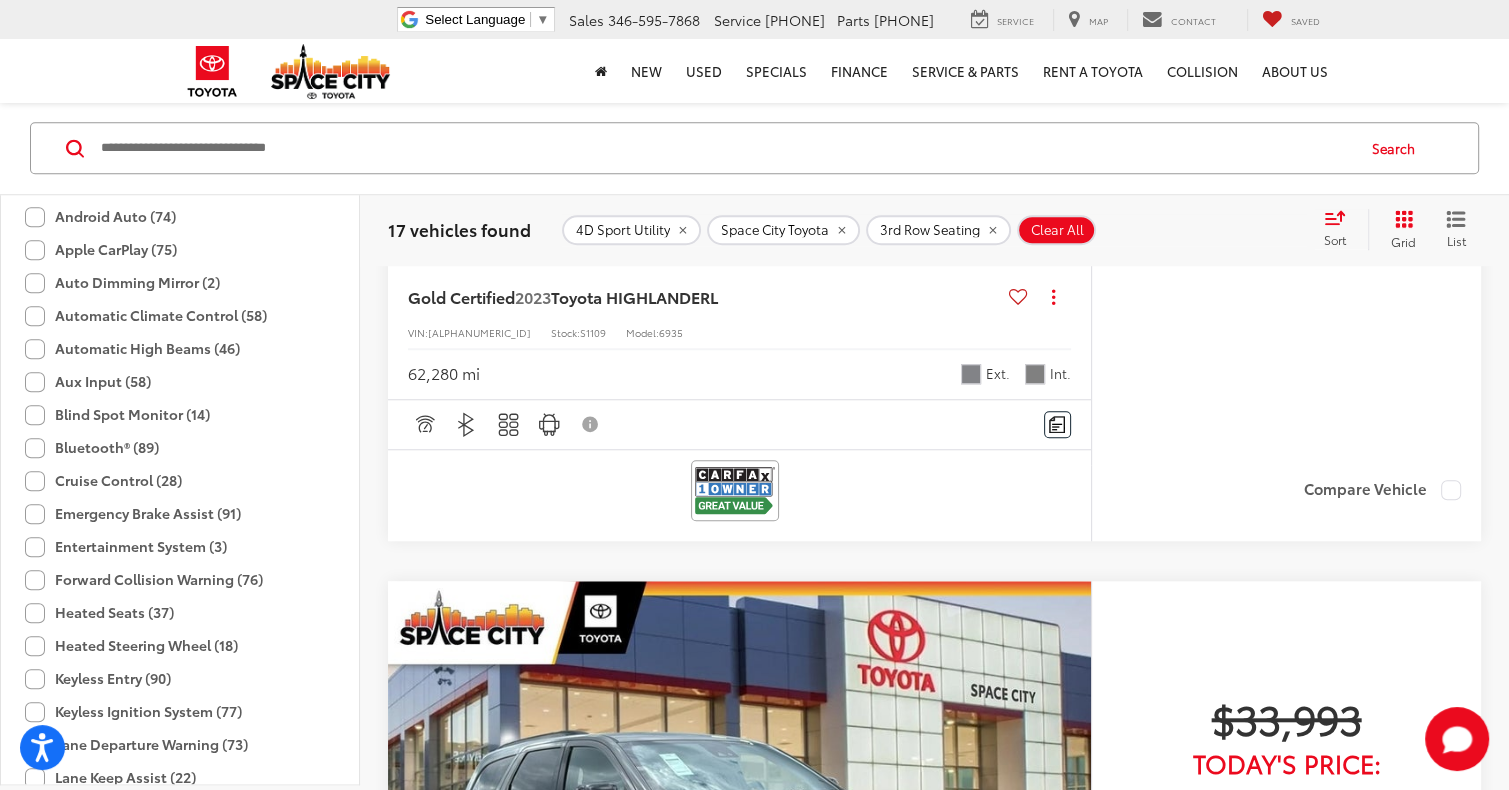 scroll, scrollTop: 1324, scrollLeft: 0, axis: vertical 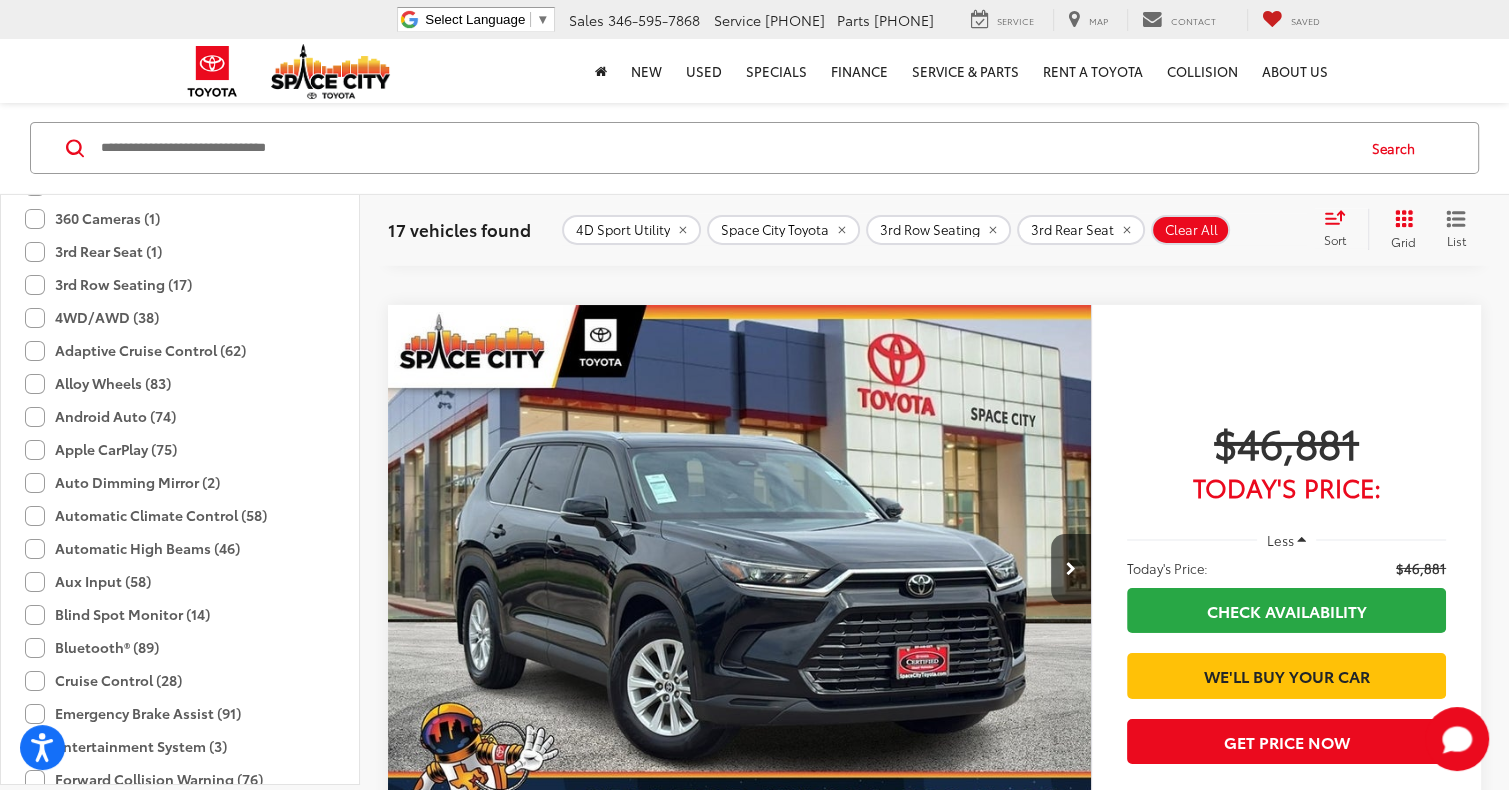 click at bounding box center [740, 569] 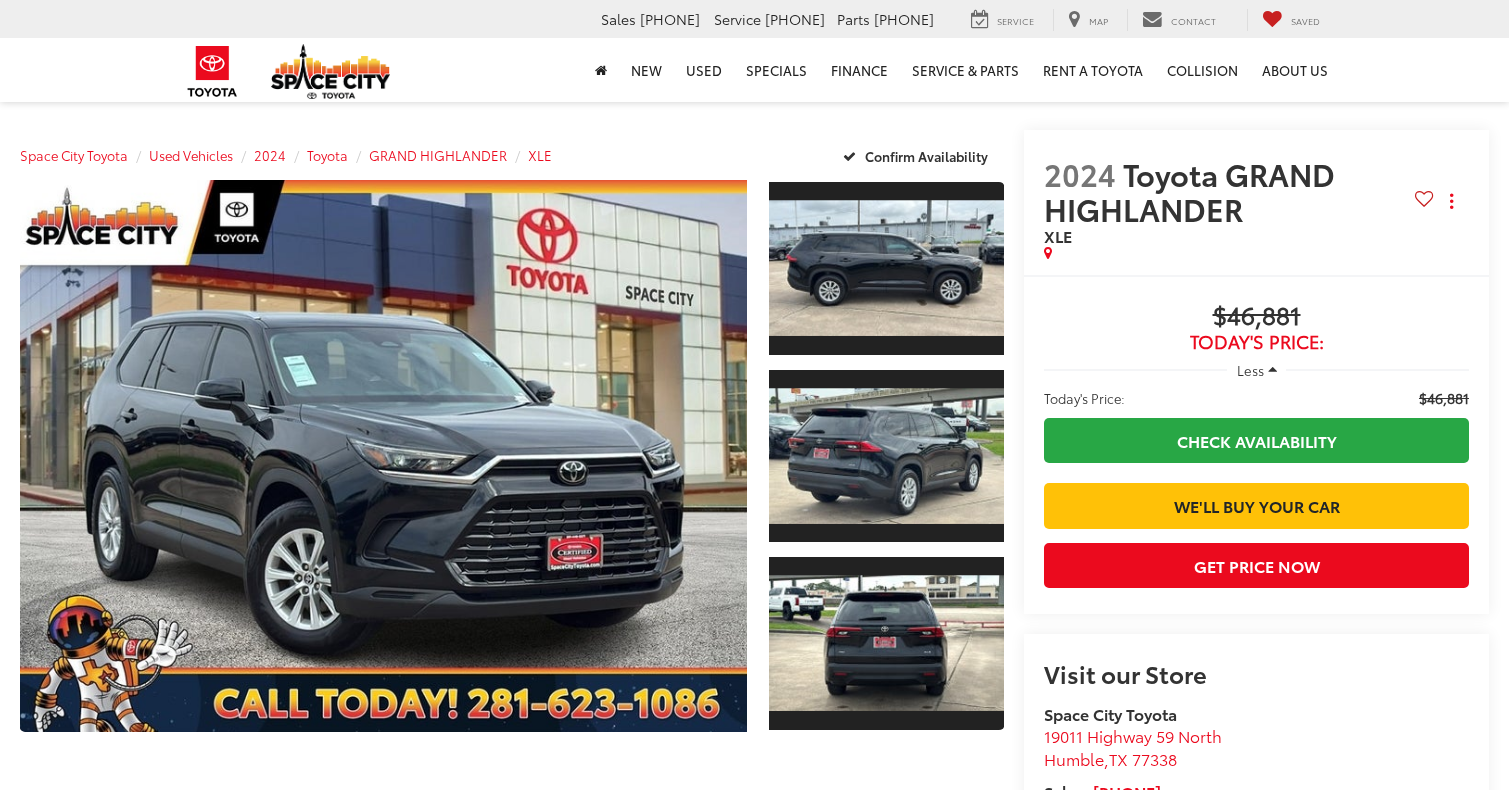 scroll, scrollTop: 0, scrollLeft: 0, axis: both 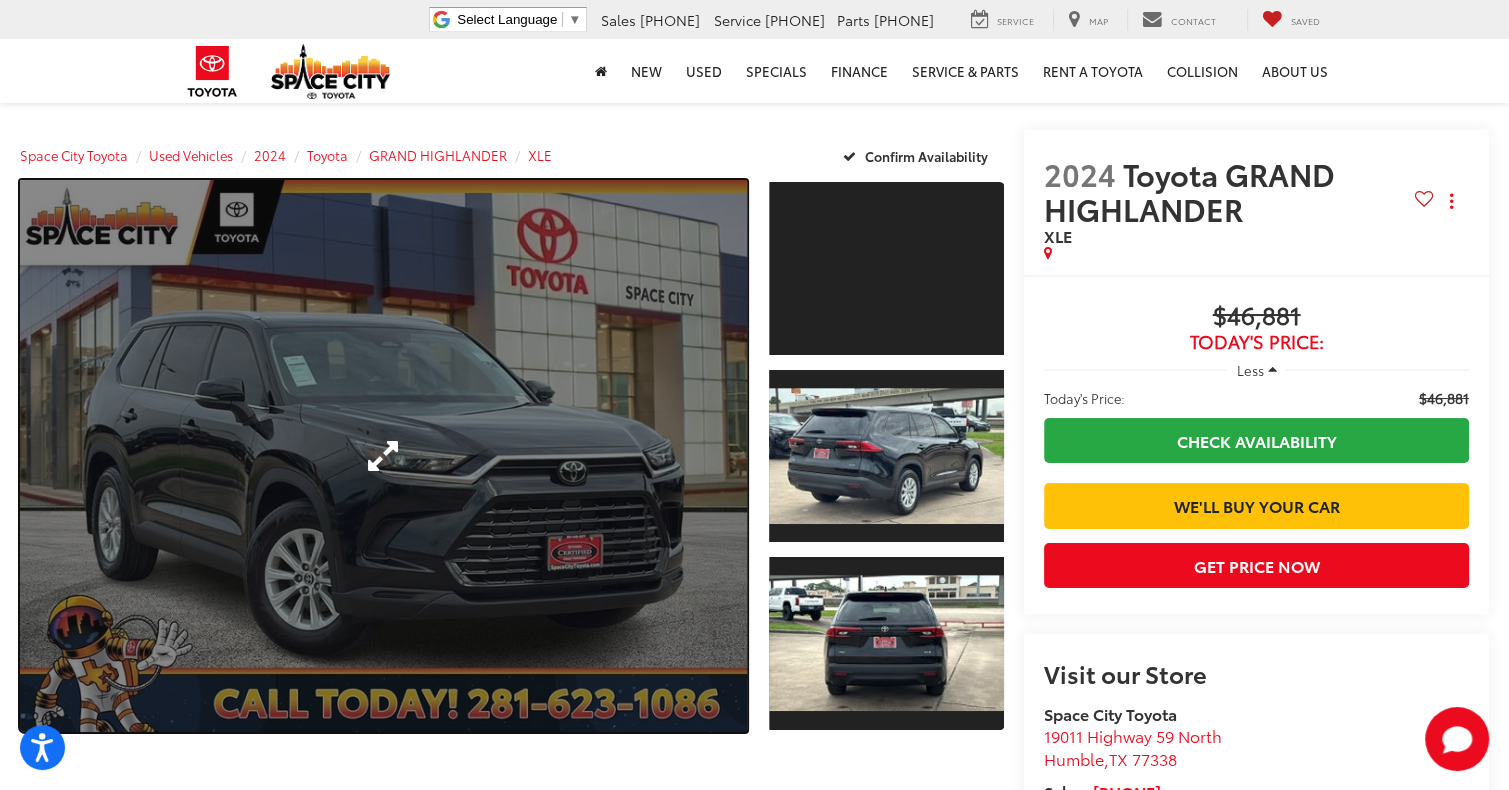 click at bounding box center (383, 456) 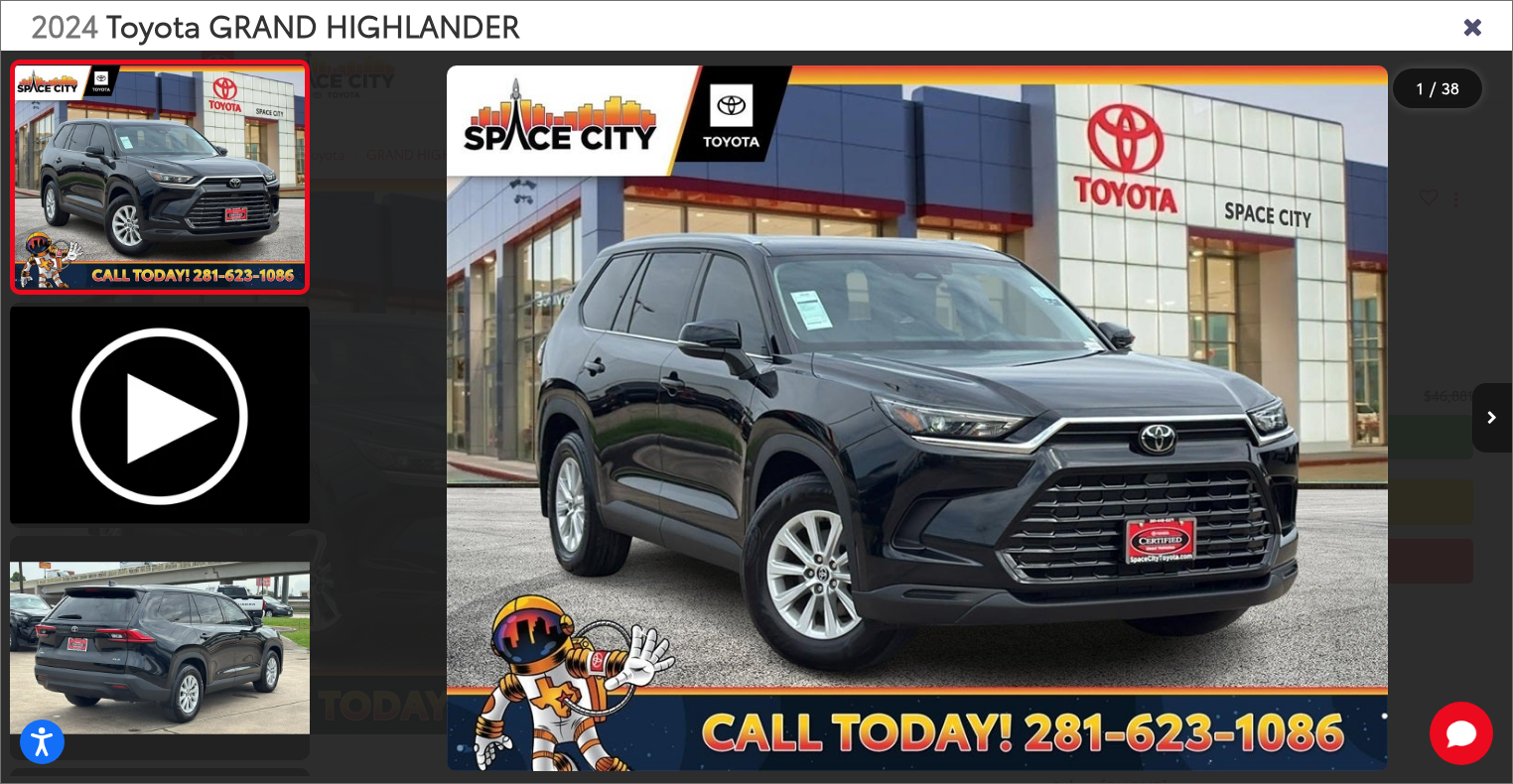 click at bounding box center [1492, 418] 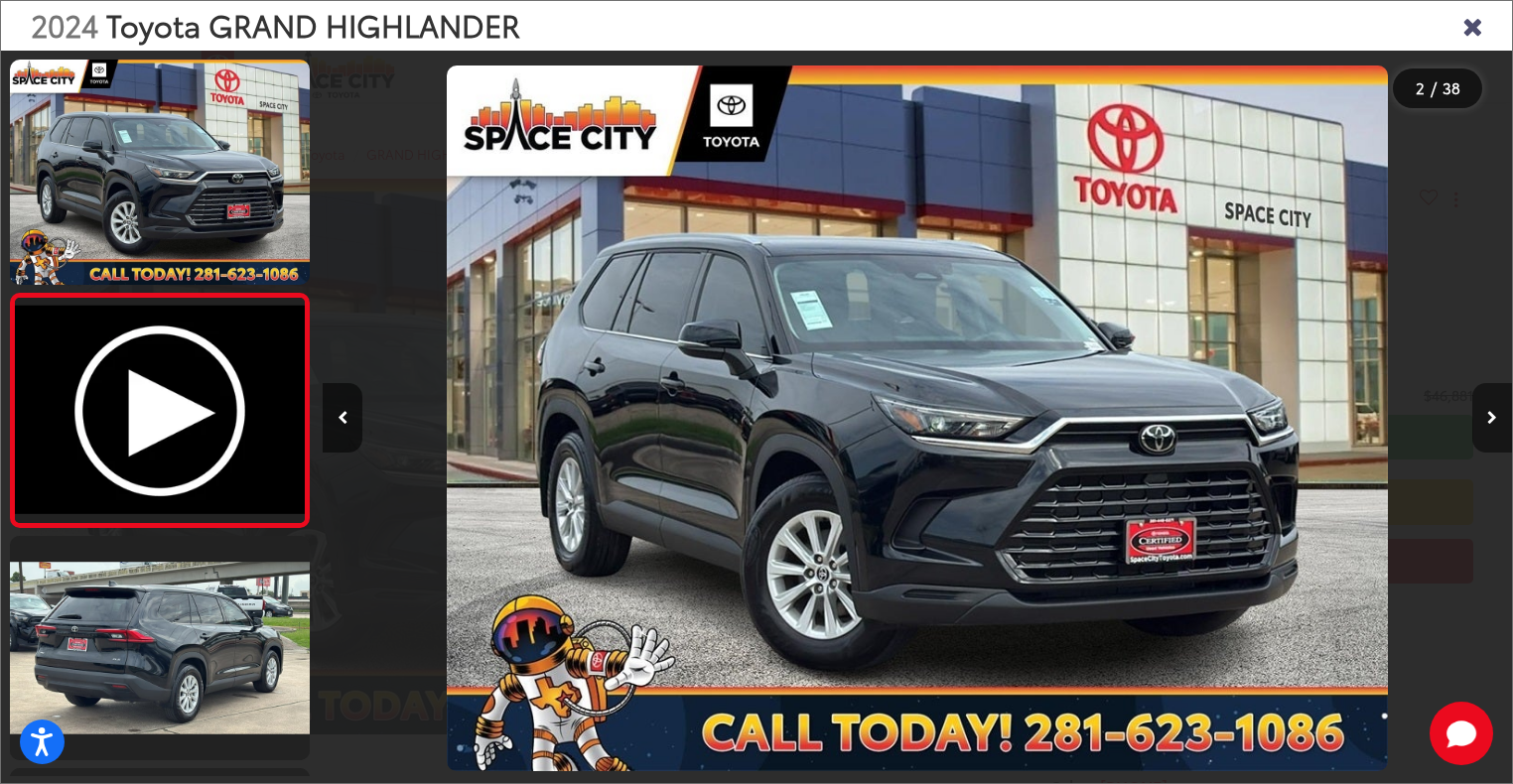 scroll, scrollTop: 0, scrollLeft: 79, axis: horizontal 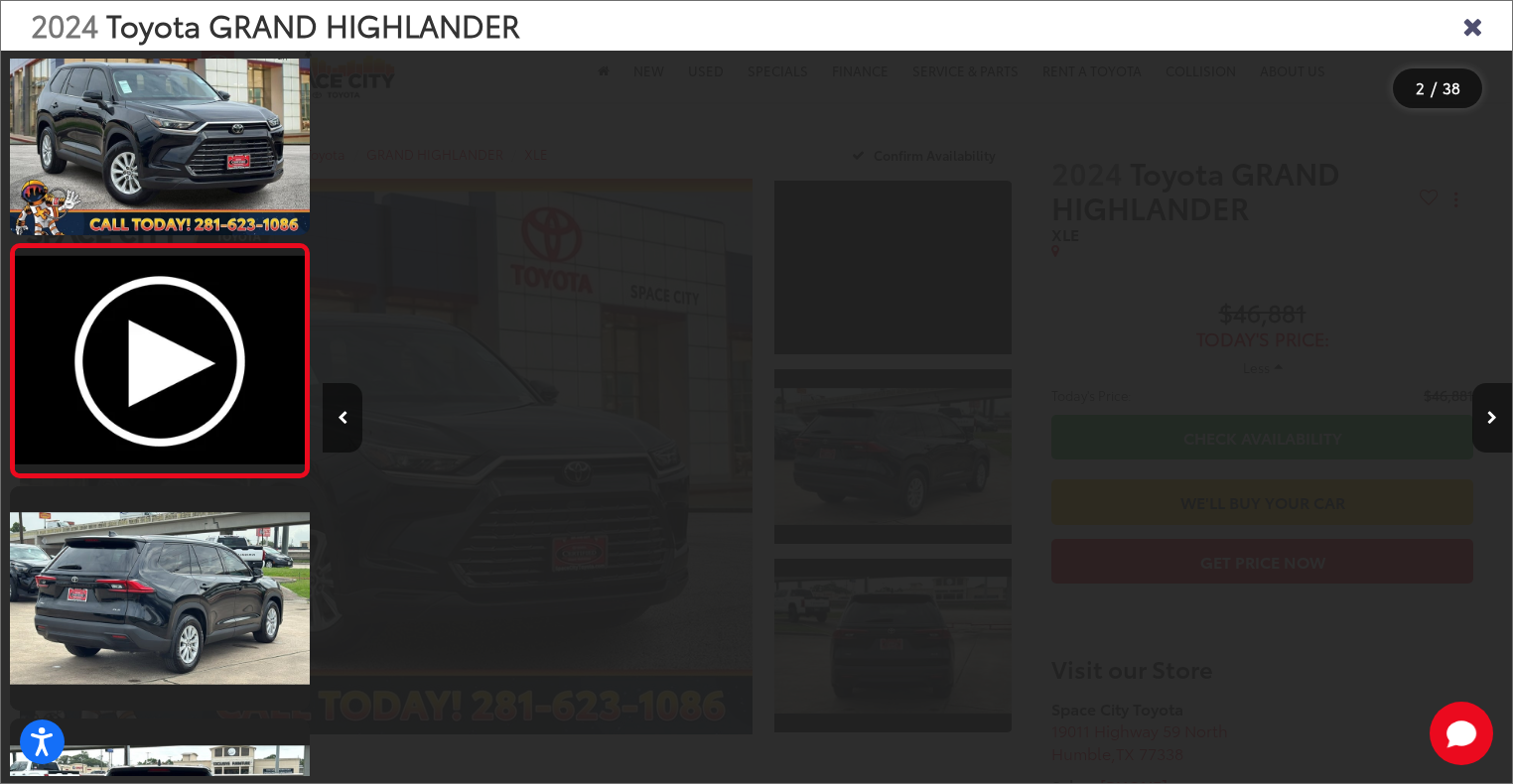 click at bounding box center [1492, 418] 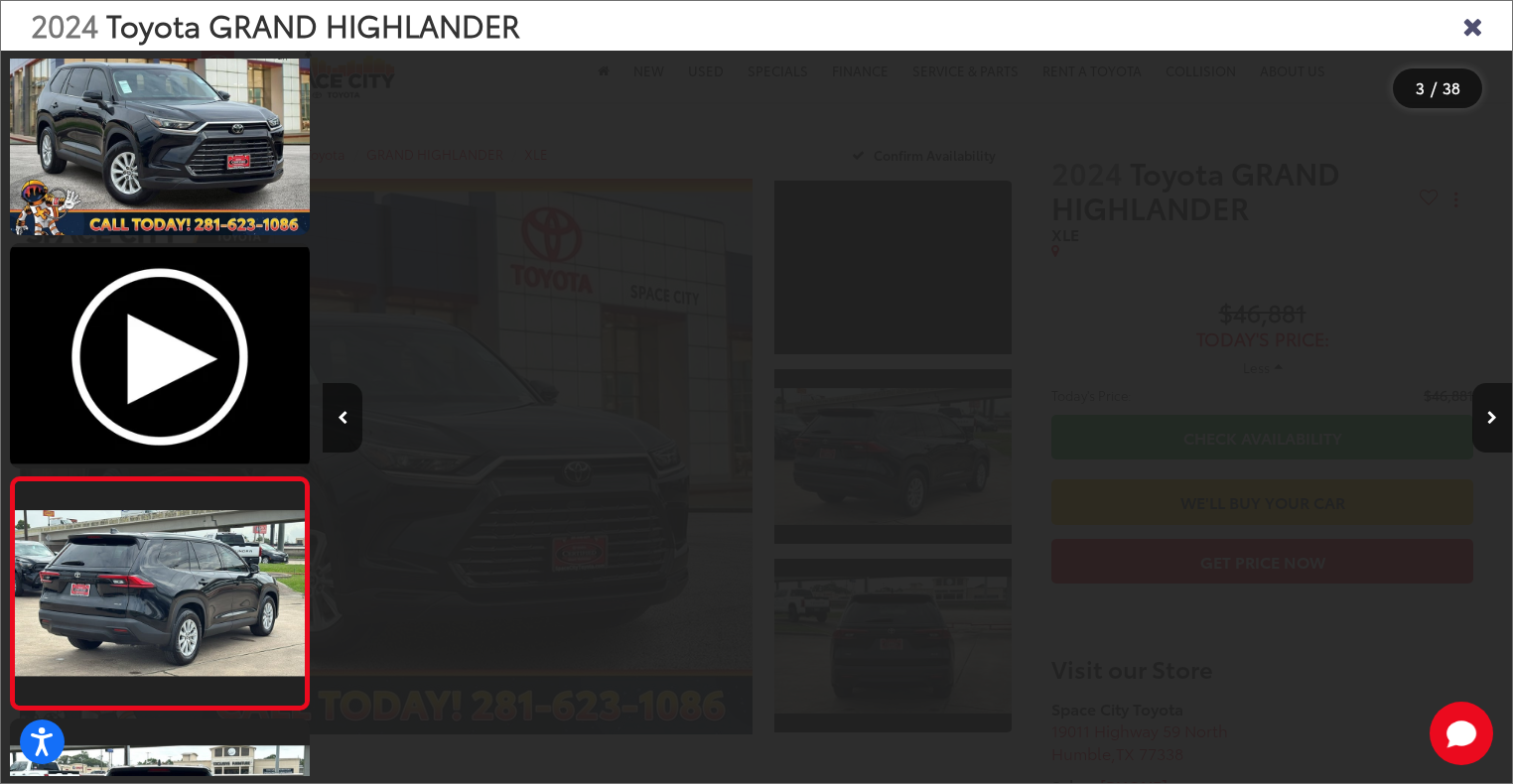 scroll, scrollTop: 0, scrollLeft: 1560, axis: horizontal 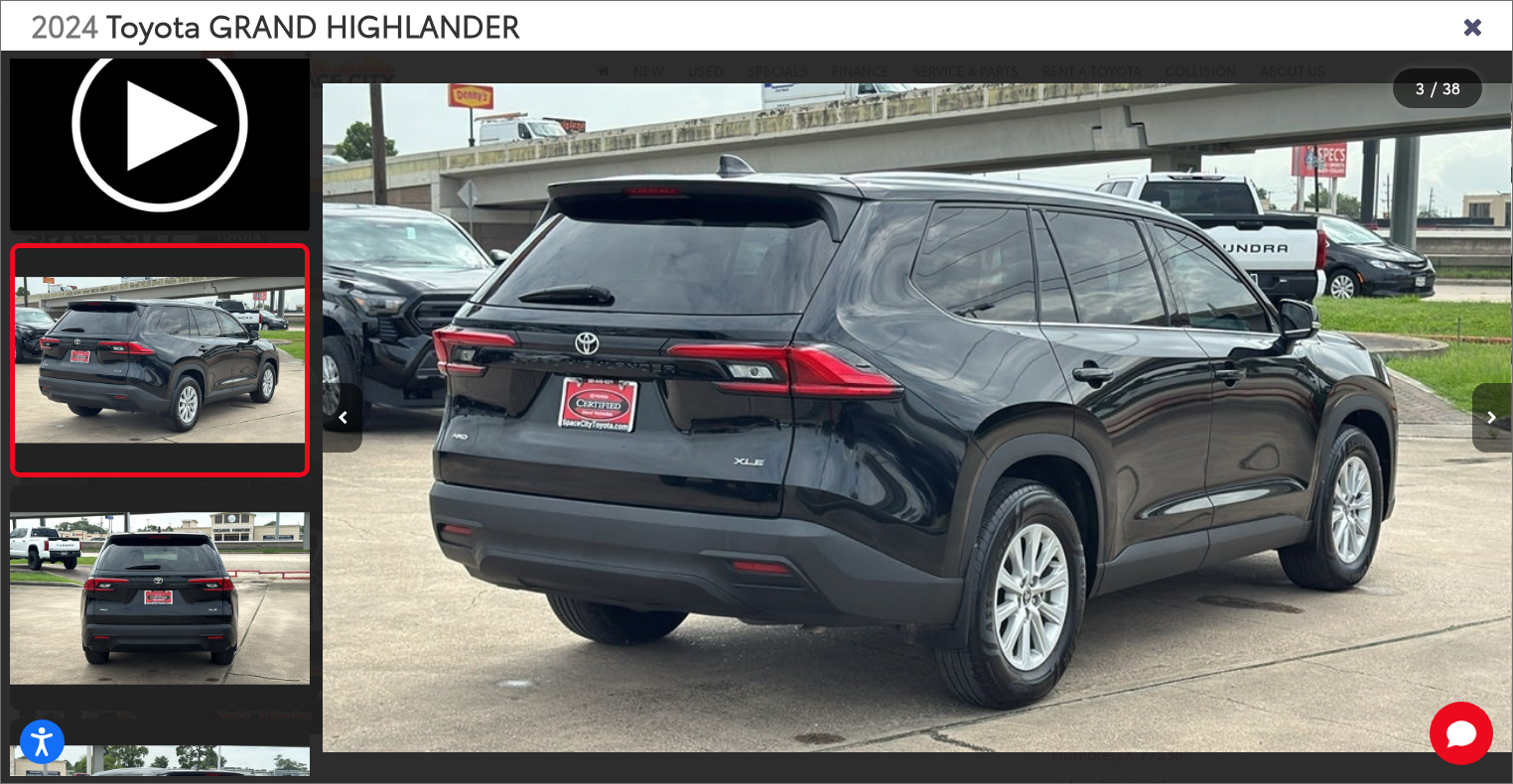 click at bounding box center (1492, 418) 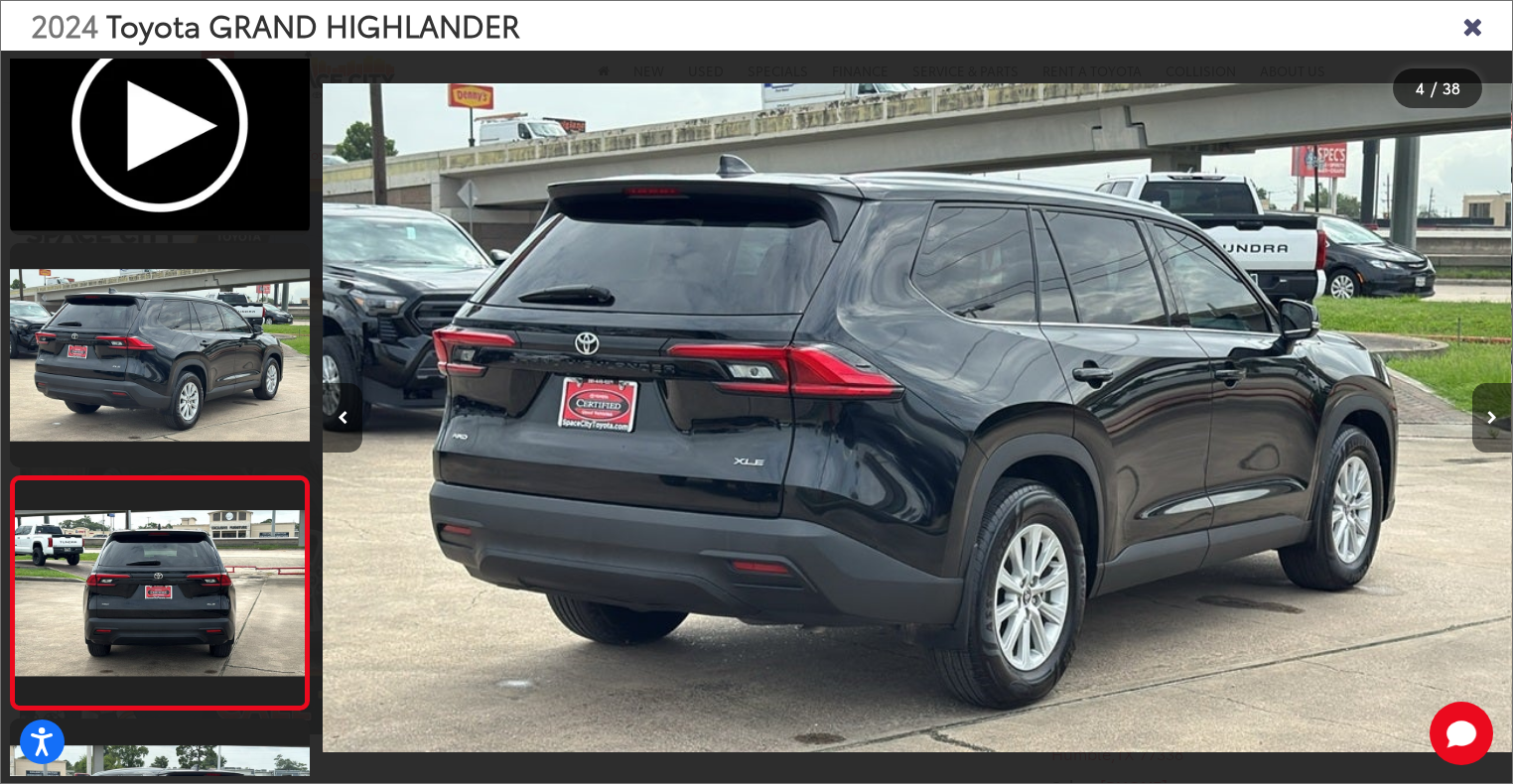 scroll, scrollTop: 0, scrollLeft: 2457, axis: horizontal 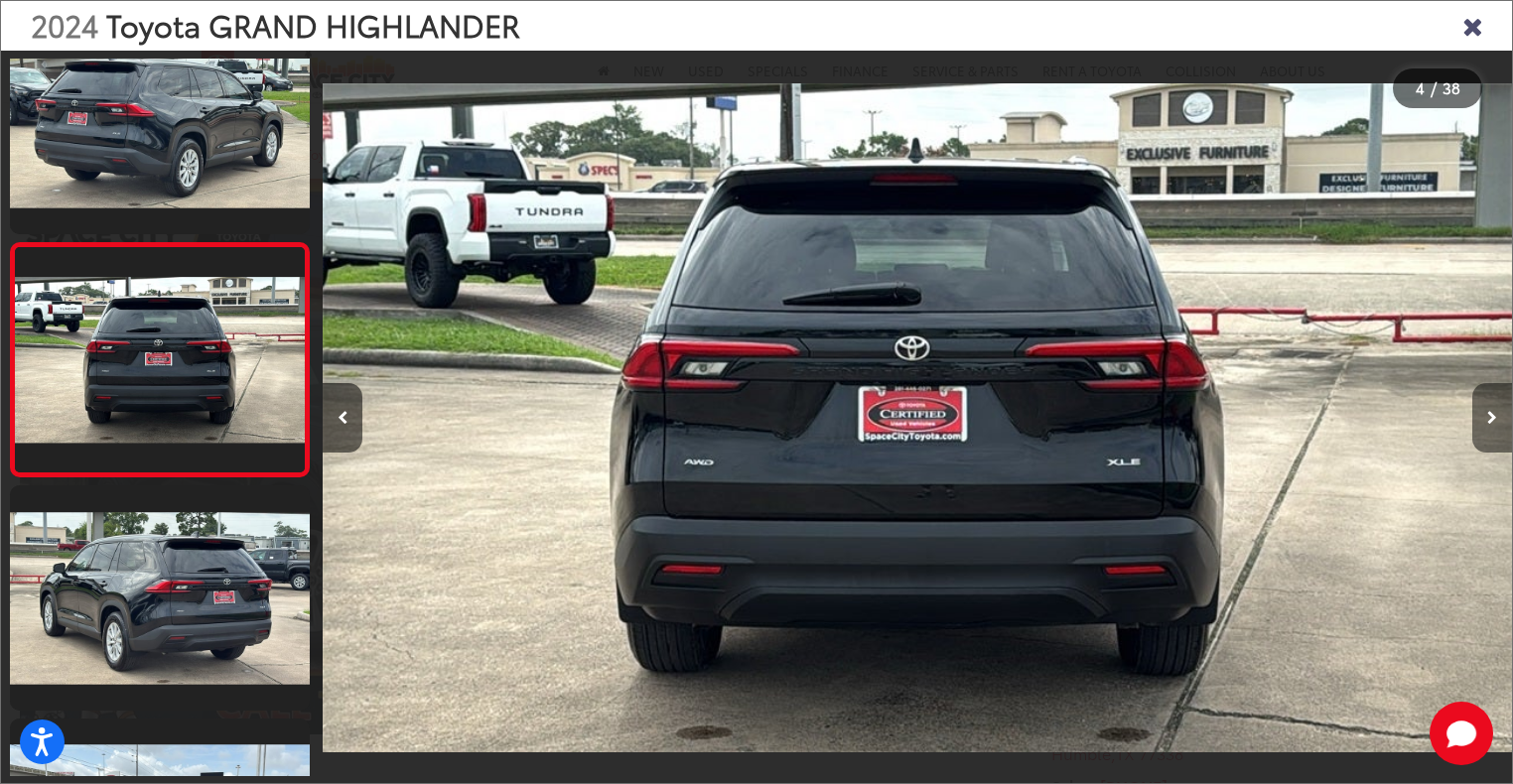 click at bounding box center [1492, 418] 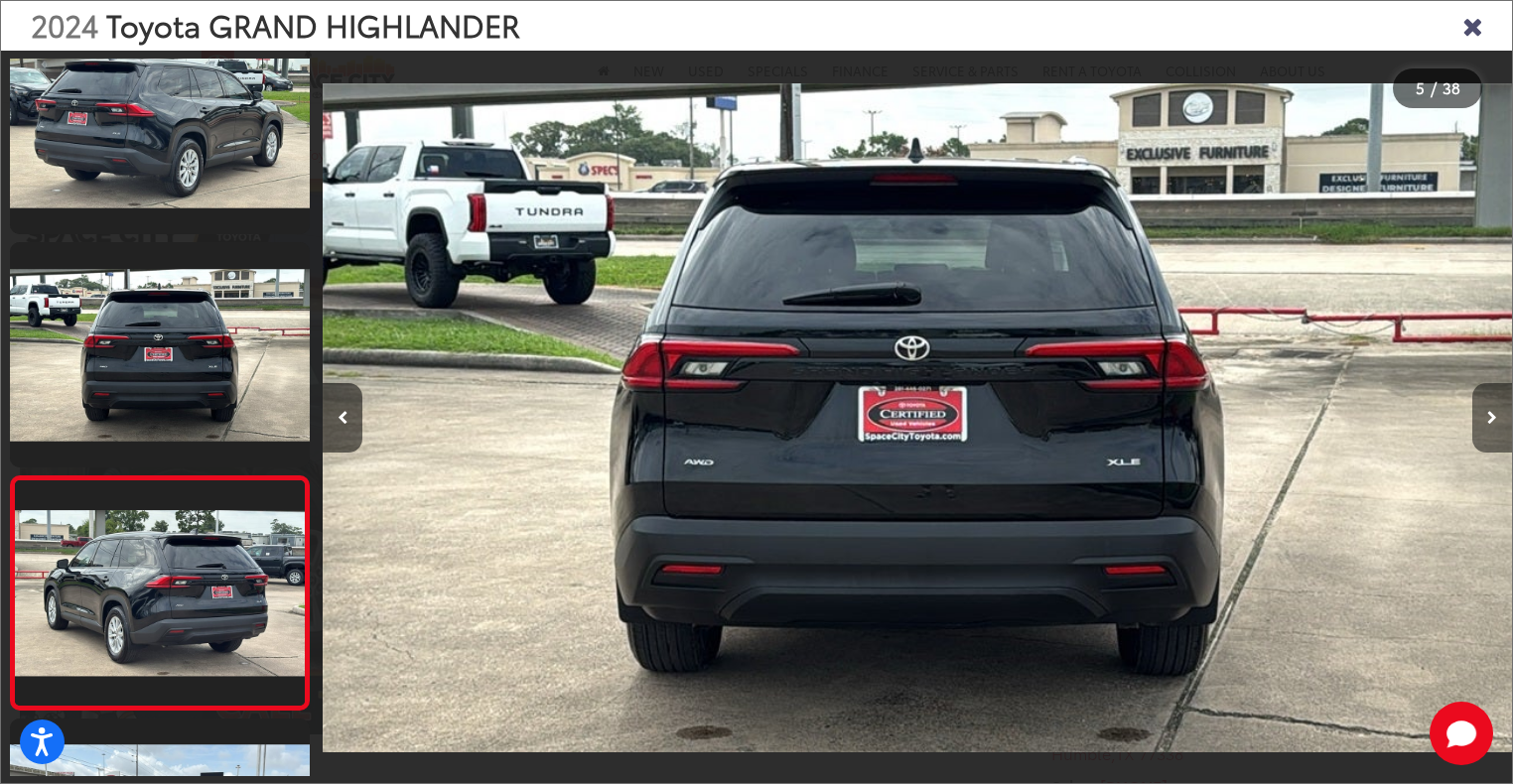 scroll, scrollTop: 0, scrollLeft: 3805, axis: horizontal 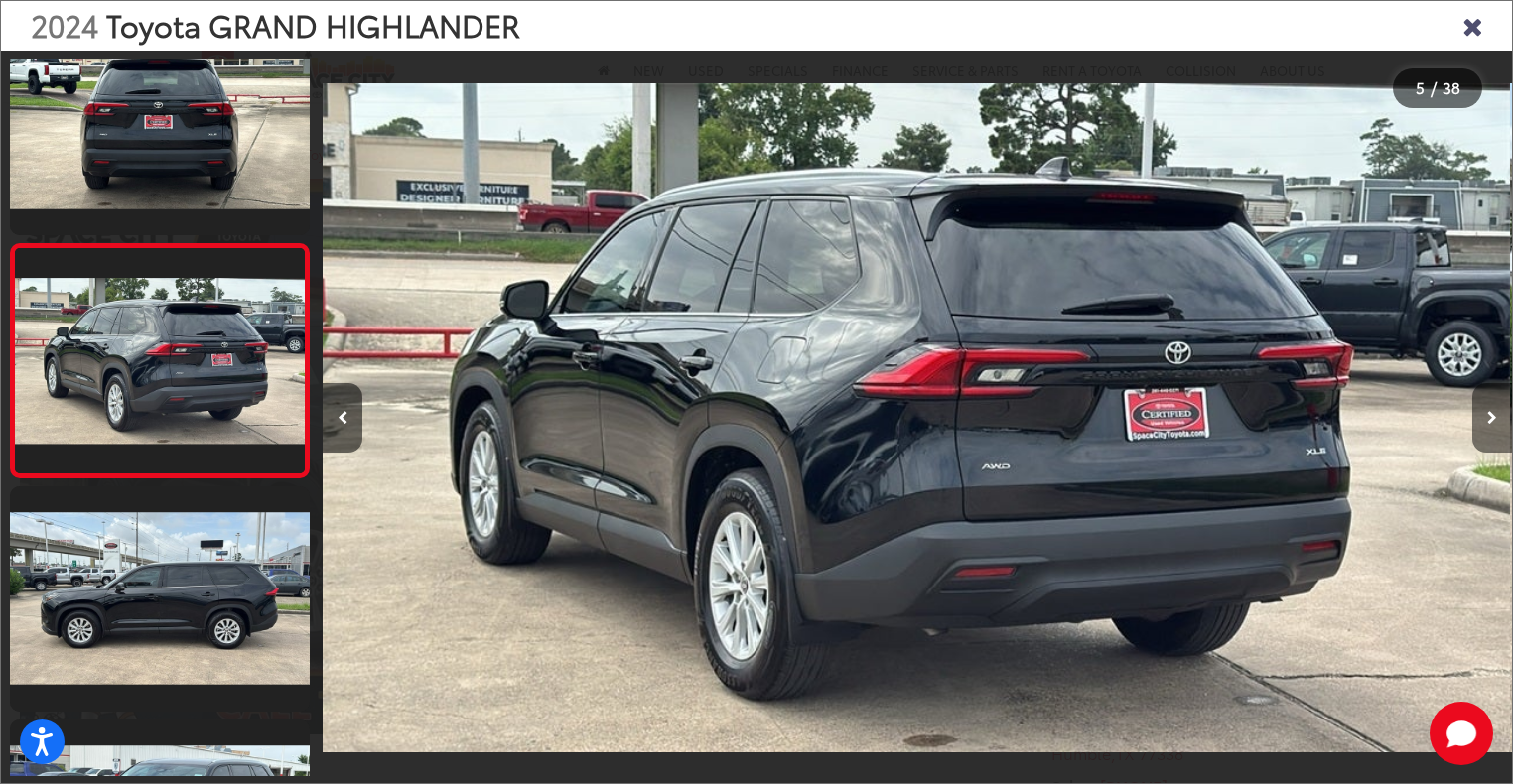 click at bounding box center (1492, 418) 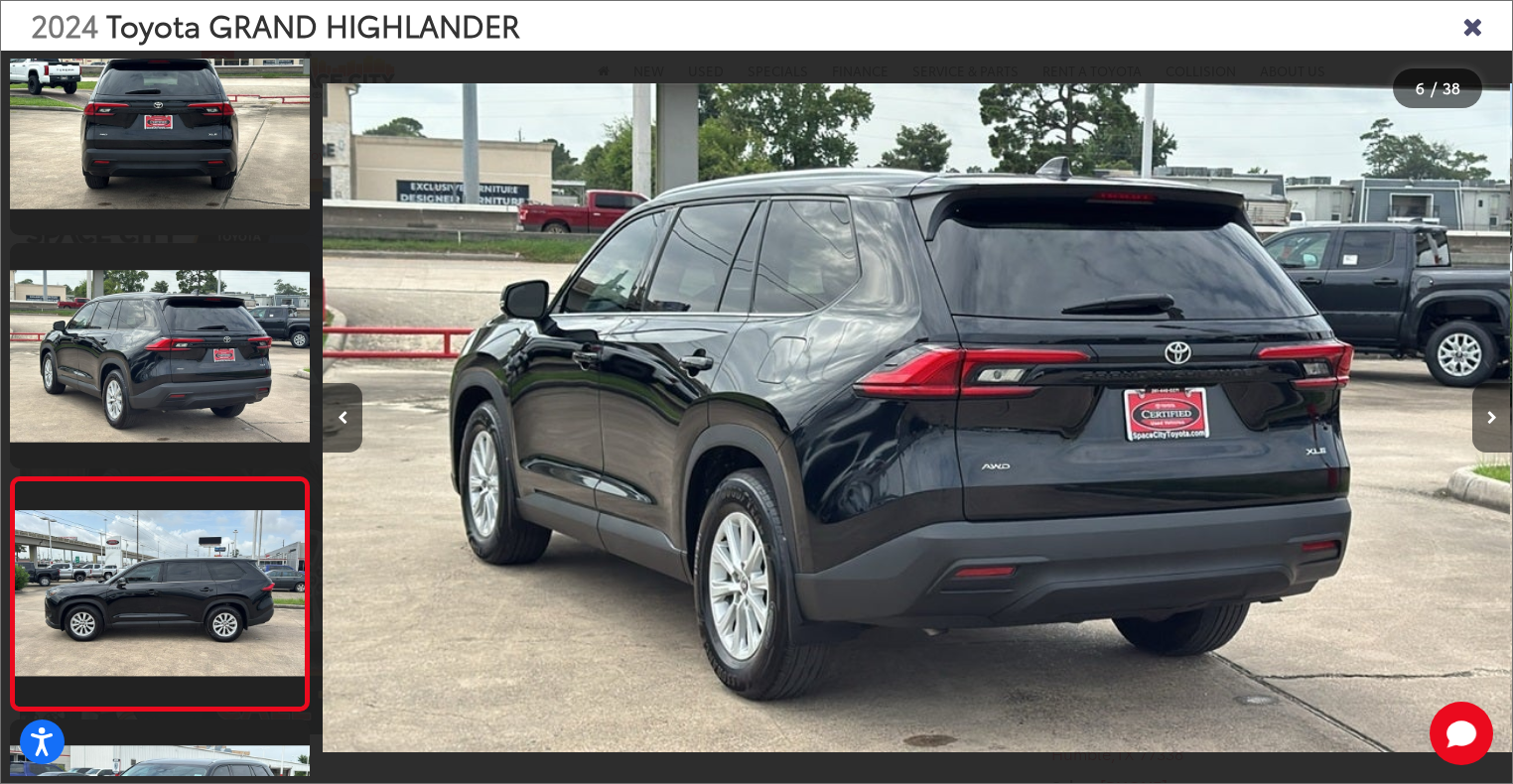 scroll, scrollTop: 0, scrollLeft: 4836, axis: horizontal 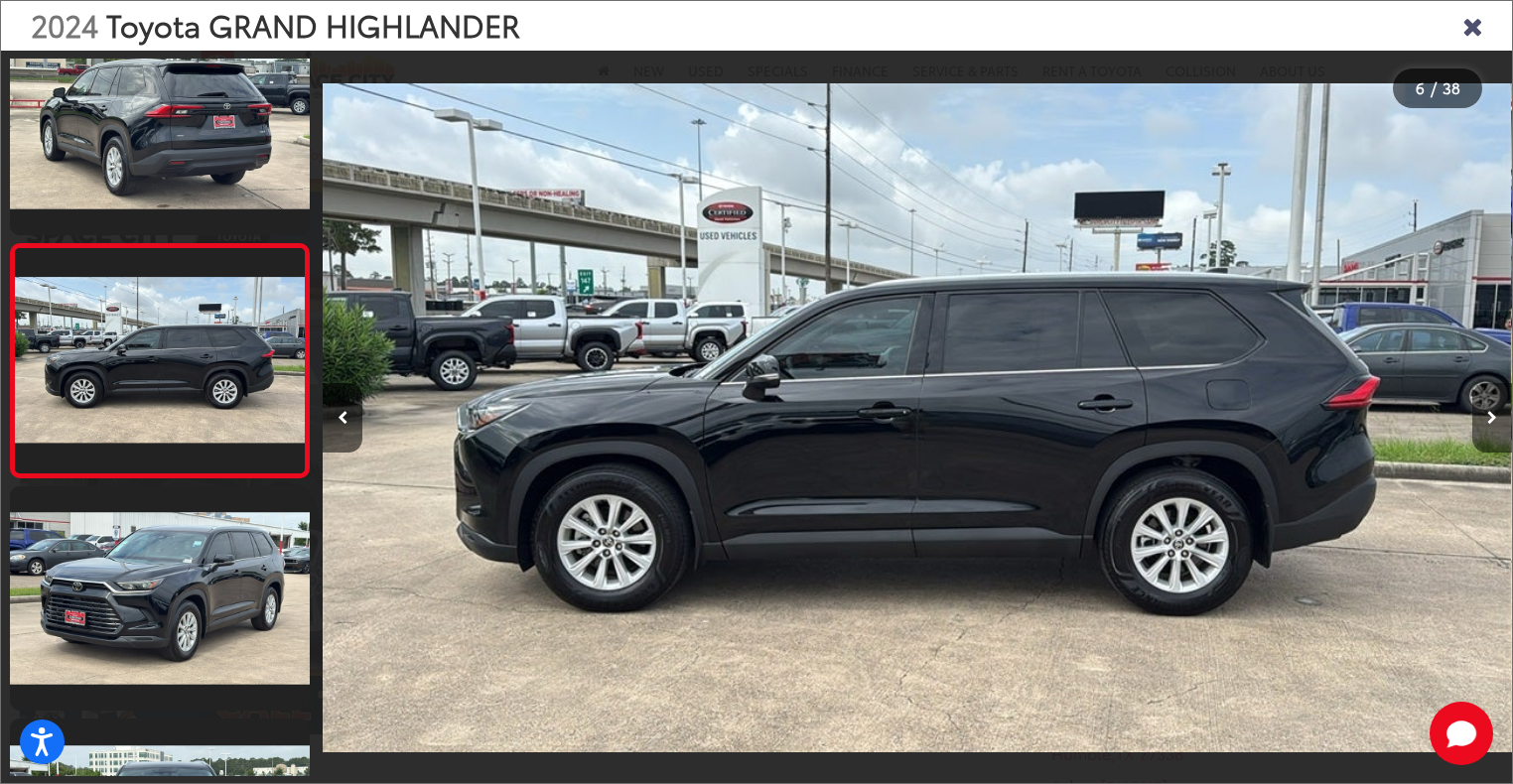 click at bounding box center [1492, 418] 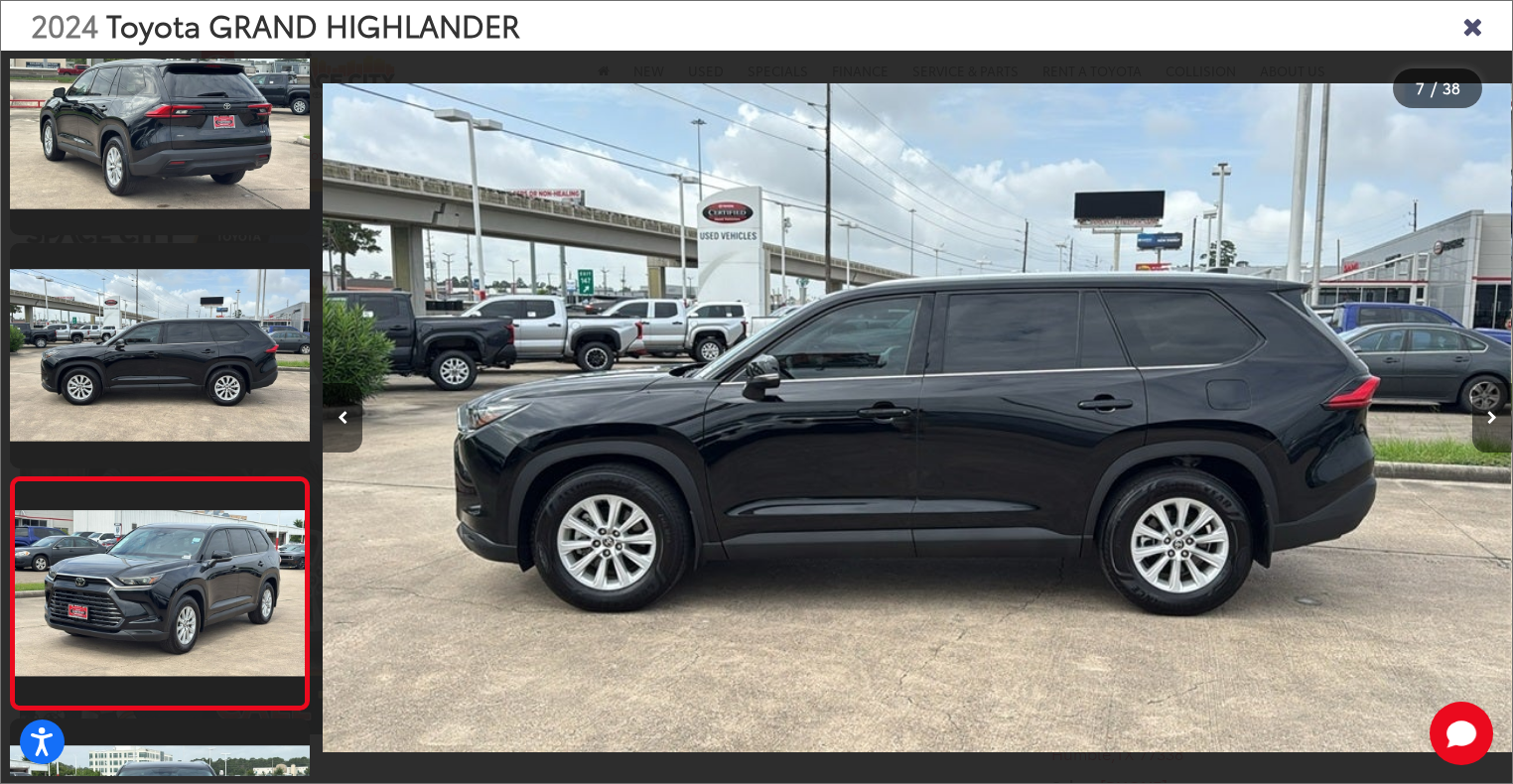 scroll, scrollTop: 0, scrollLeft: 6270, axis: horizontal 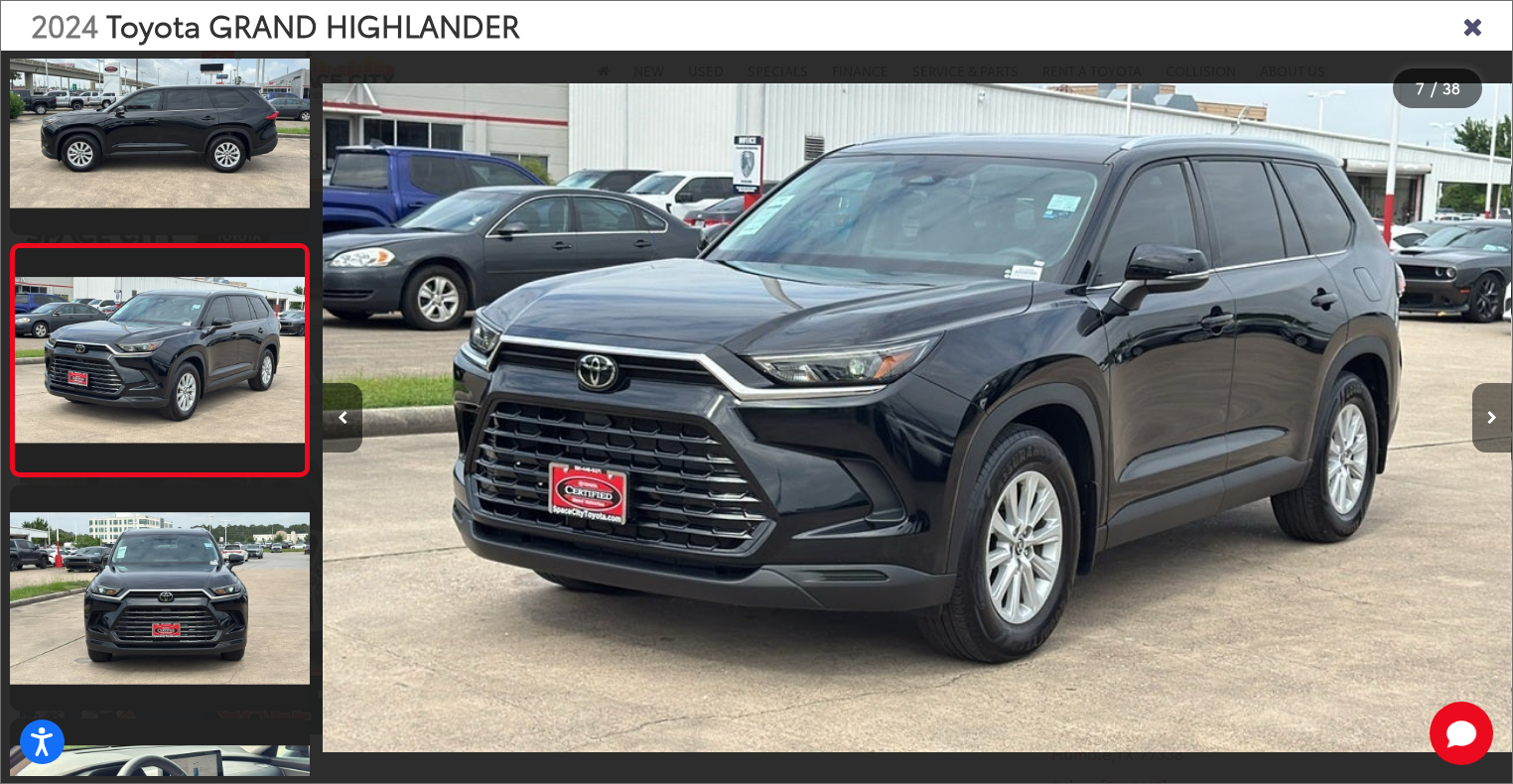 click at bounding box center [1492, 418] 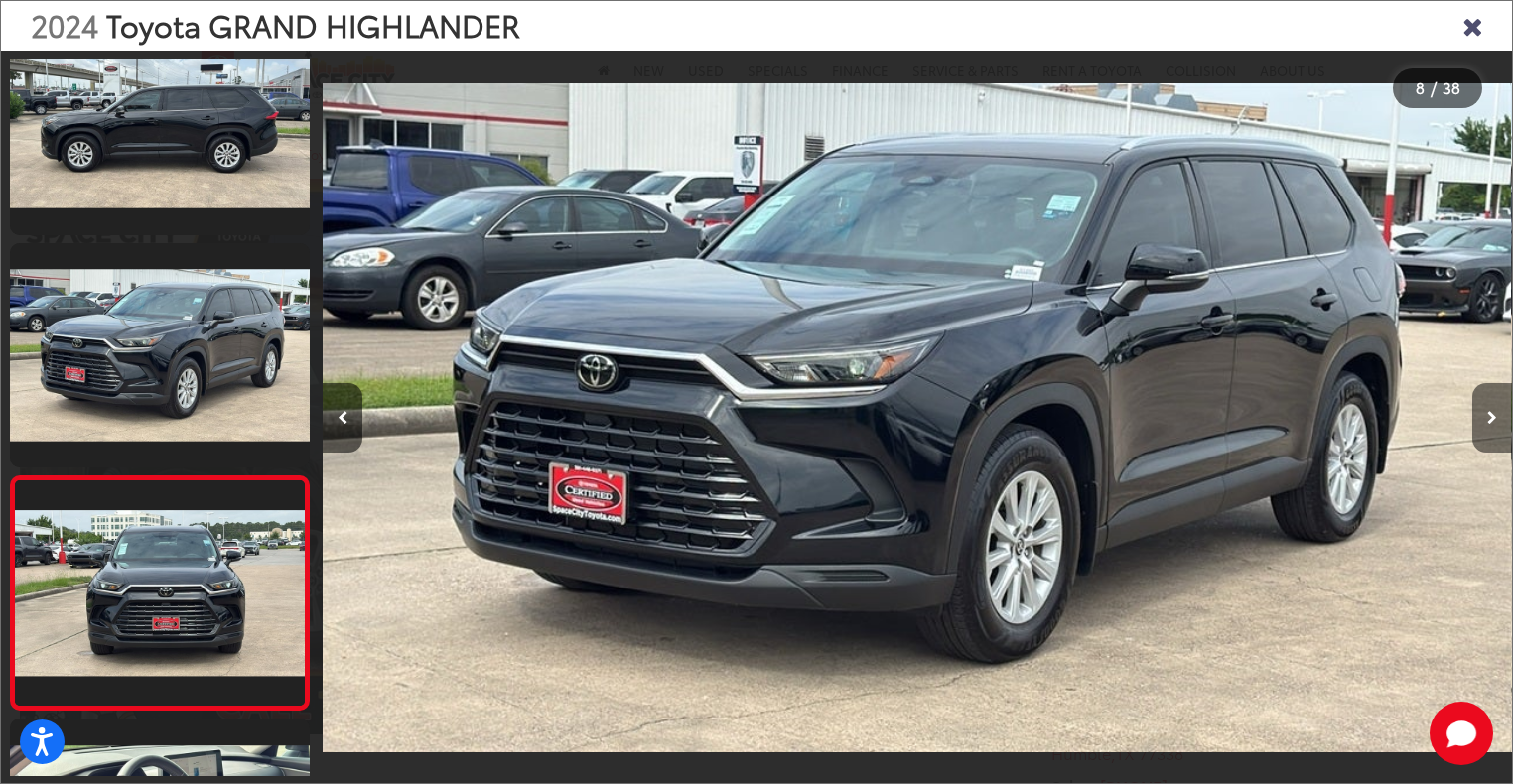 scroll, scrollTop: 0, scrollLeft: 7460, axis: horizontal 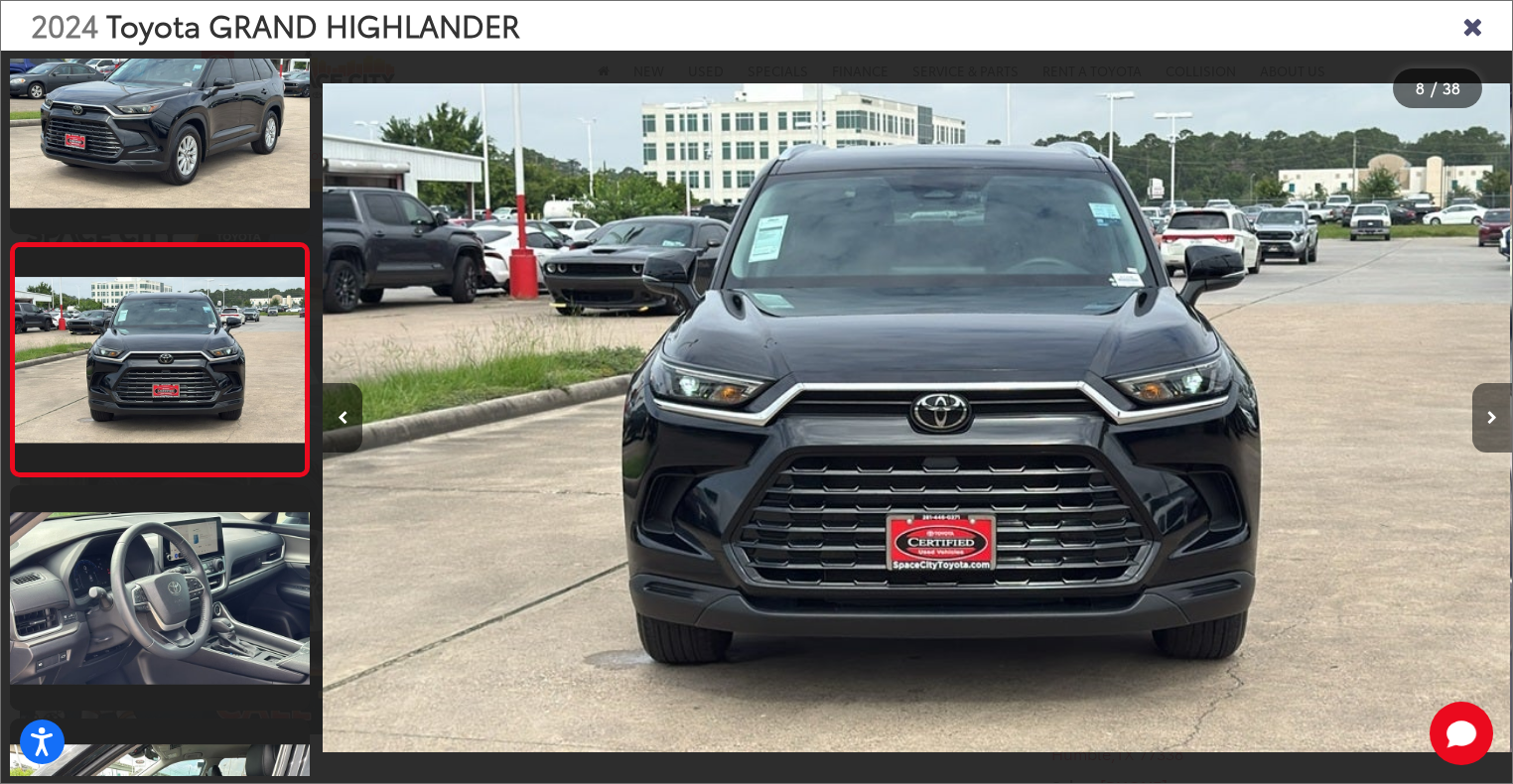 click at bounding box center [1492, 418] 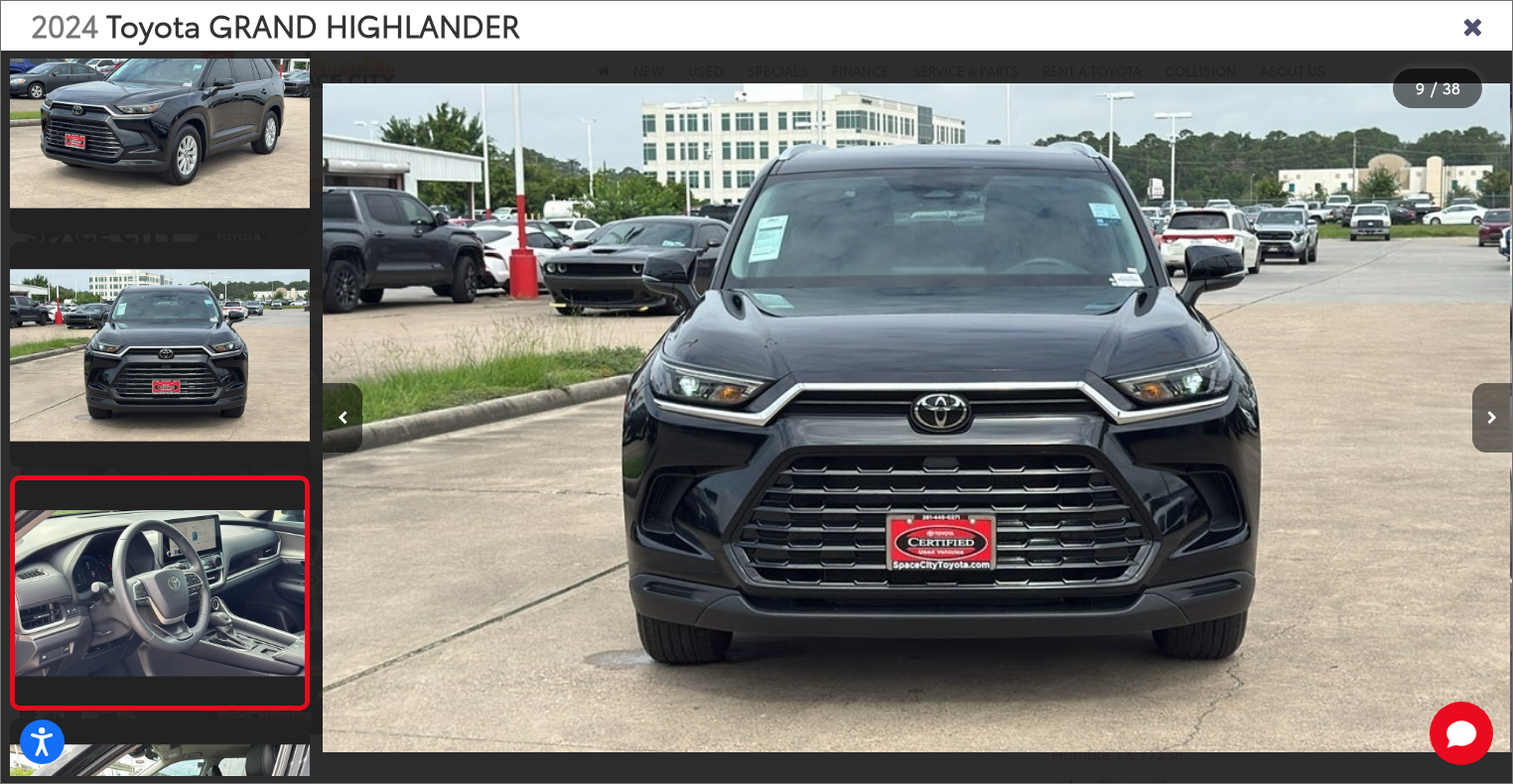 scroll, scrollTop: 0, scrollLeft: 8649, axis: horizontal 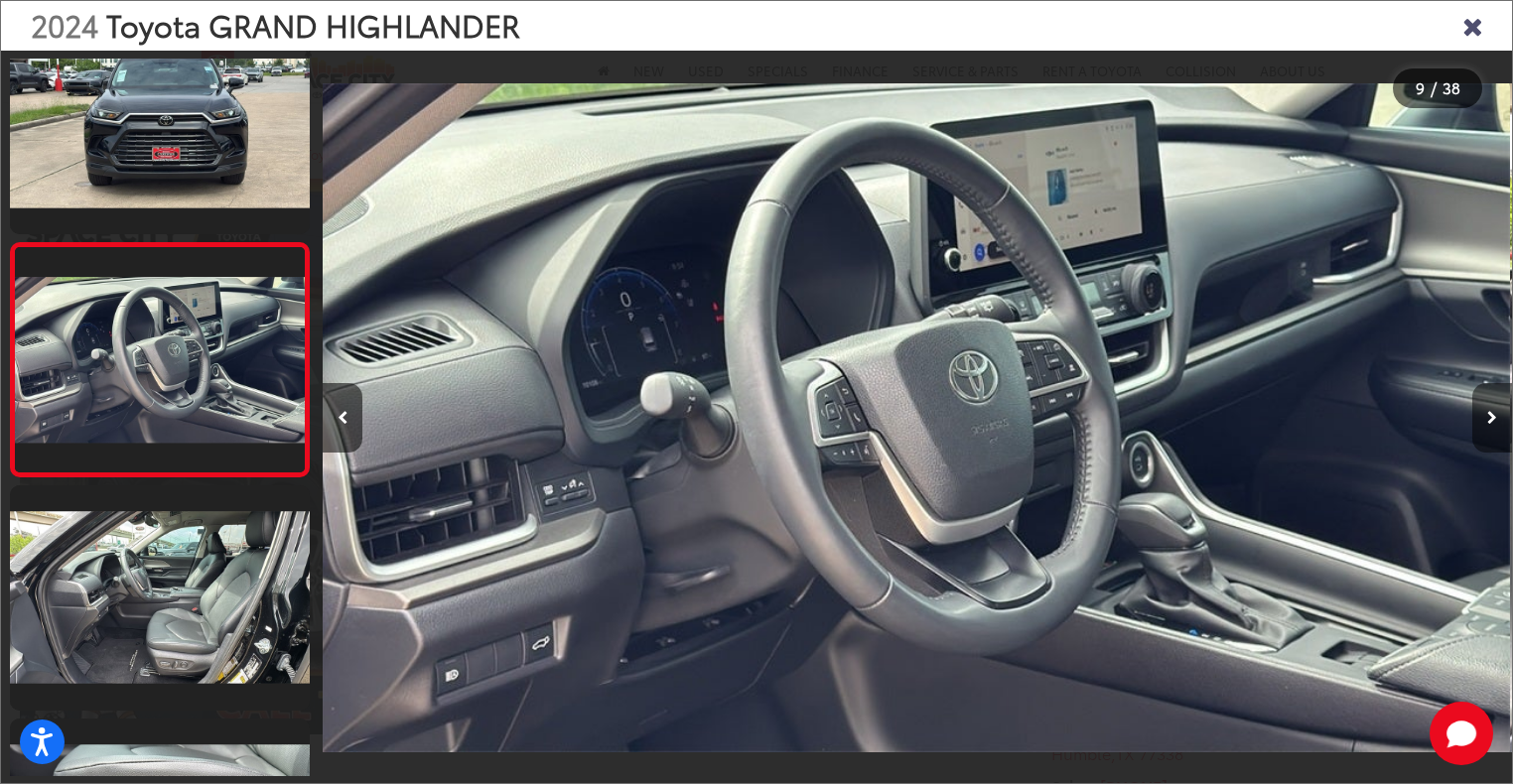 click at bounding box center (1492, 418) 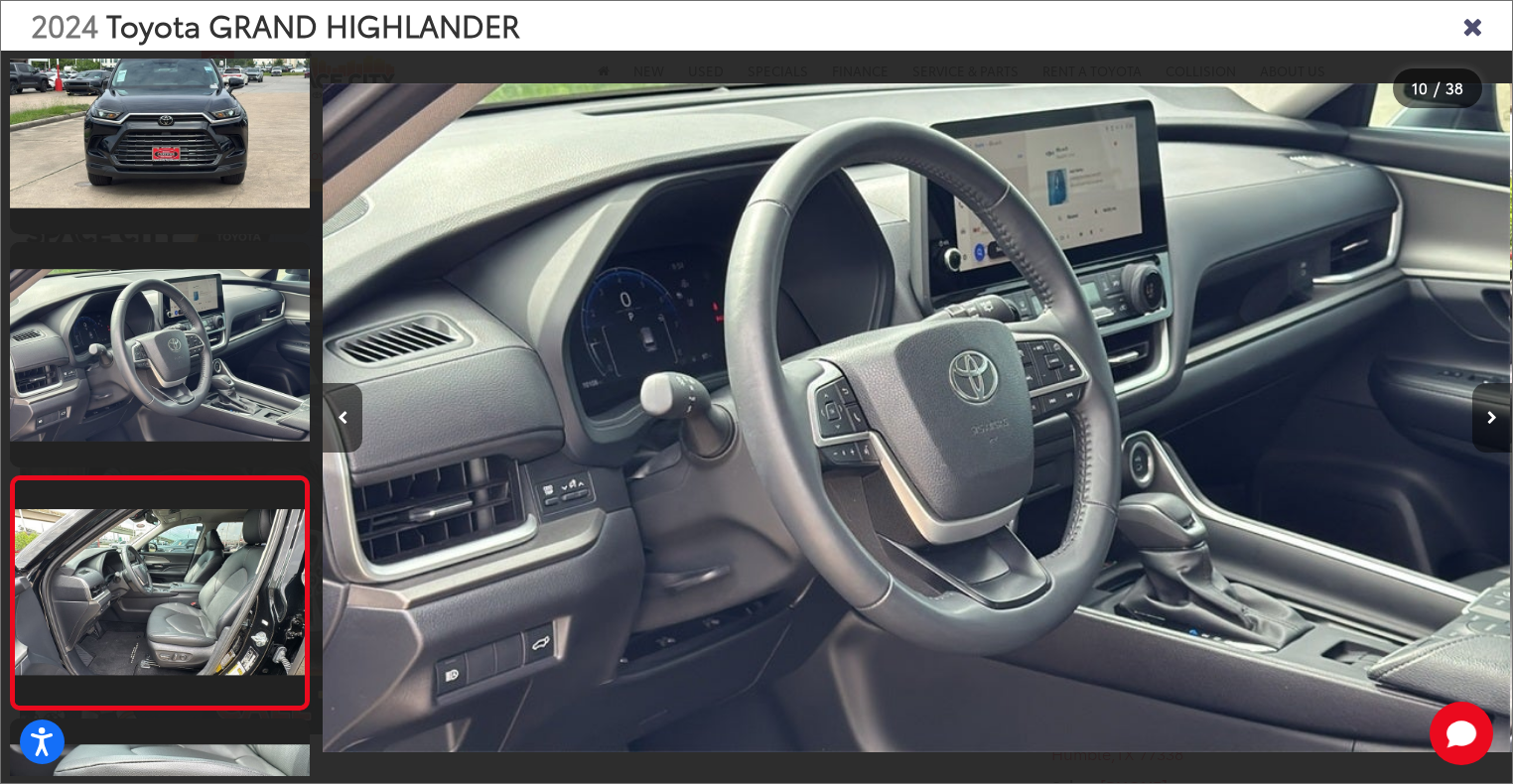 scroll, scrollTop: 0, scrollLeft: 9592, axis: horizontal 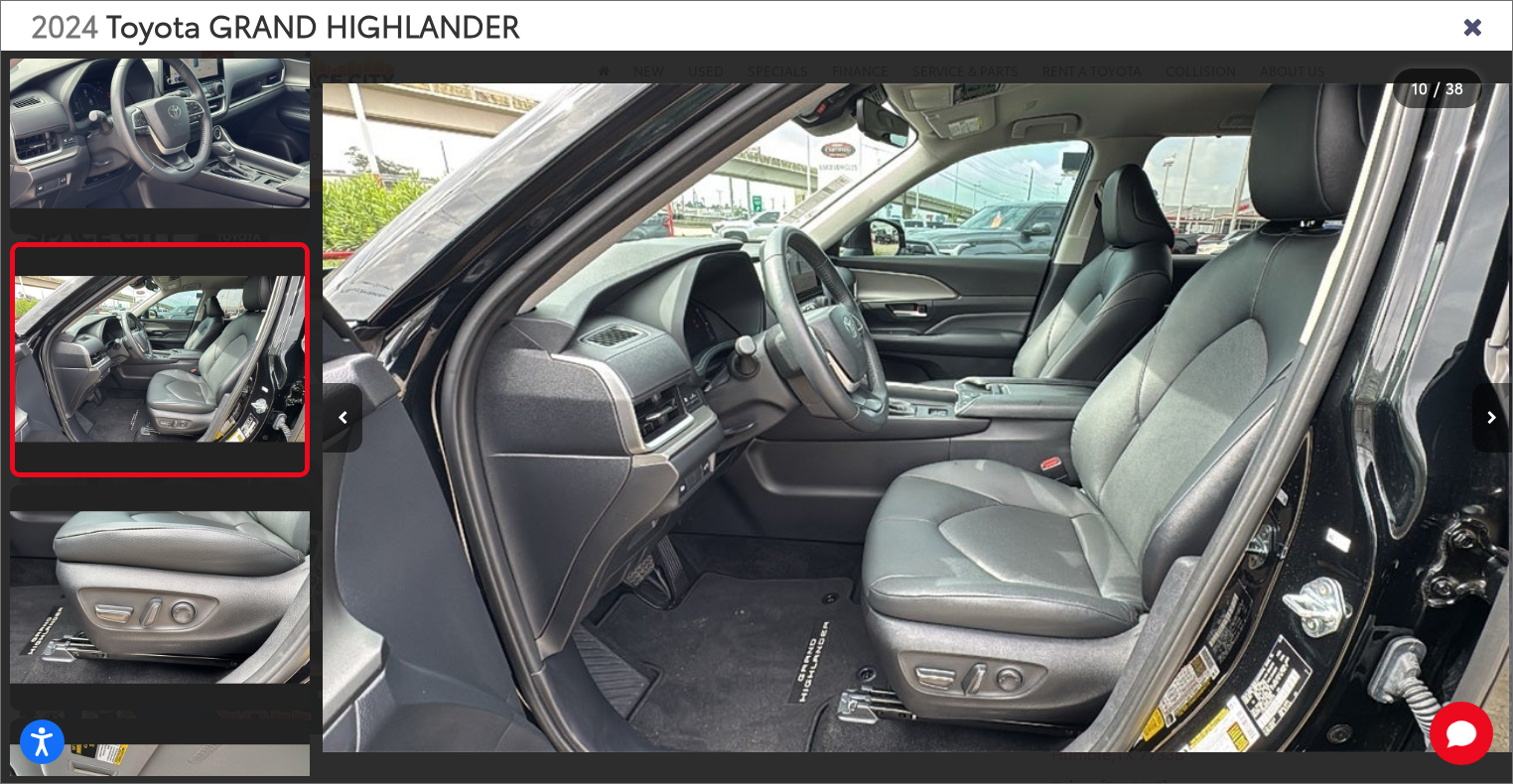 click at bounding box center [1492, 418] 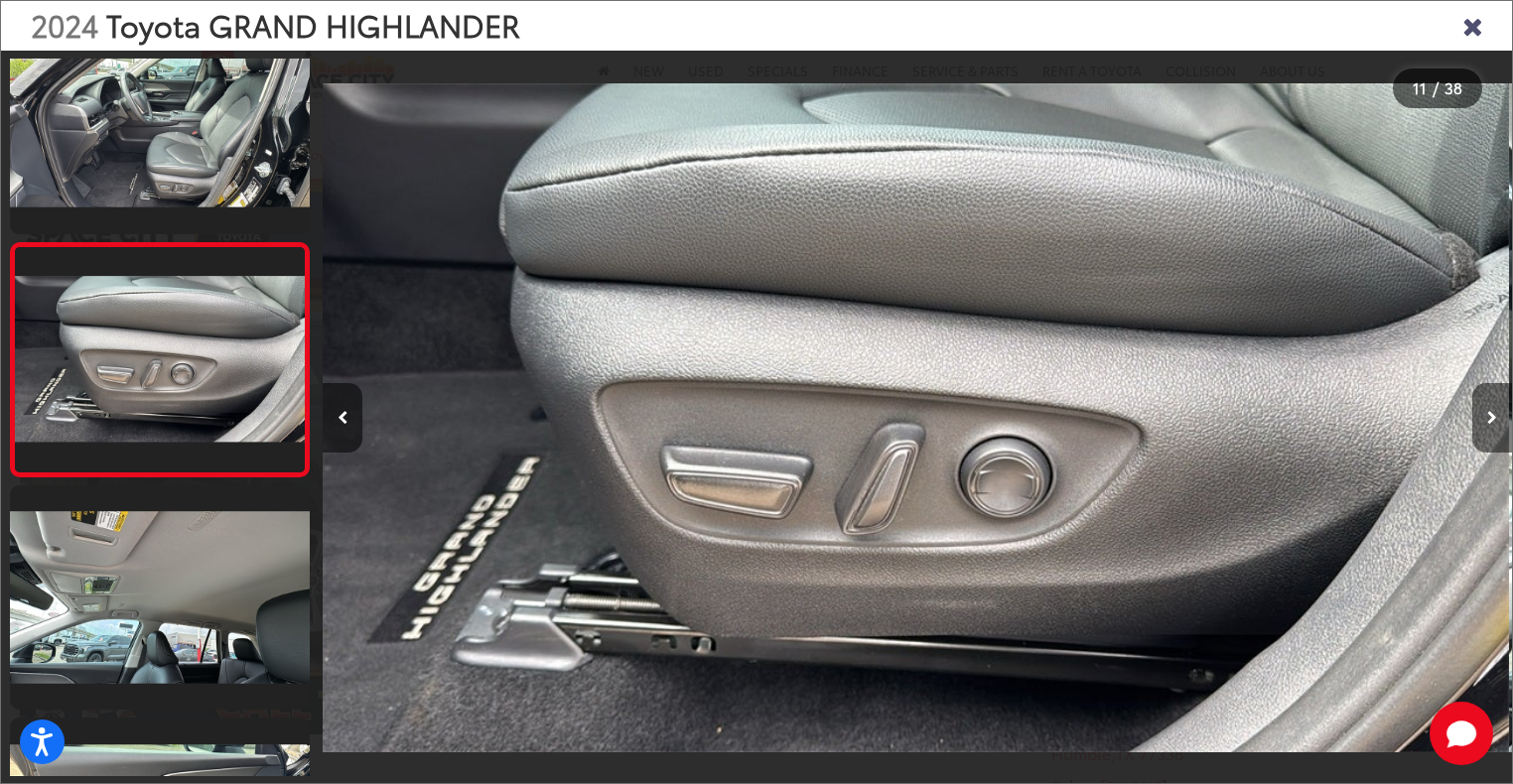 click at bounding box center (1492, 418) 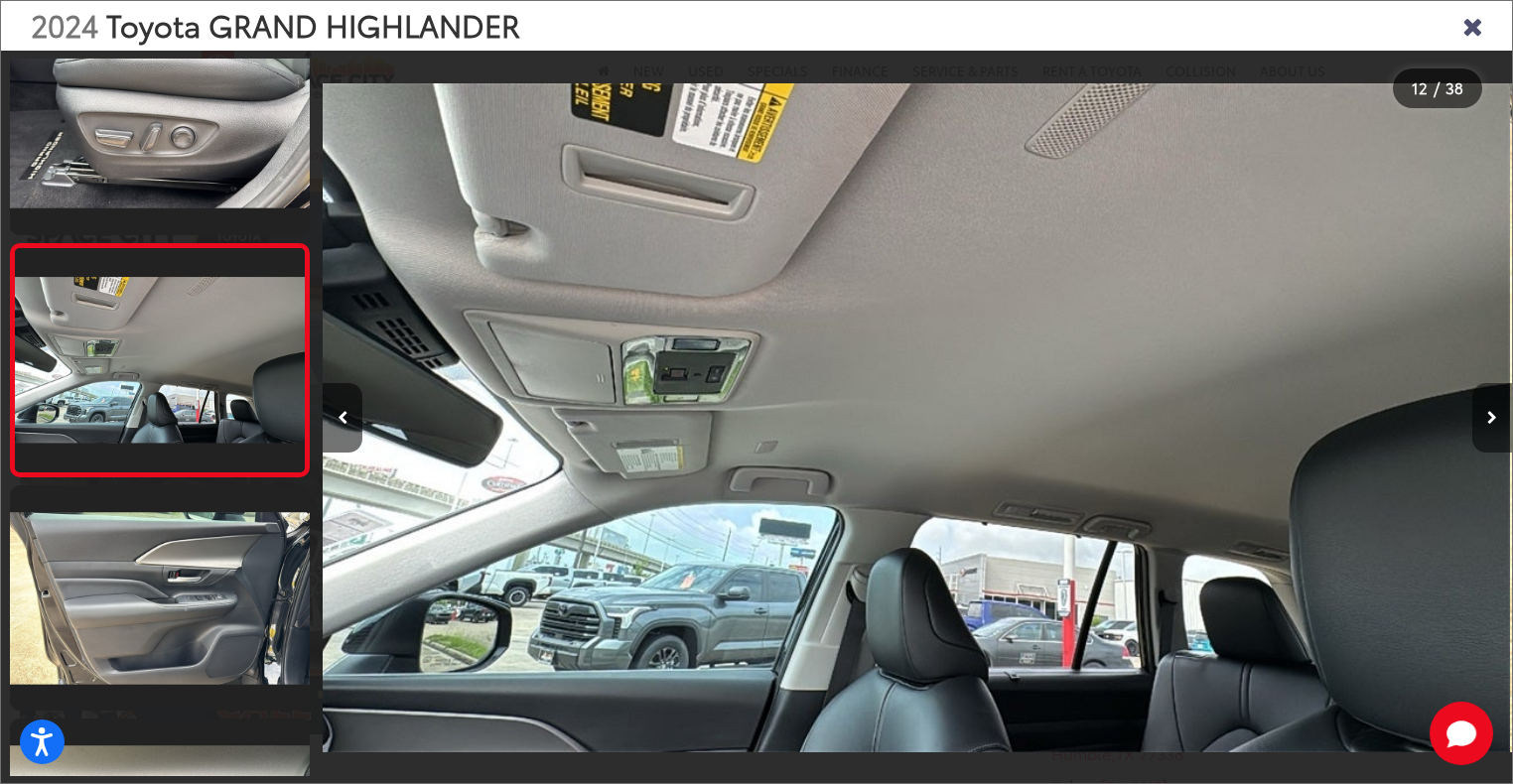 click at bounding box center (1492, 418) 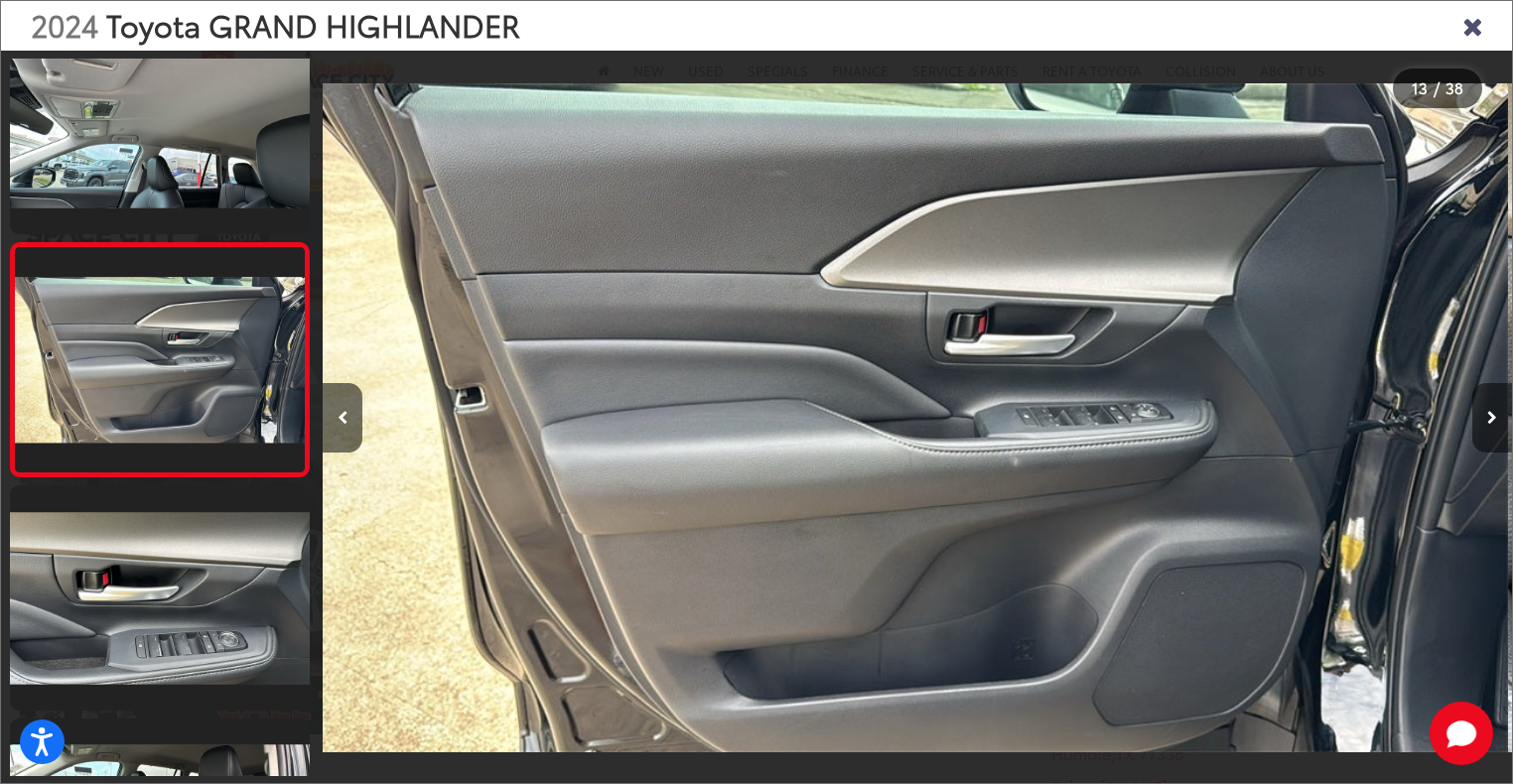 click at bounding box center (1492, 418) 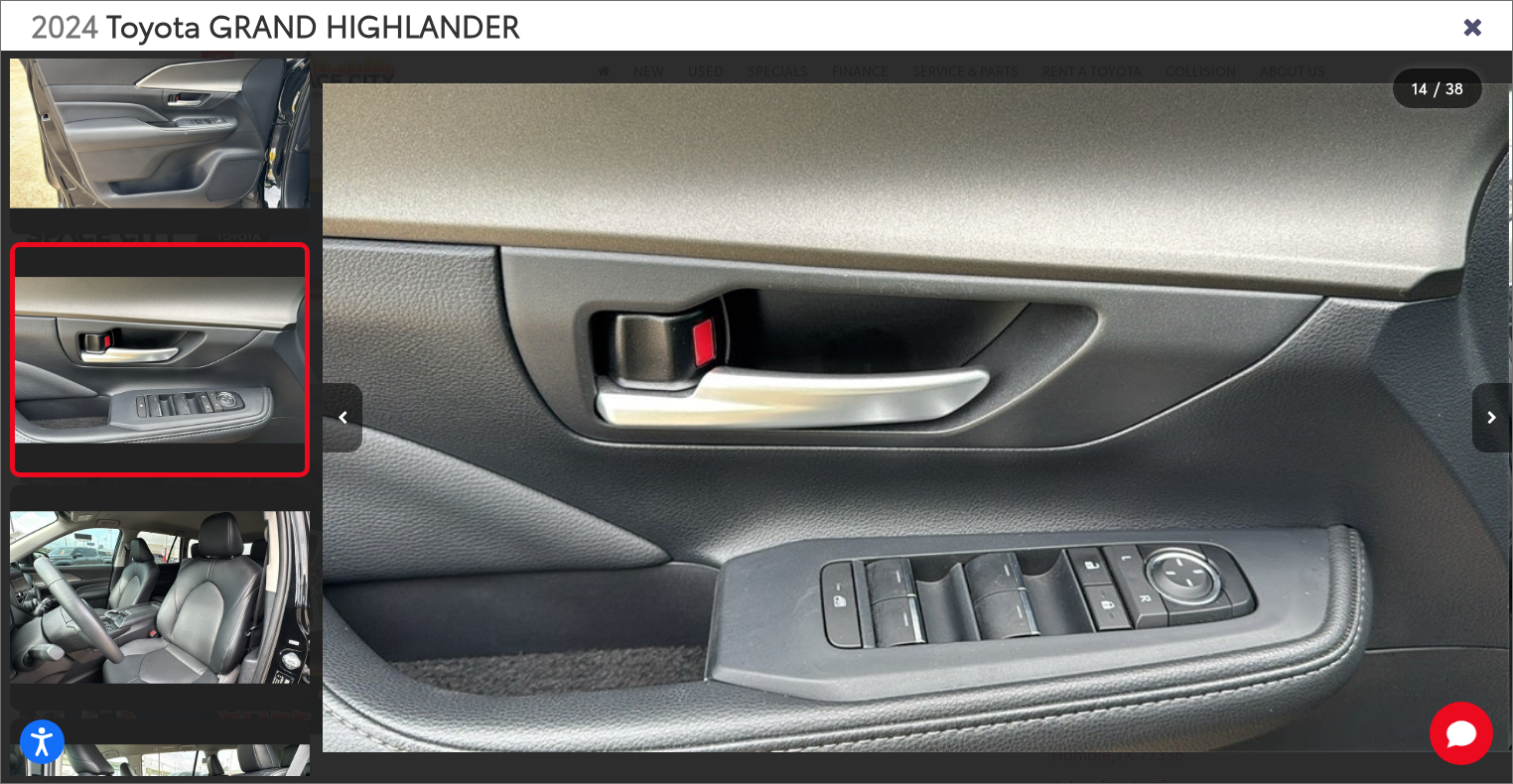 click at bounding box center (1492, 418) 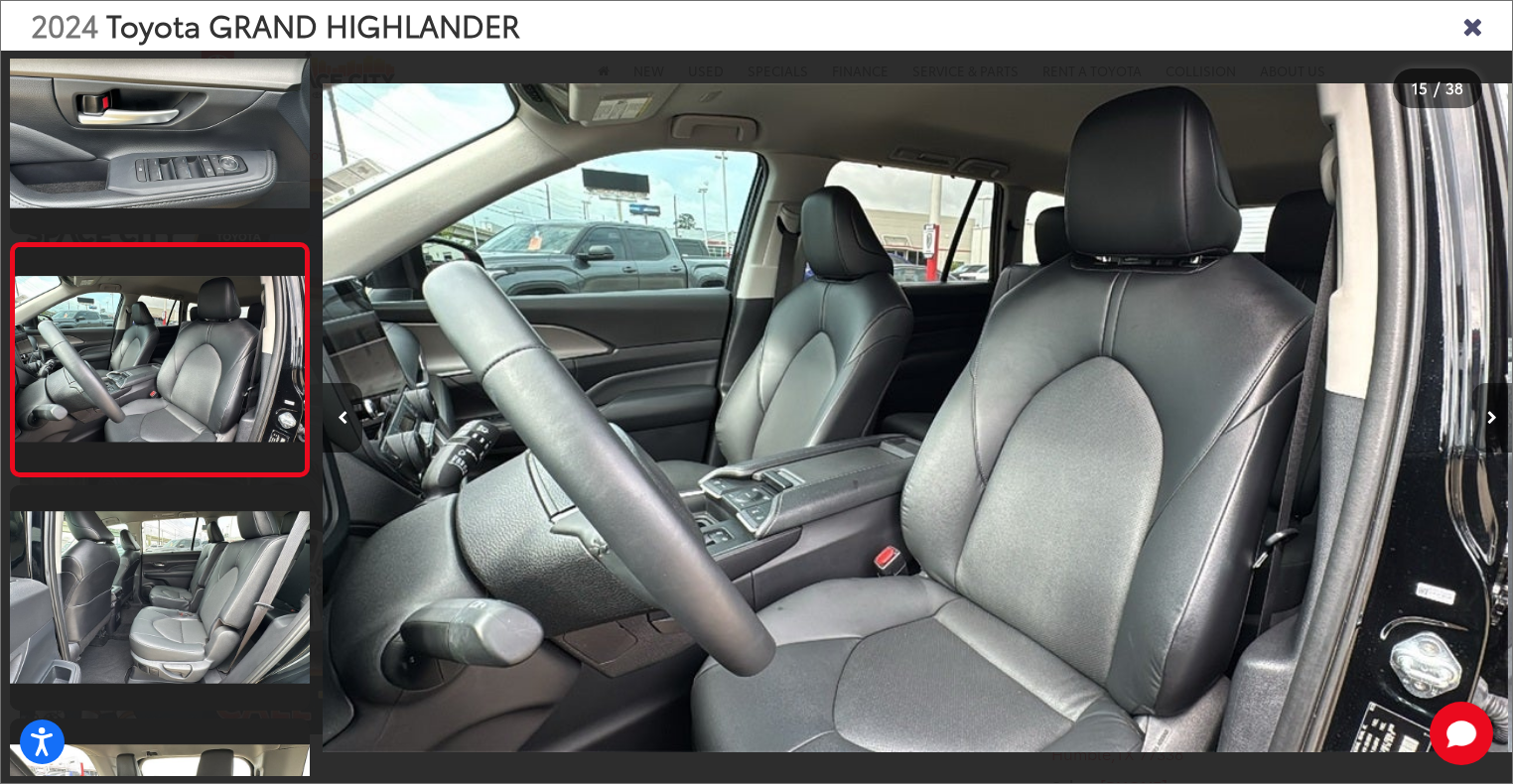 click at bounding box center [1492, 418] 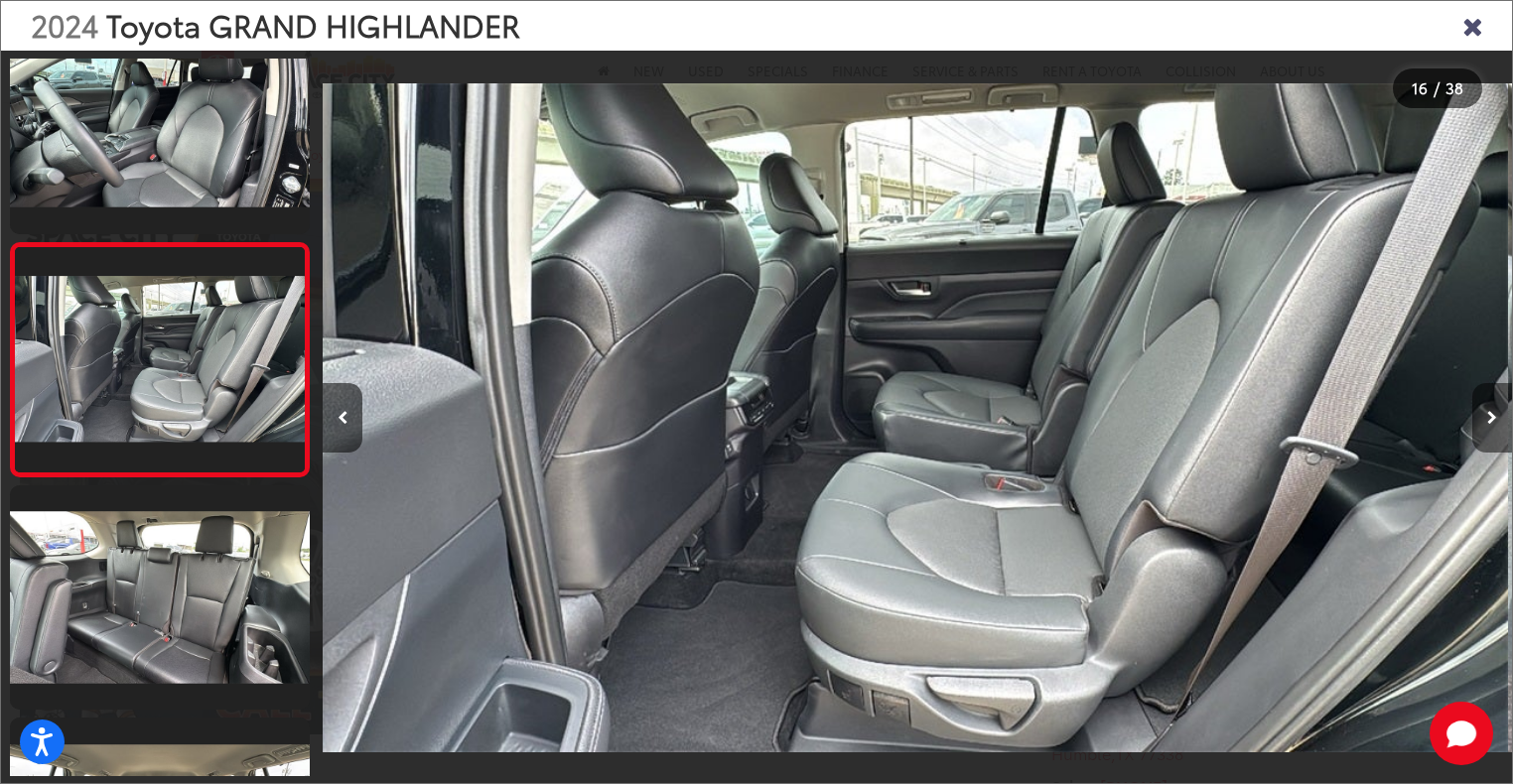 click at bounding box center (1492, 418) 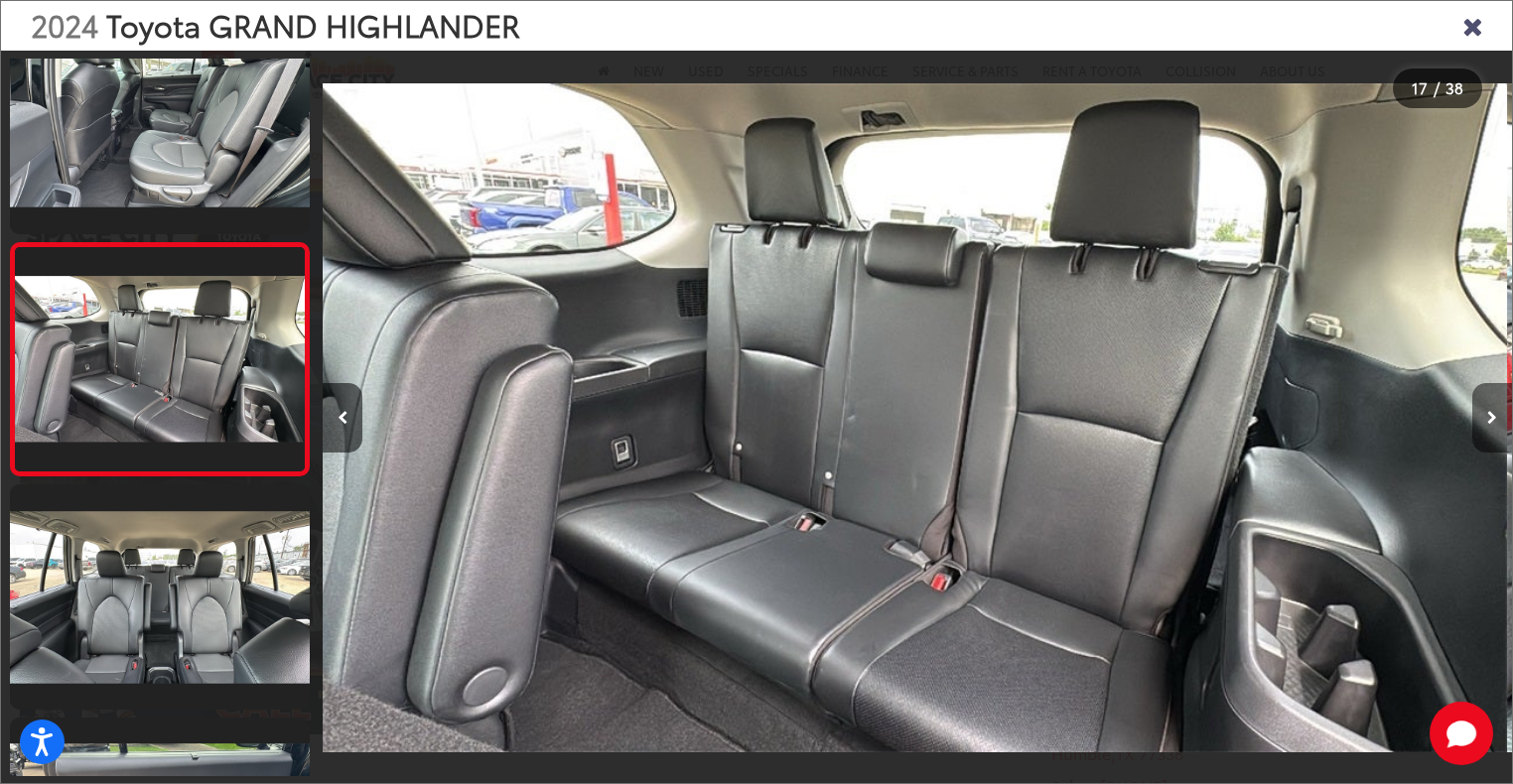 click at bounding box center (1492, 418) 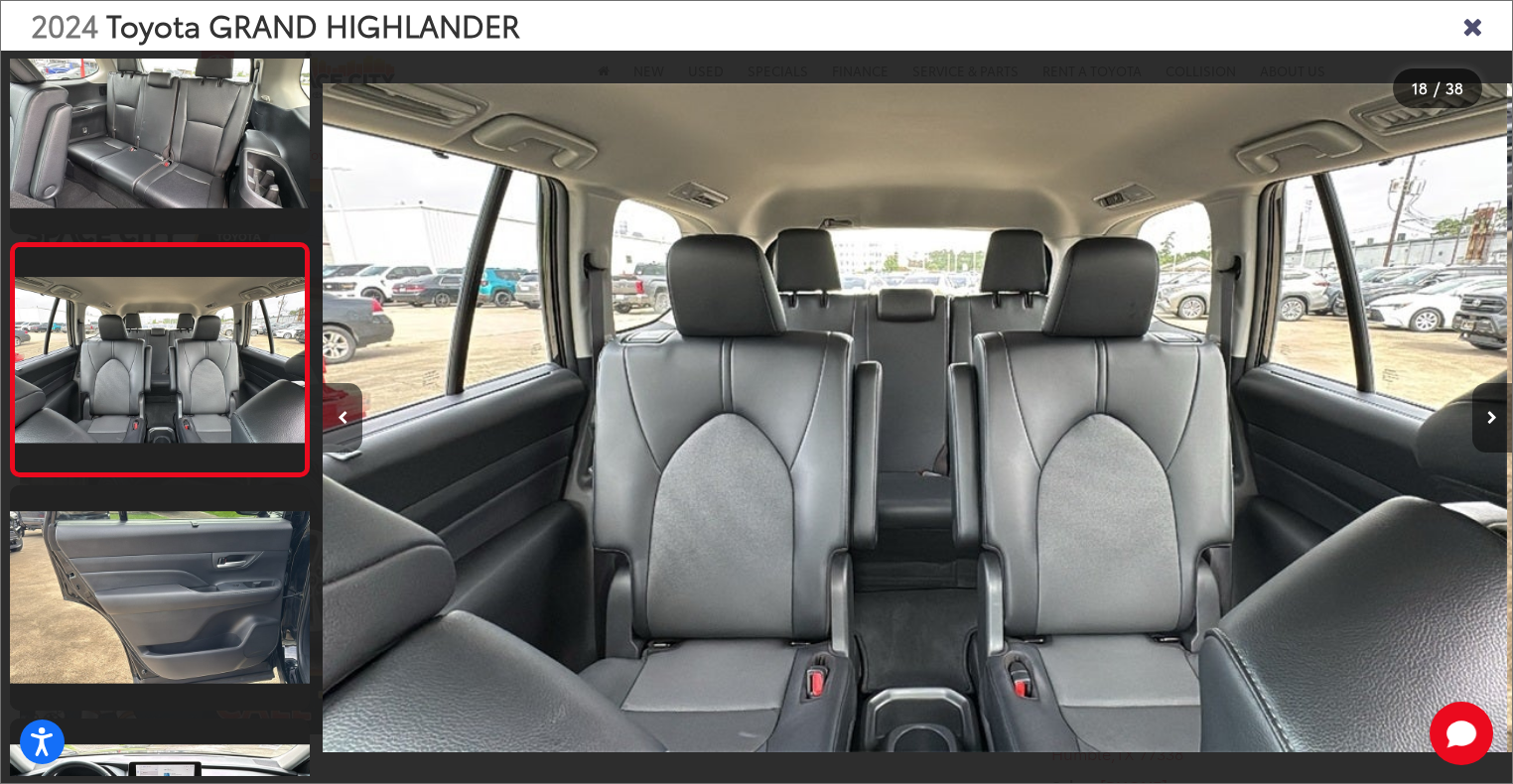 click at bounding box center (1492, 418) 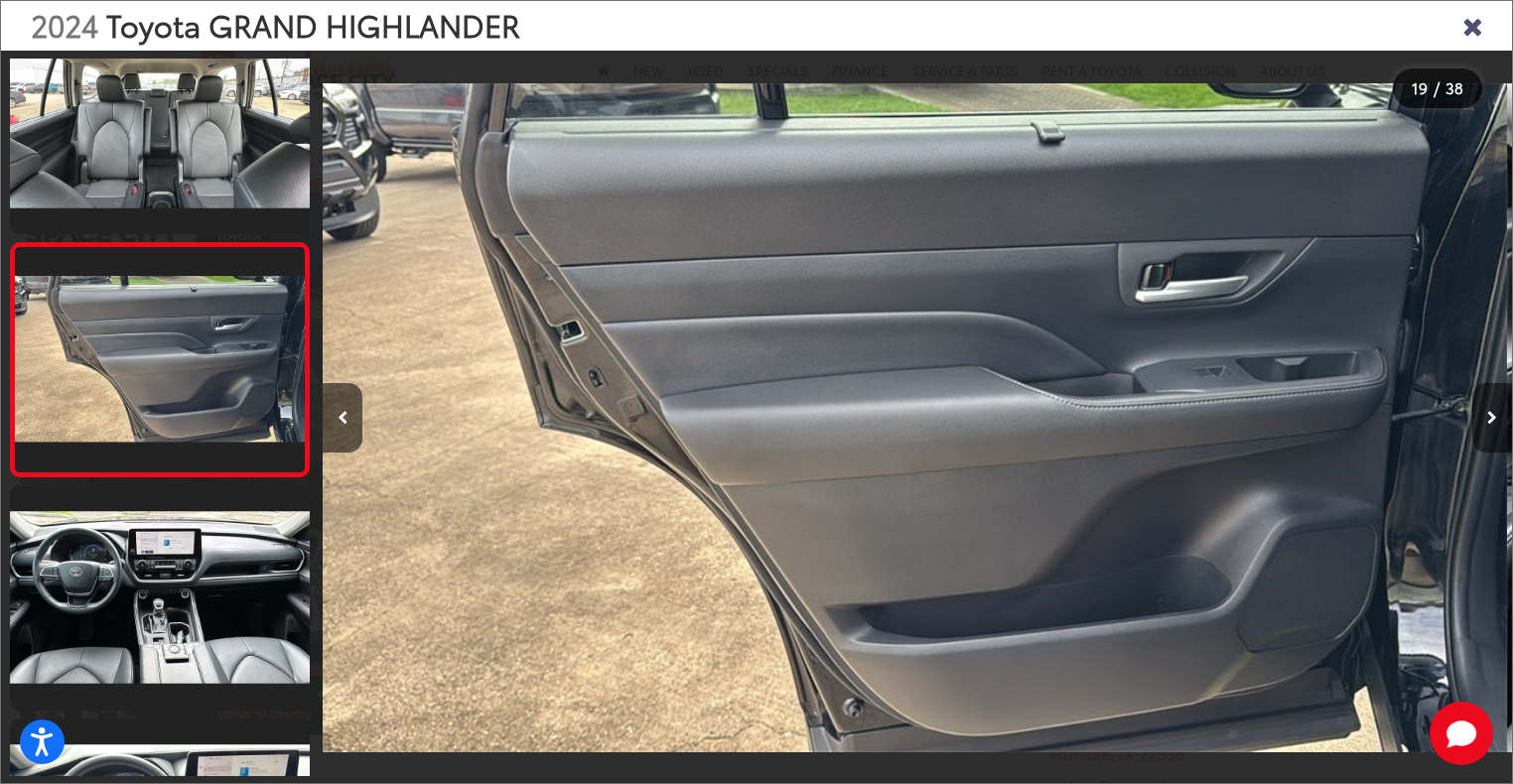 click at bounding box center [1492, 418] 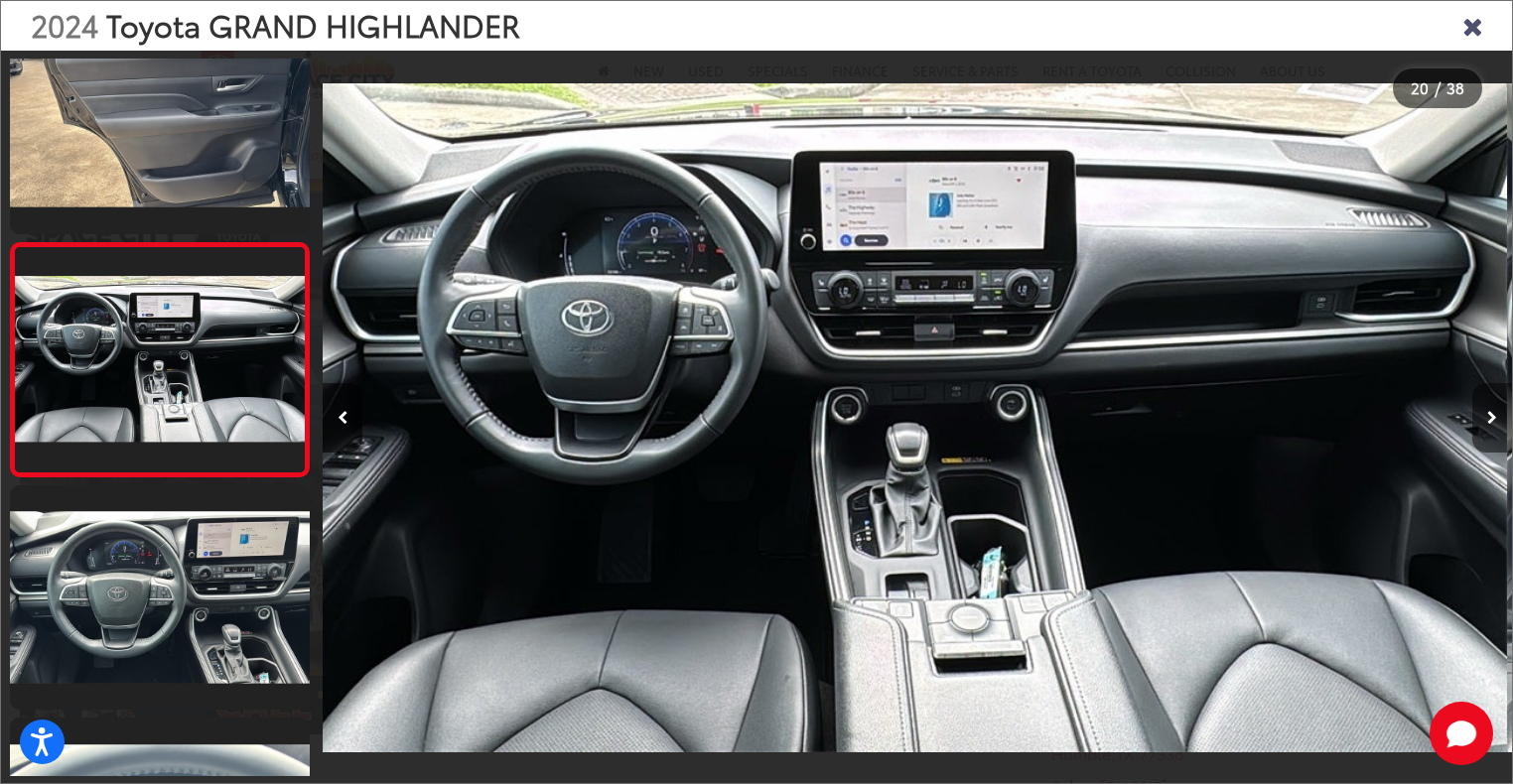 click at bounding box center [1492, 418] 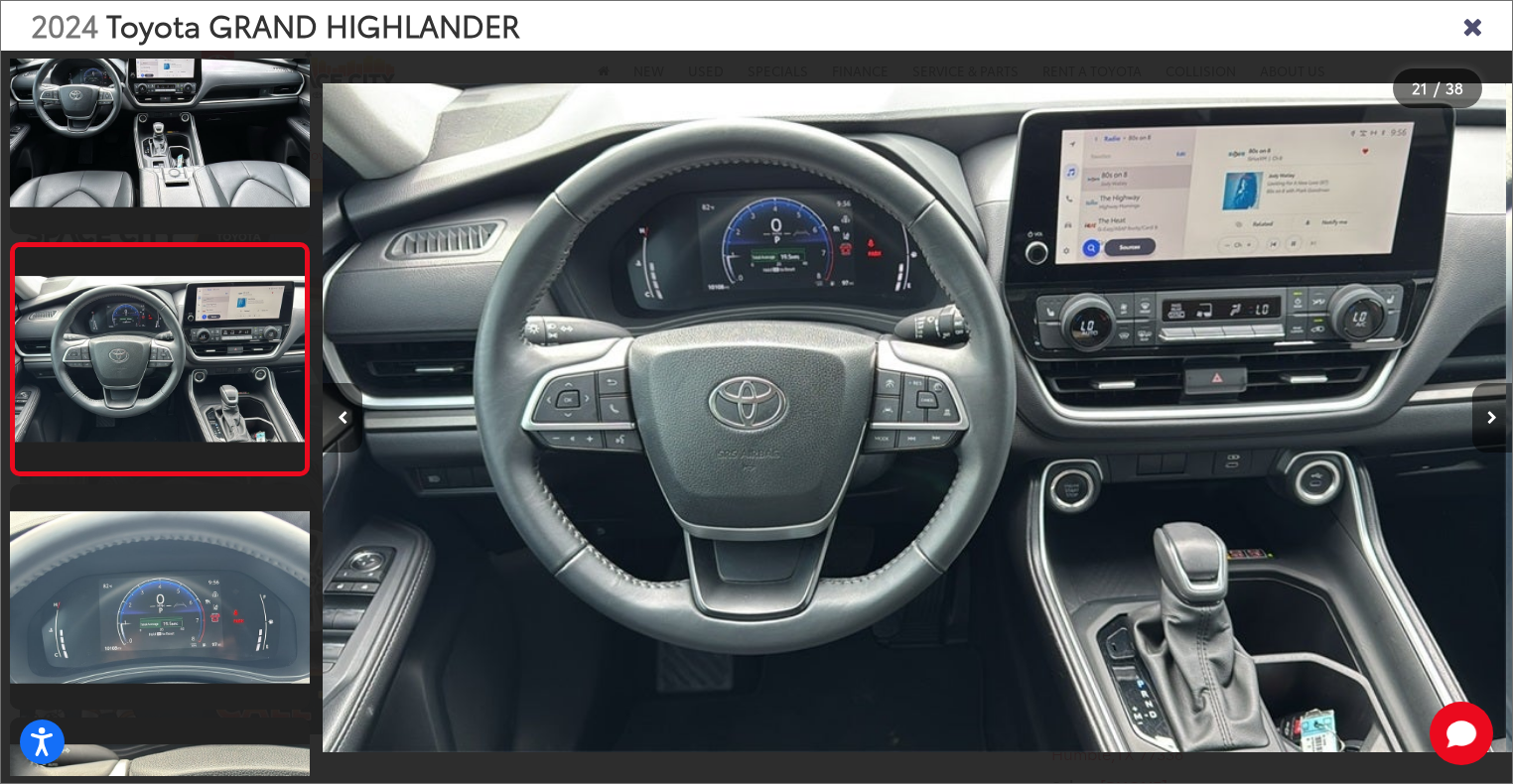 click at bounding box center (1492, 418) 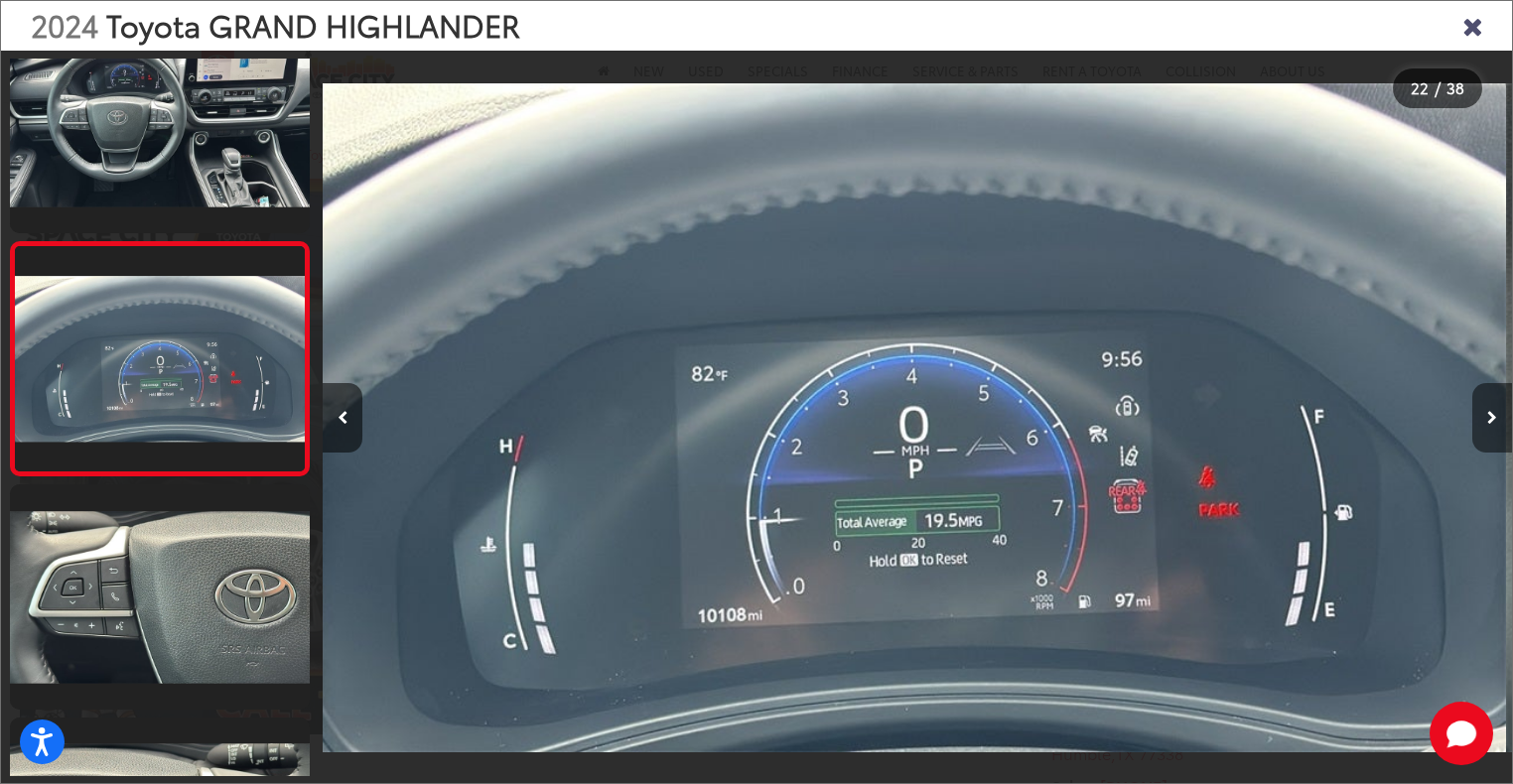 click at bounding box center (1492, 418) 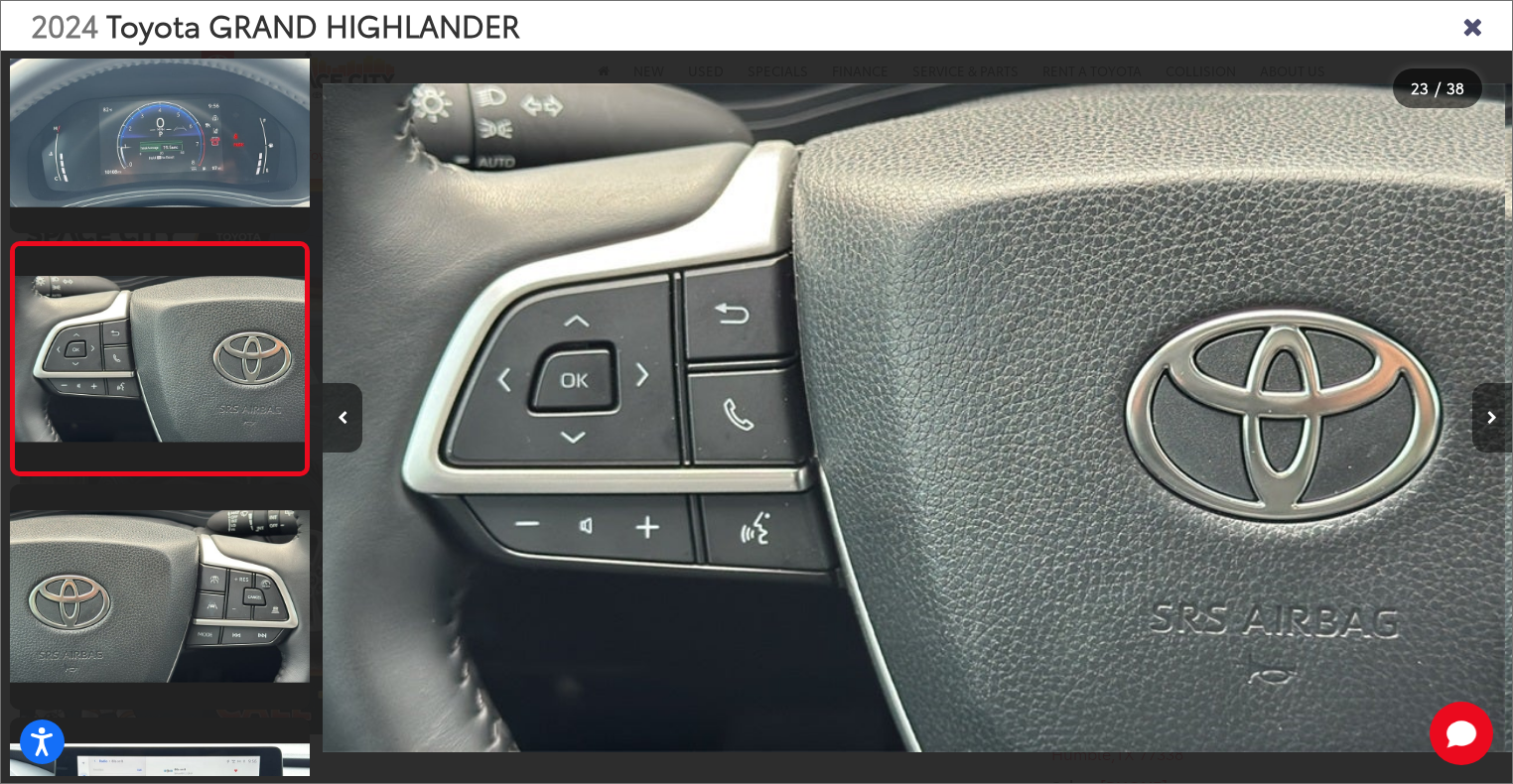 click at bounding box center [1492, 418] 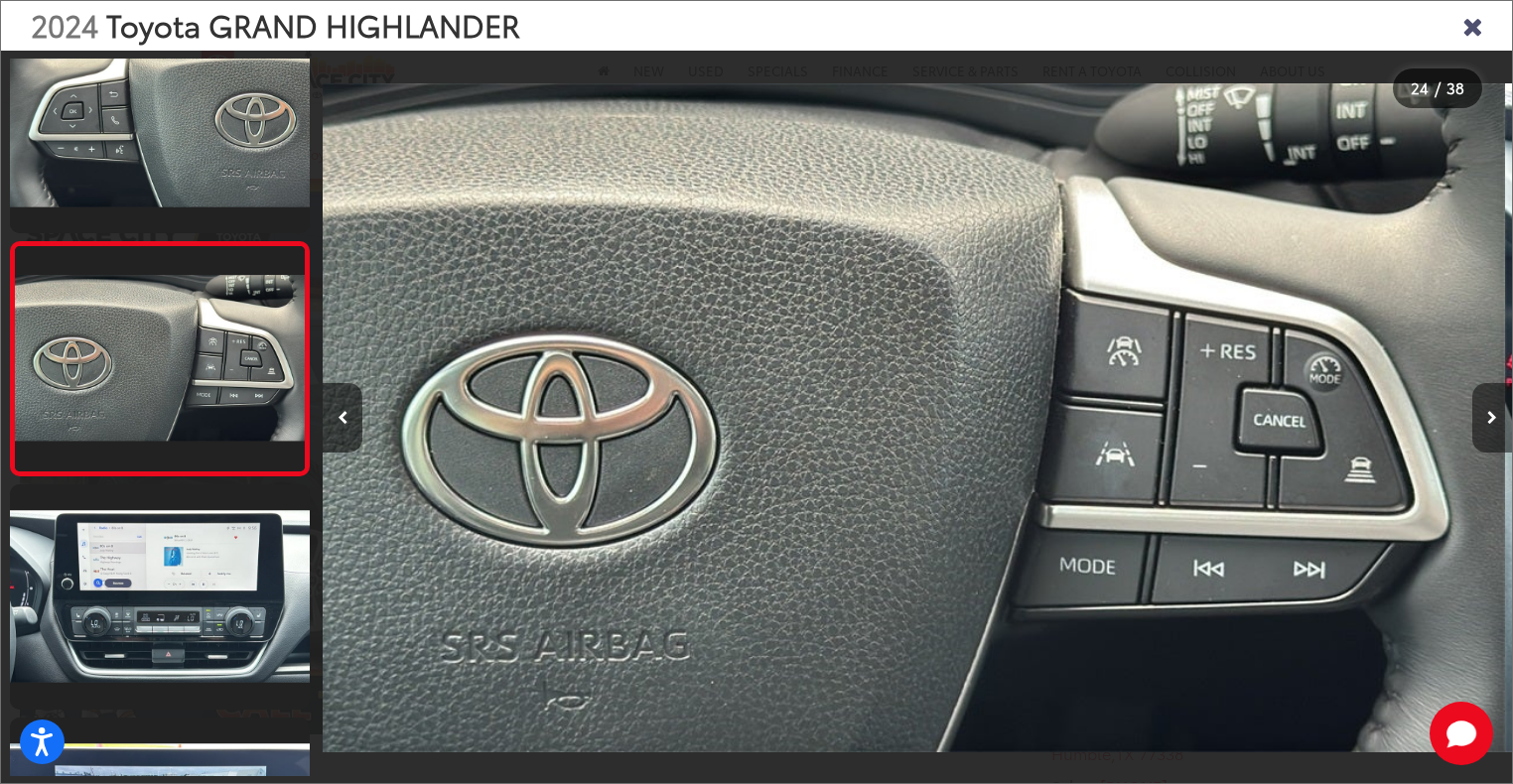 click at bounding box center (1492, 418) 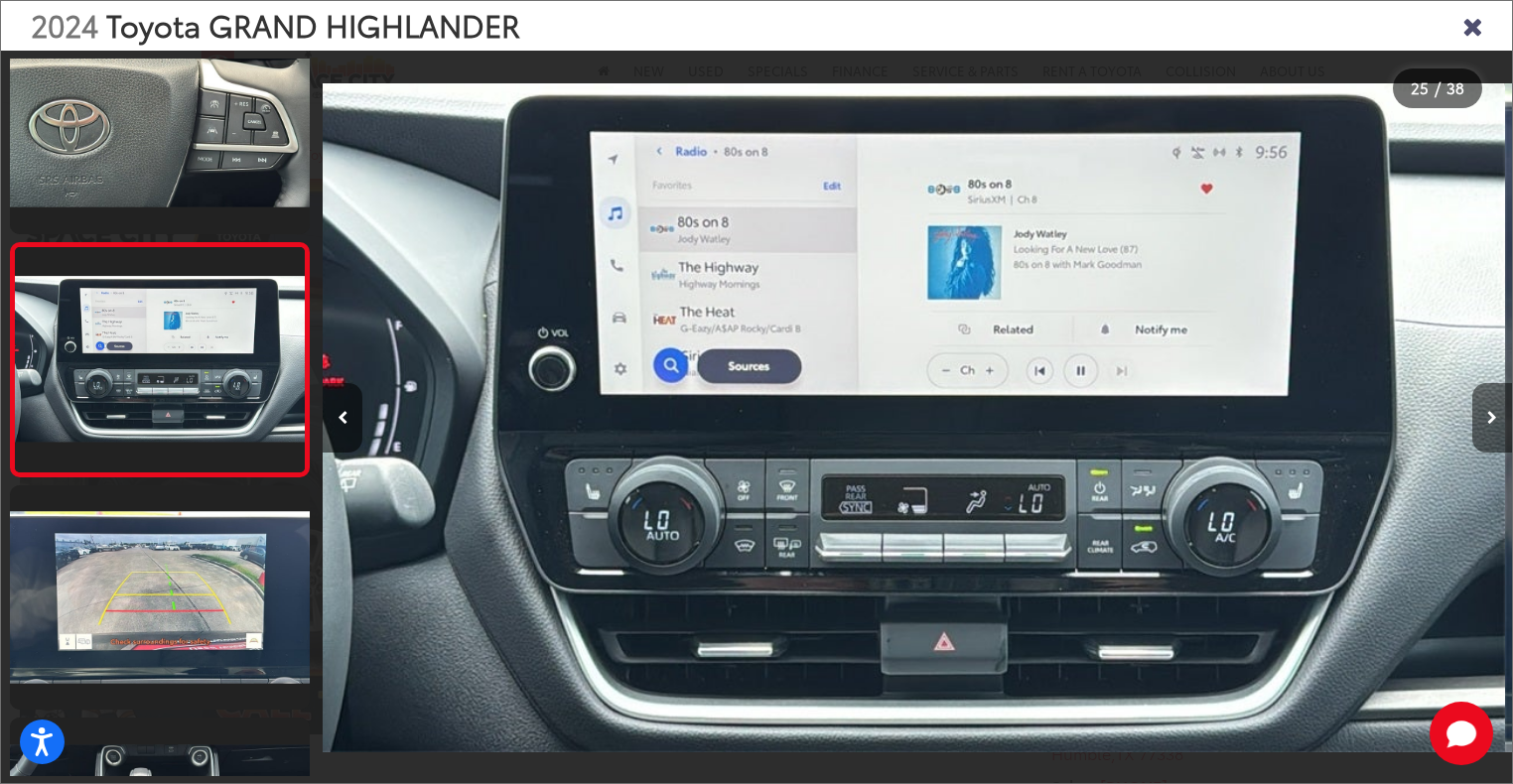 click at bounding box center (1492, 418) 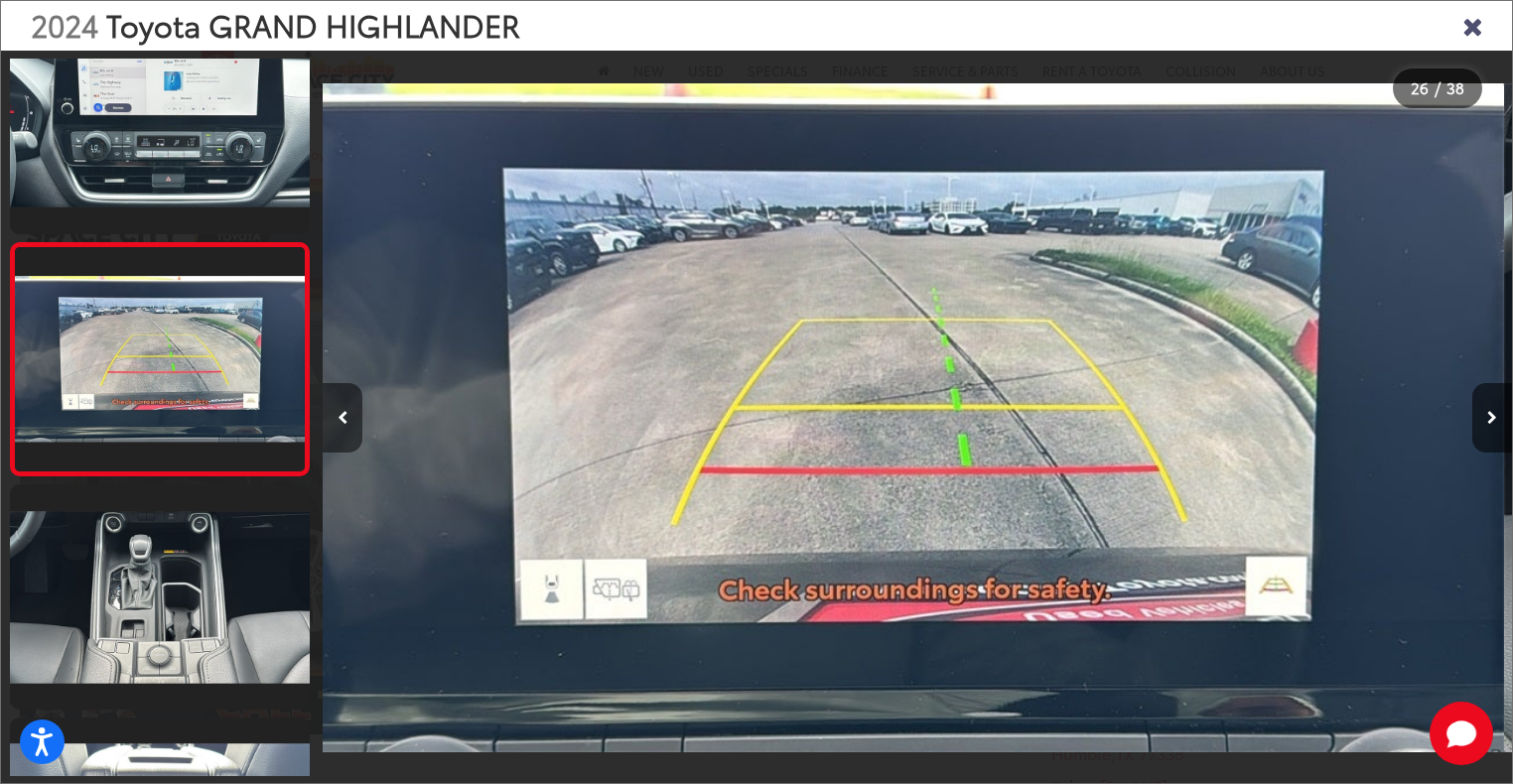 click at bounding box center [343, 418] 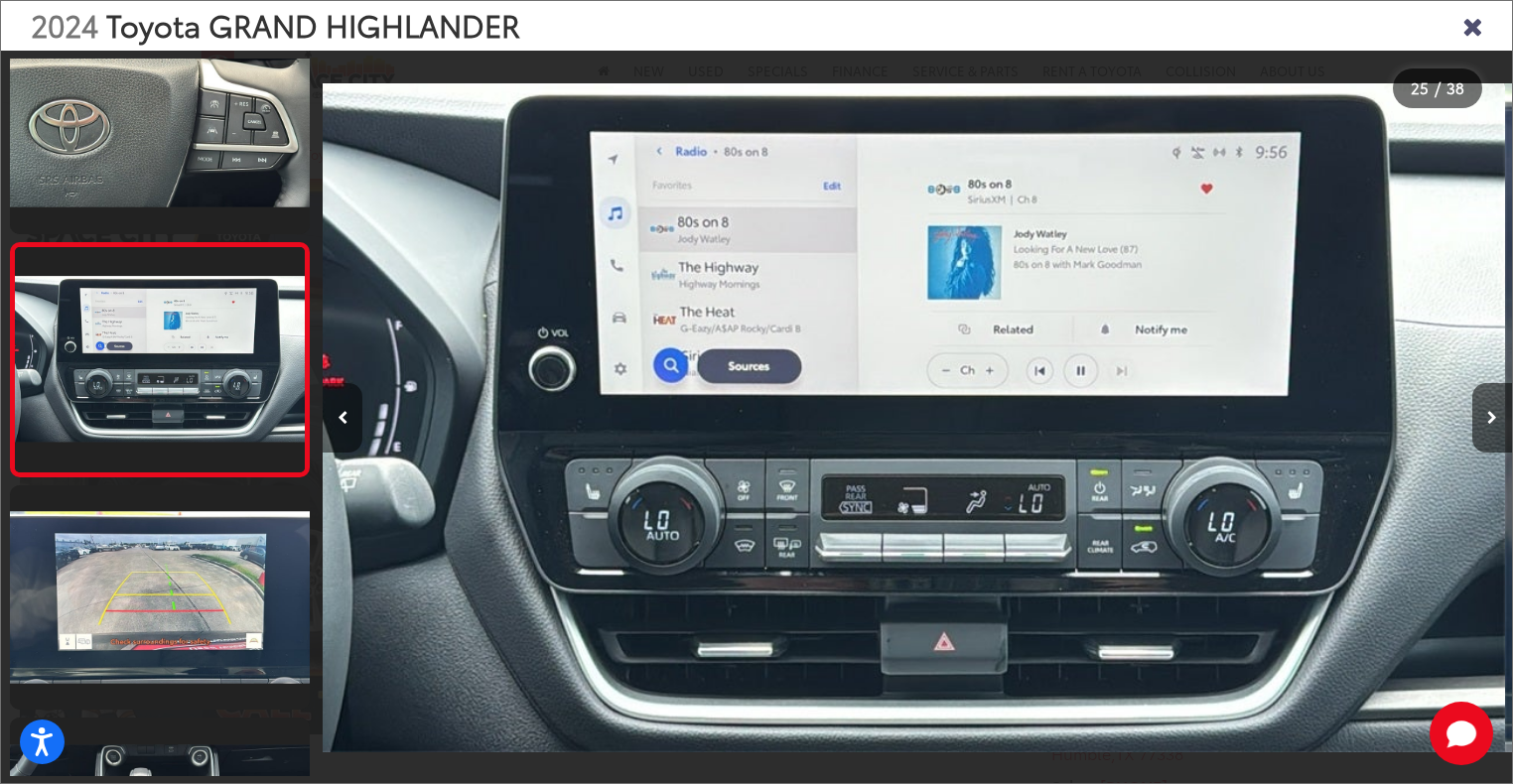 click at bounding box center [343, 418] 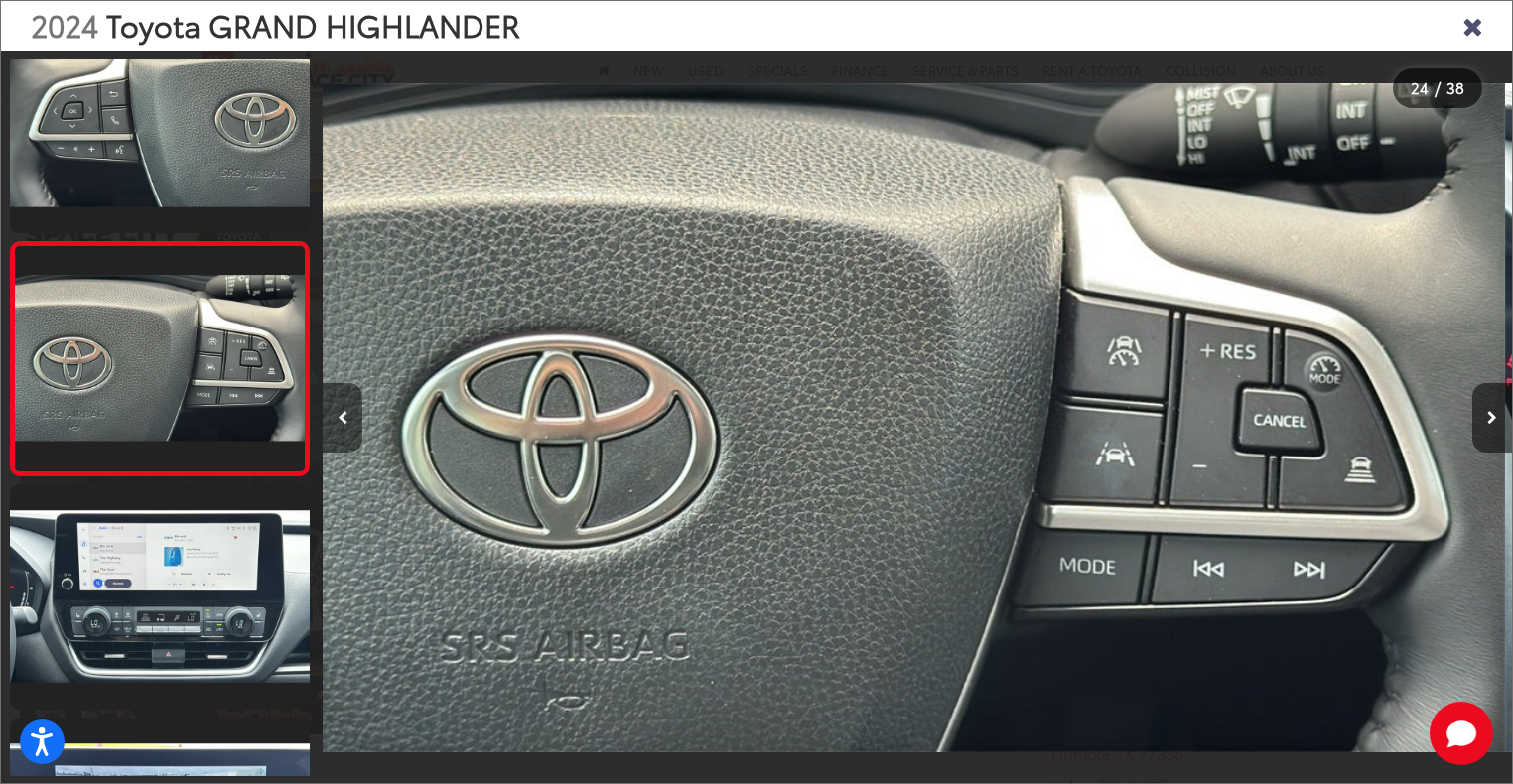 click at bounding box center (343, 418) 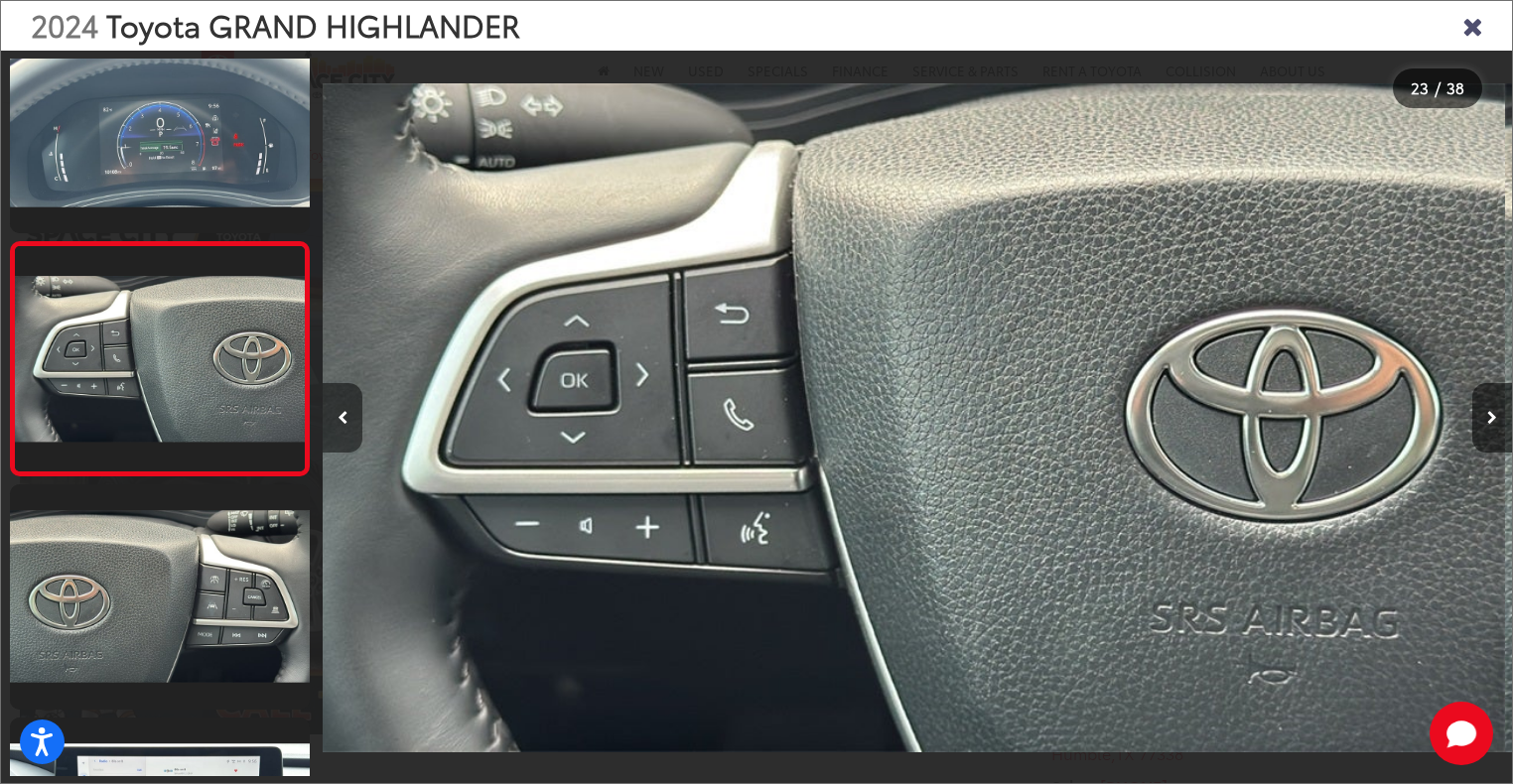 click at bounding box center (343, 418) 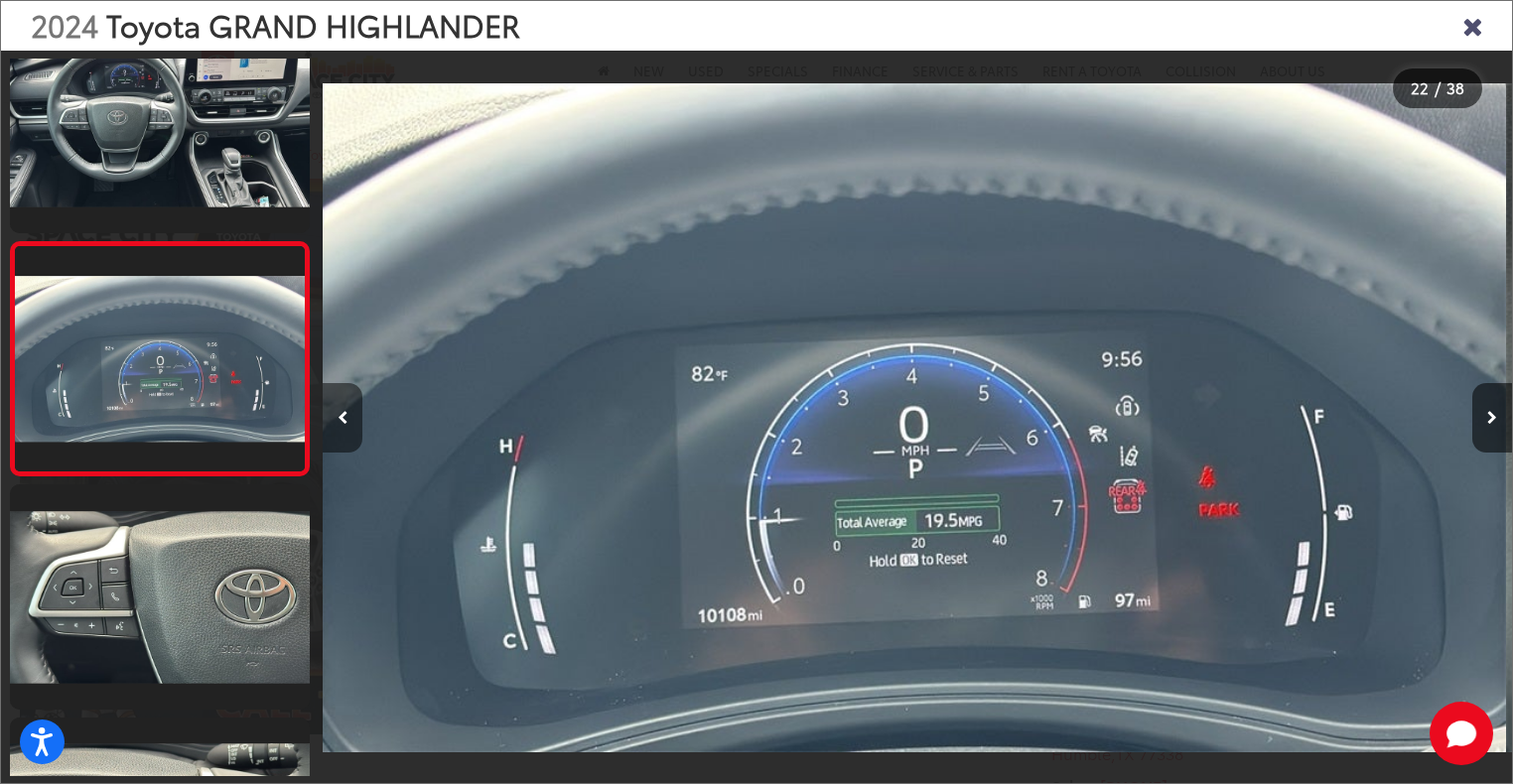 click at bounding box center [343, 418] 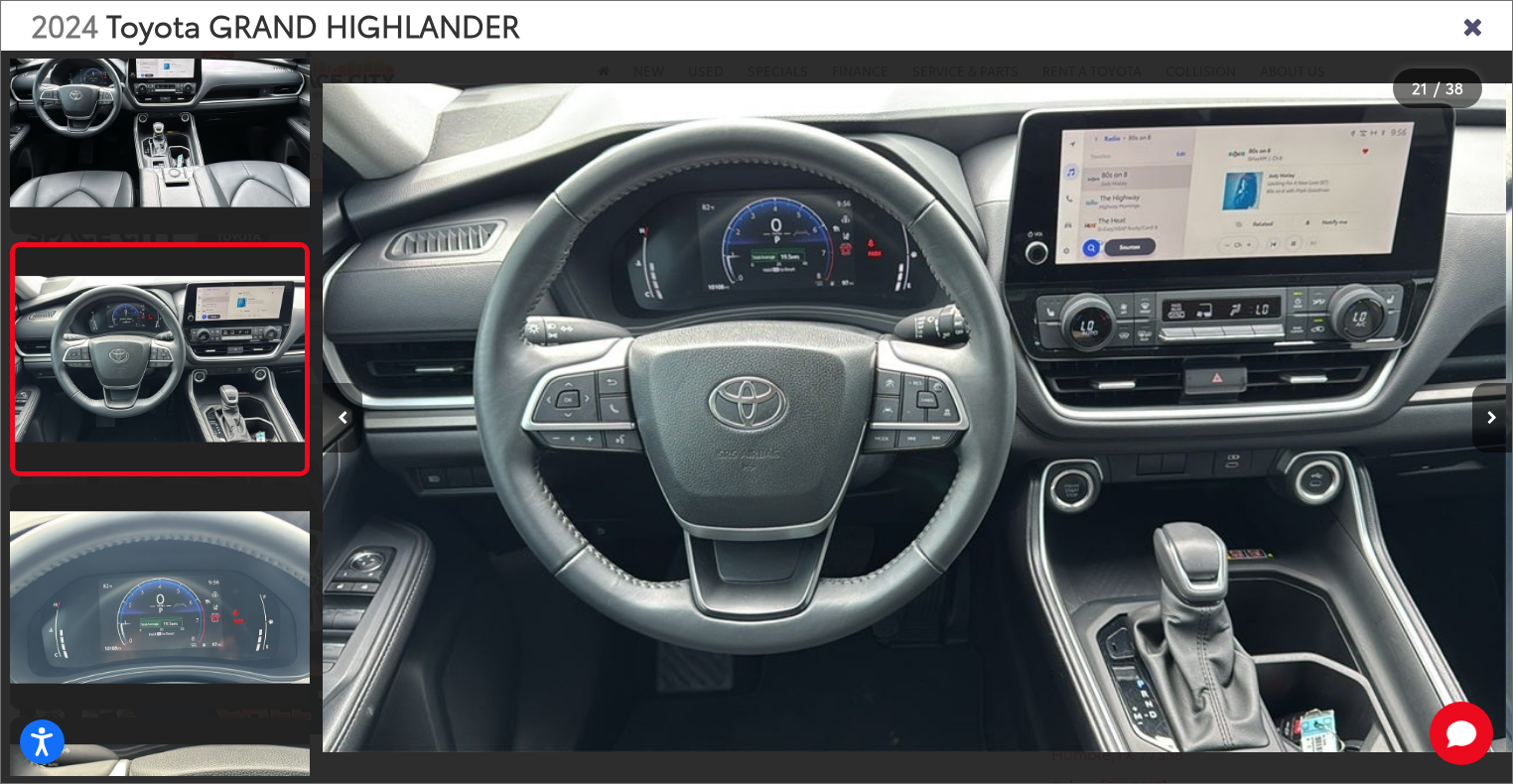 click at bounding box center [343, 418] 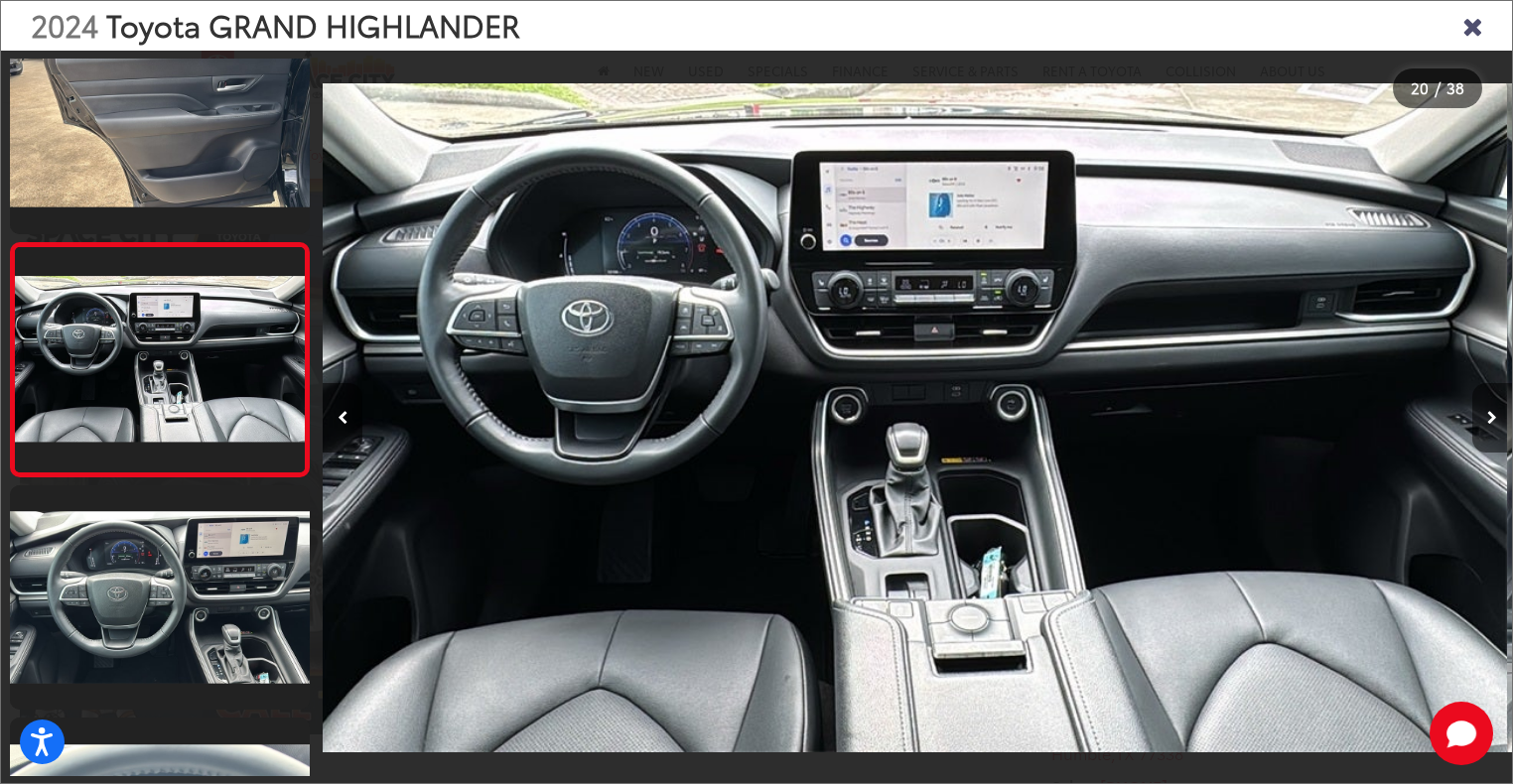 click at bounding box center [1492, 418] 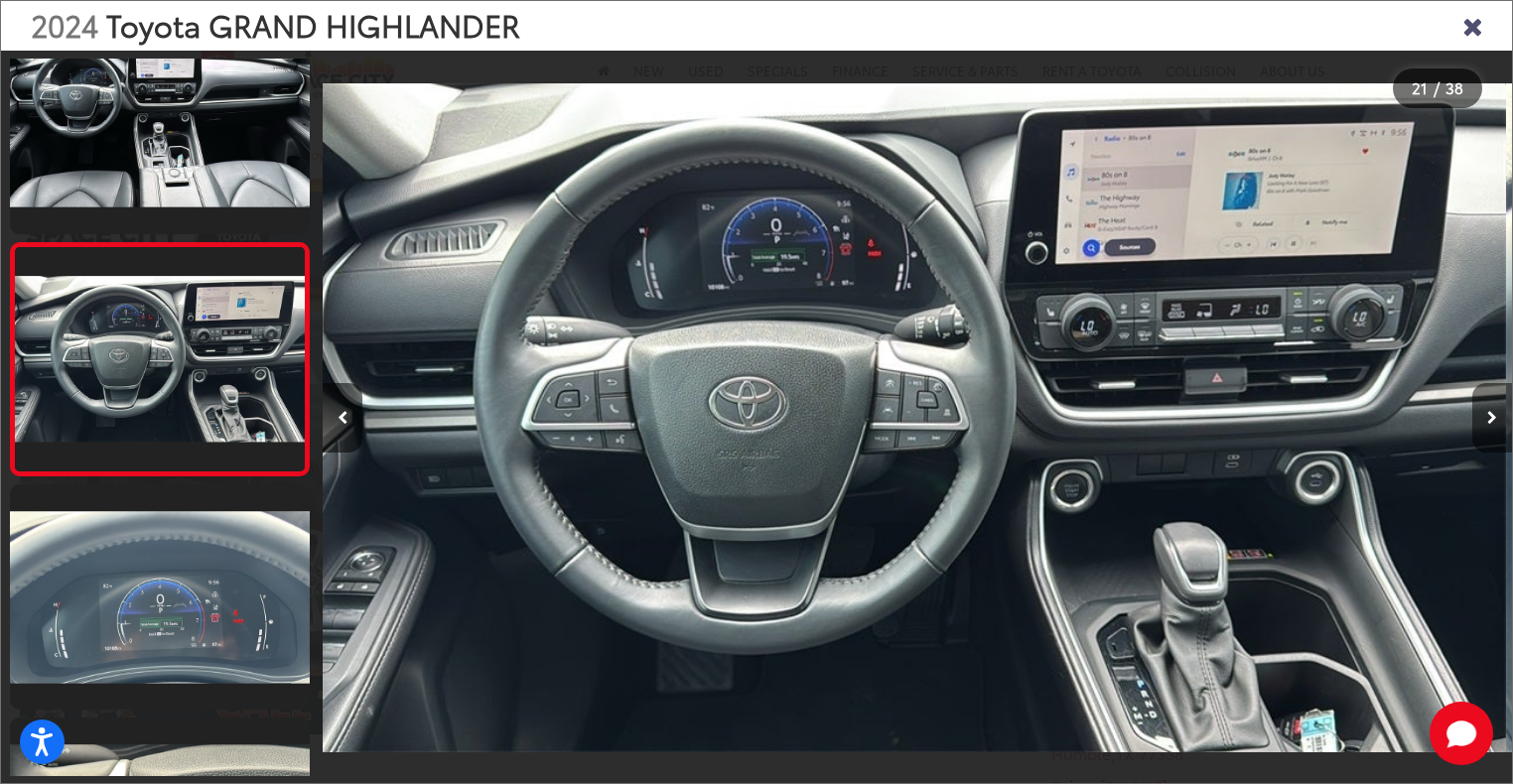 click at bounding box center (1492, 418) 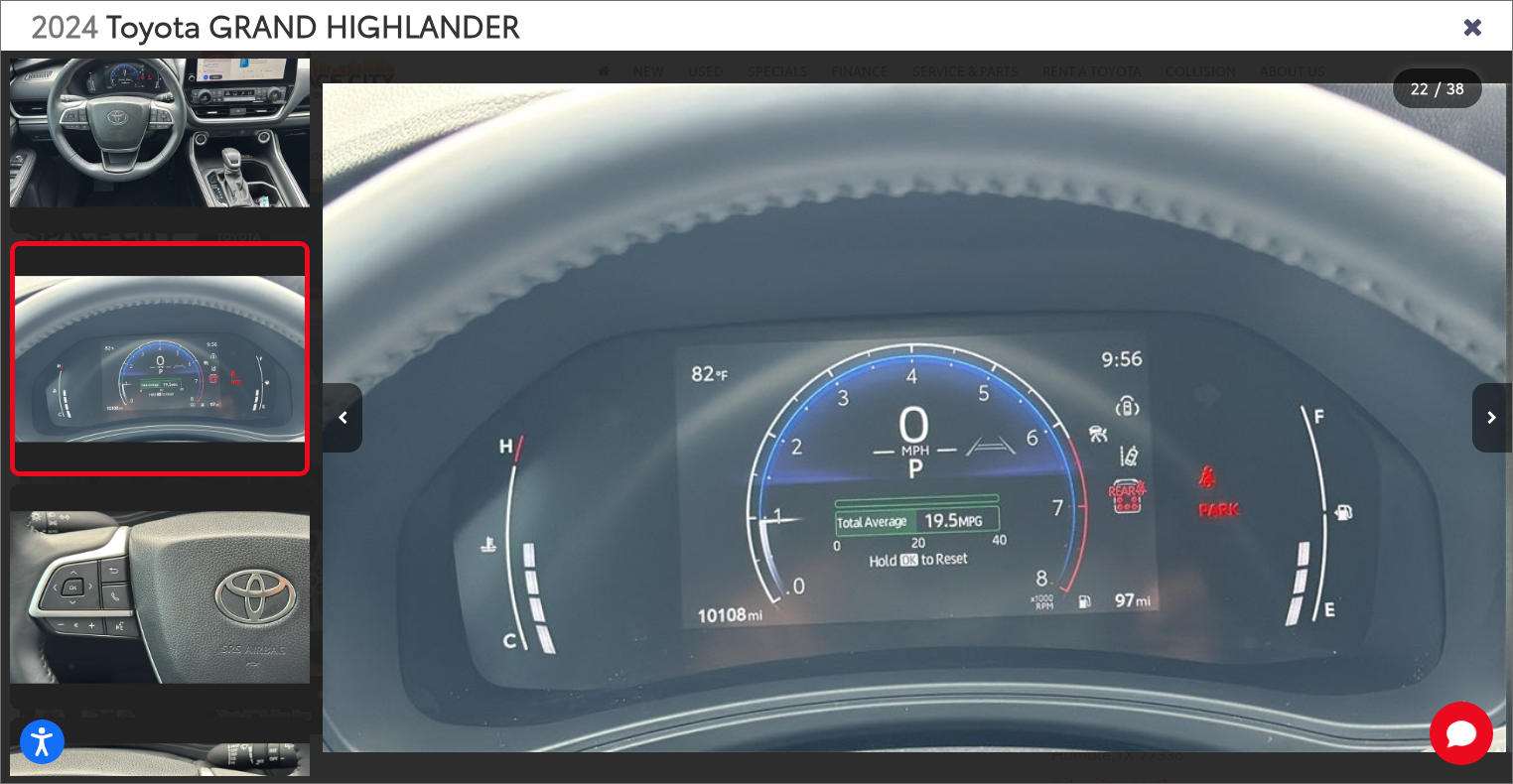 click at bounding box center (1492, 418) 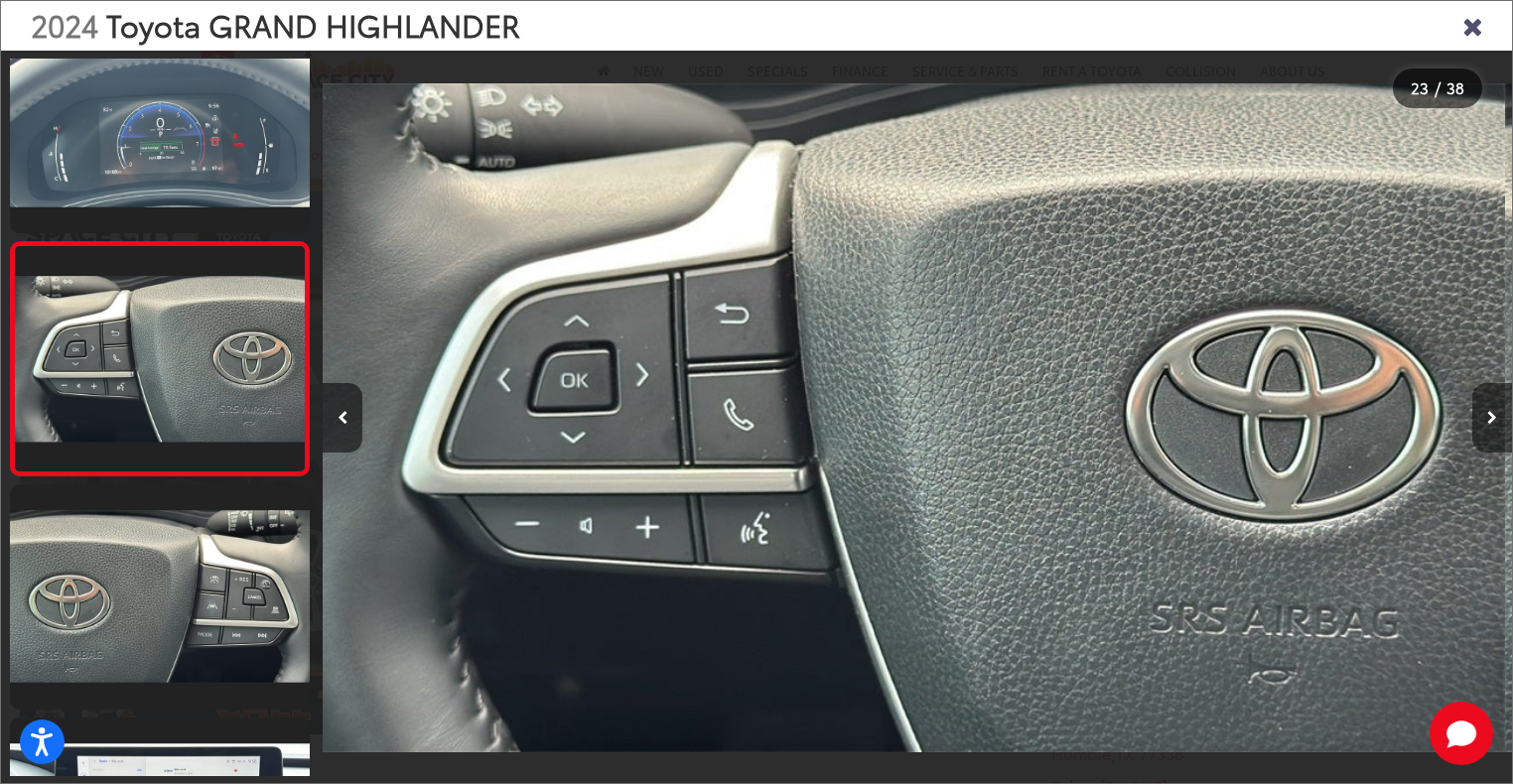 click at bounding box center [1492, 418] 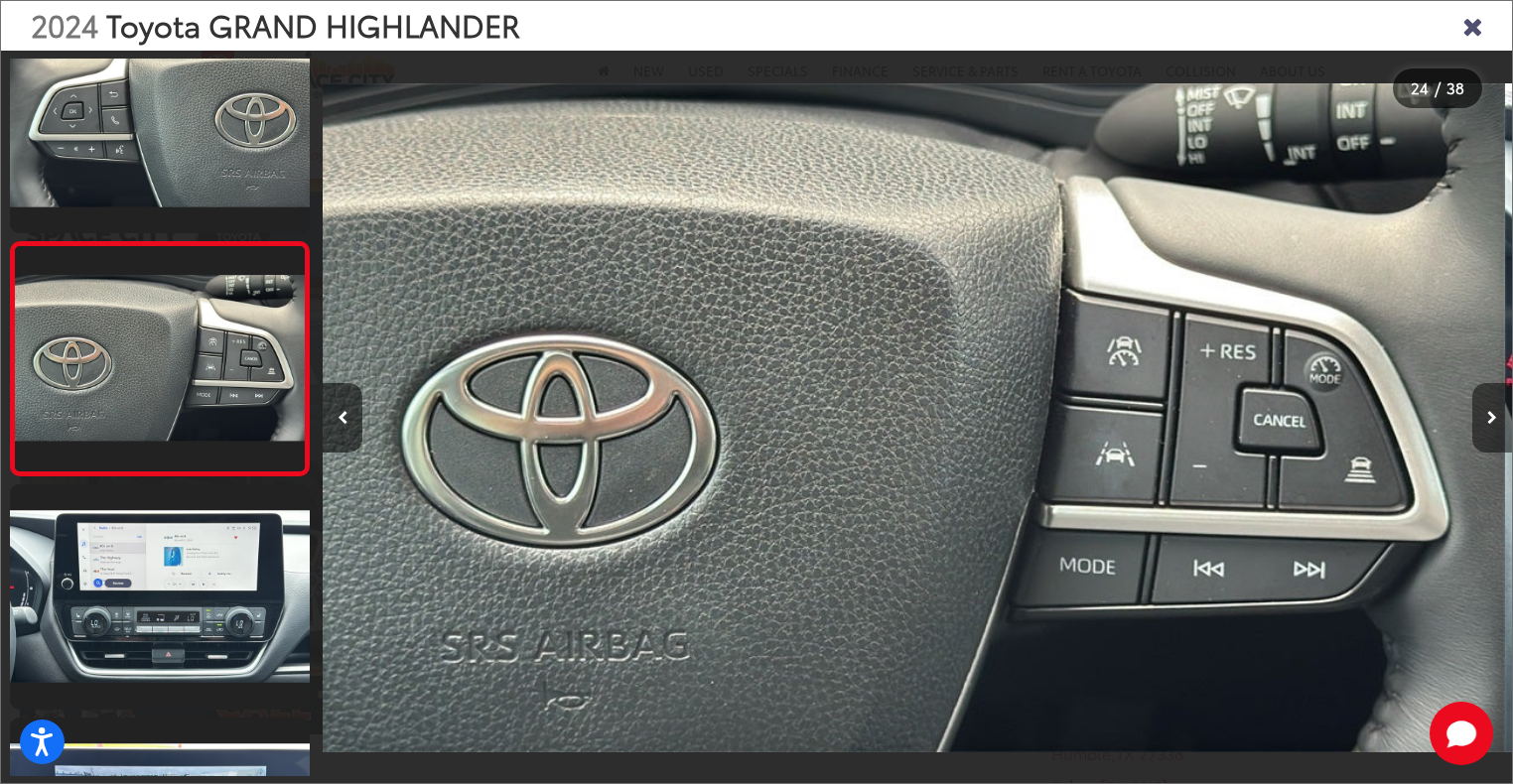 click at bounding box center (1492, 418) 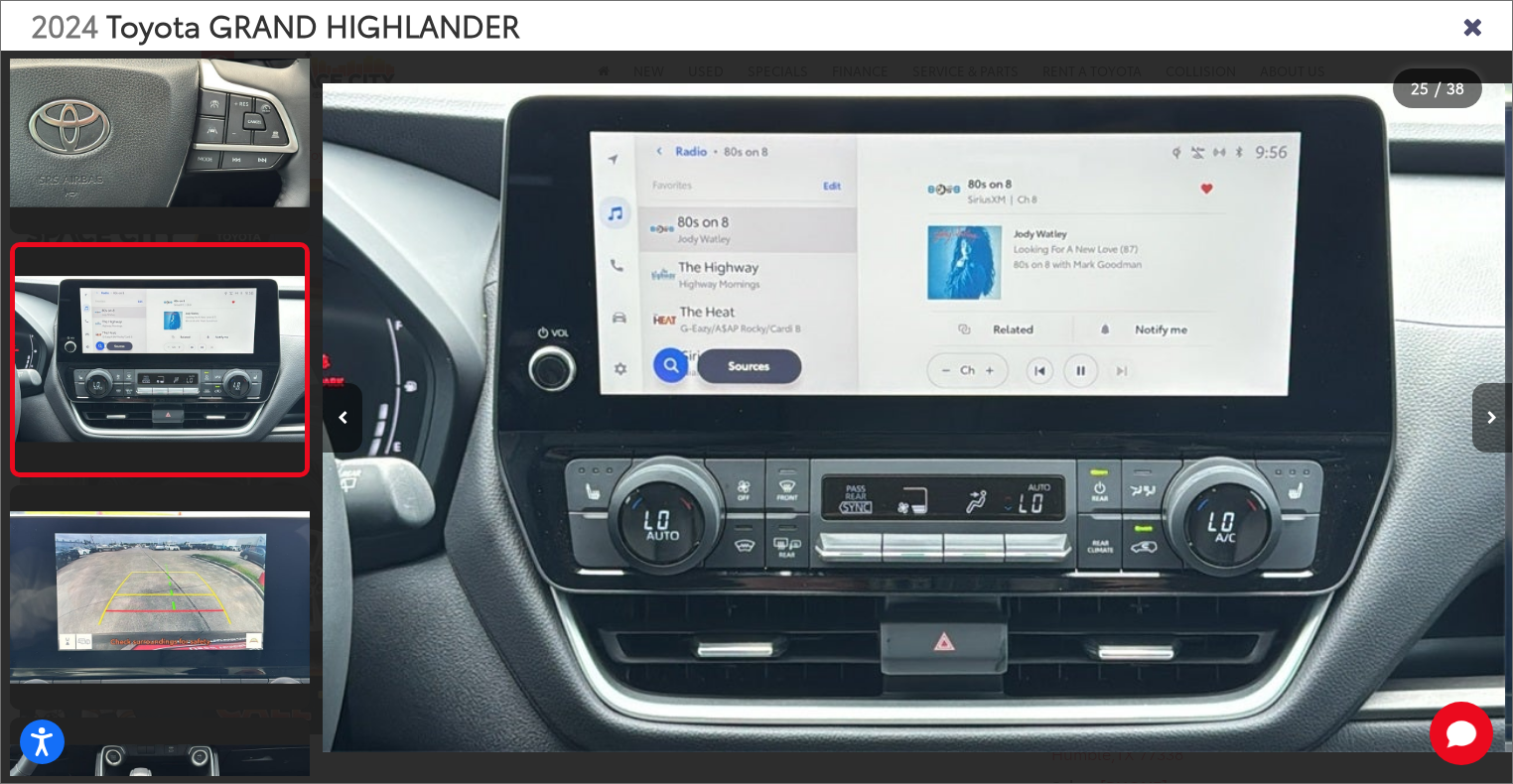 click at bounding box center (1492, 418) 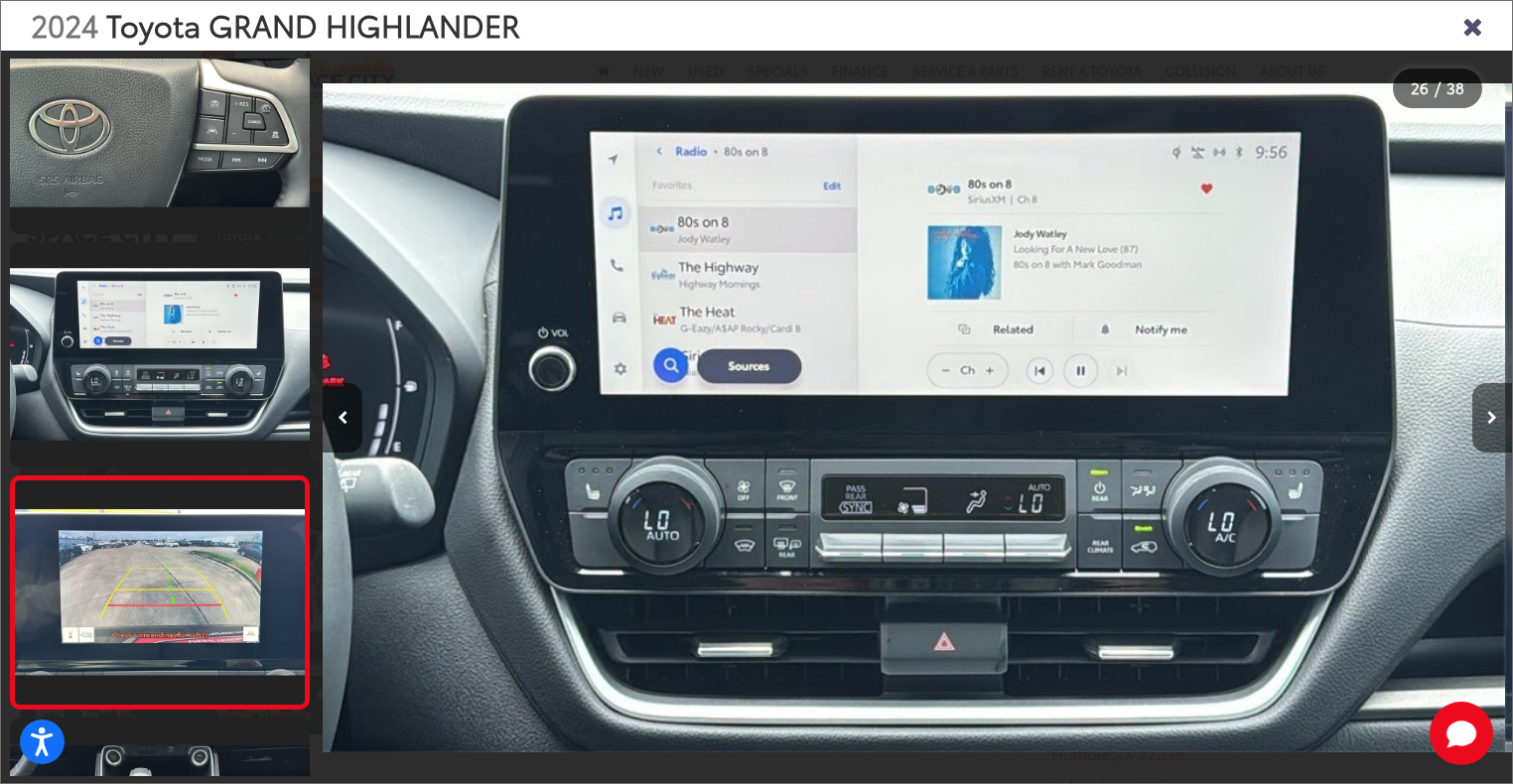 scroll, scrollTop: 0, scrollLeft: 28867, axis: horizontal 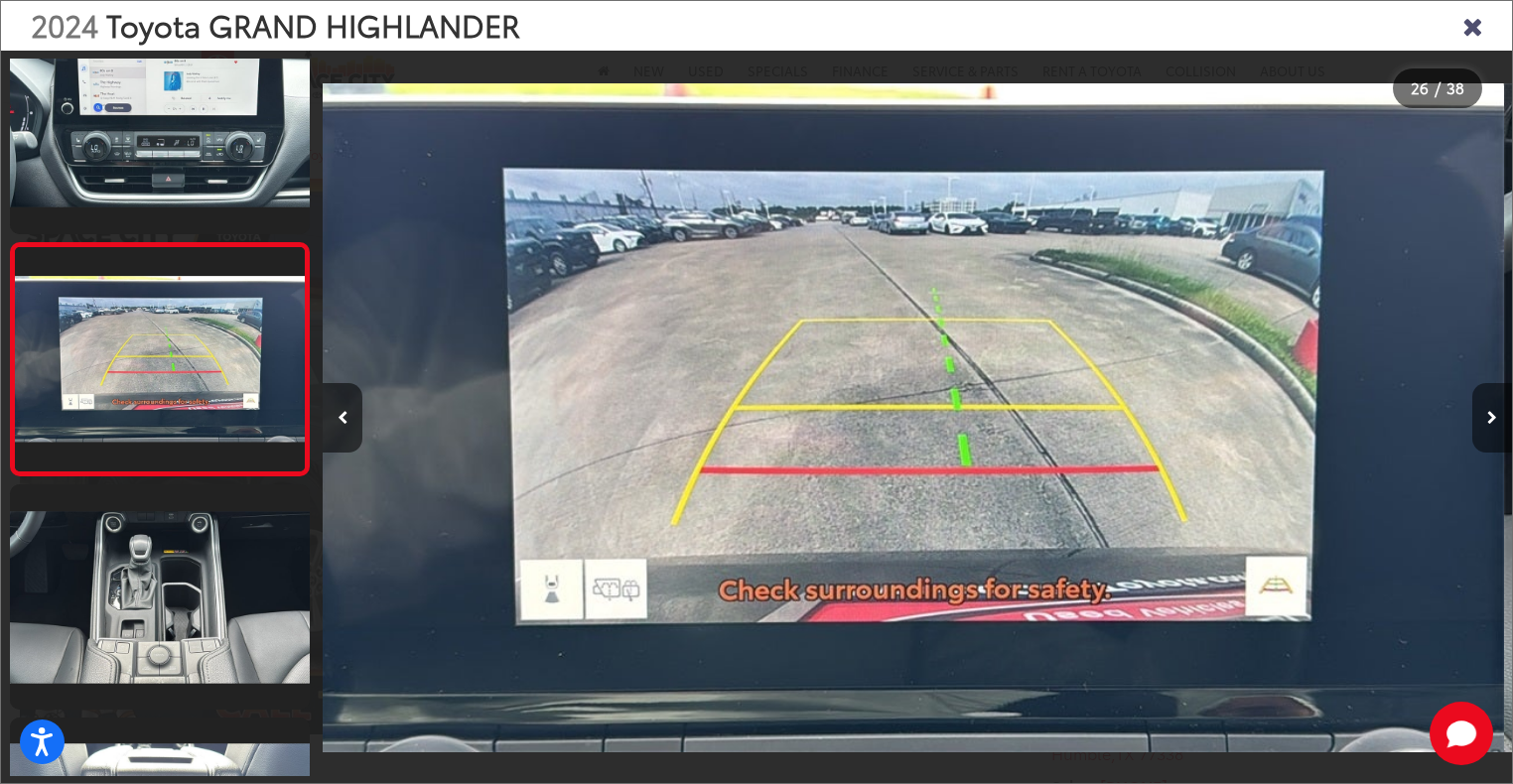 click at bounding box center [1492, 418] 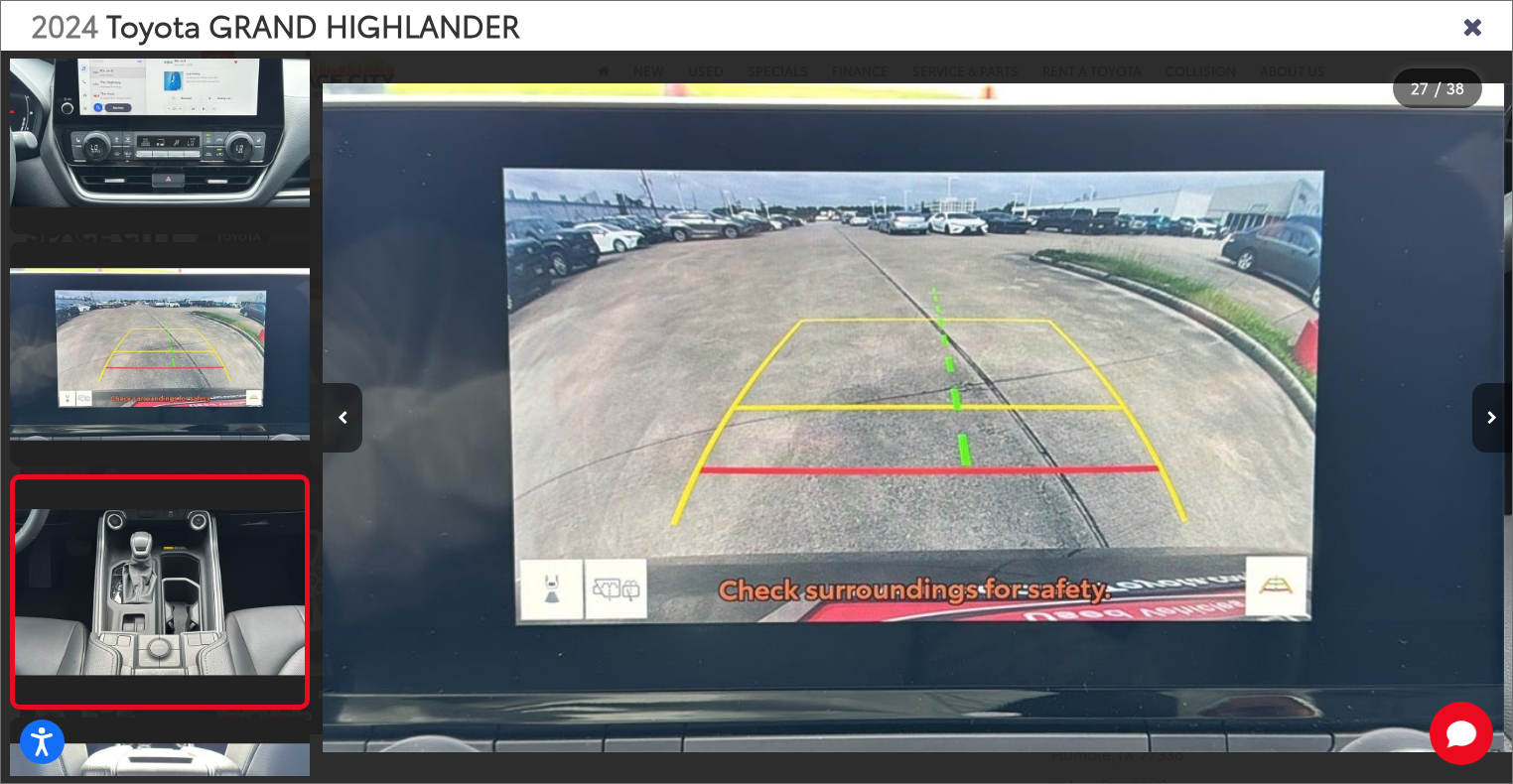 scroll, scrollTop: 0, scrollLeft: 29970, axis: horizontal 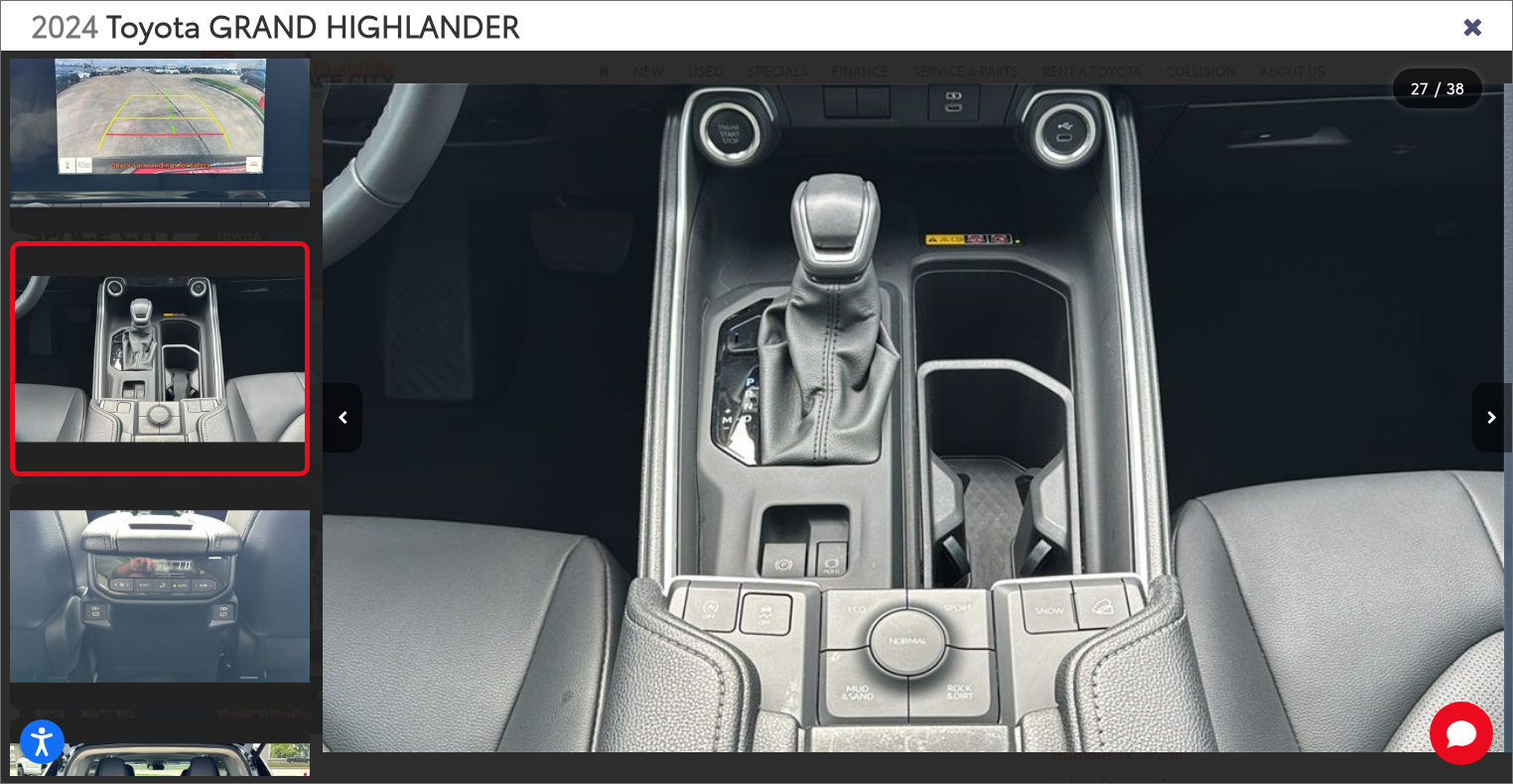 click at bounding box center (1492, 418) 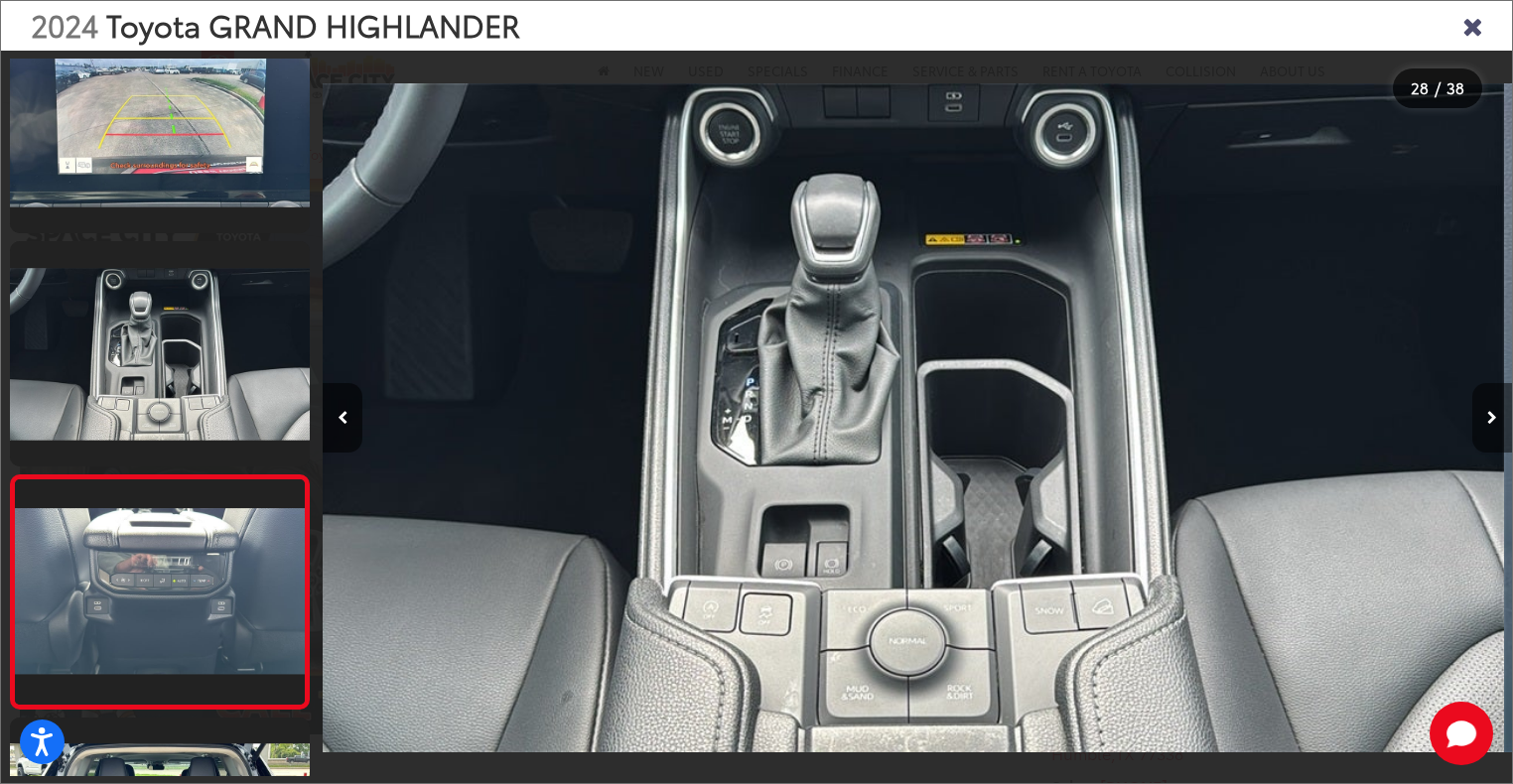 scroll, scrollTop: 0, scrollLeft: 31001, axis: horizontal 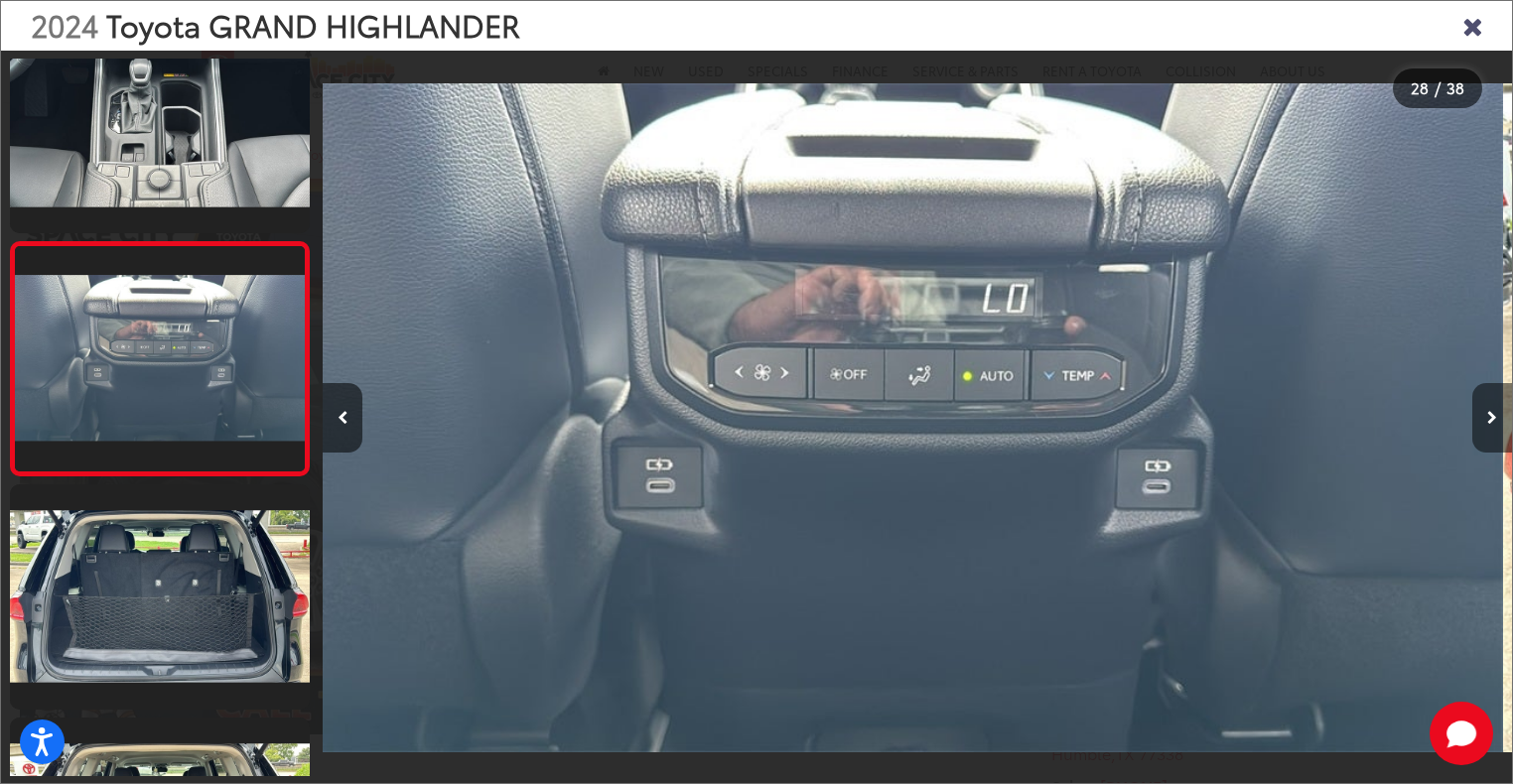 click at bounding box center [1492, 418] 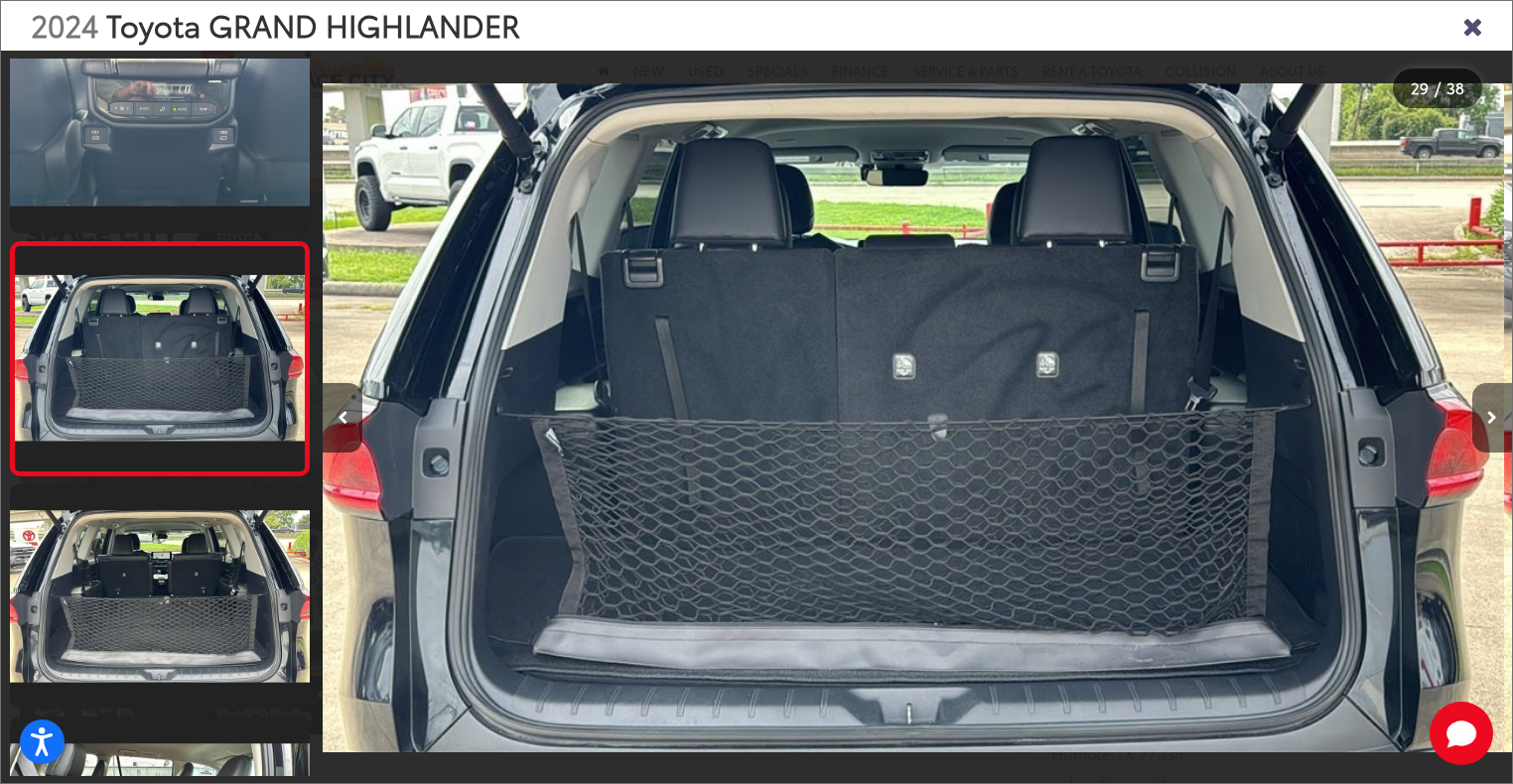 click at bounding box center [1492, 418] 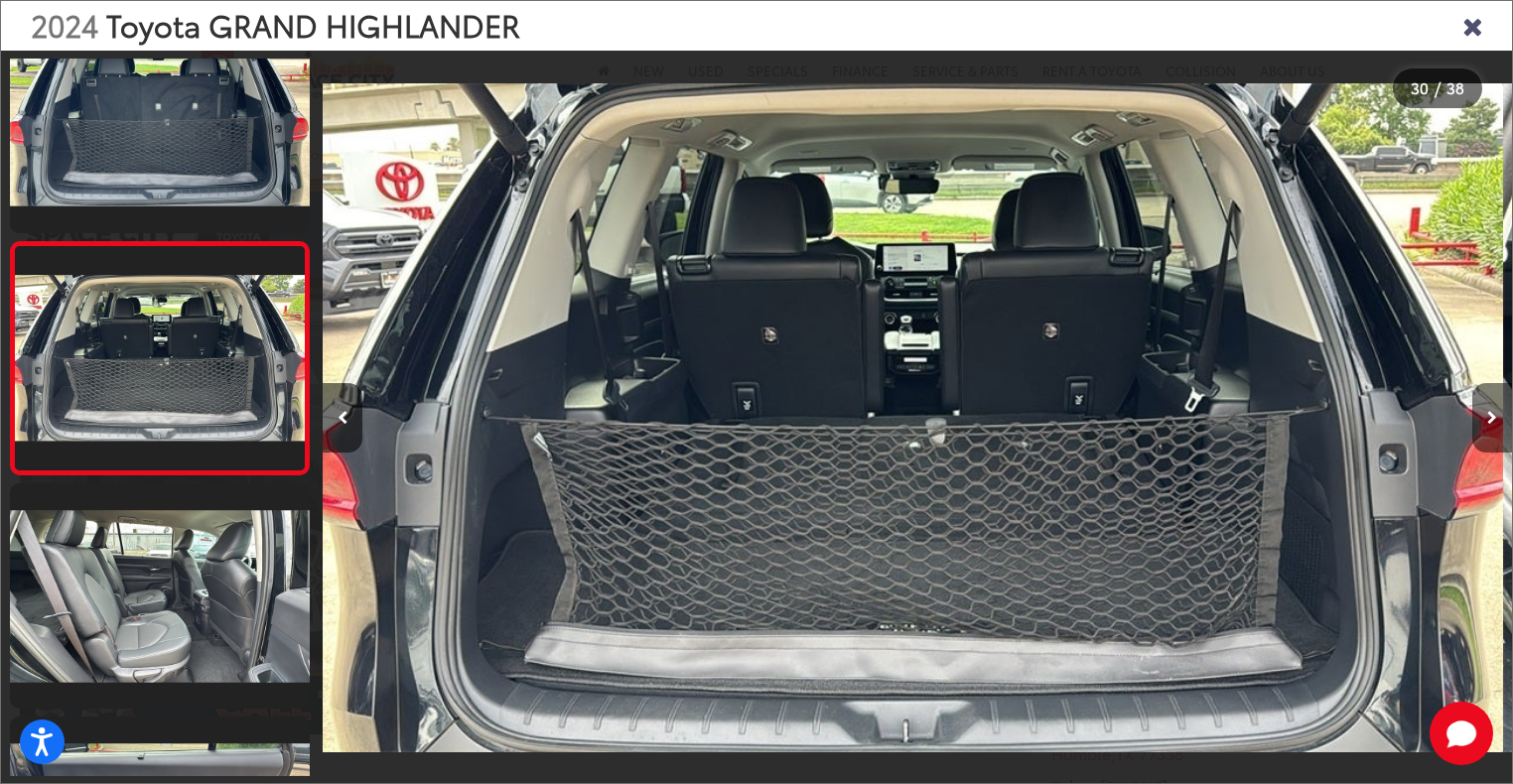 click at bounding box center (1492, 418) 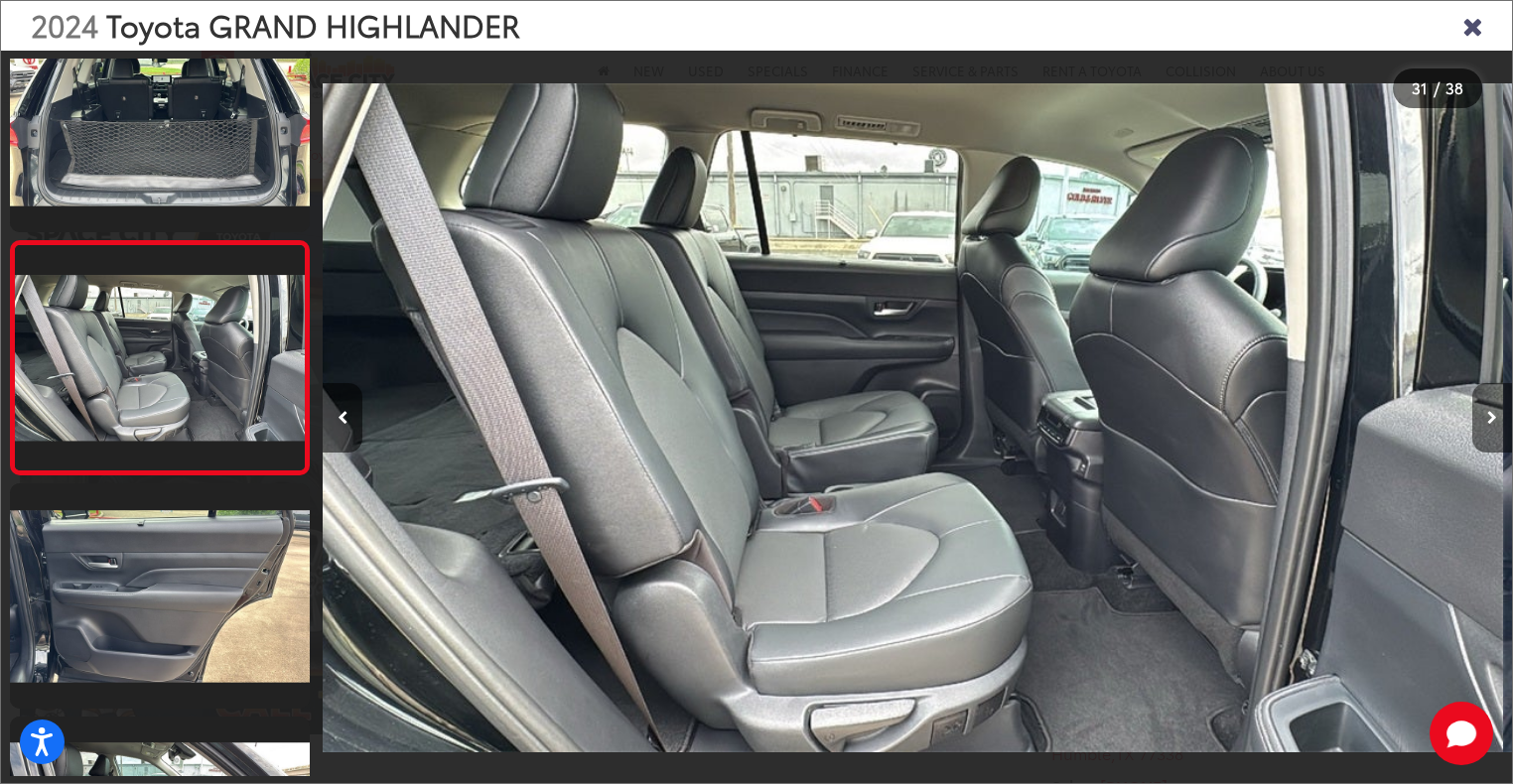click at bounding box center [1492, 418] 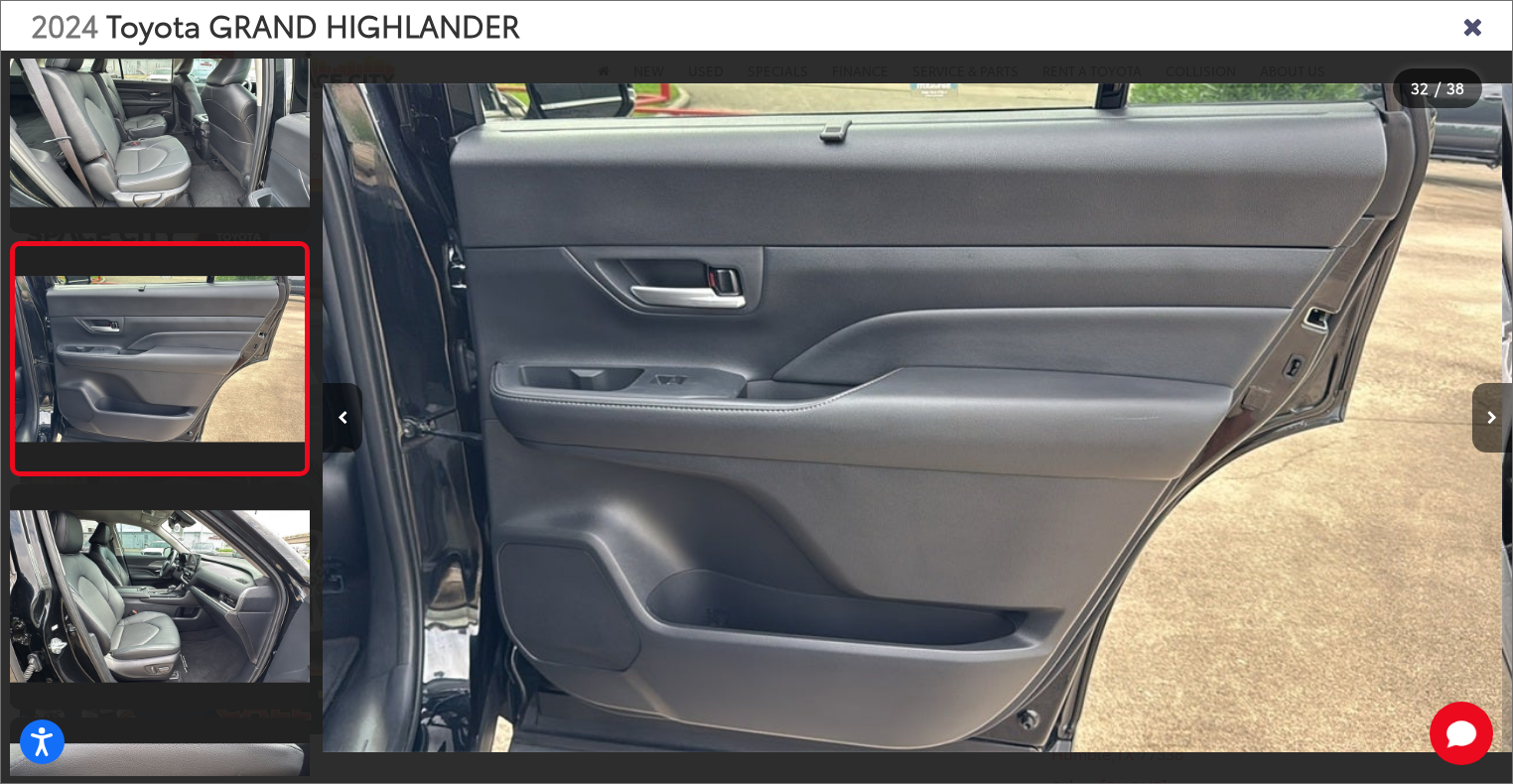drag, startPoint x: 1495, startPoint y: 414, endPoint x: 1394, endPoint y: 535, distance: 157.61345 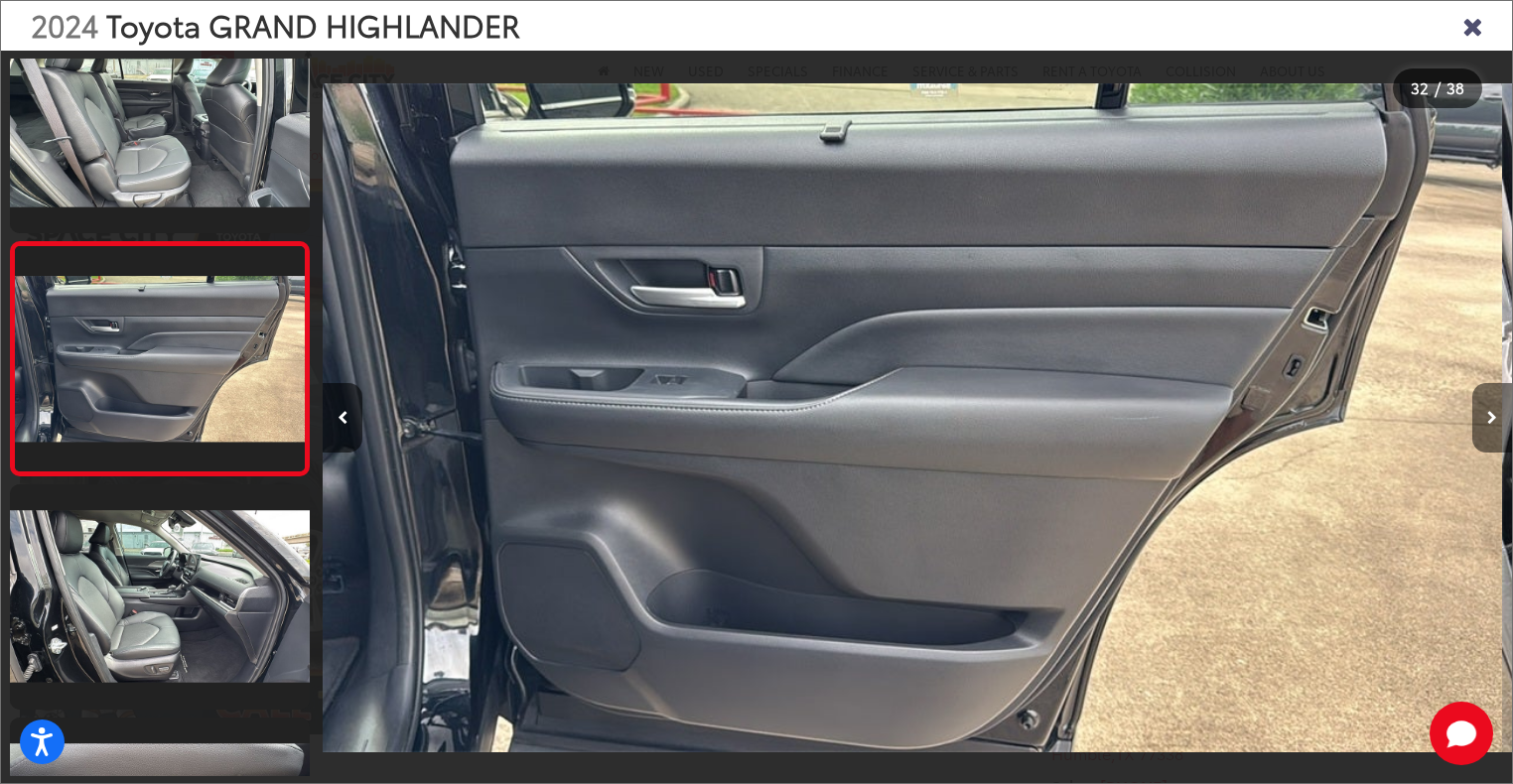 click at bounding box center (1492, 418) 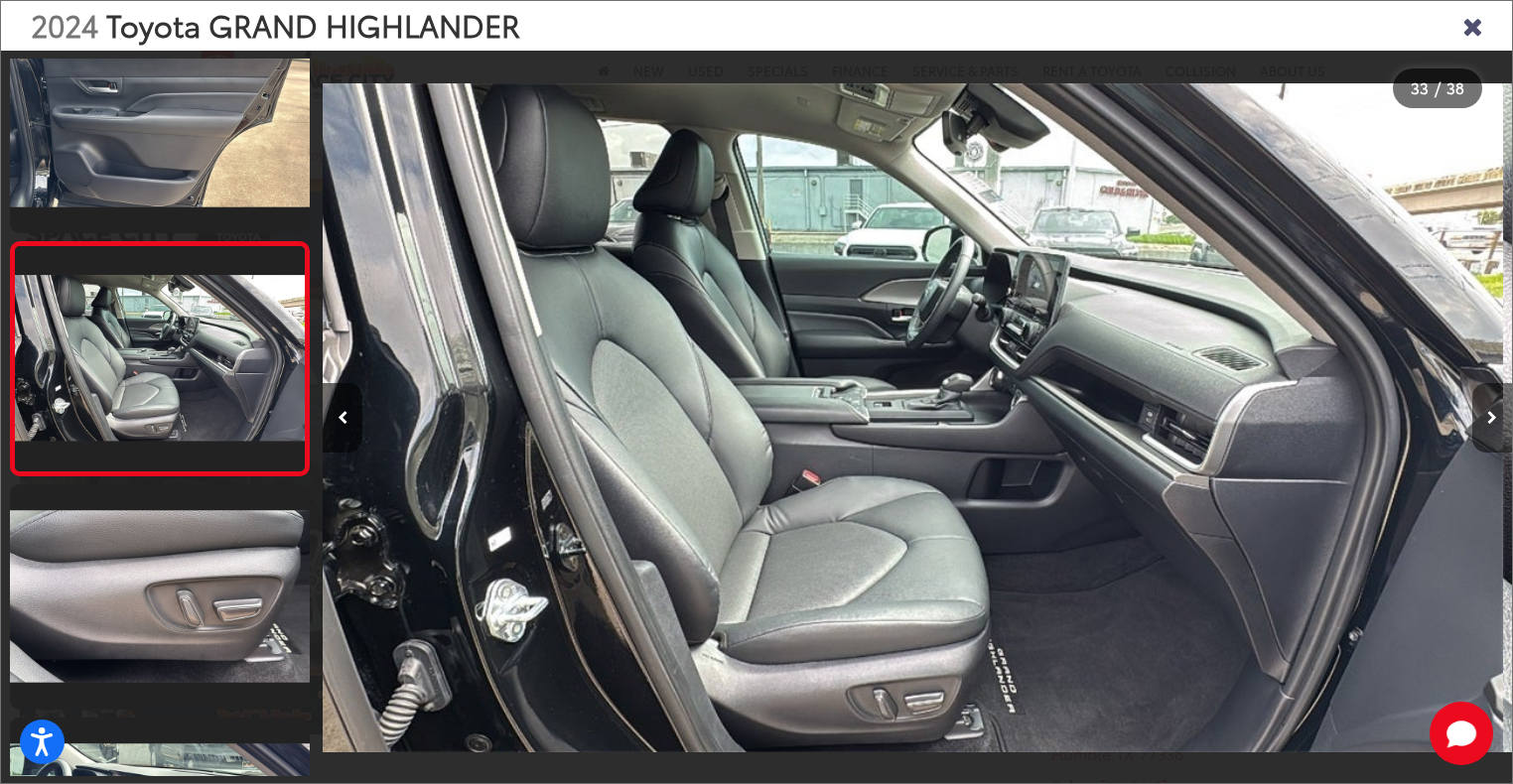 click at bounding box center (1492, 418) 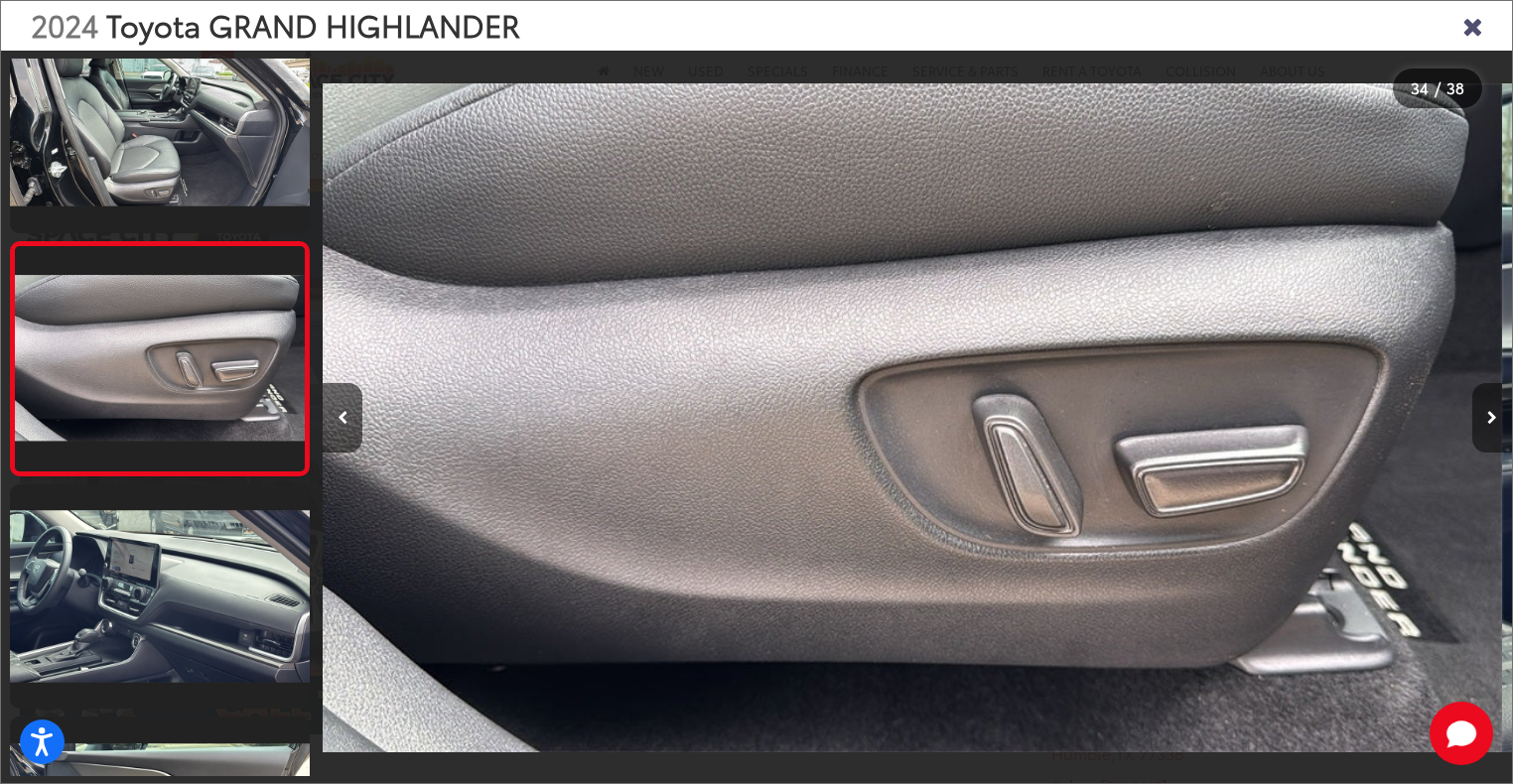 click at bounding box center [1492, 418] 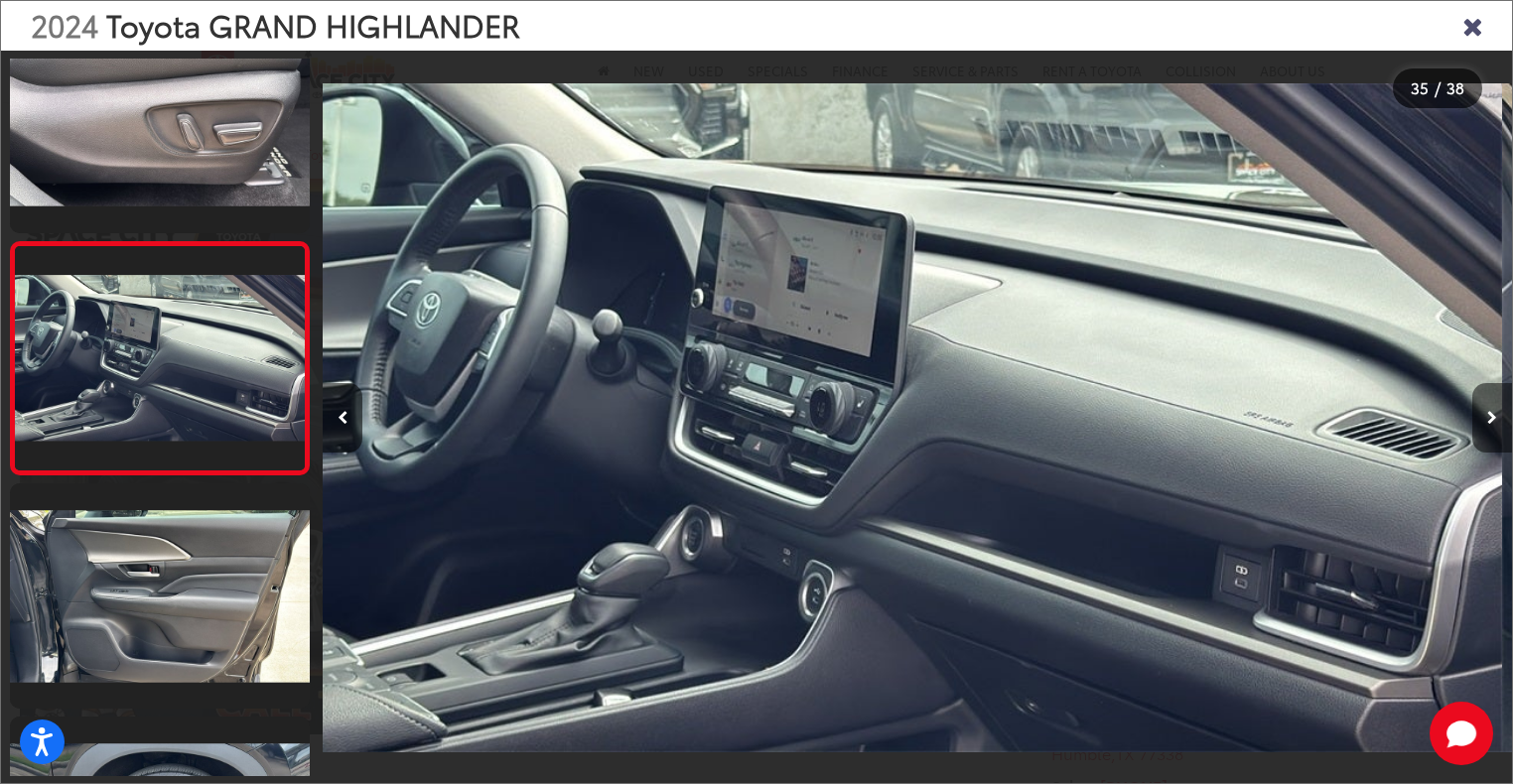 click at bounding box center [1492, 418] 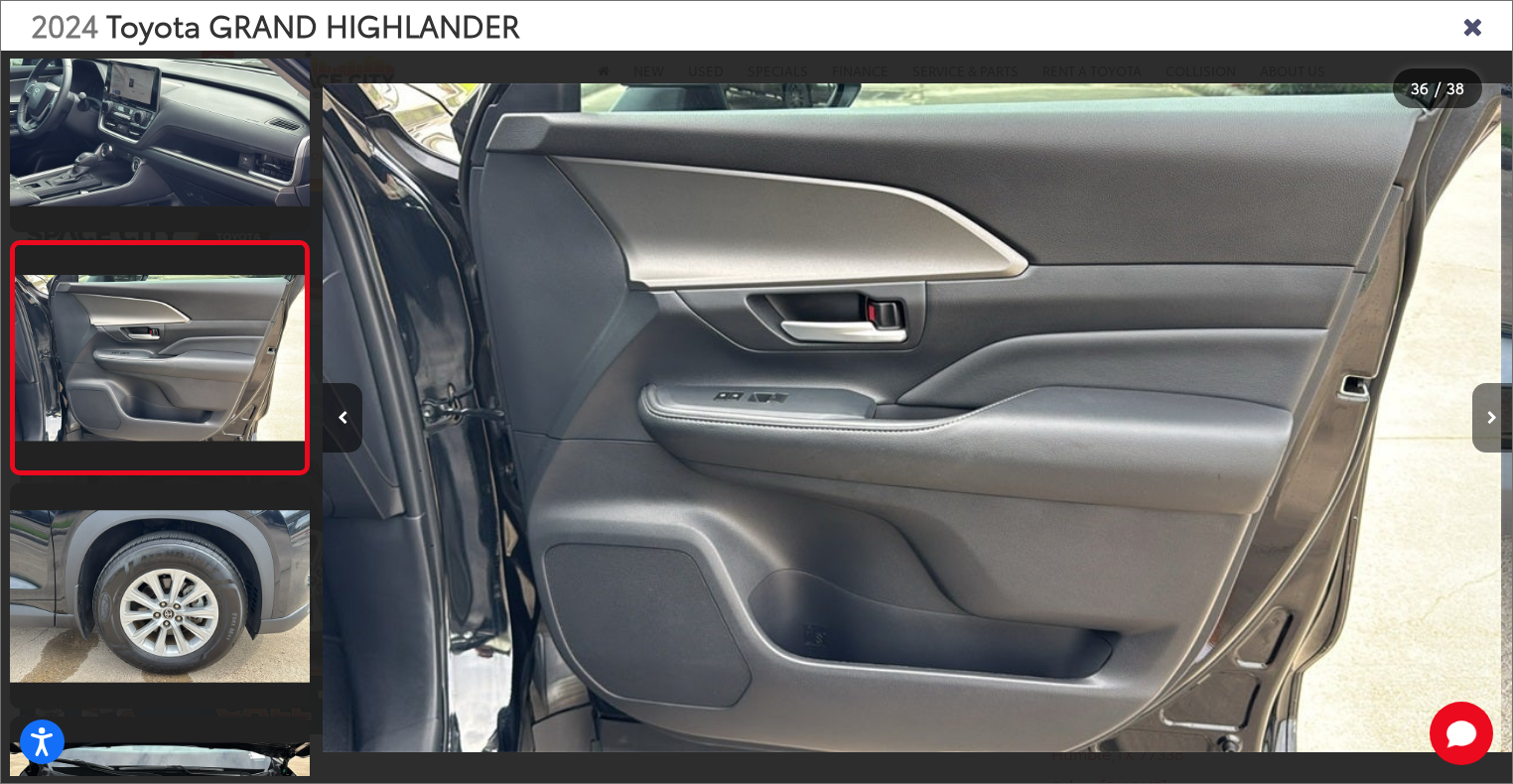click at bounding box center [1492, 418] 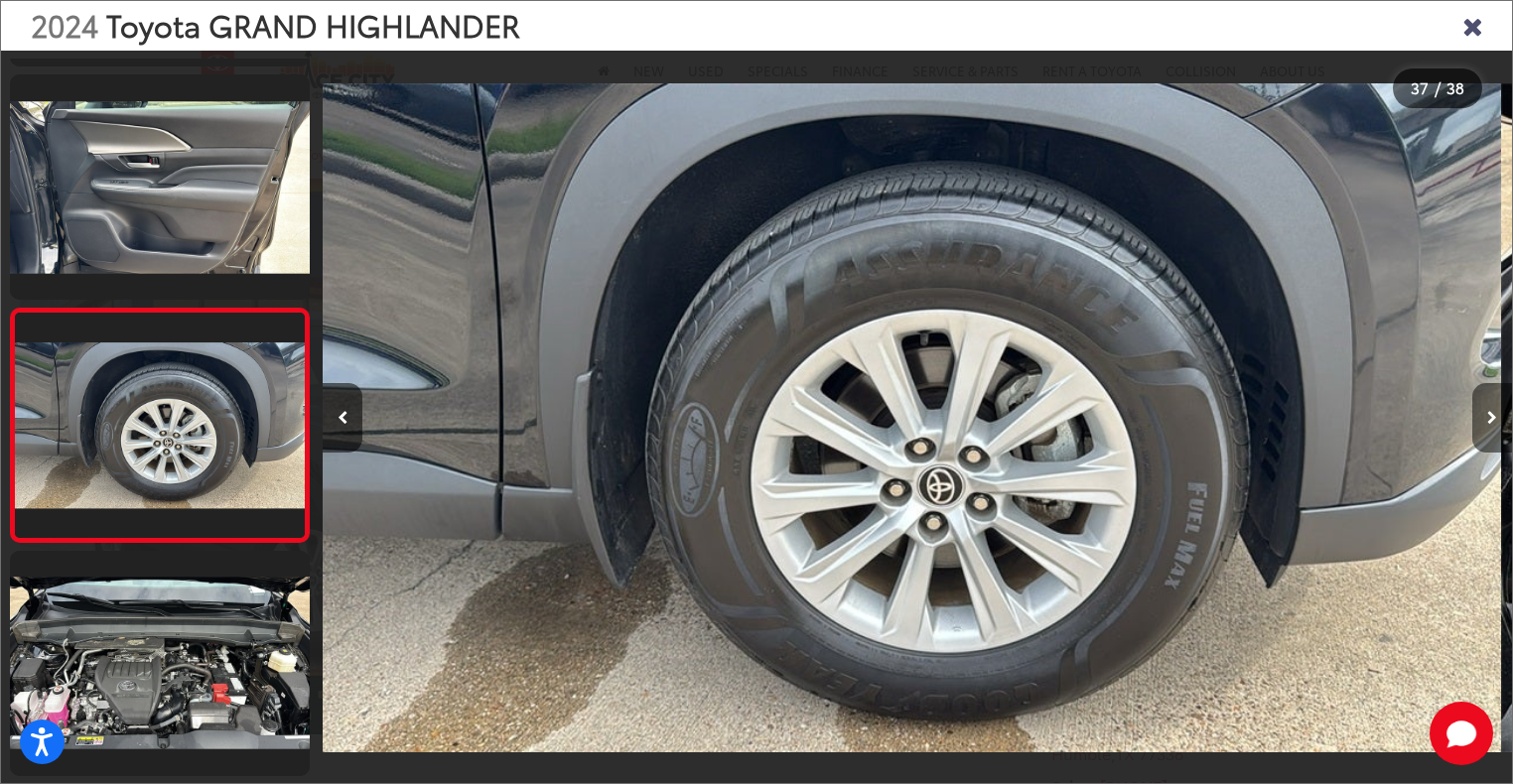 click at bounding box center (1492, 418) 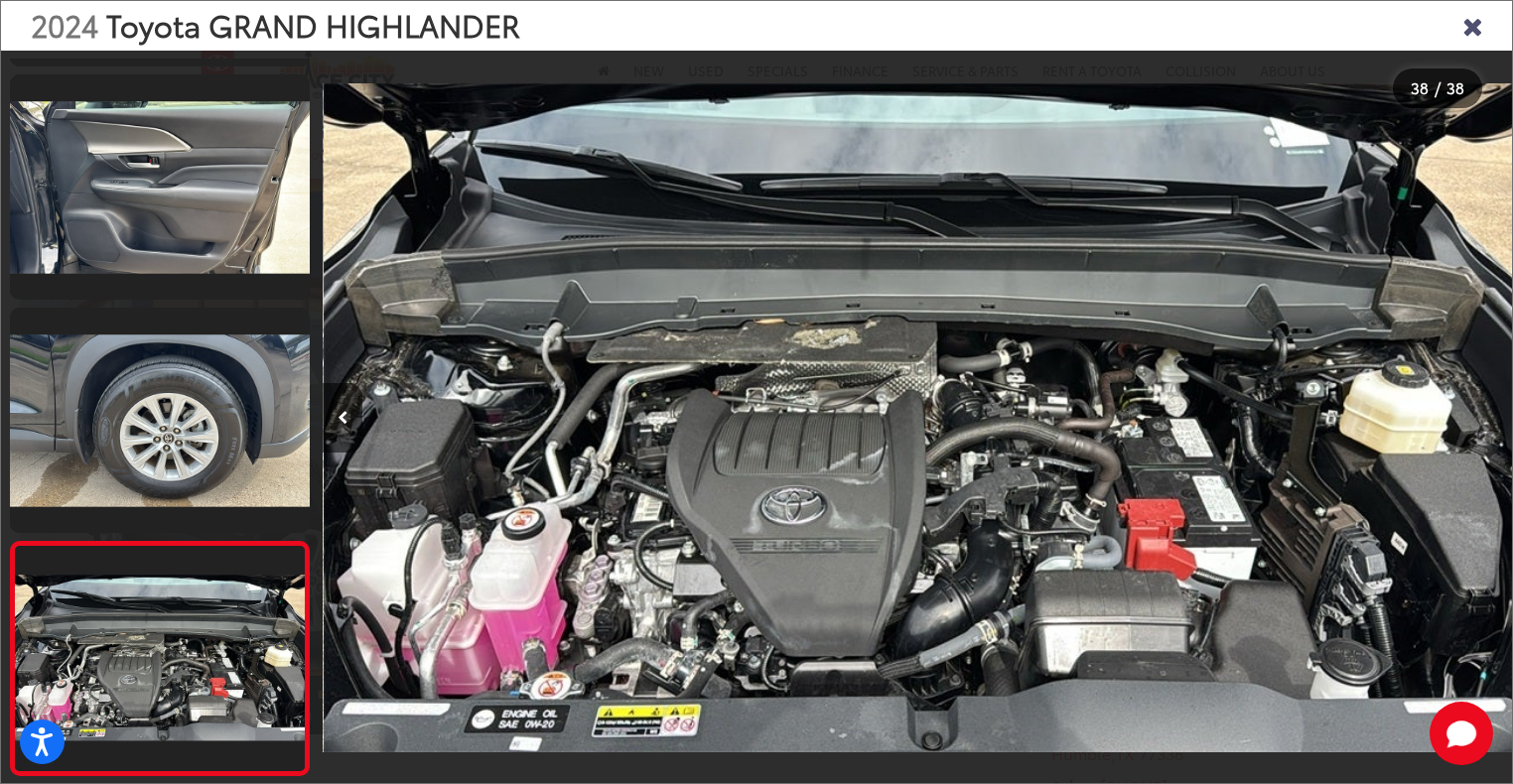 click at bounding box center [1363, 418] 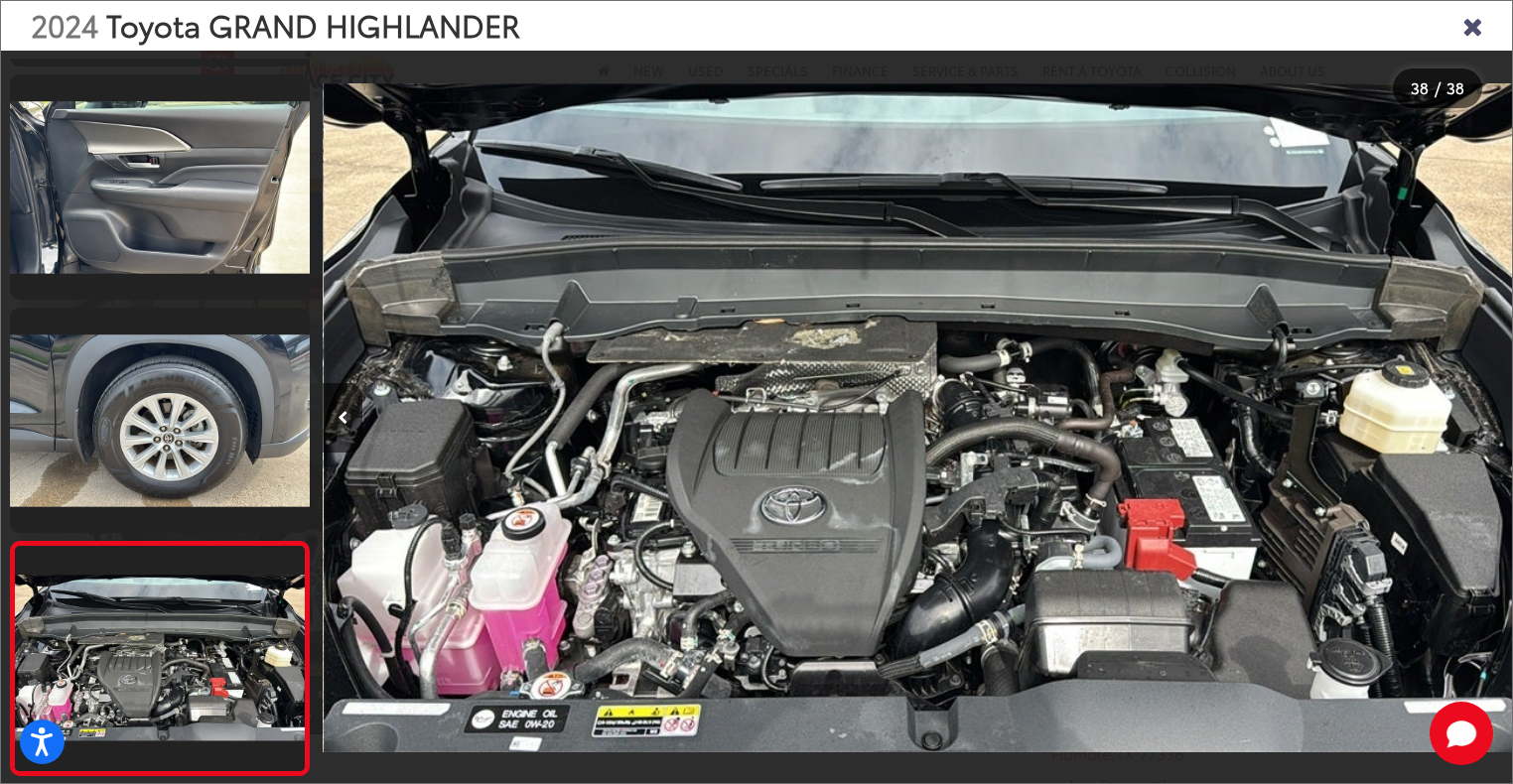 click at bounding box center (1472, 25) 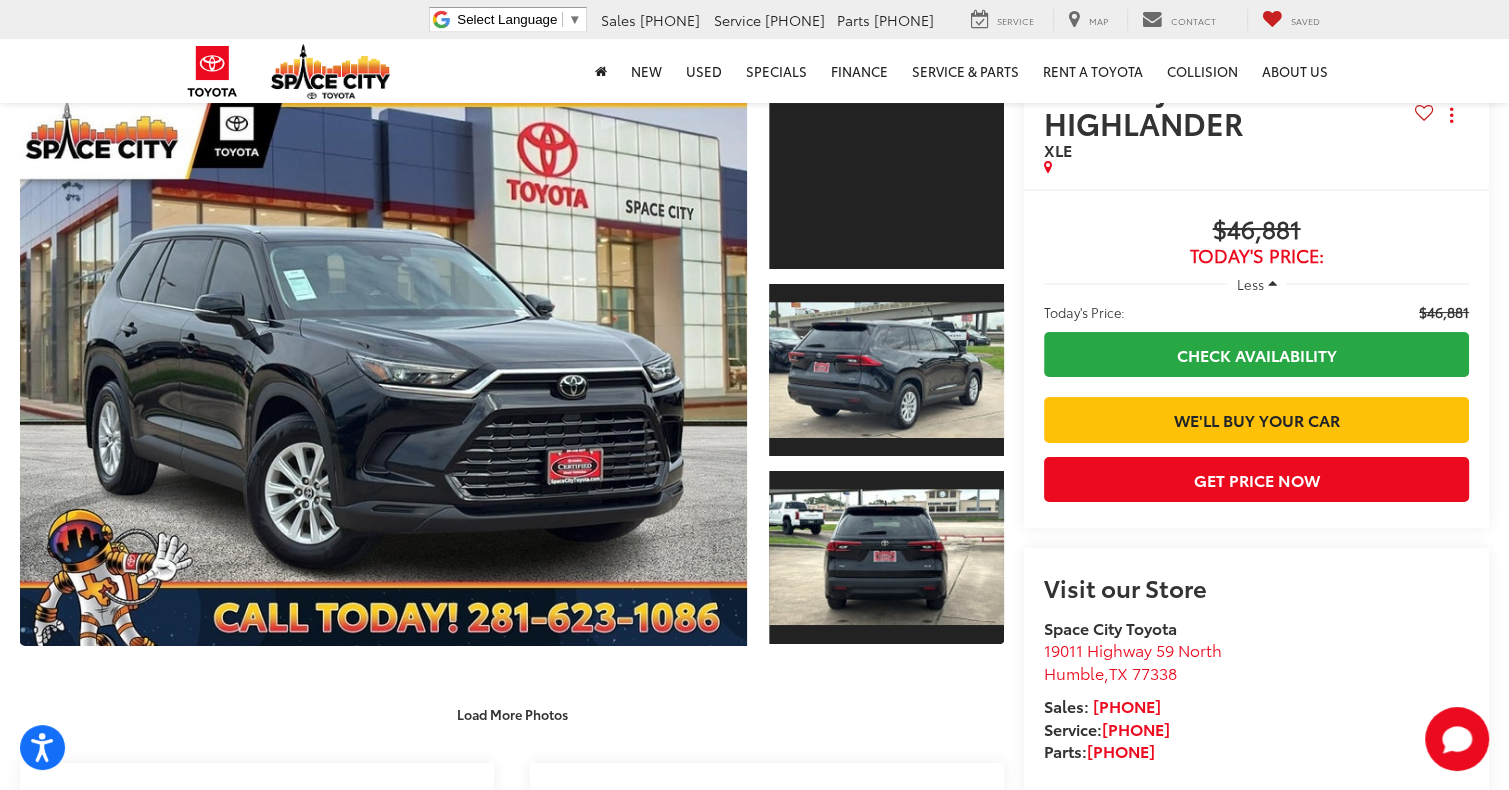 scroll, scrollTop: 0, scrollLeft: 0, axis: both 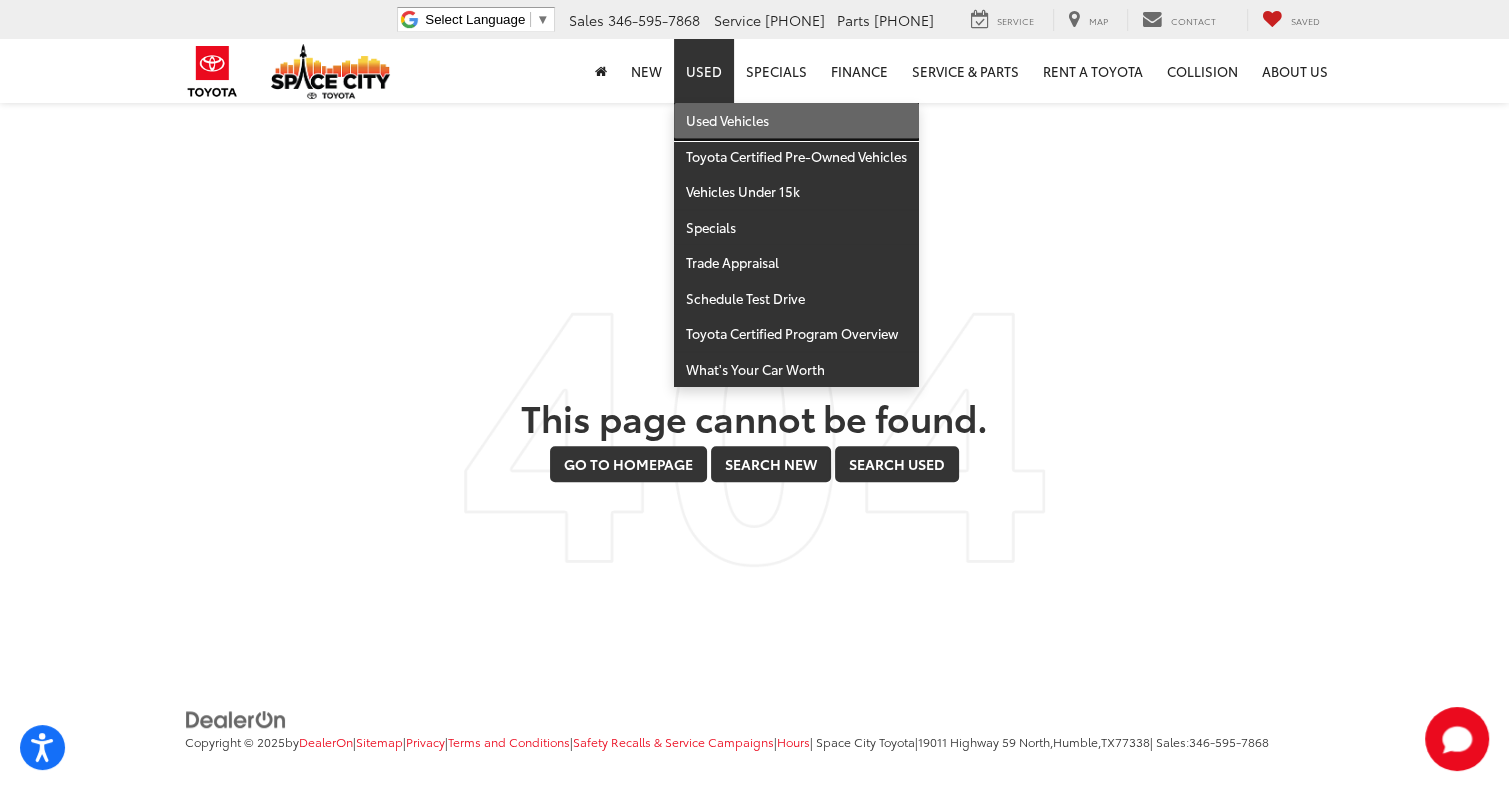 click on "Used Vehicles" at bounding box center (796, 121) 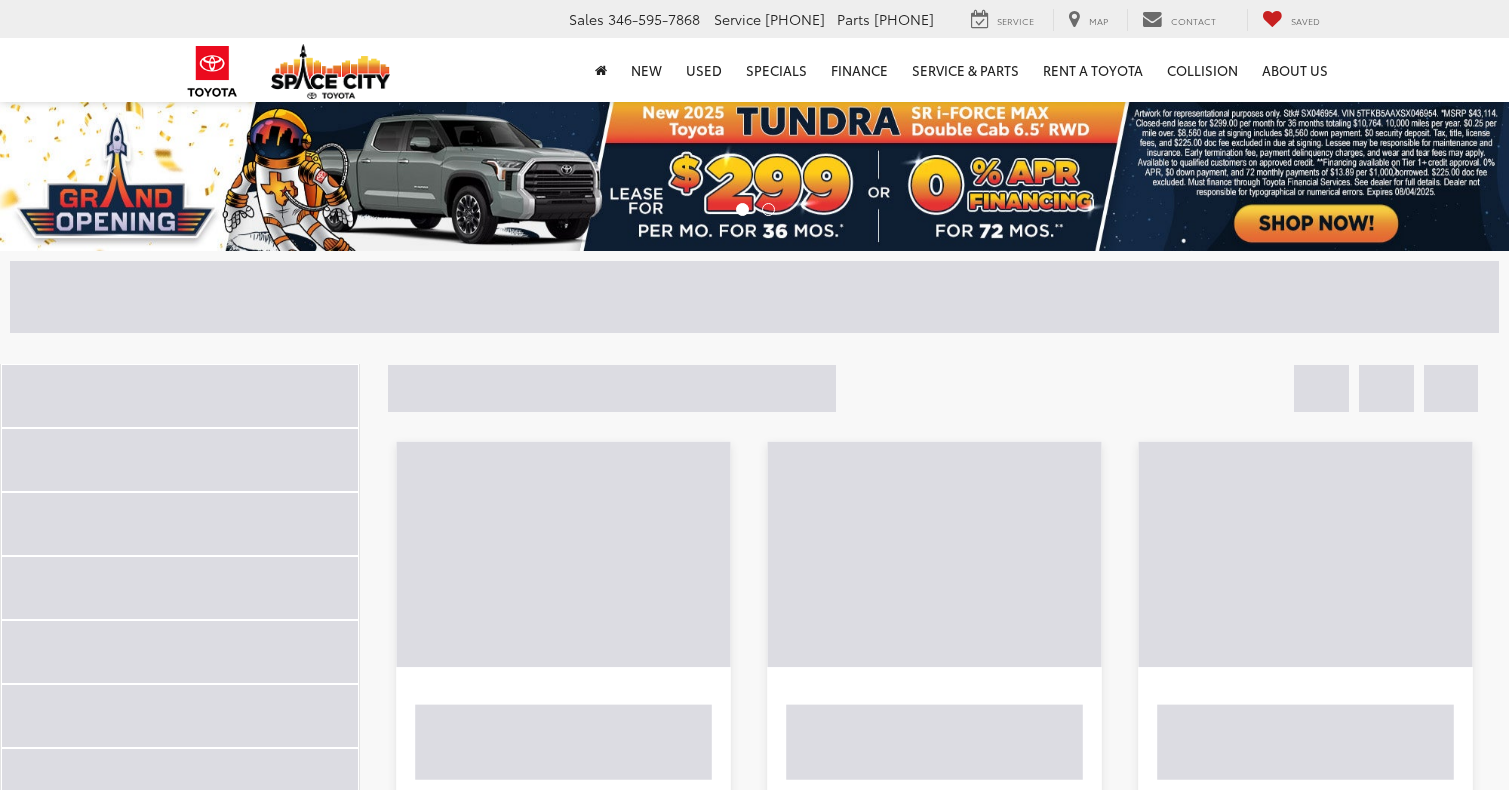 scroll, scrollTop: 0, scrollLeft: 0, axis: both 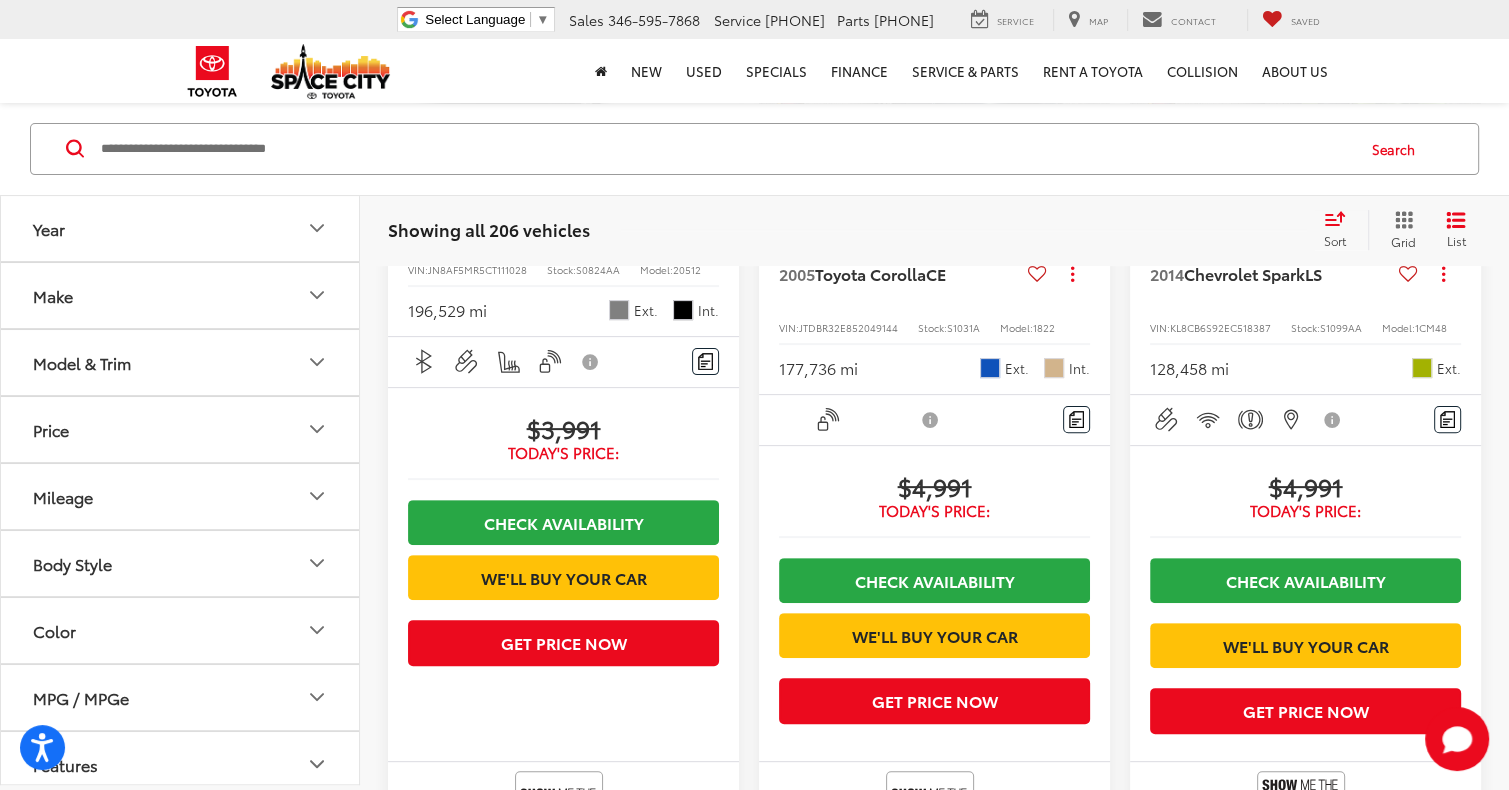 click 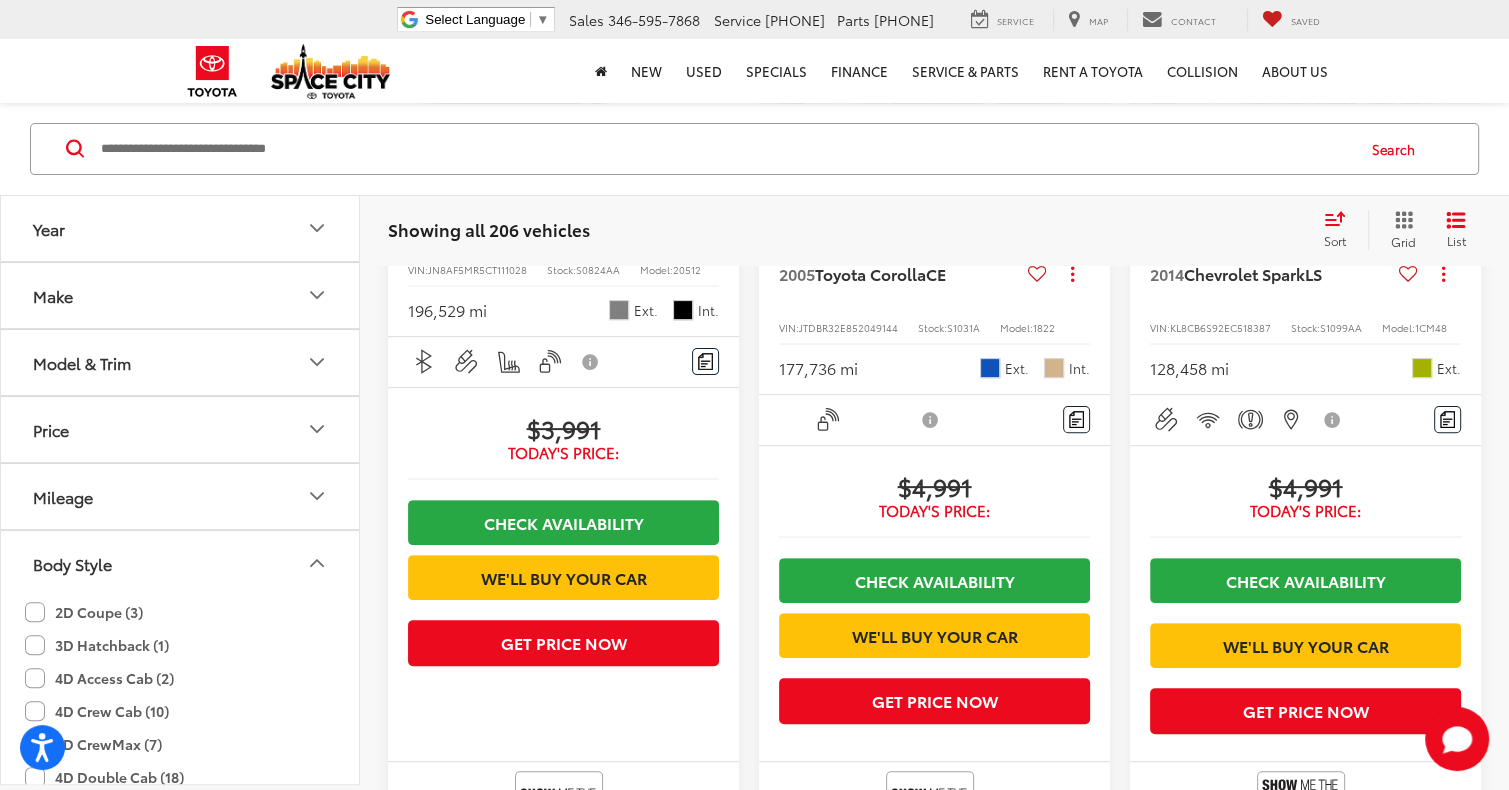 scroll, scrollTop: 516, scrollLeft: 0, axis: vertical 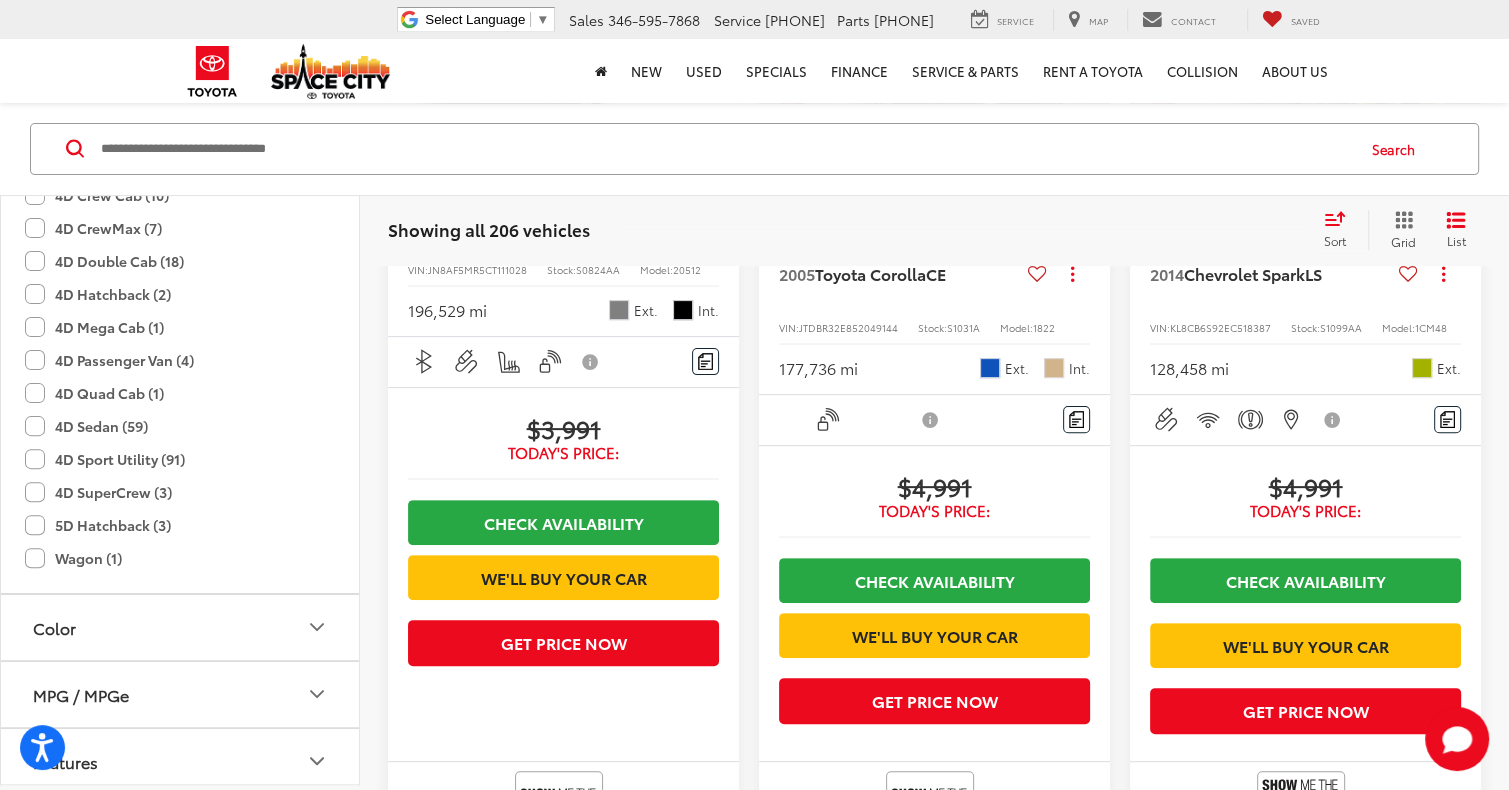 click on "4D Sport Utility (91)" 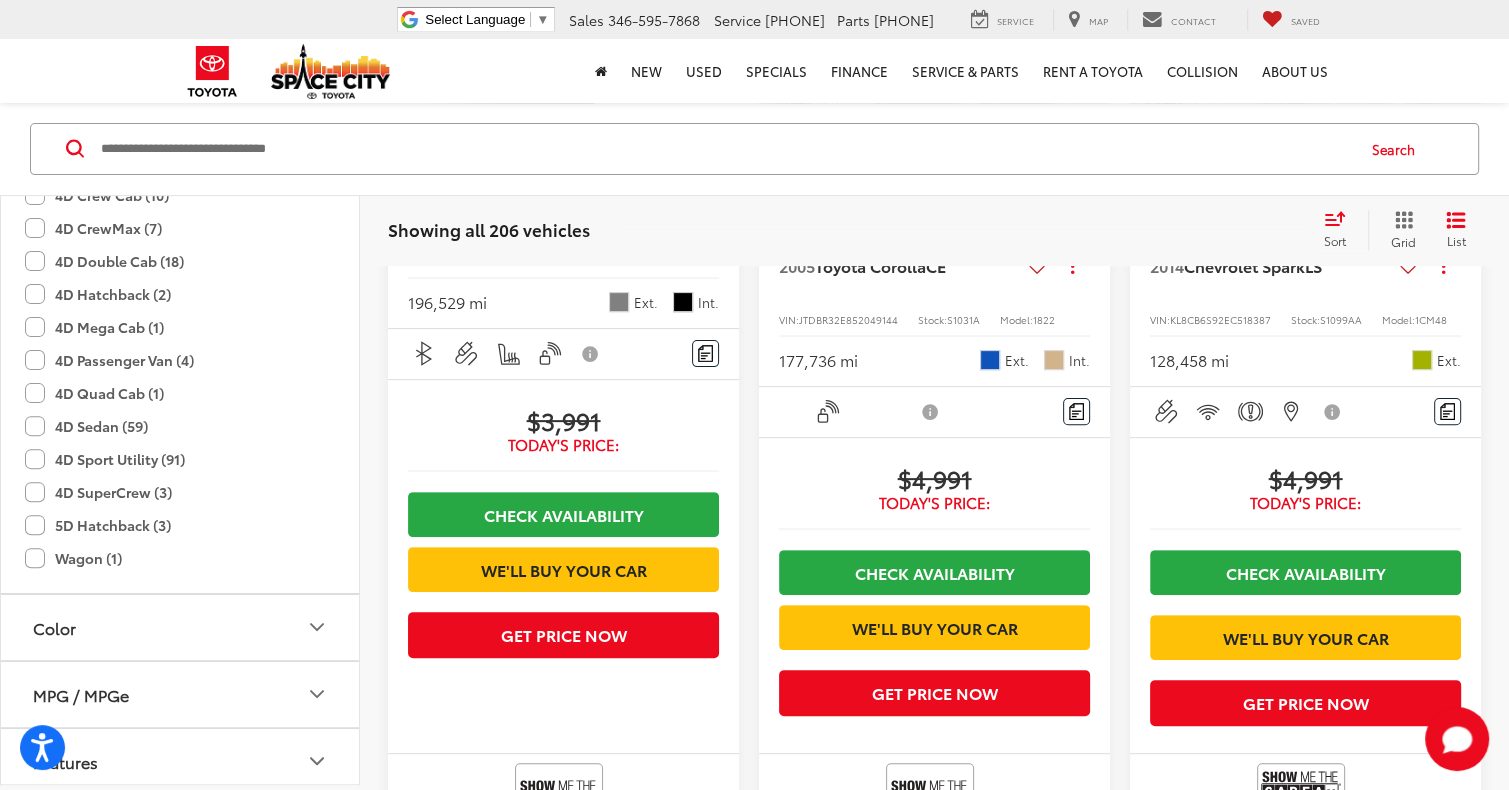 scroll, scrollTop: 148, scrollLeft: 0, axis: vertical 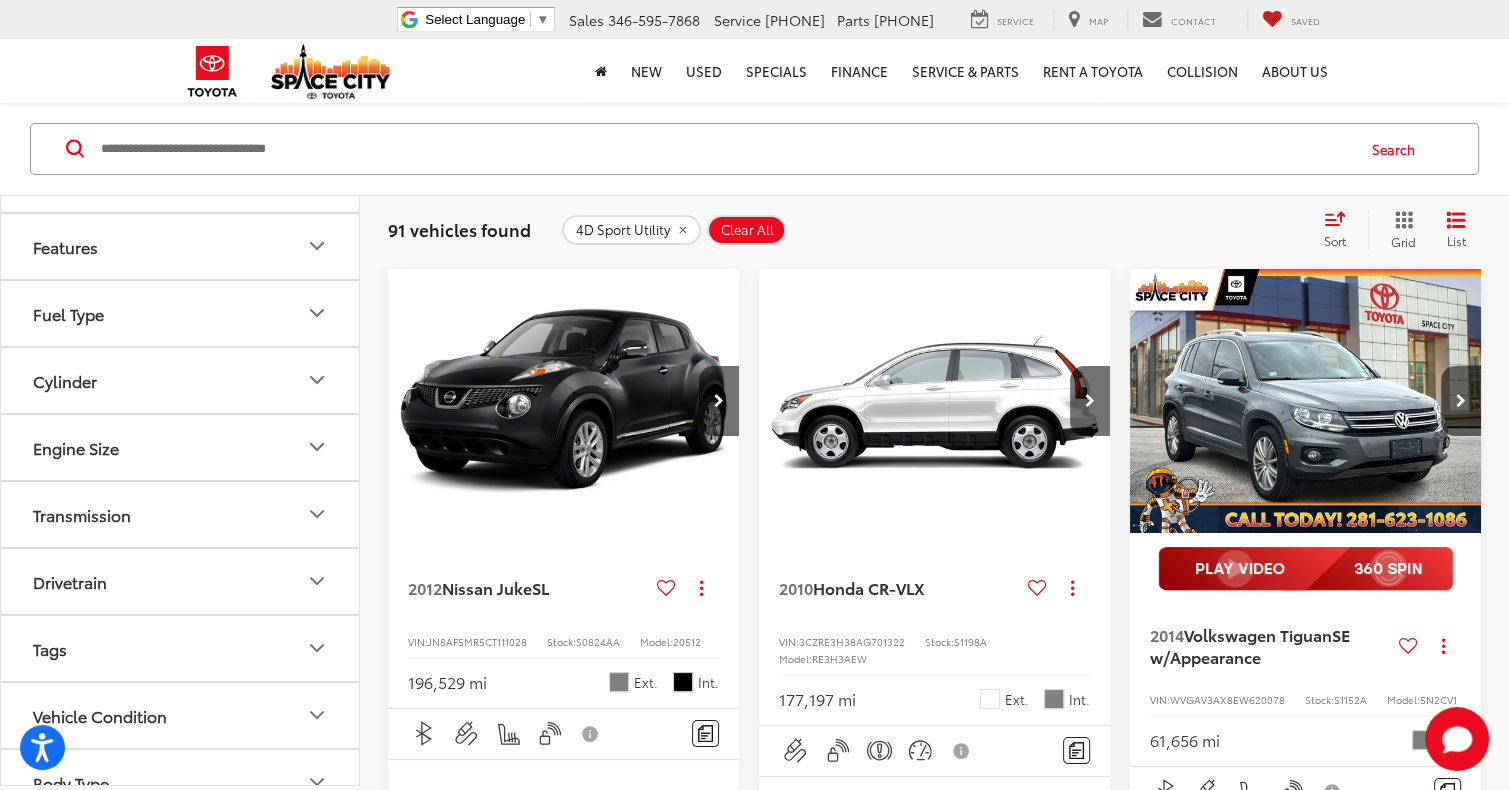 click 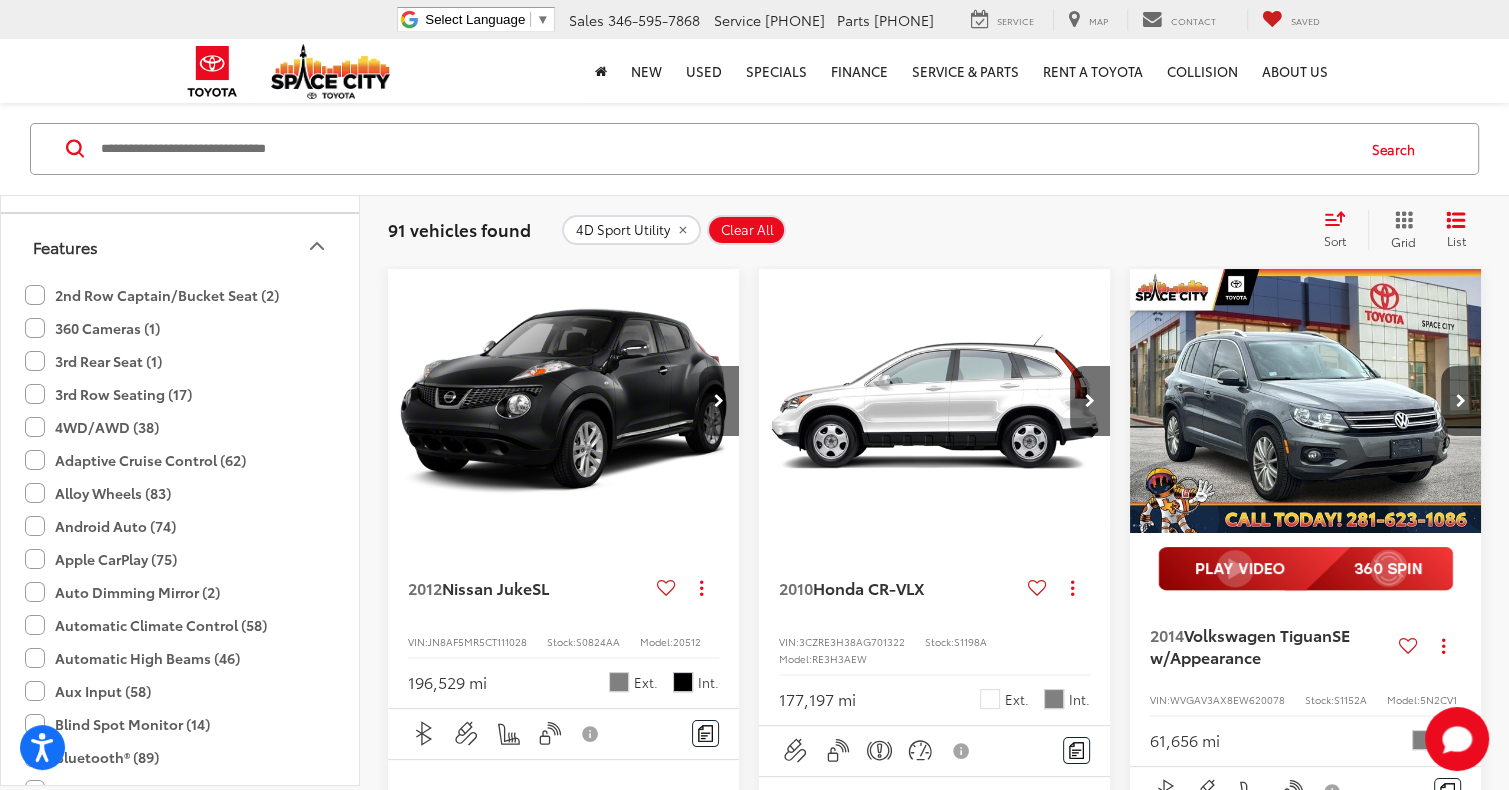 click on "3rd Row Seating (17)" 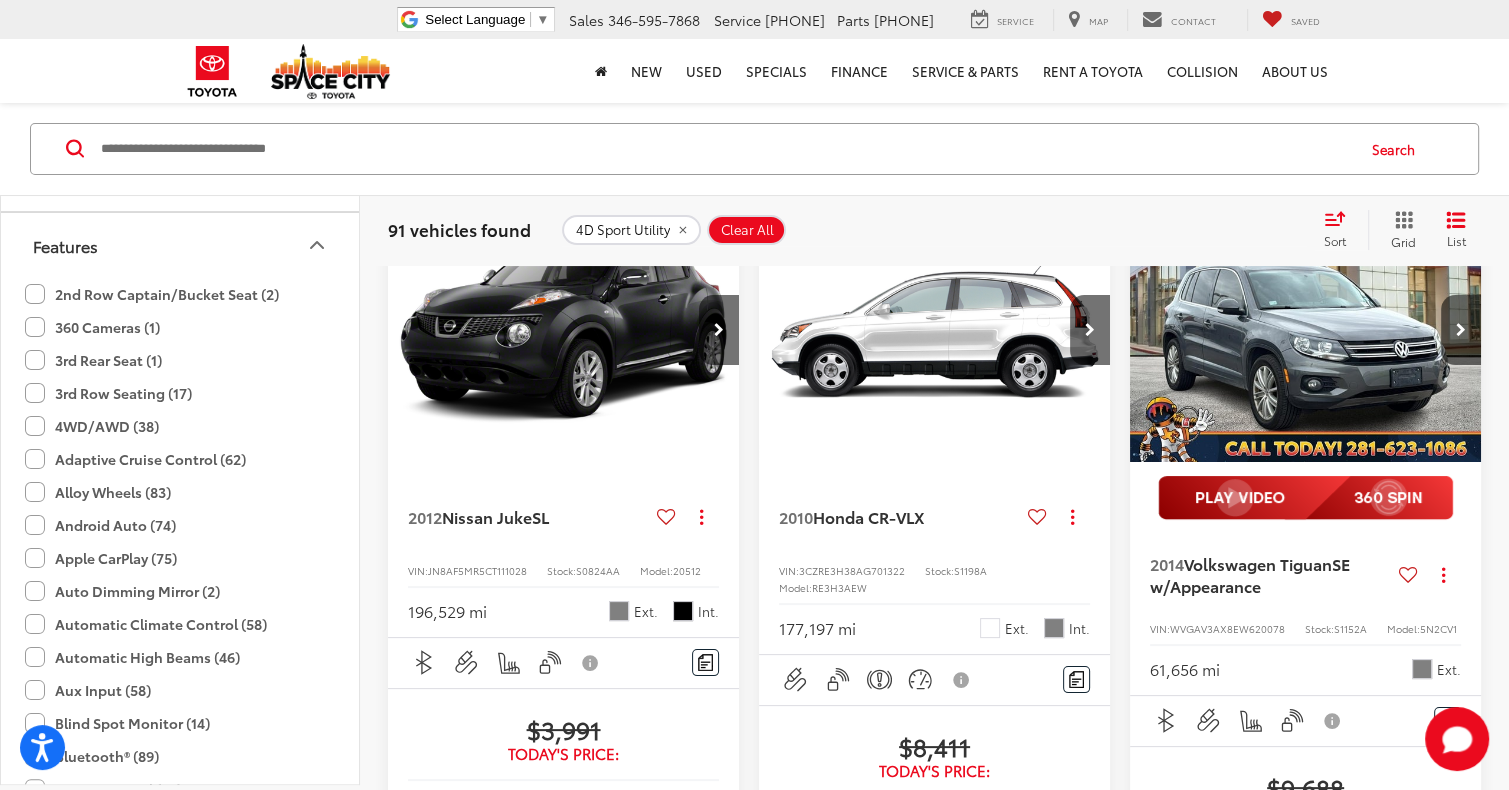 scroll, scrollTop: 148, scrollLeft: 0, axis: vertical 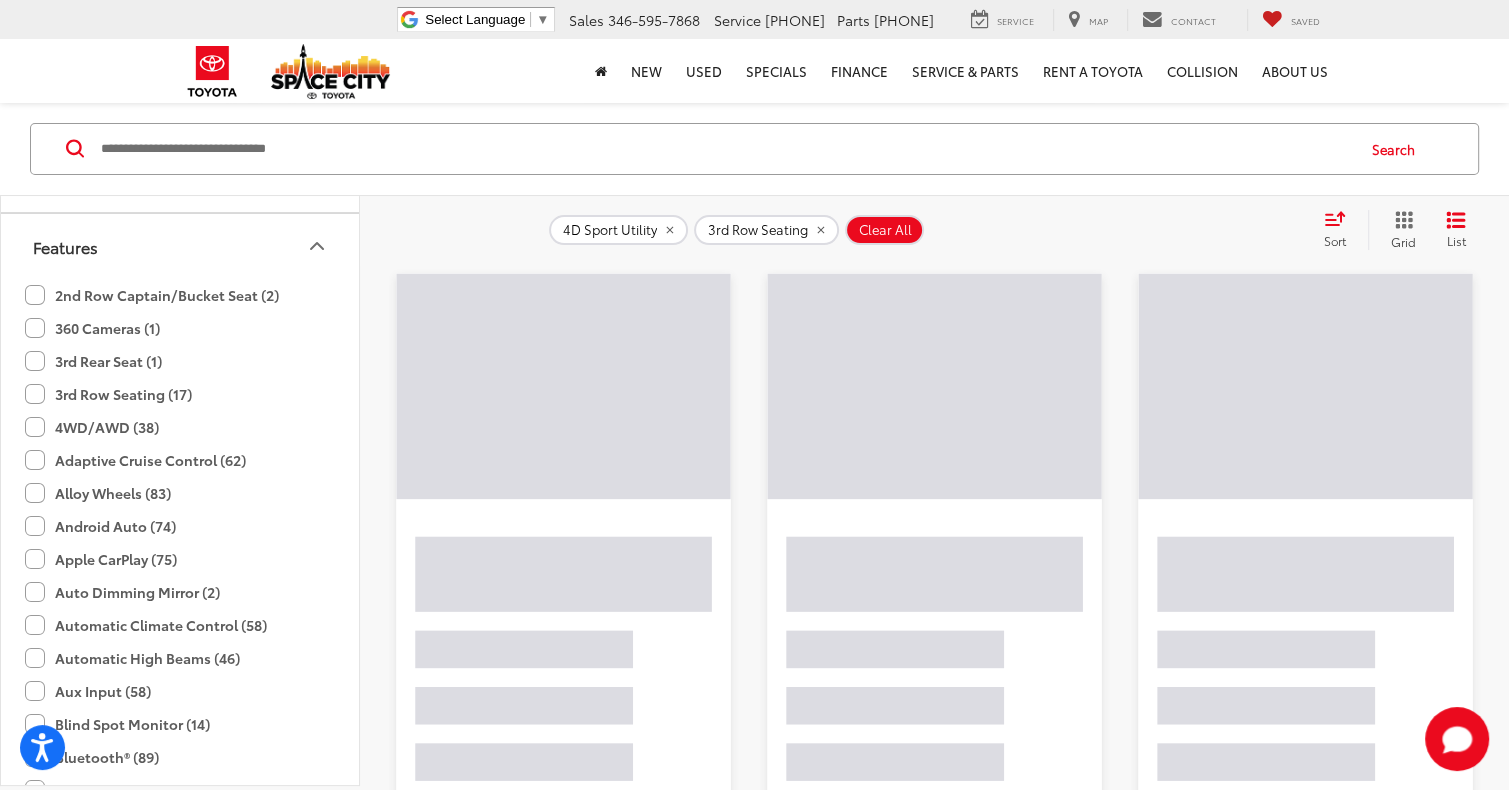 click on "3rd Rear Seat (1)" 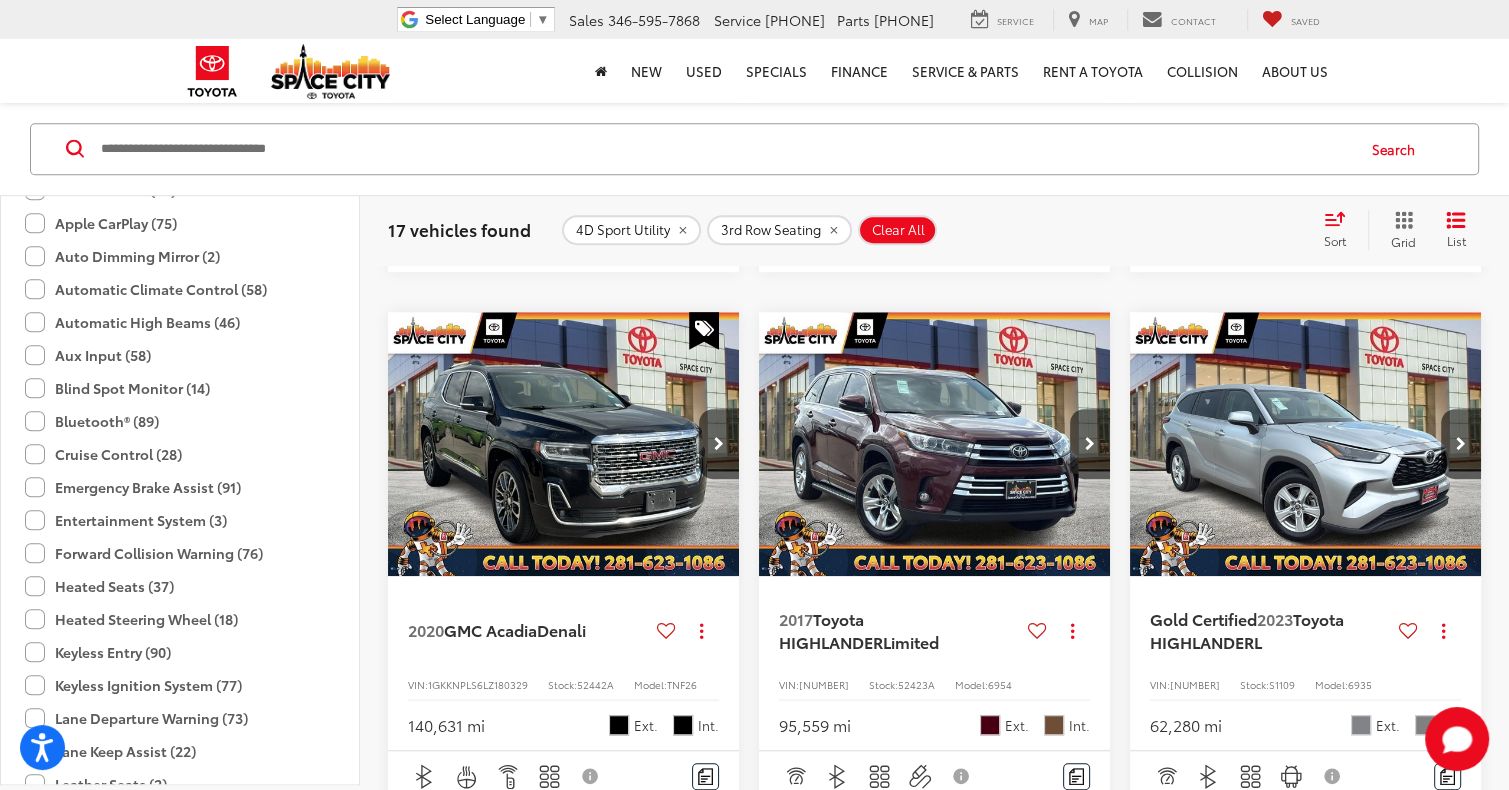 scroll, scrollTop: 699, scrollLeft: 0, axis: vertical 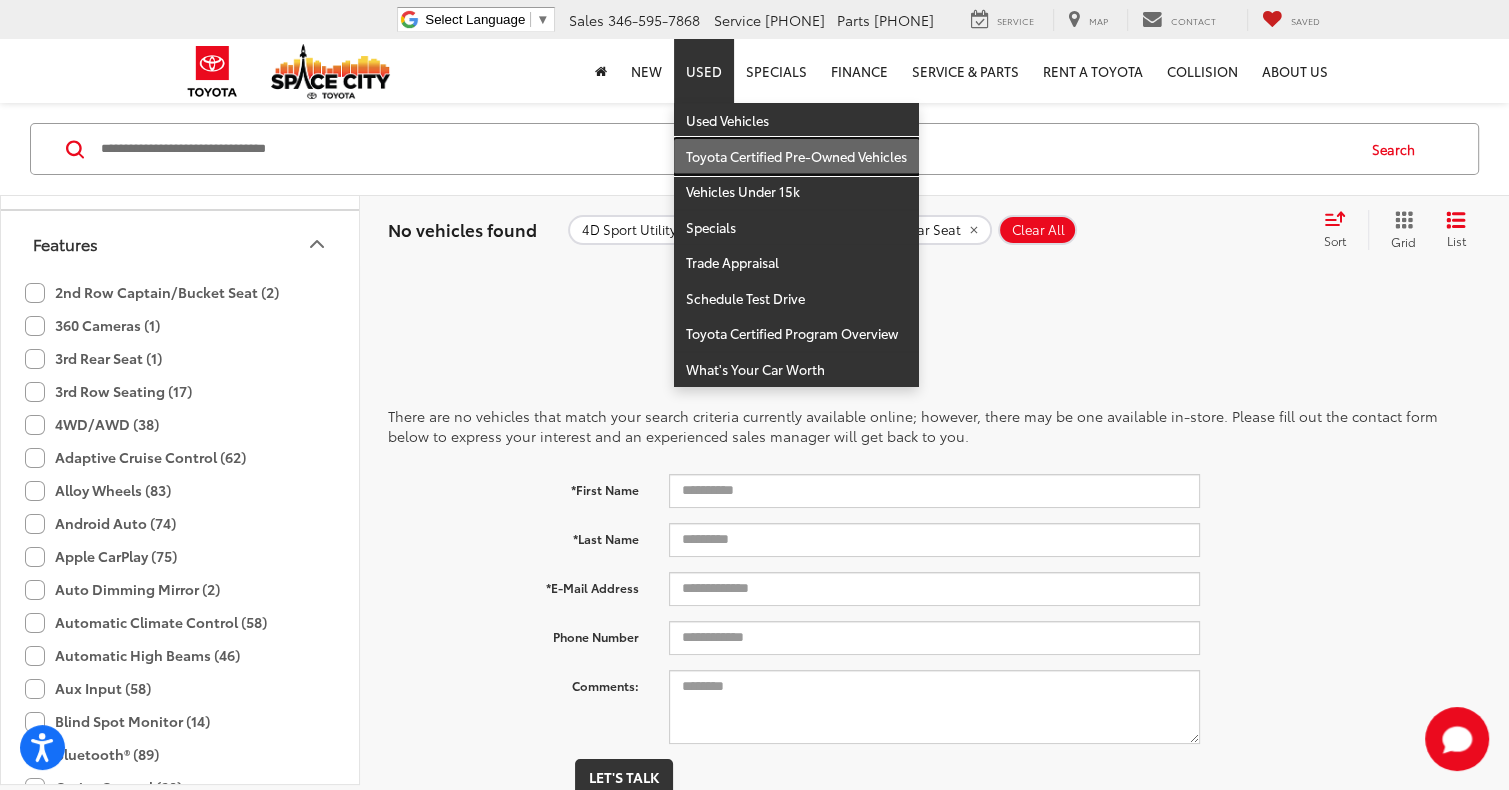 click on "Toyota Certified Pre-Owned Vehicles" at bounding box center (796, 157) 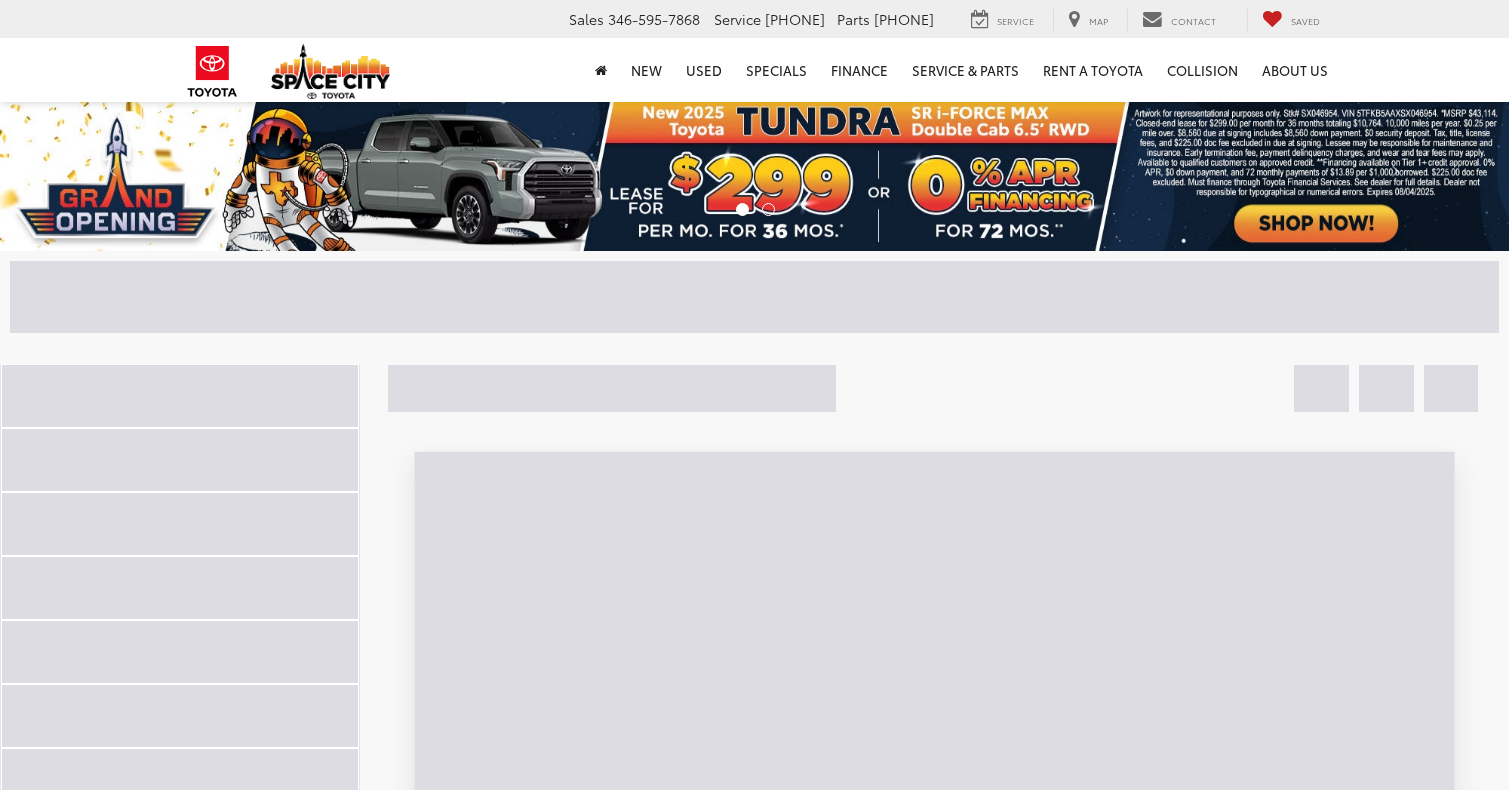 scroll, scrollTop: 0, scrollLeft: 0, axis: both 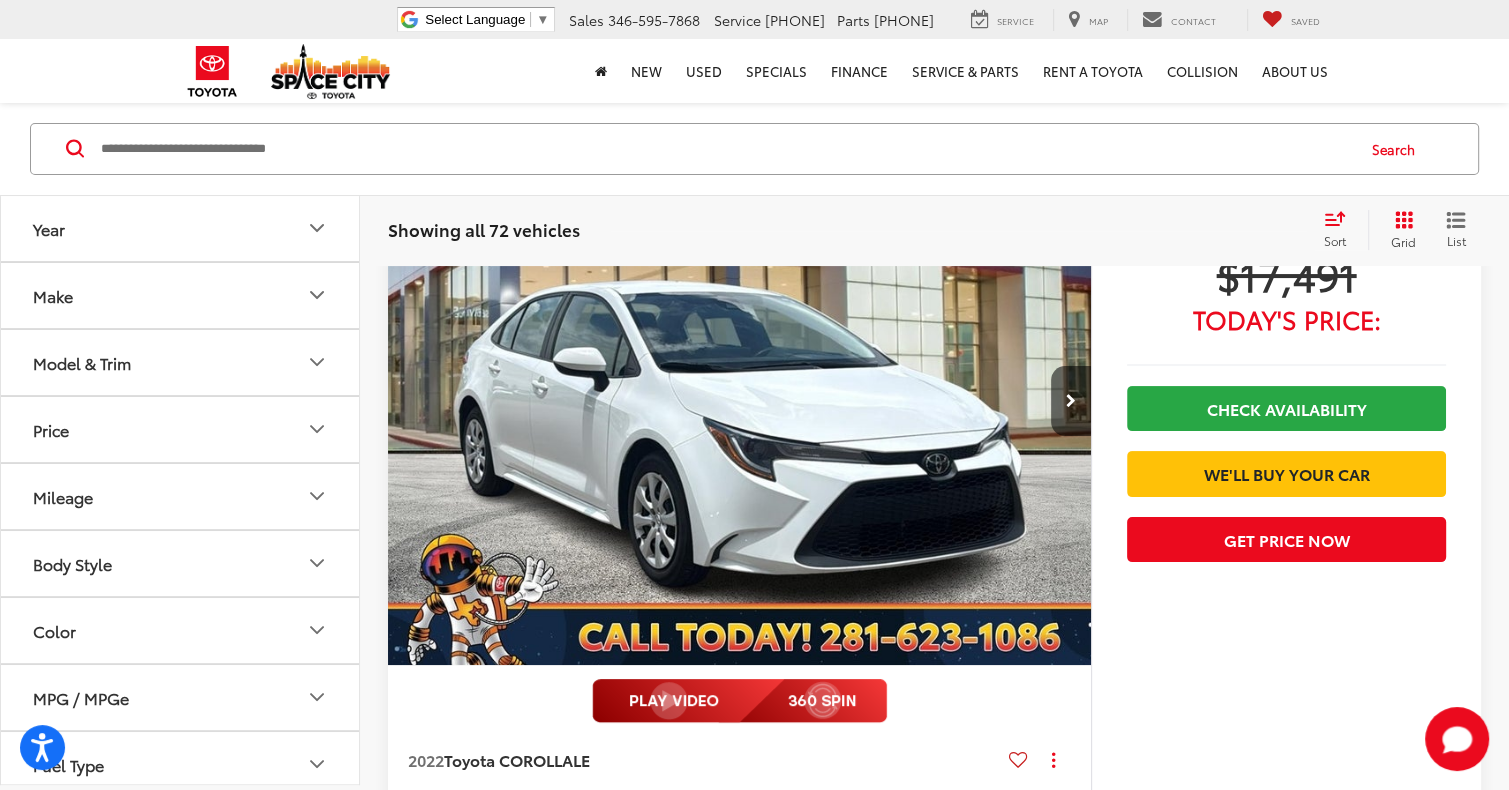 click 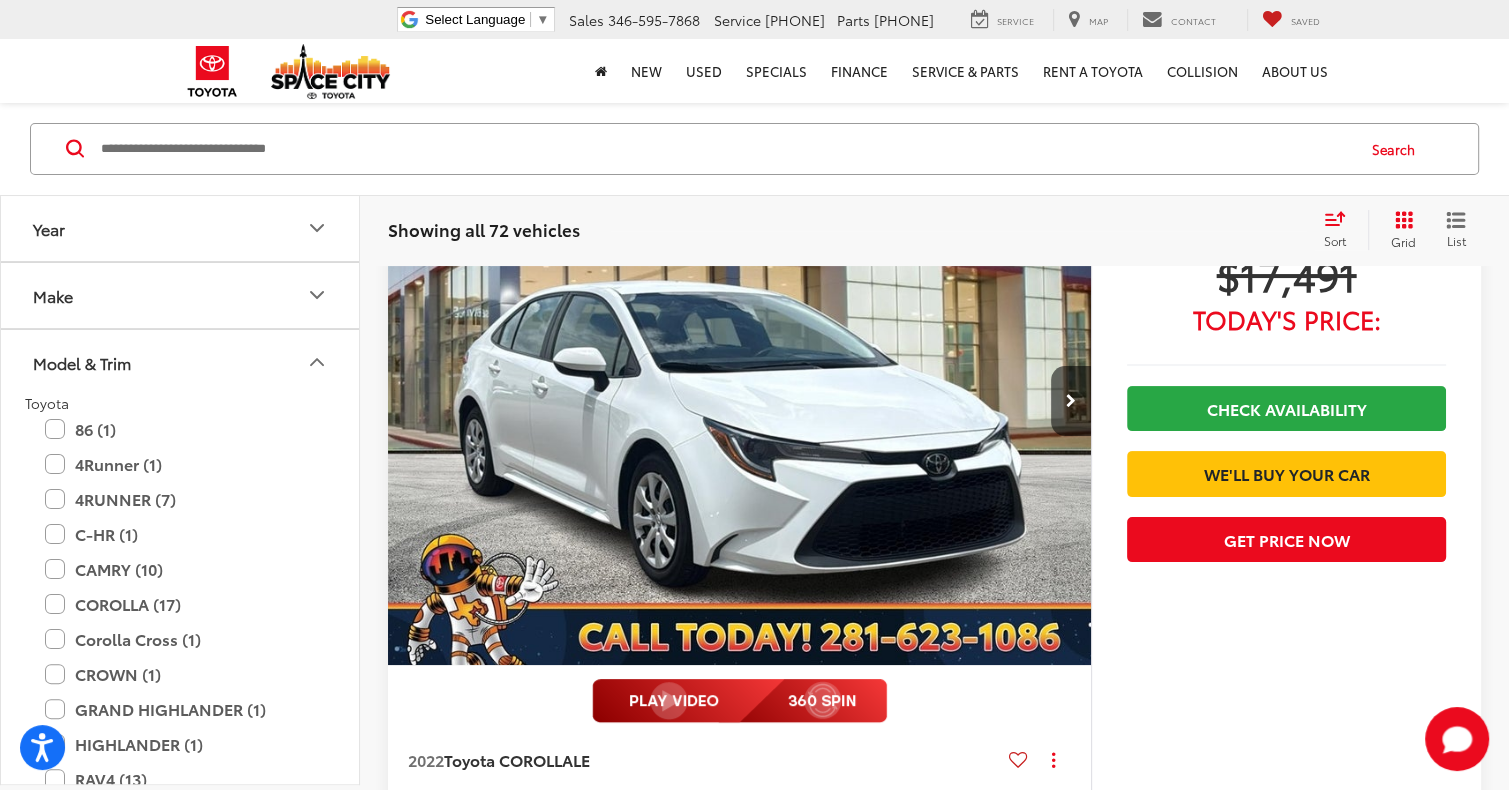 click 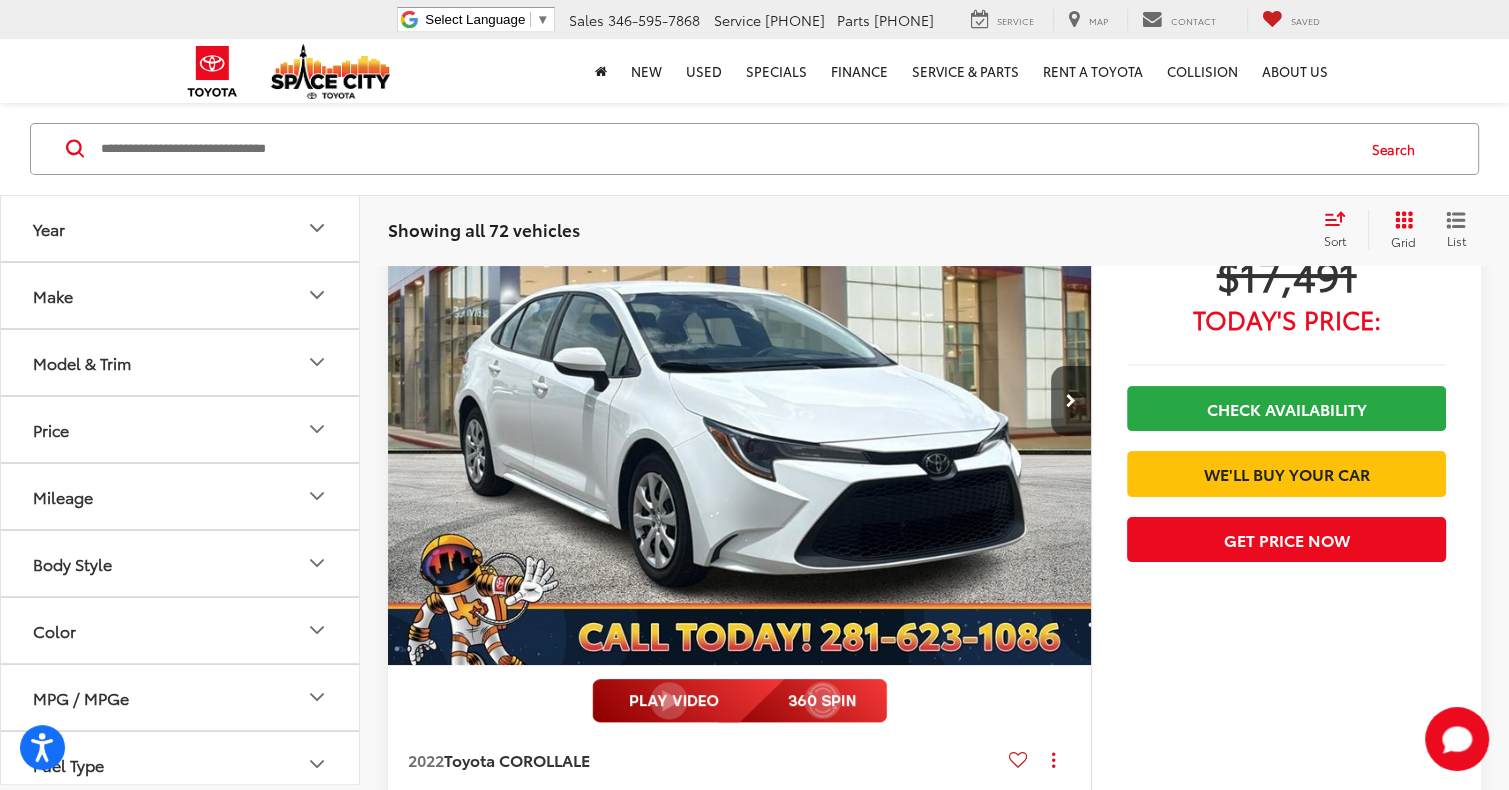 click 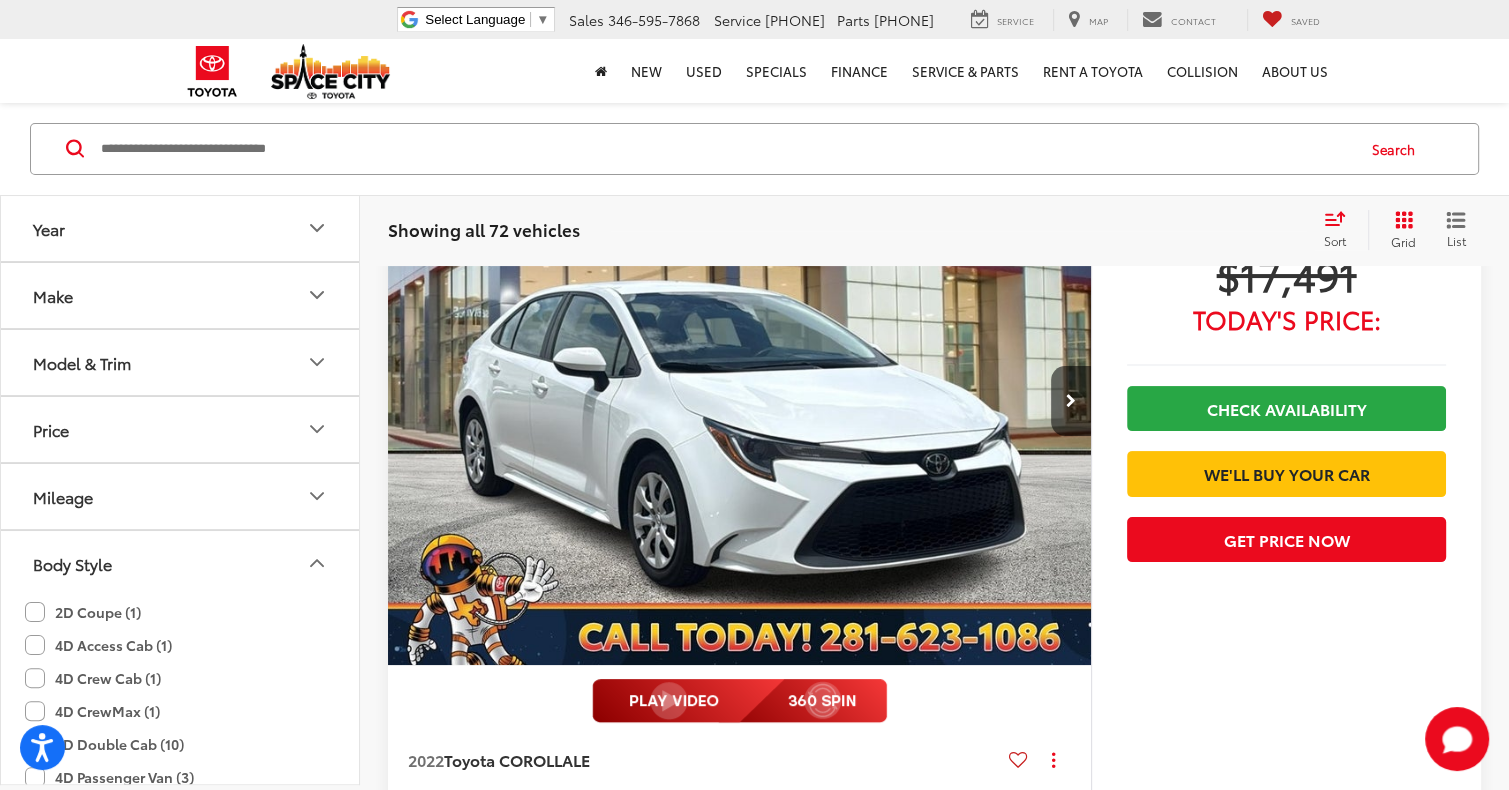 scroll, scrollTop: 516, scrollLeft: 0, axis: vertical 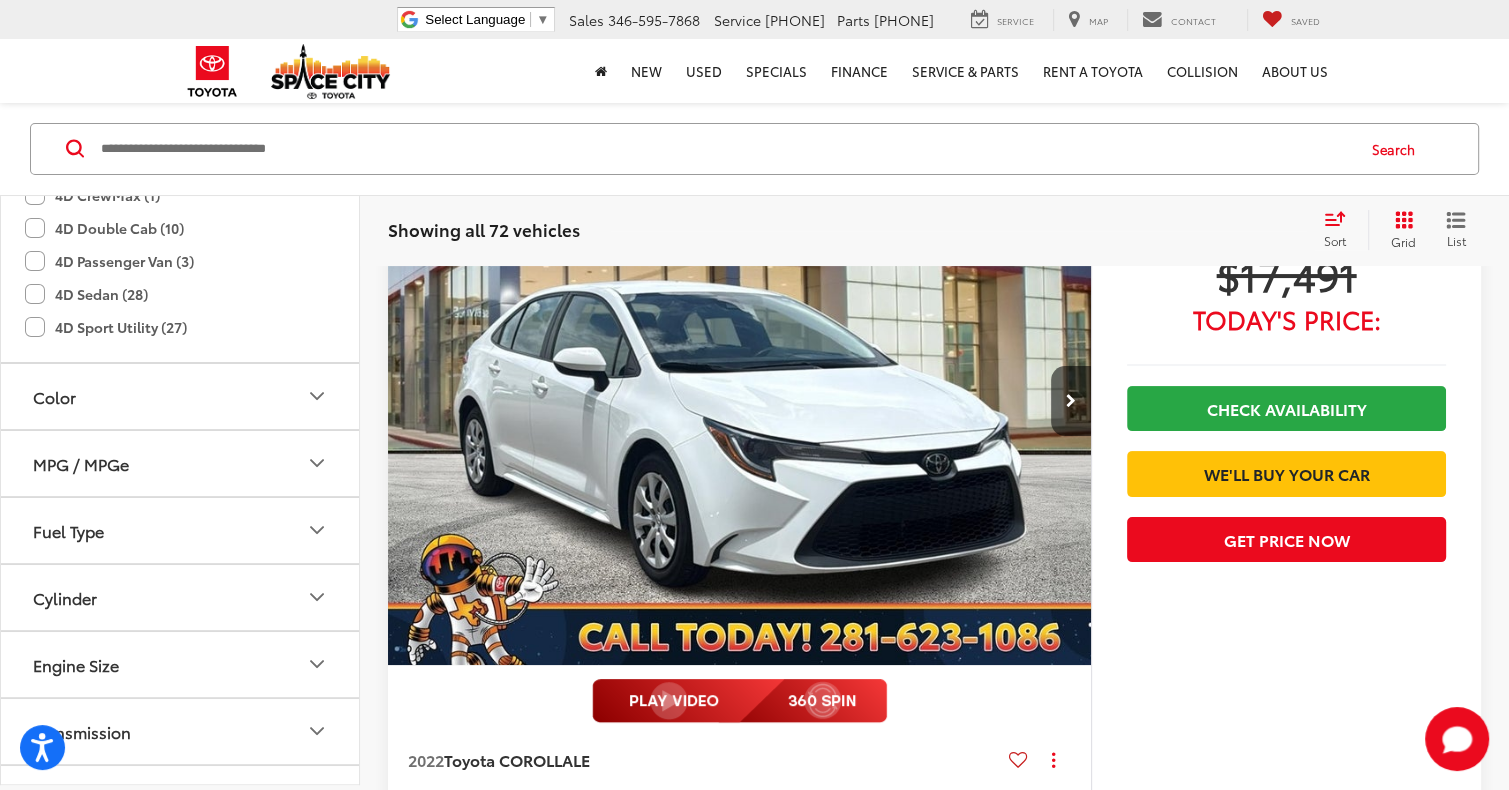 click on "4D Sport Utility (27)" 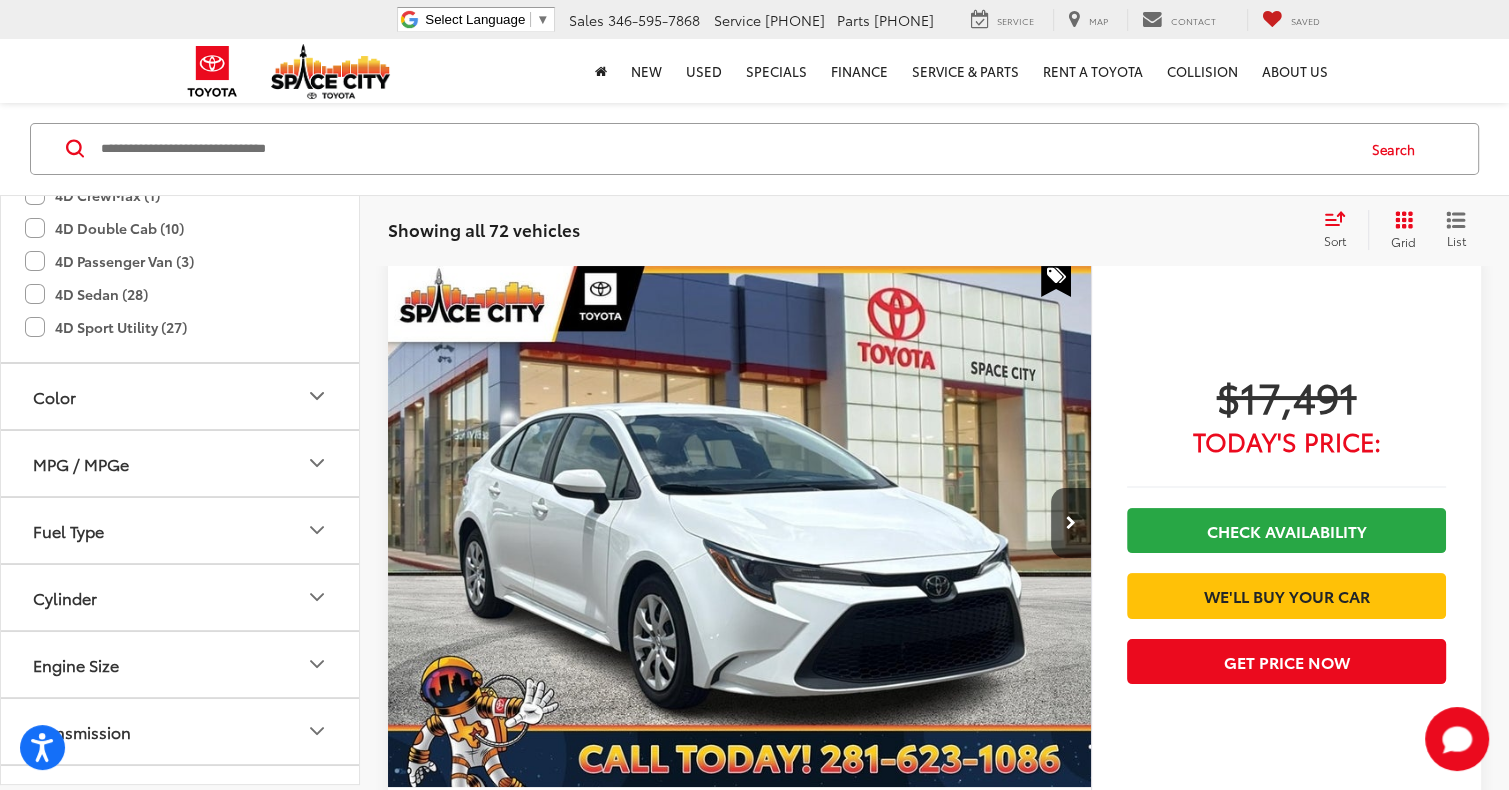 scroll, scrollTop: 148, scrollLeft: 0, axis: vertical 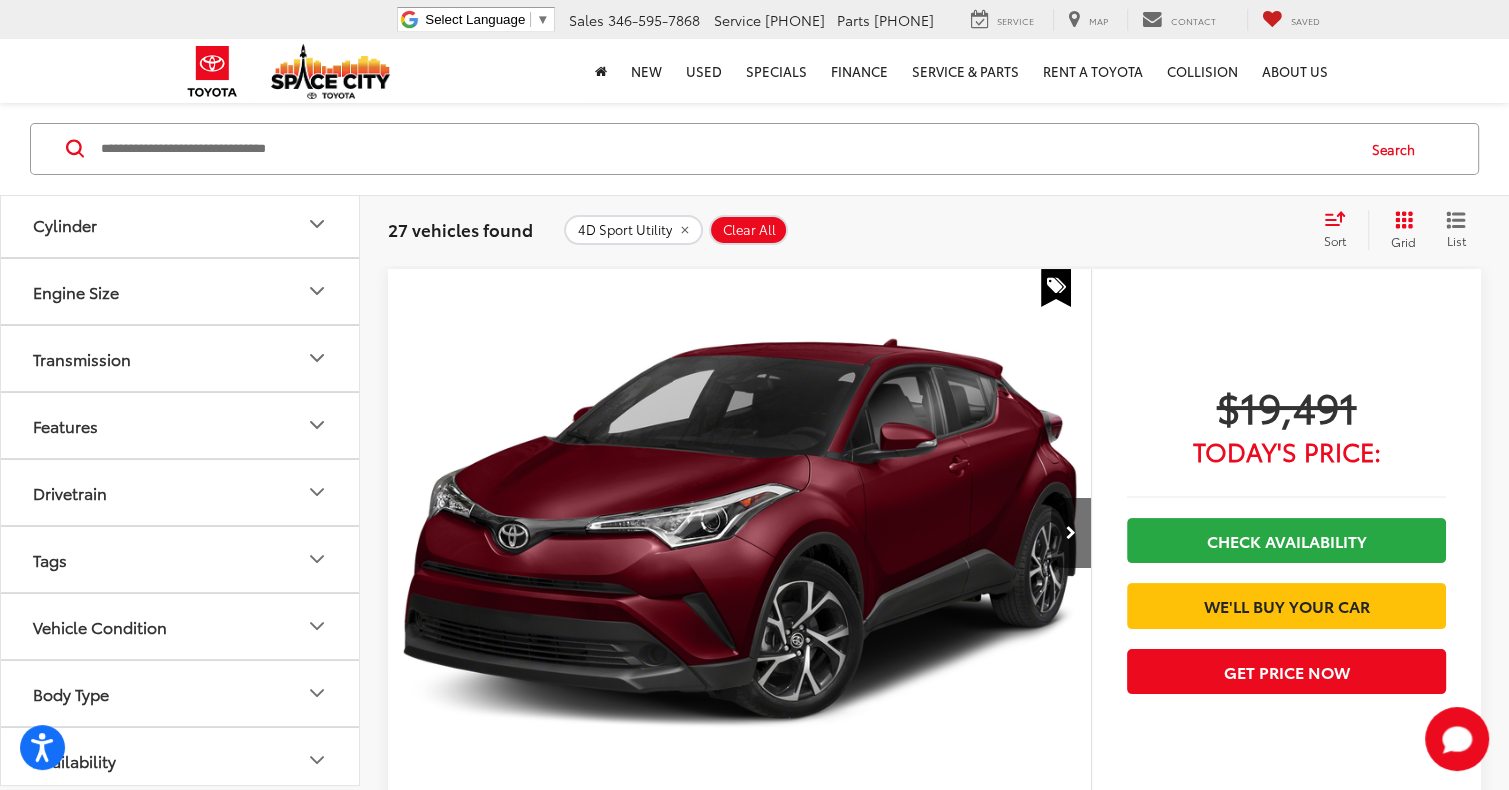 click 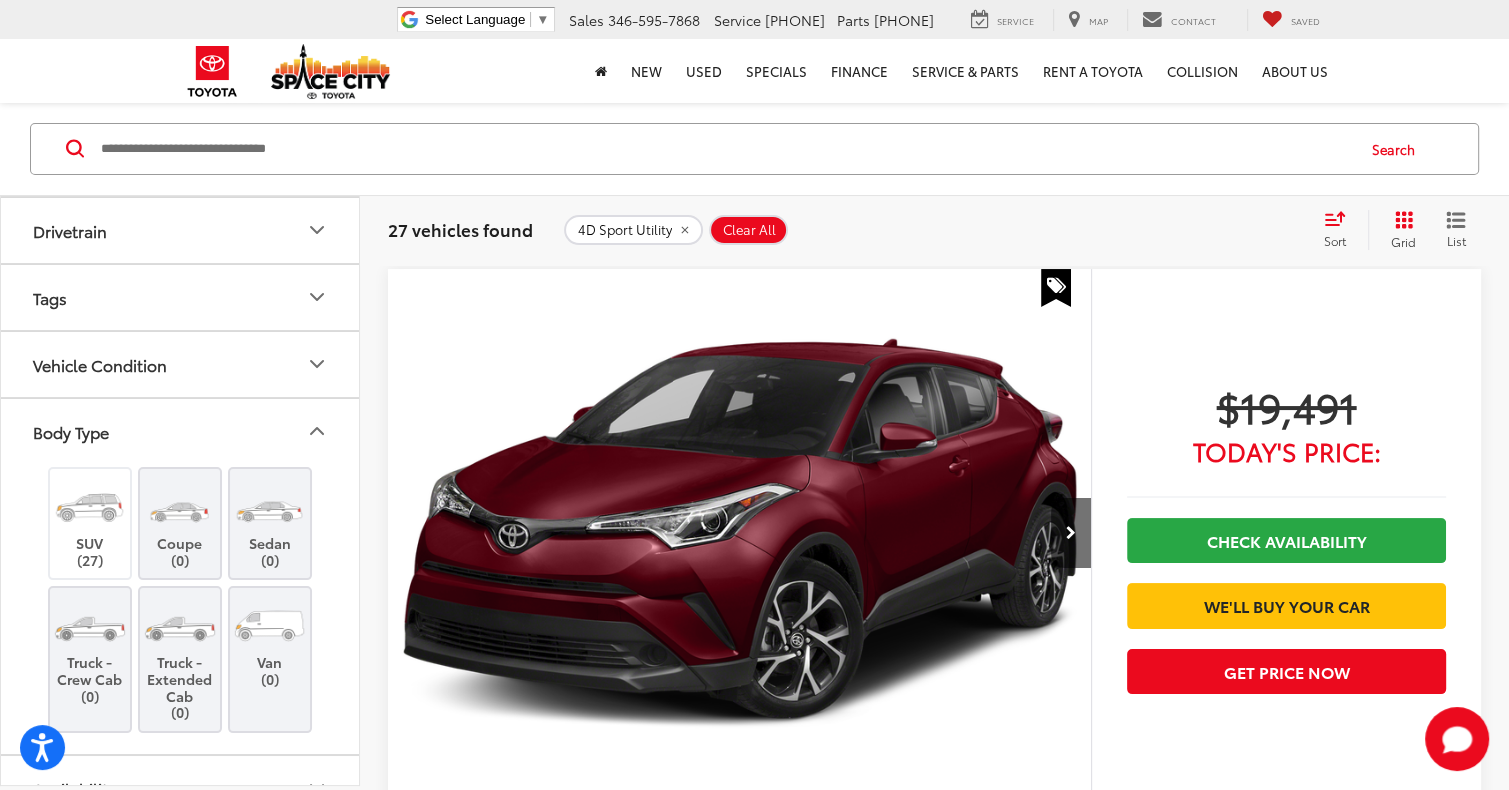 scroll, scrollTop: 1179, scrollLeft: 0, axis: vertical 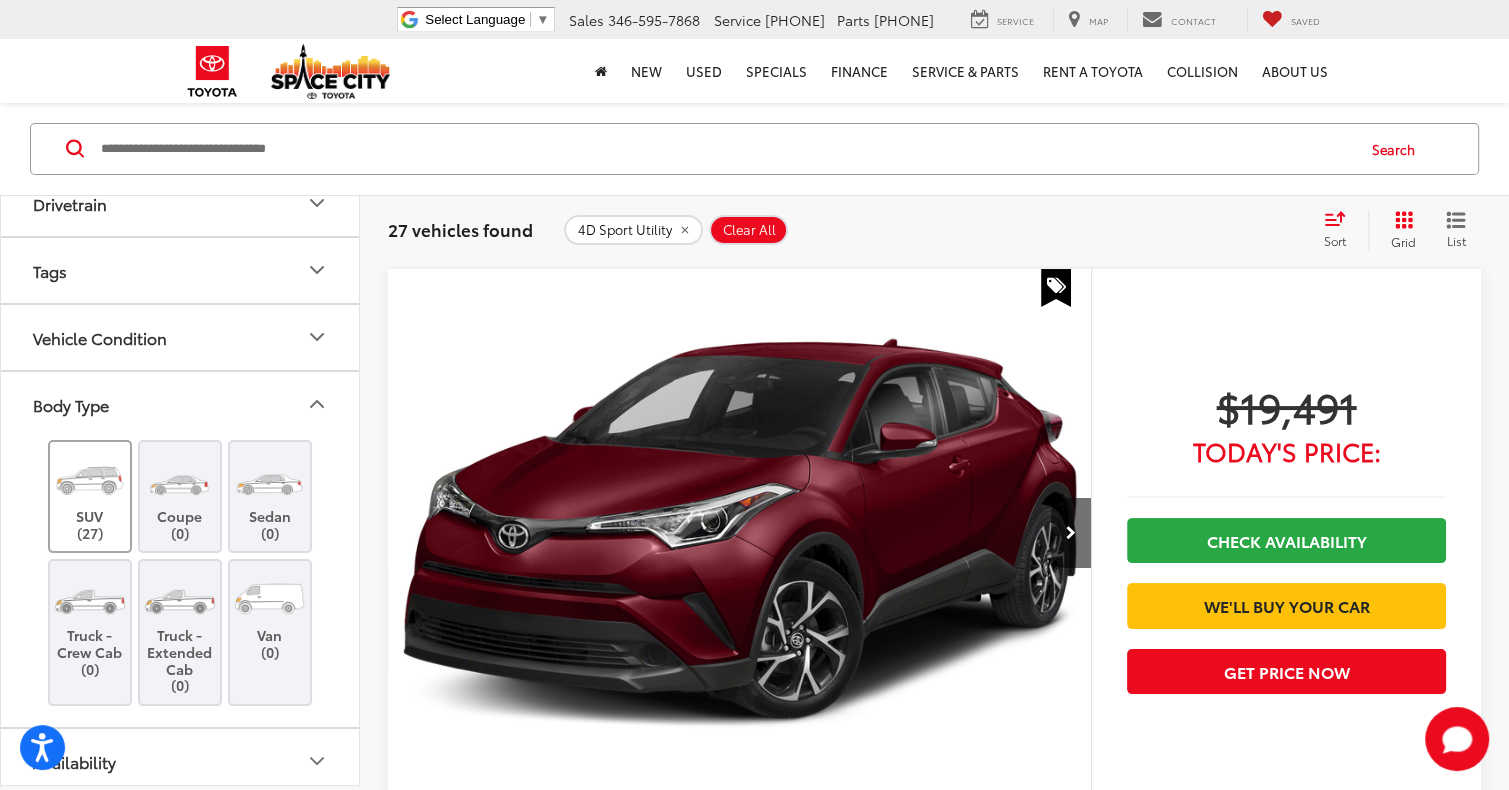 click at bounding box center [89, 480] 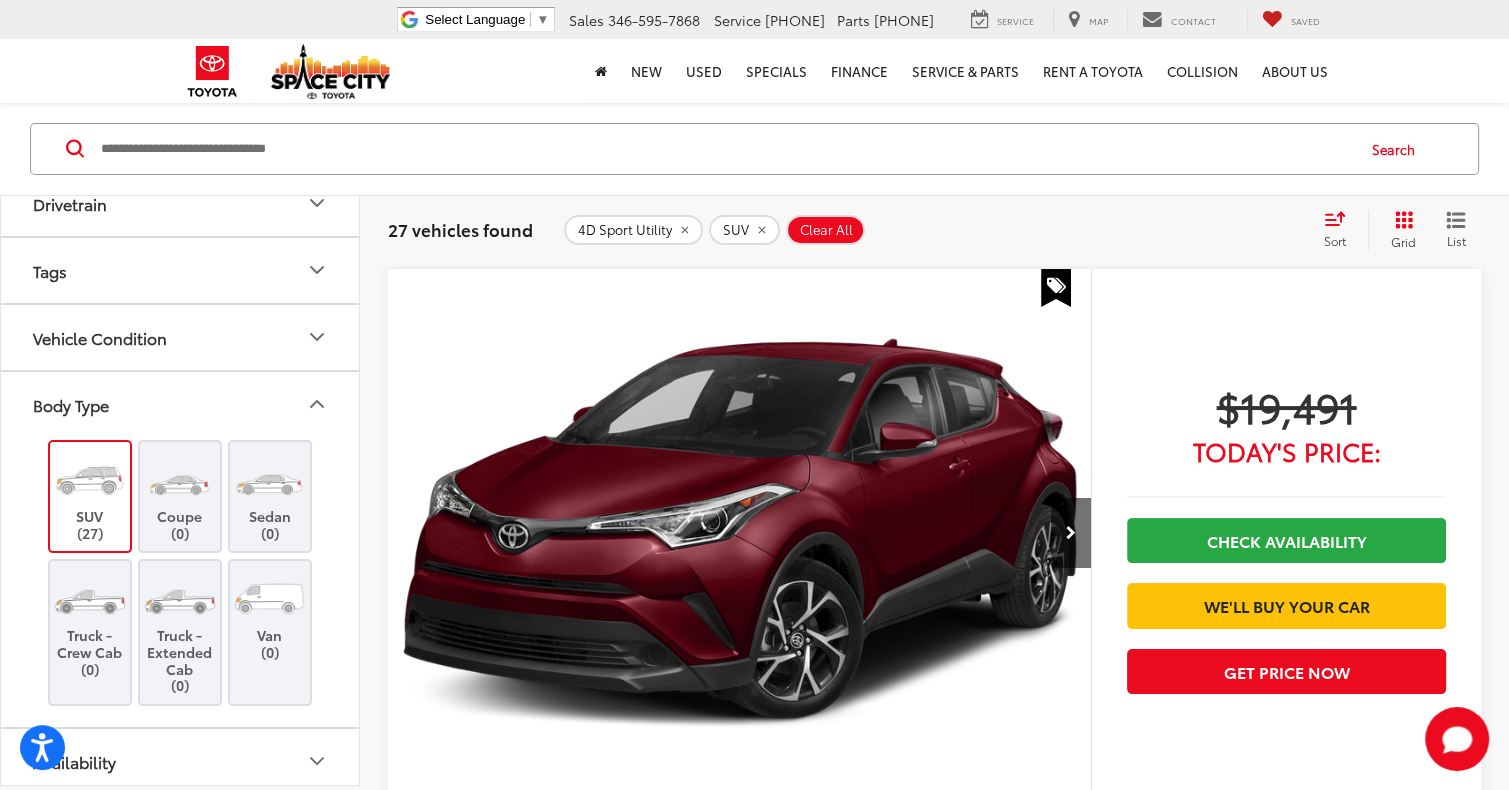 click on "Vehicle Condition" 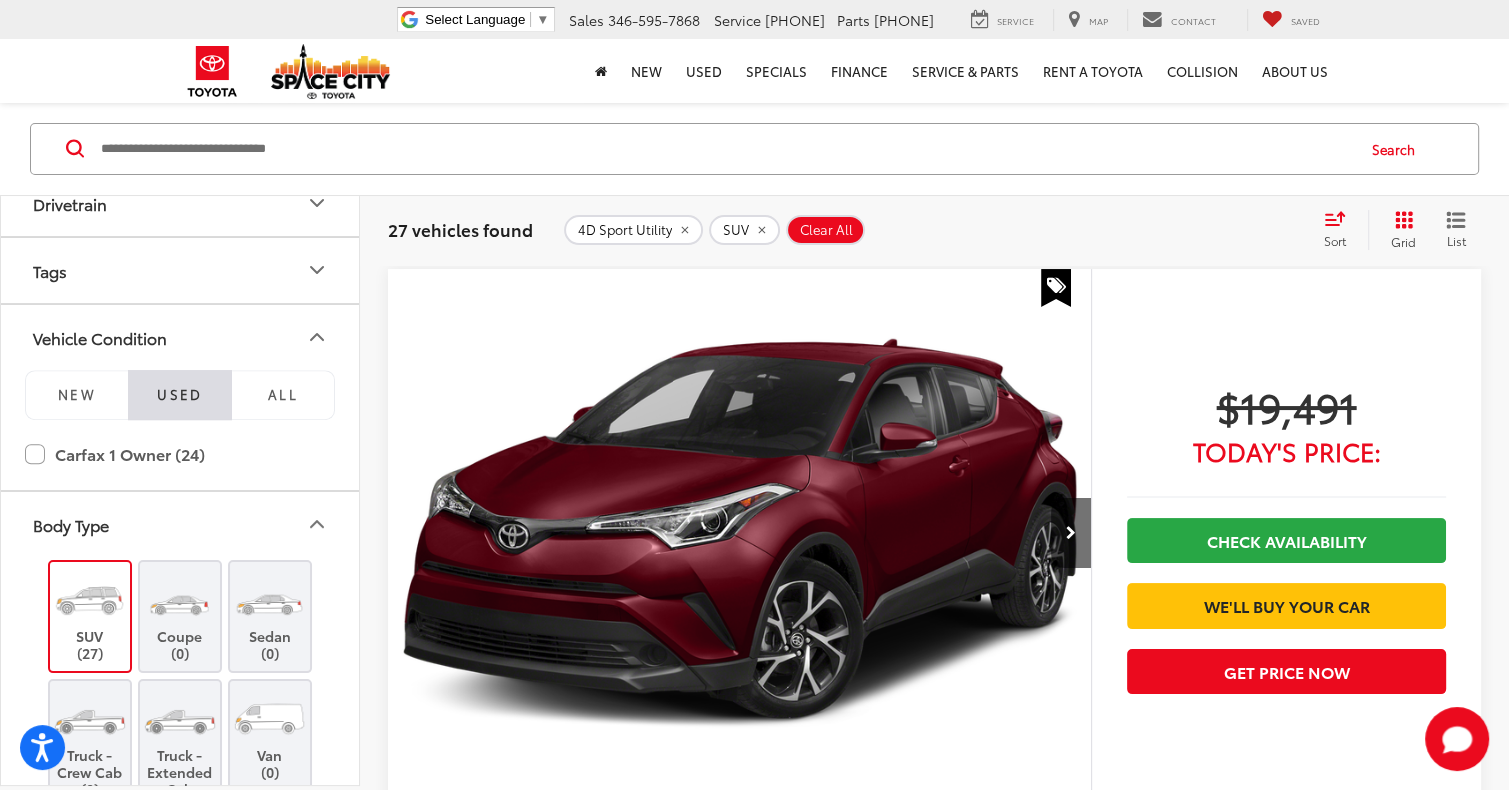 click on "Vehicle Condition" 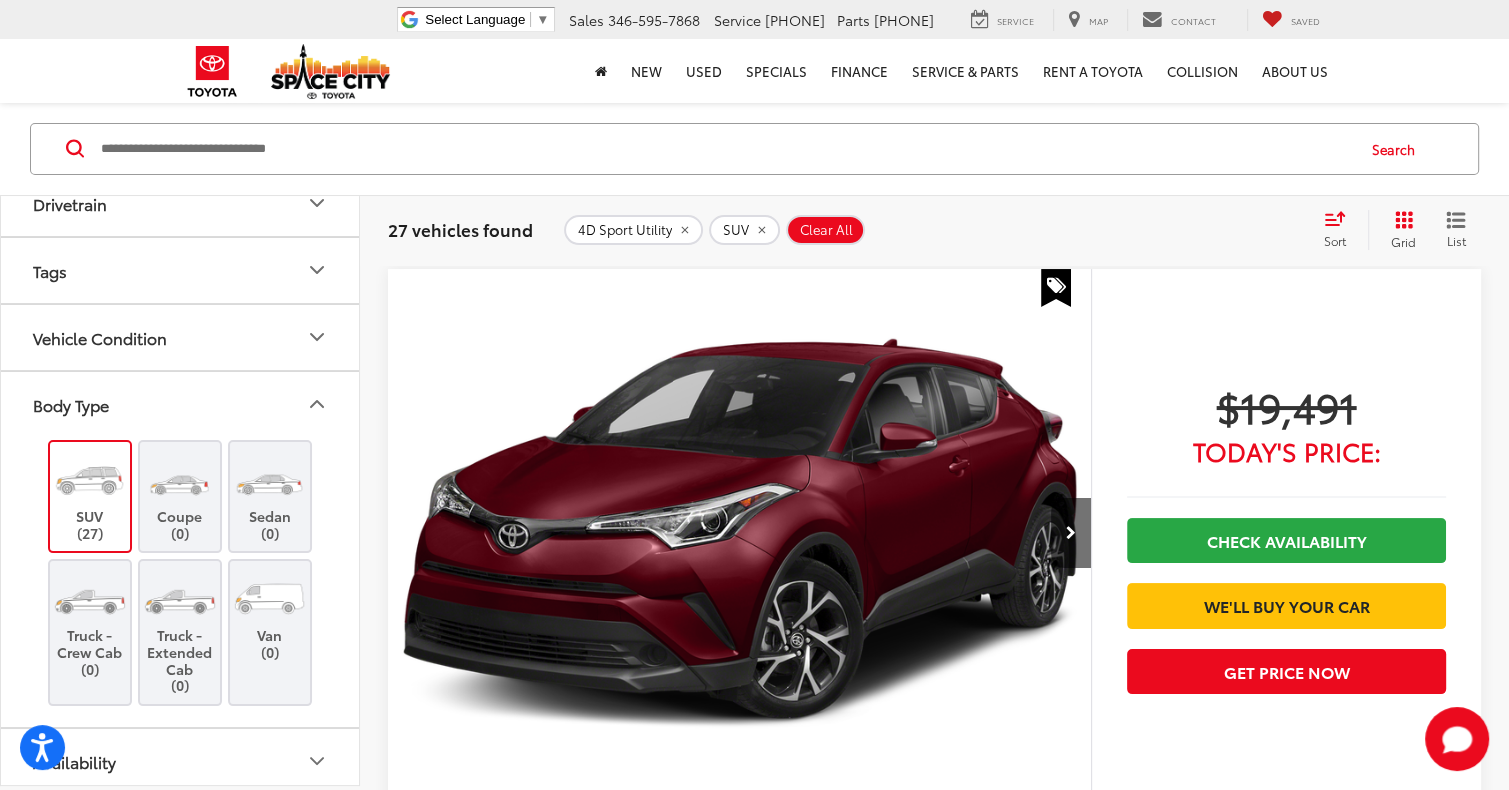 scroll, scrollTop: 663, scrollLeft: 0, axis: vertical 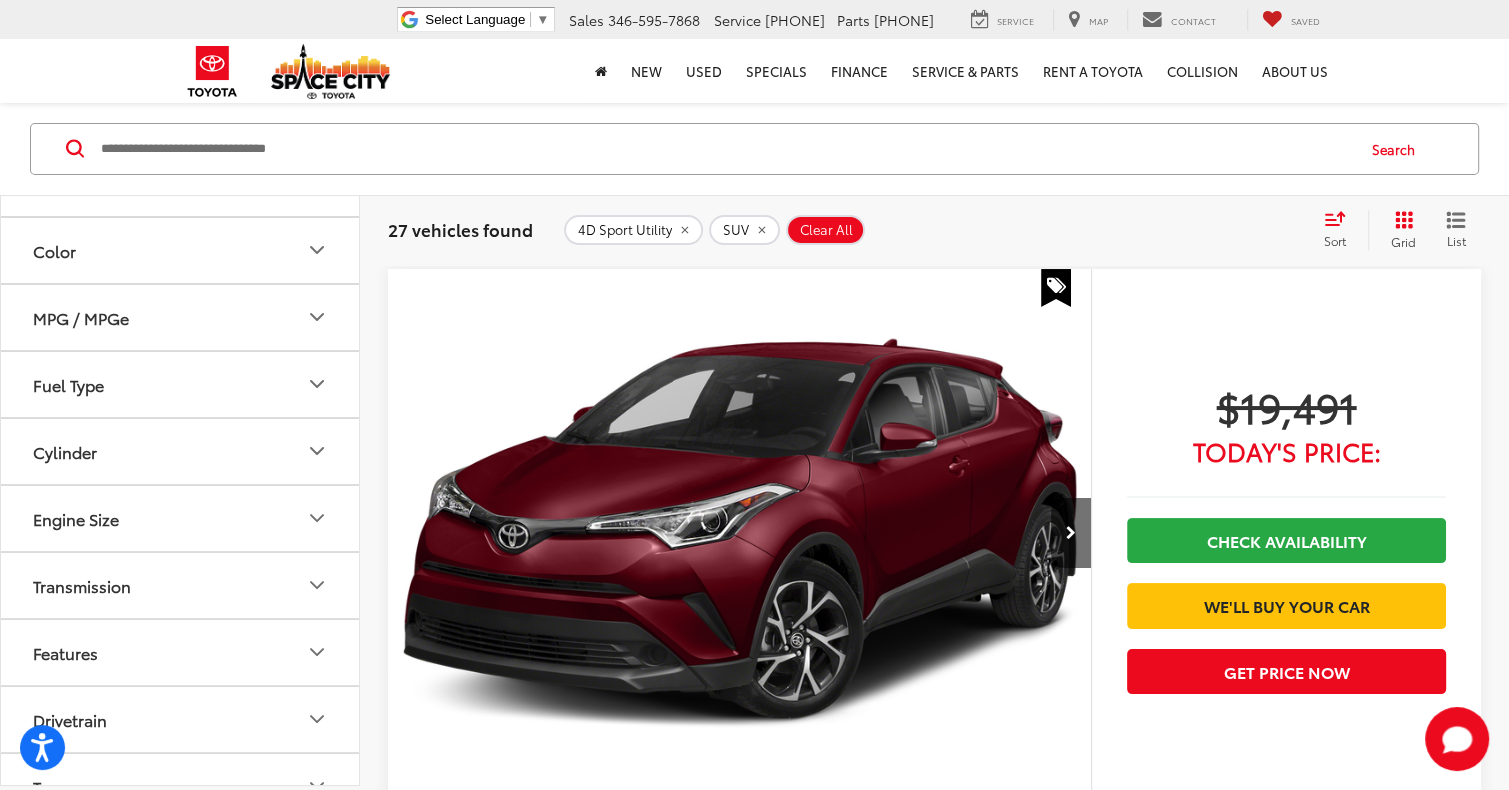 click 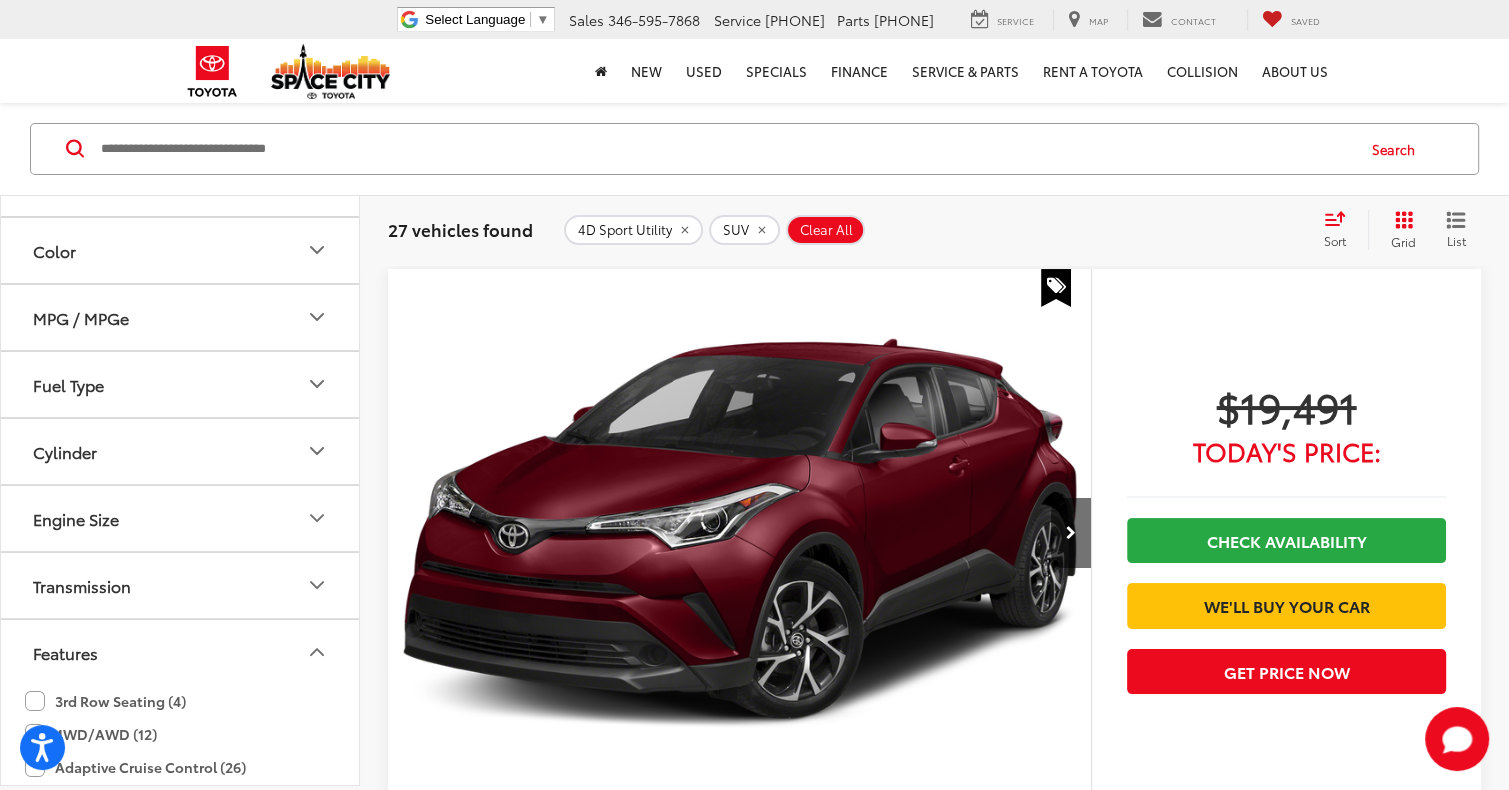 click on "Transmission" at bounding box center (181, 585) 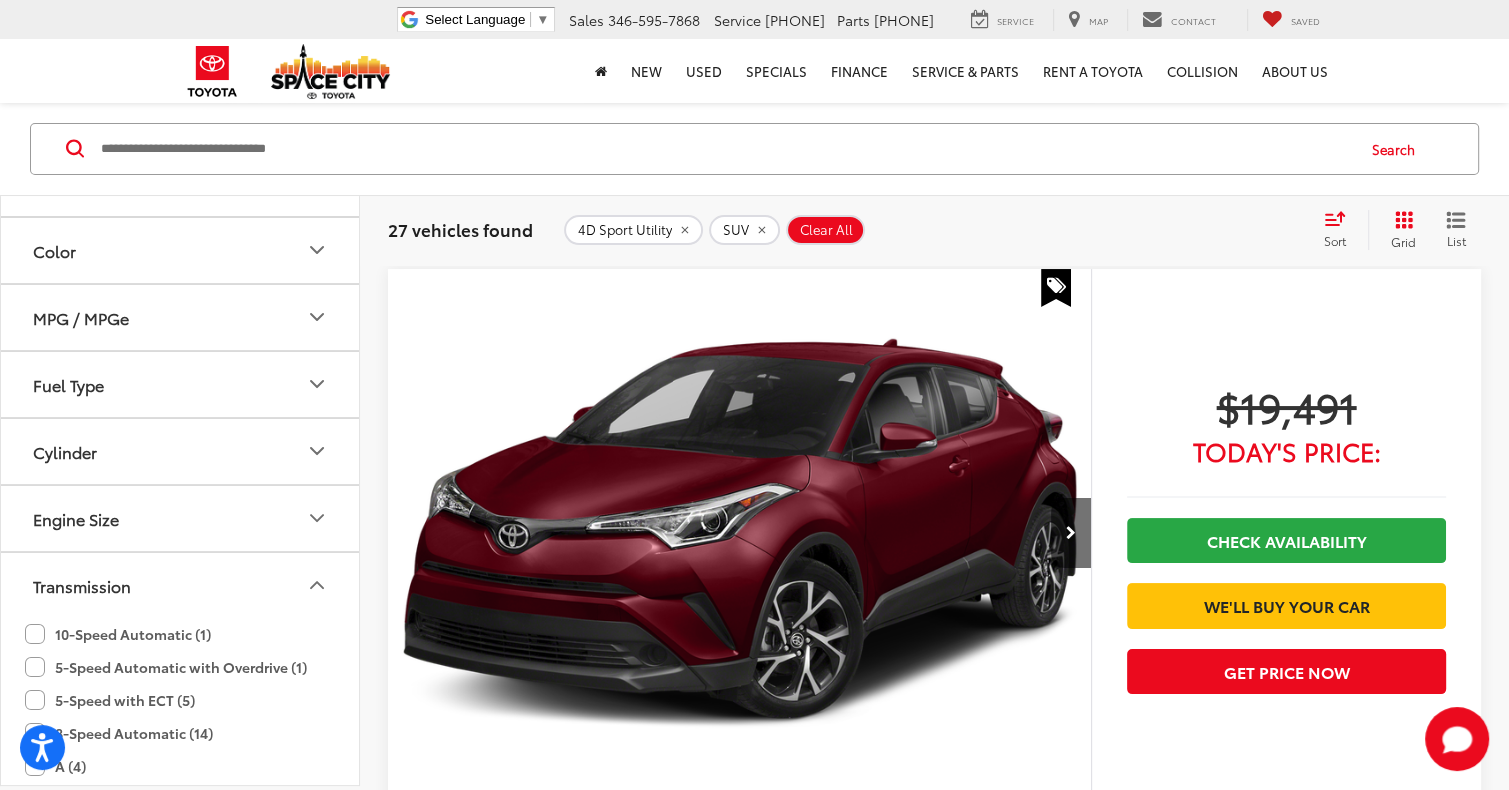 scroll, scrollTop: 1179, scrollLeft: 0, axis: vertical 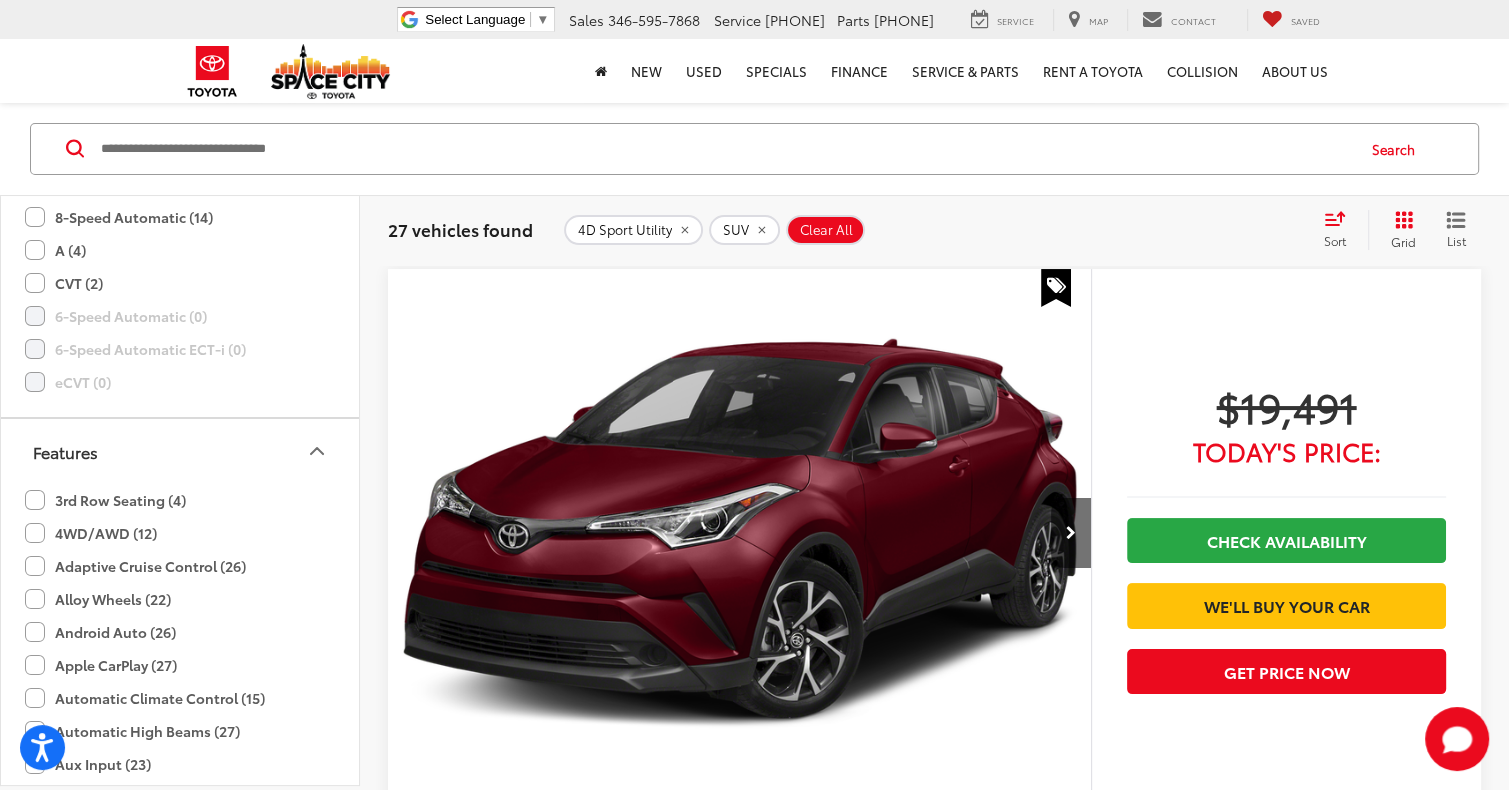 click on "3rd Row Seating (4)" 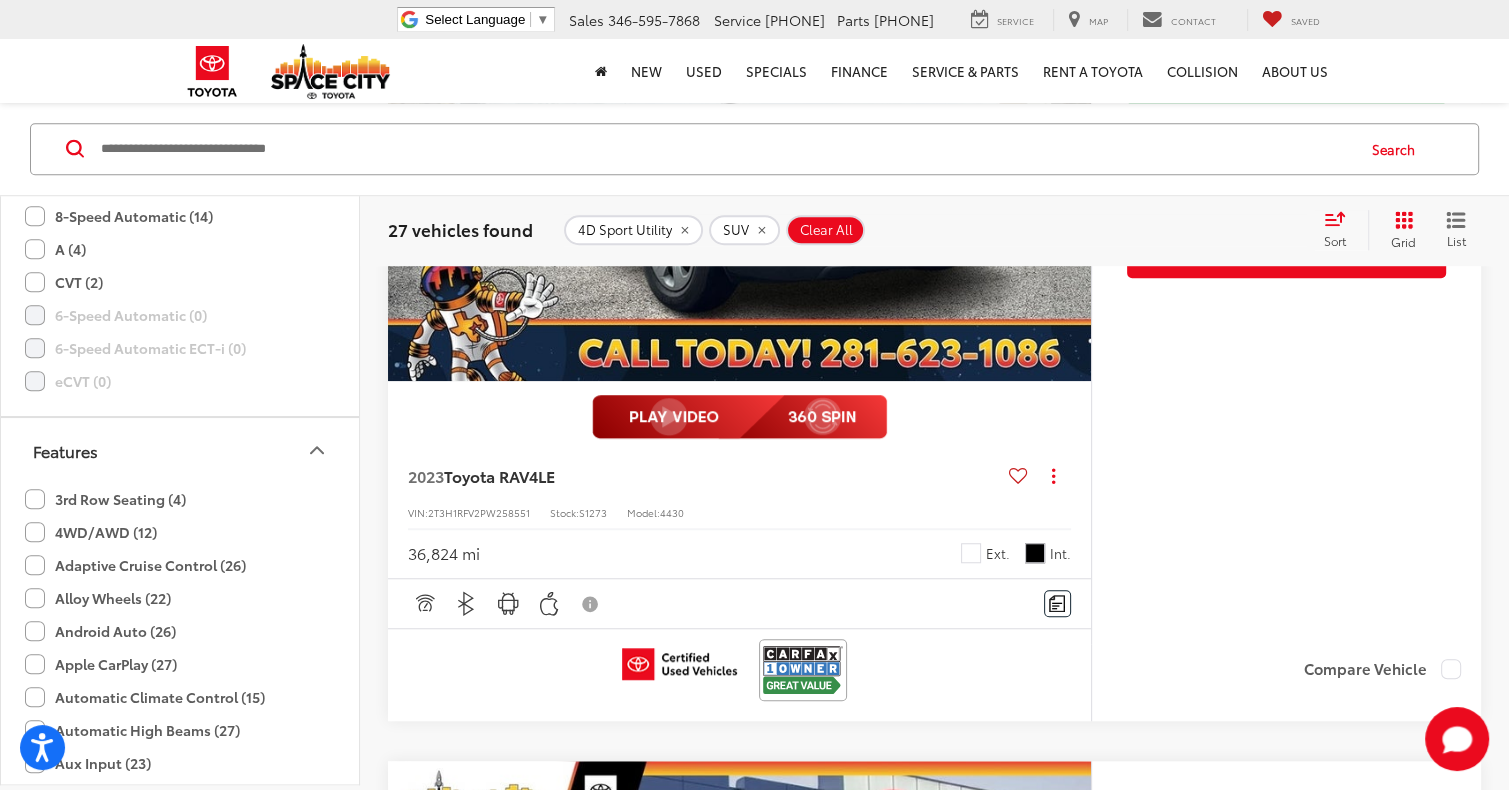 scroll, scrollTop: 1245, scrollLeft: 0, axis: vertical 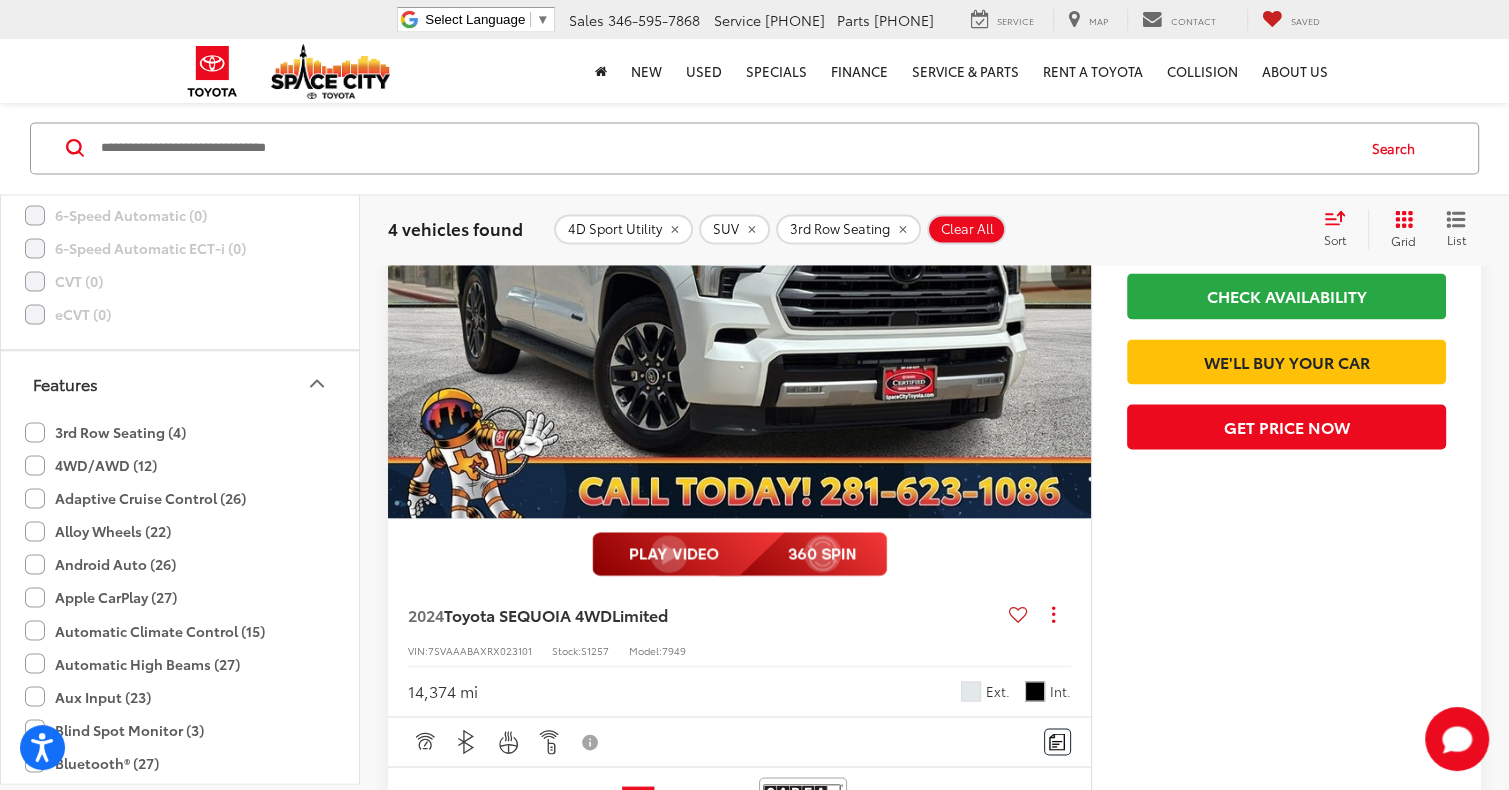 click on "Gold Certified 2023  Toyota HIGHLANDER  L
Copy Link Share Print View Details VIN:  5TDKDRAH3PS502742 Stock:  S1219 Model:  6935 46,110 mi Ext. Int. Features Adaptive Cruise Control Bluetooth® 3rd Row Seating Android Auto Apple CarPlay Keyless Entry Disclaimer More Details Comments Dealer Comments Space City Toyota is your premier Houston area Toyota dealer. Family-owned and operated, we proudly offer our customers award-winning customer service, sales, and maintenance. From the moment you first reach out to us, you'll see that we’re committed to providing you with an unmatched experience that will last long after the sale. We’ll be by your side every step of the way. From matching you with your dream ride to servicing it for years to come, you’ll see that the Space City way is the right way to do business. Whether you're looking to finance, lease, or maintain a new or pre-owned vehicle, Space City Toyota is the place to go! More..." at bounding box center [934, -842] 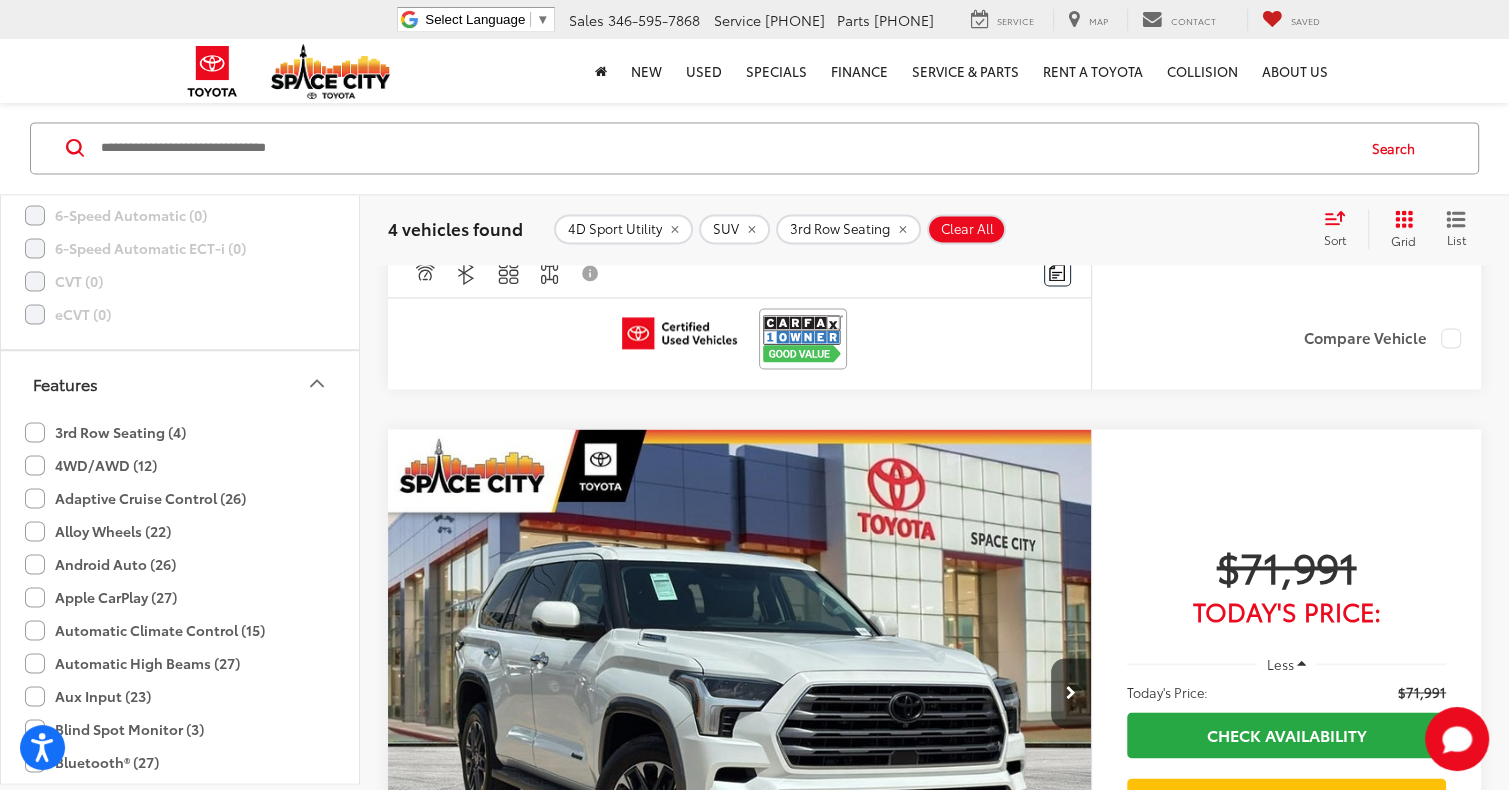 scroll, scrollTop: 2880, scrollLeft: 0, axis: vertical 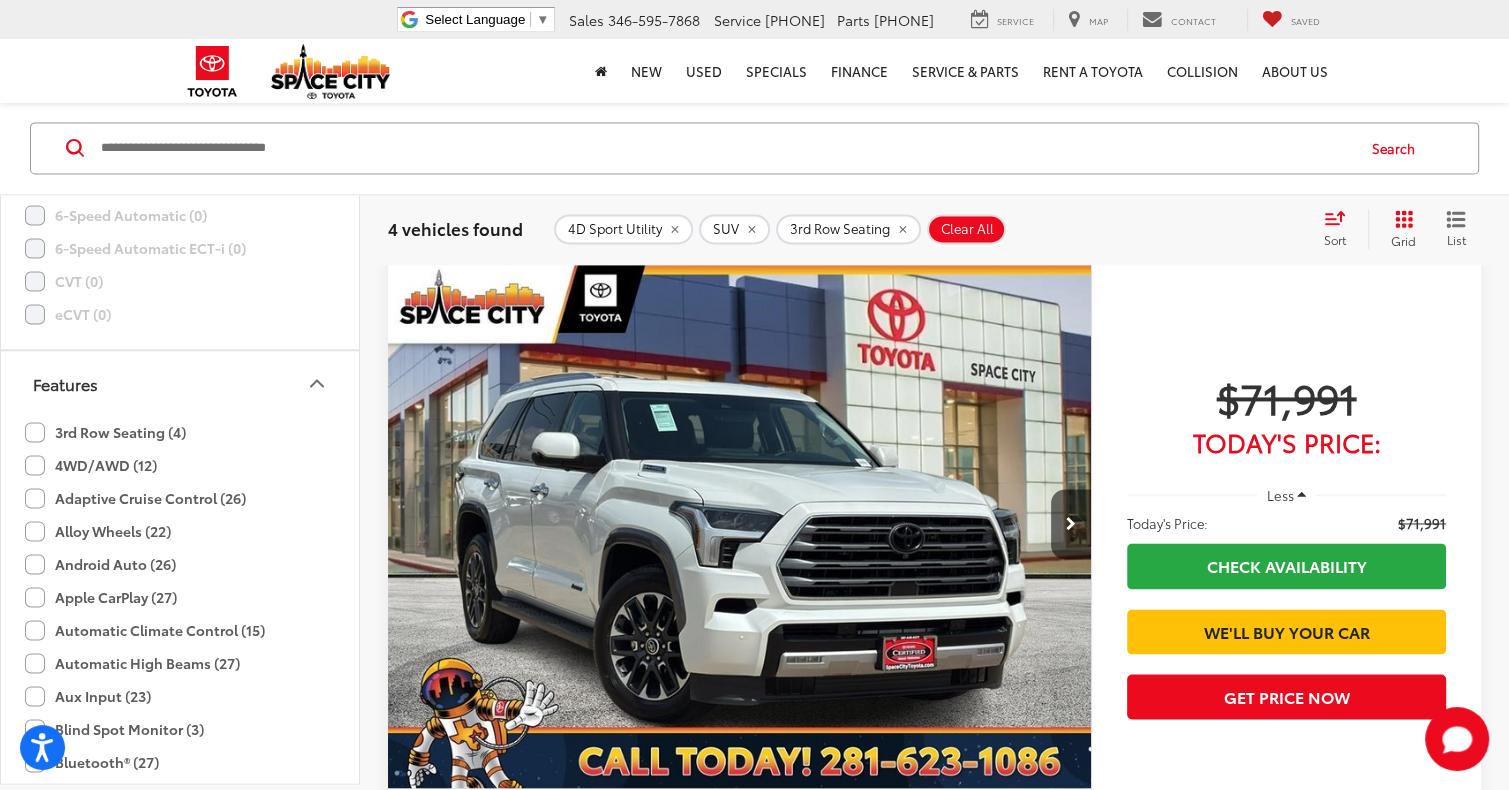 click at bounding box center [740, 524] 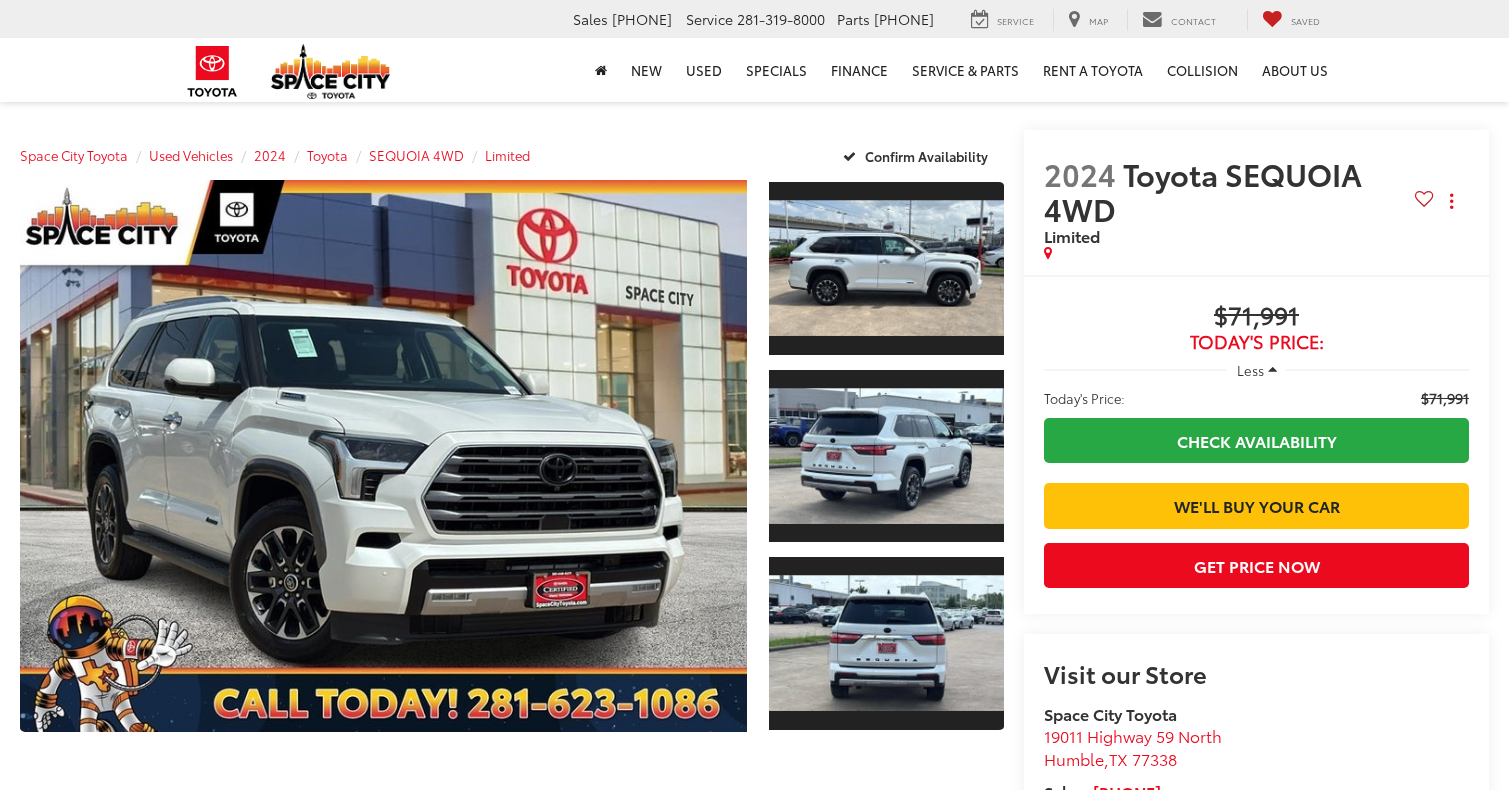 scroll, scrollTop: 0, scrollLeft: 0, axis: both 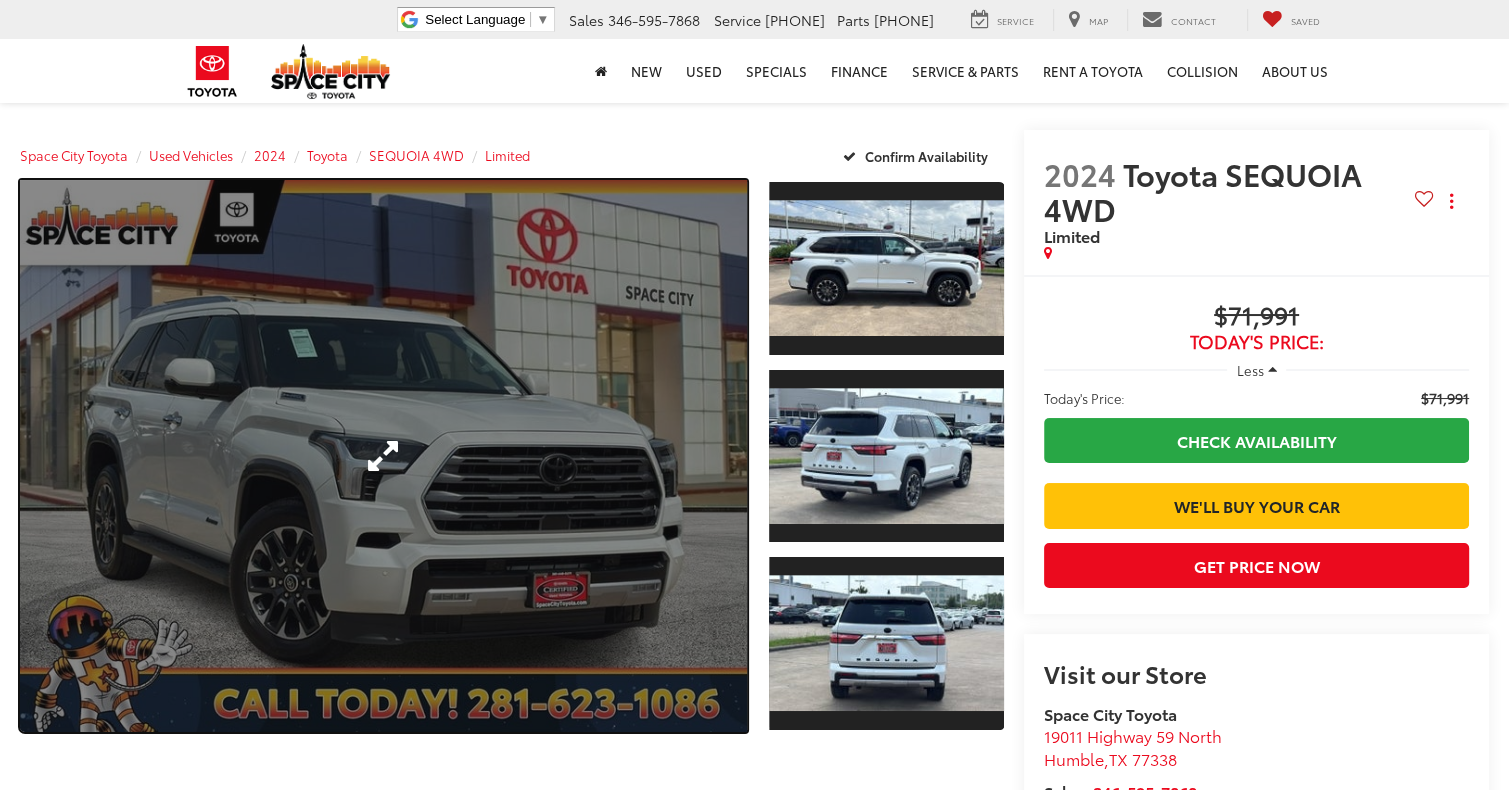 click at bounding box center (383, 456) 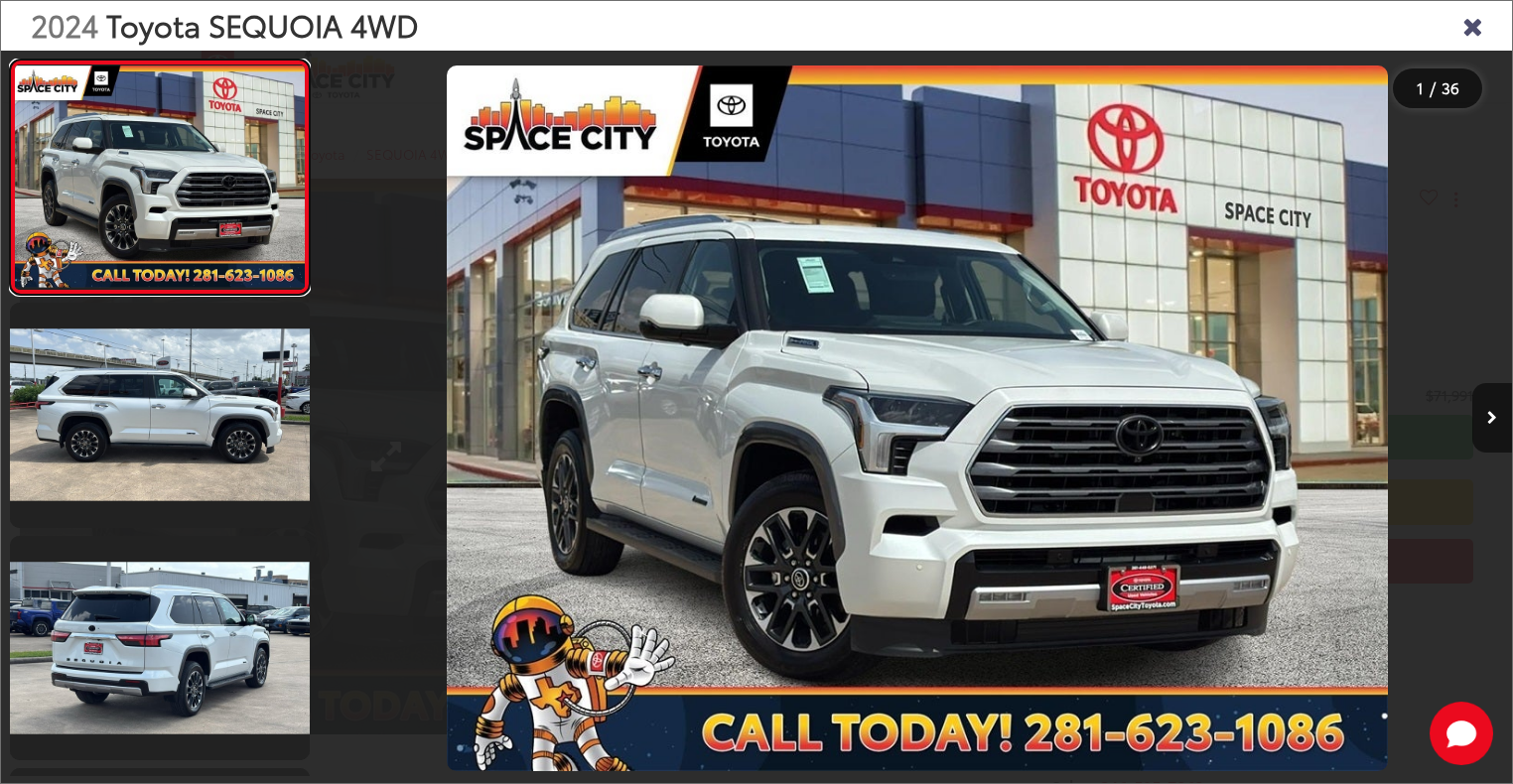 scroll, scrollTop: 0, scrollLeft: 0, axis: both 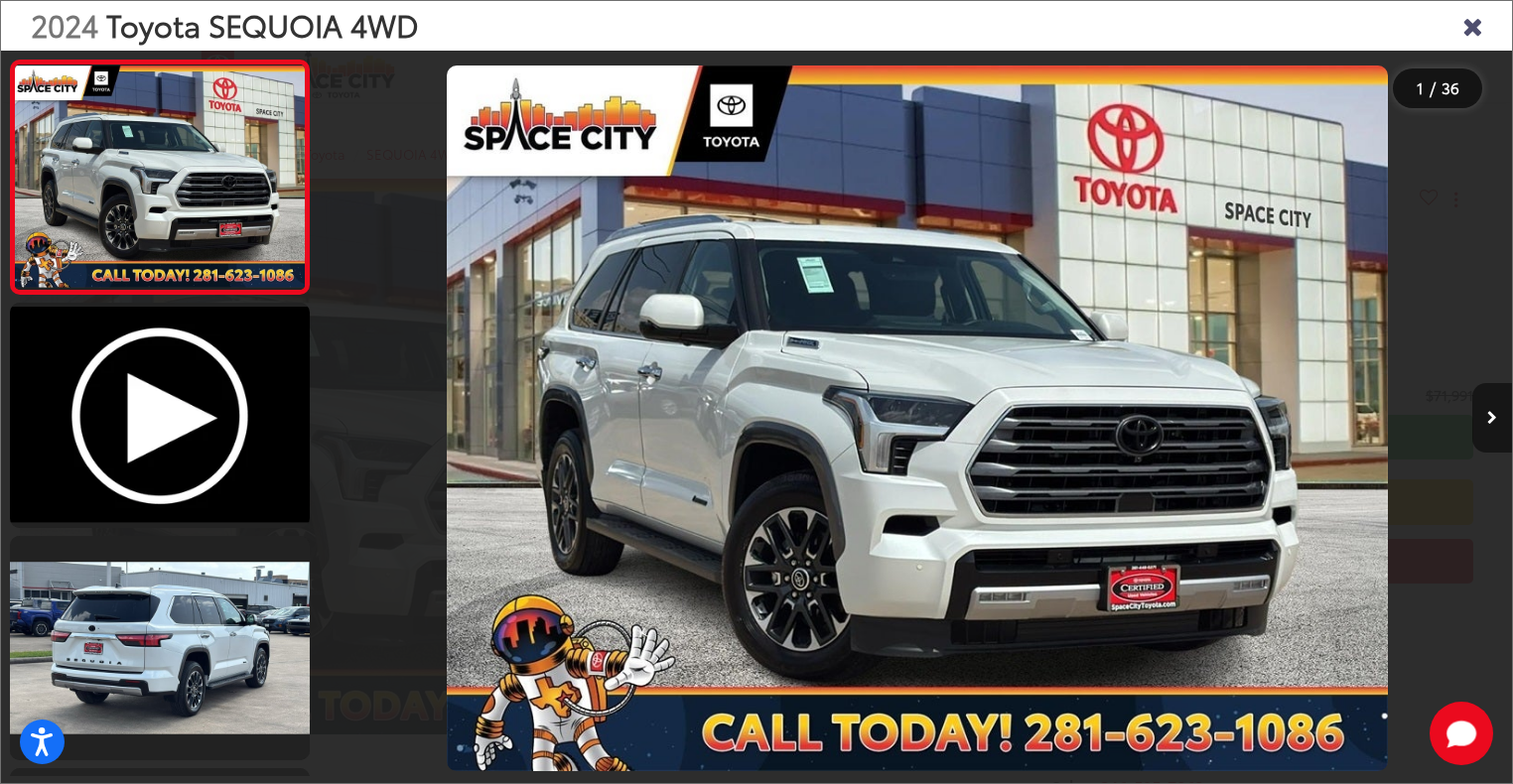click at bounding box center [1492, 418] 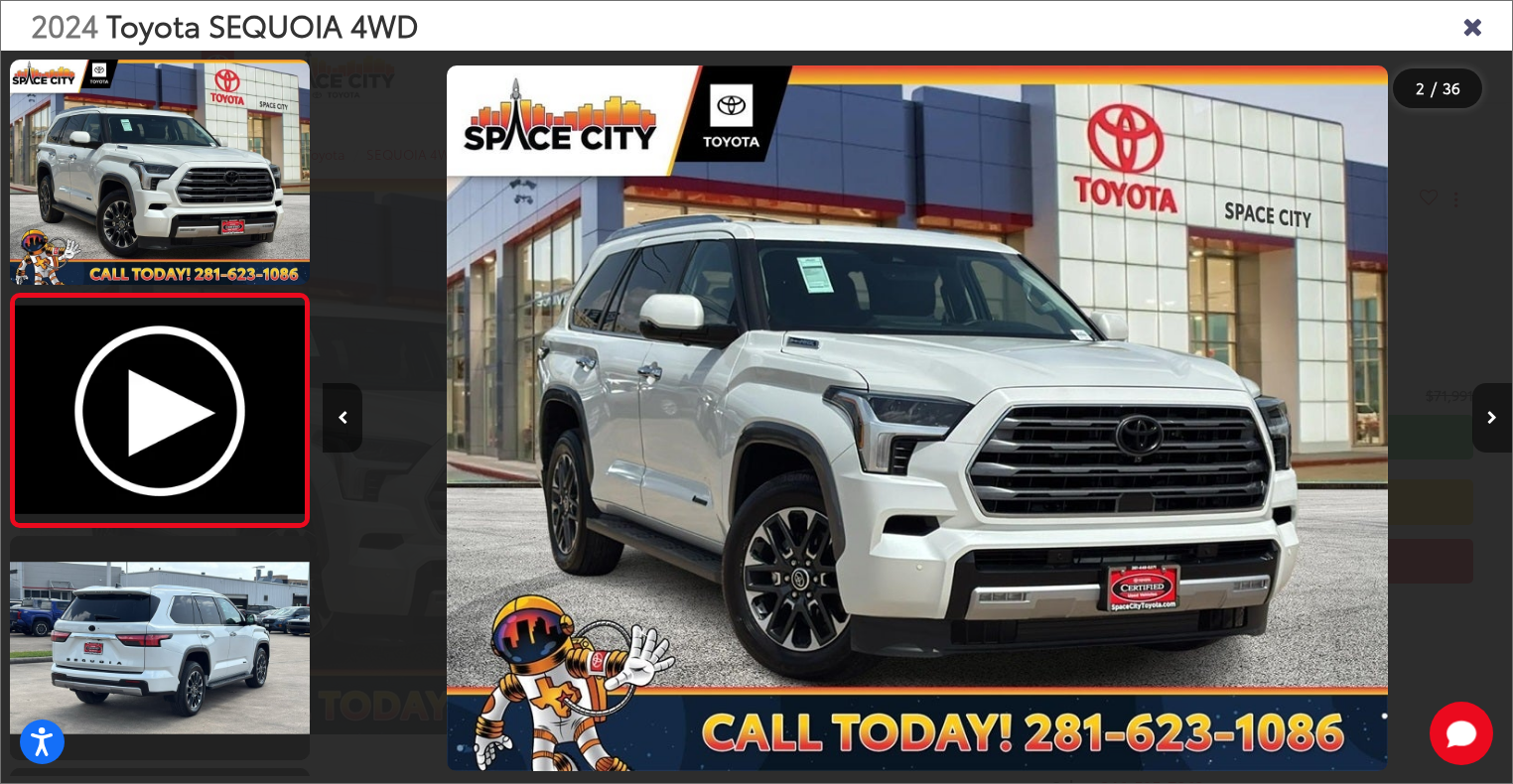 scroll, scrollTop: 0, scrollLeft: 132, axis: horizontal 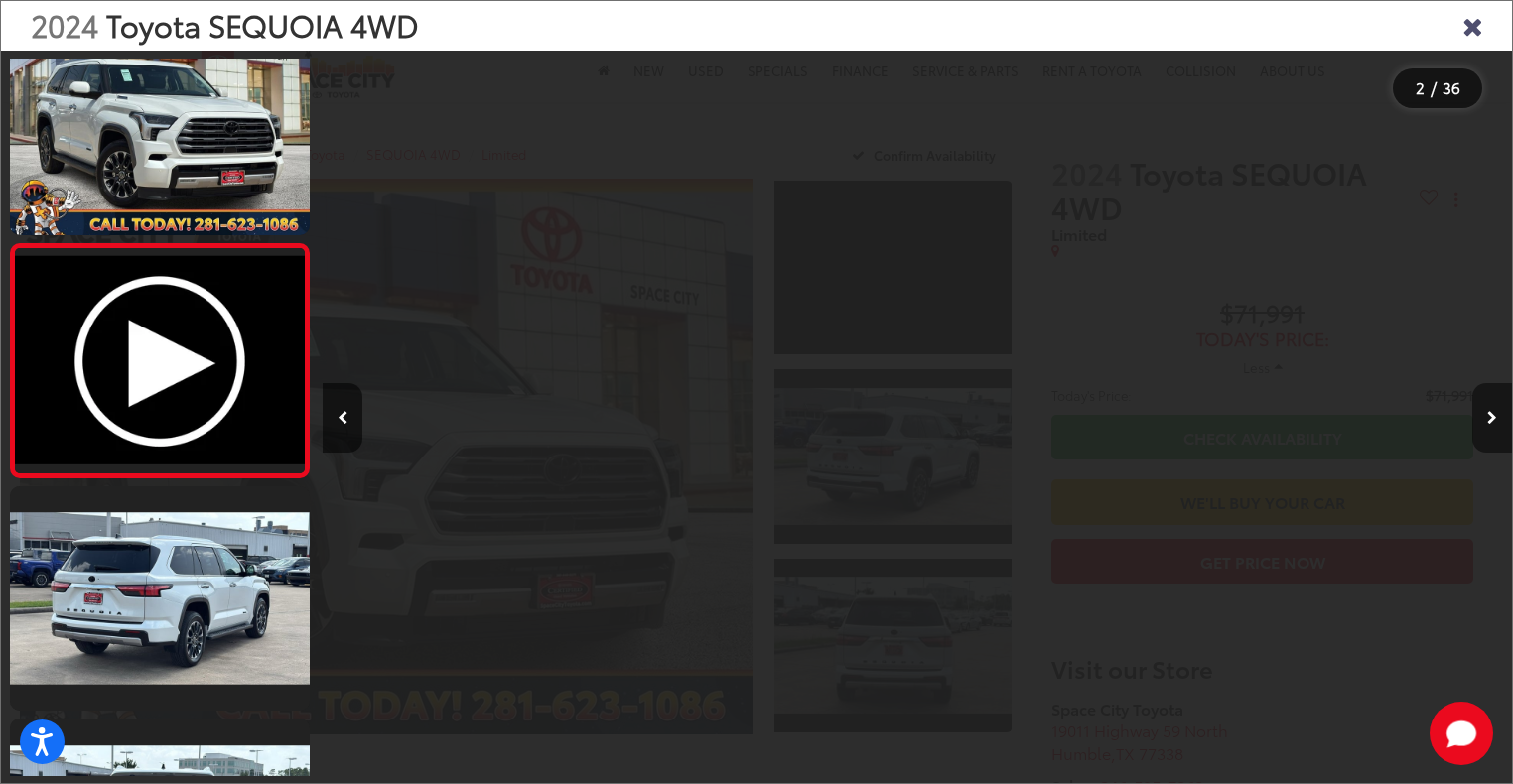 click at bounding box center (1492, 418) 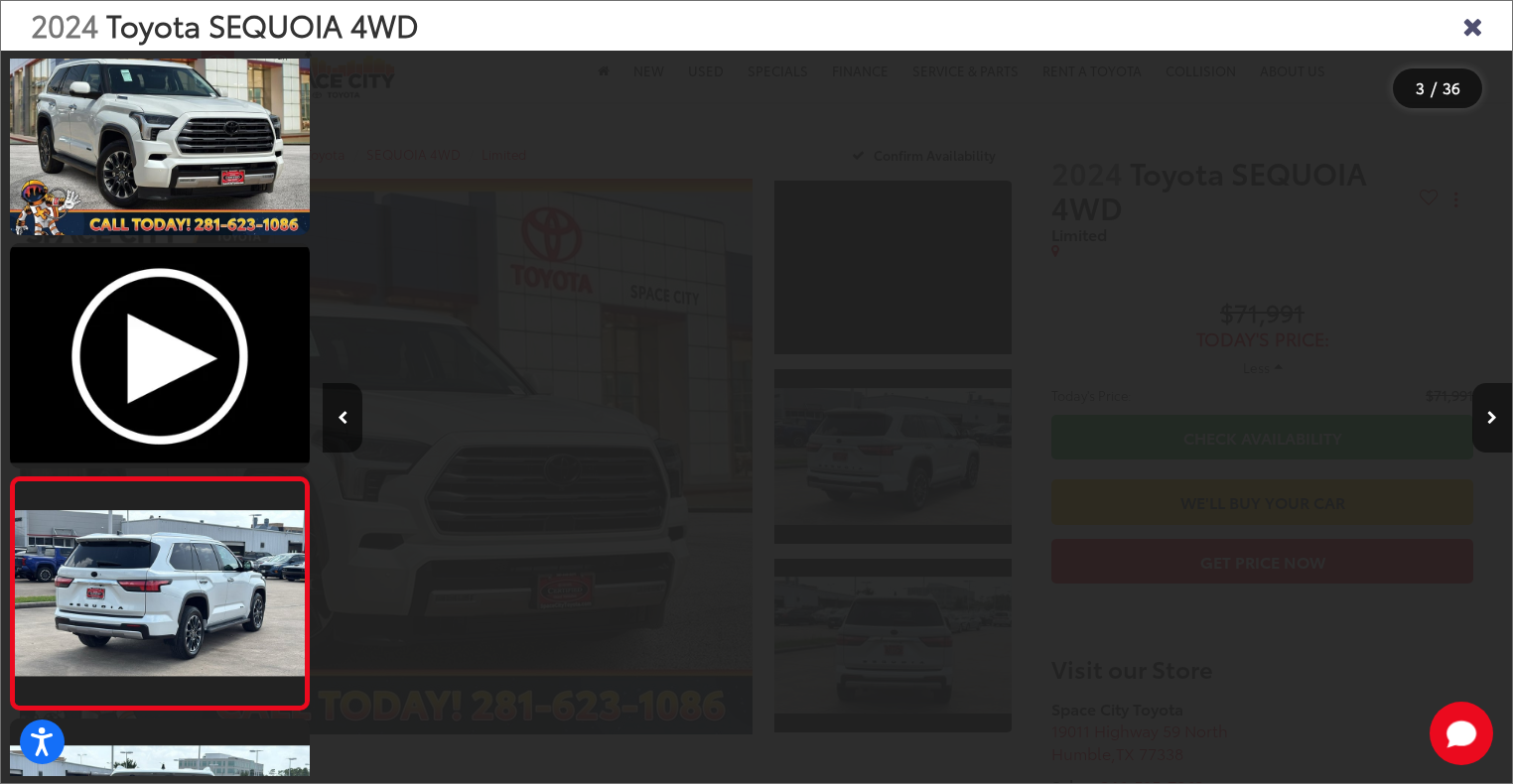 scroll, scrollTop: 0, scrollLeft: 1293, axis: horizontal 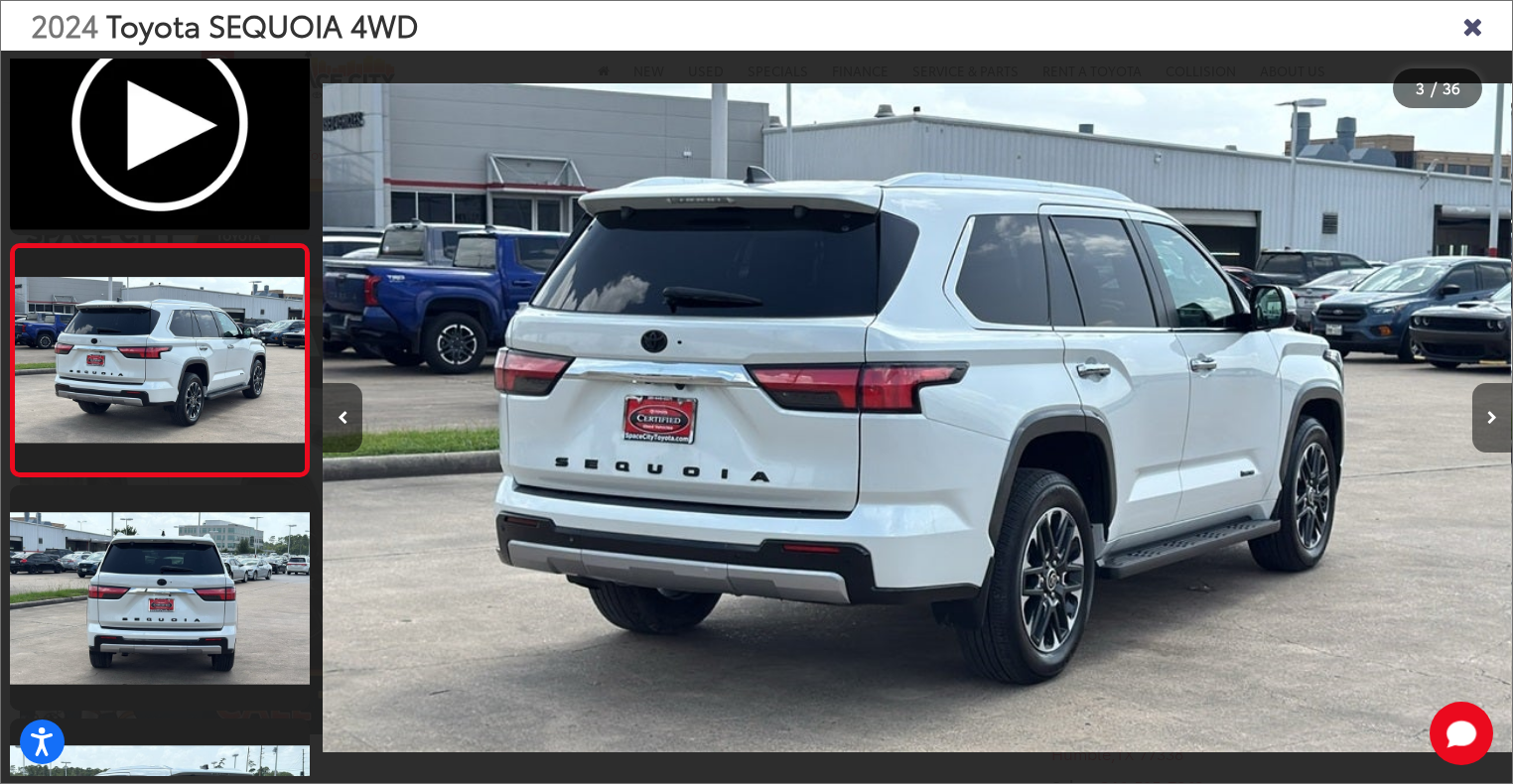 click at bounding box center [1492, 418] 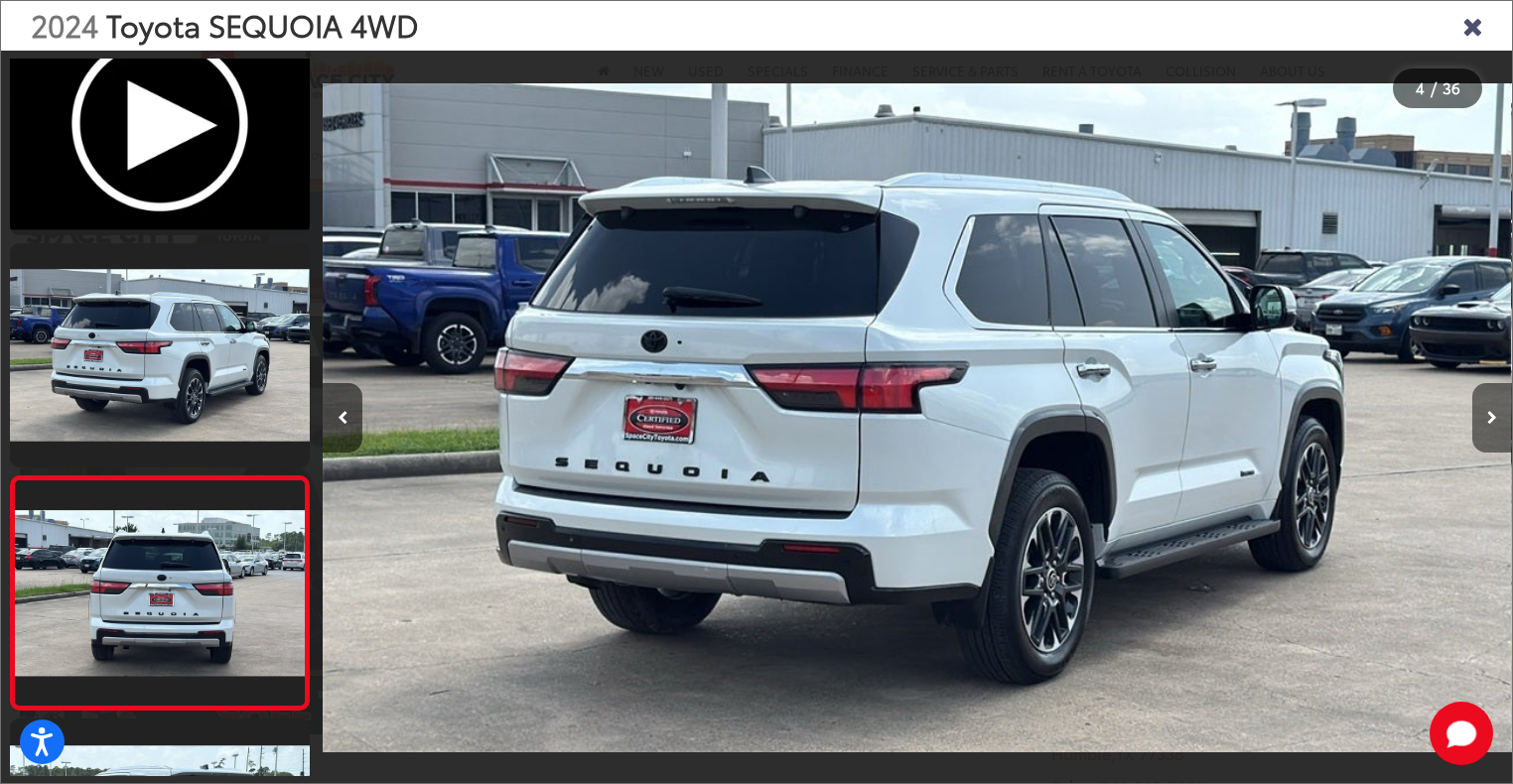 scroll, scrollTop: 0, scrollLeft: 2750, axis: horizontal 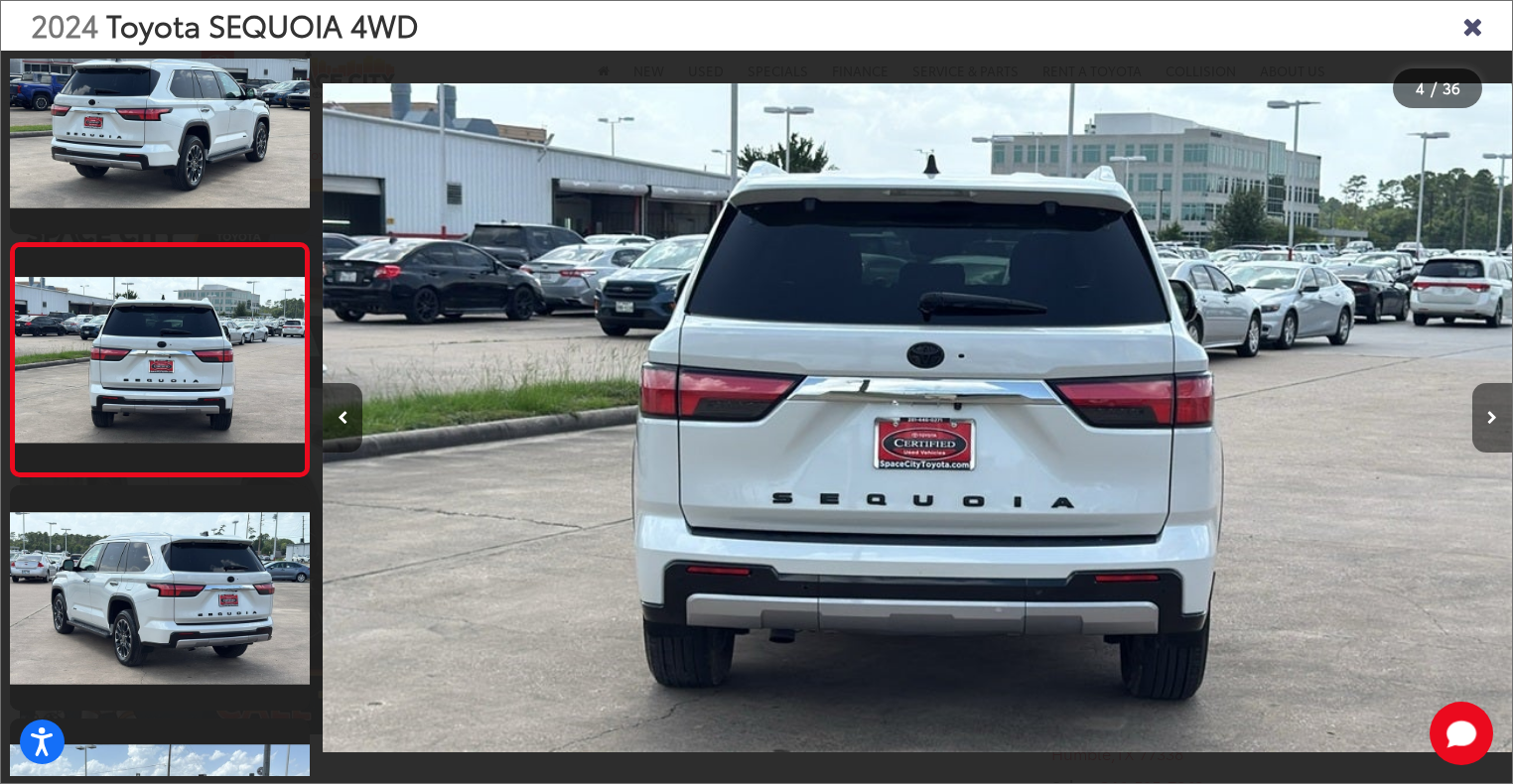 click at bounding box center (1492, 418) 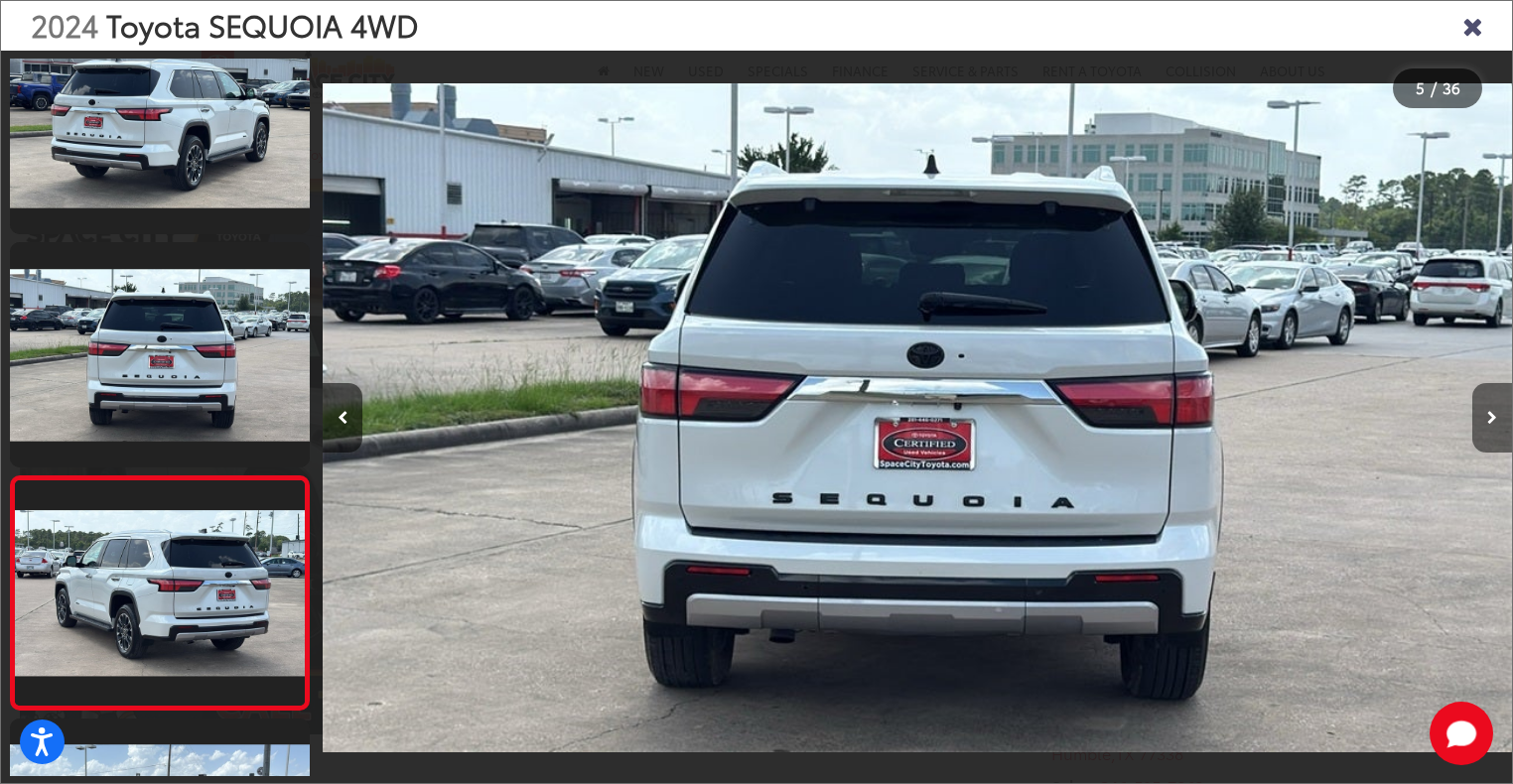 scroll, scrollTop: 0, scrollLeft: 3938, axis: horizontal 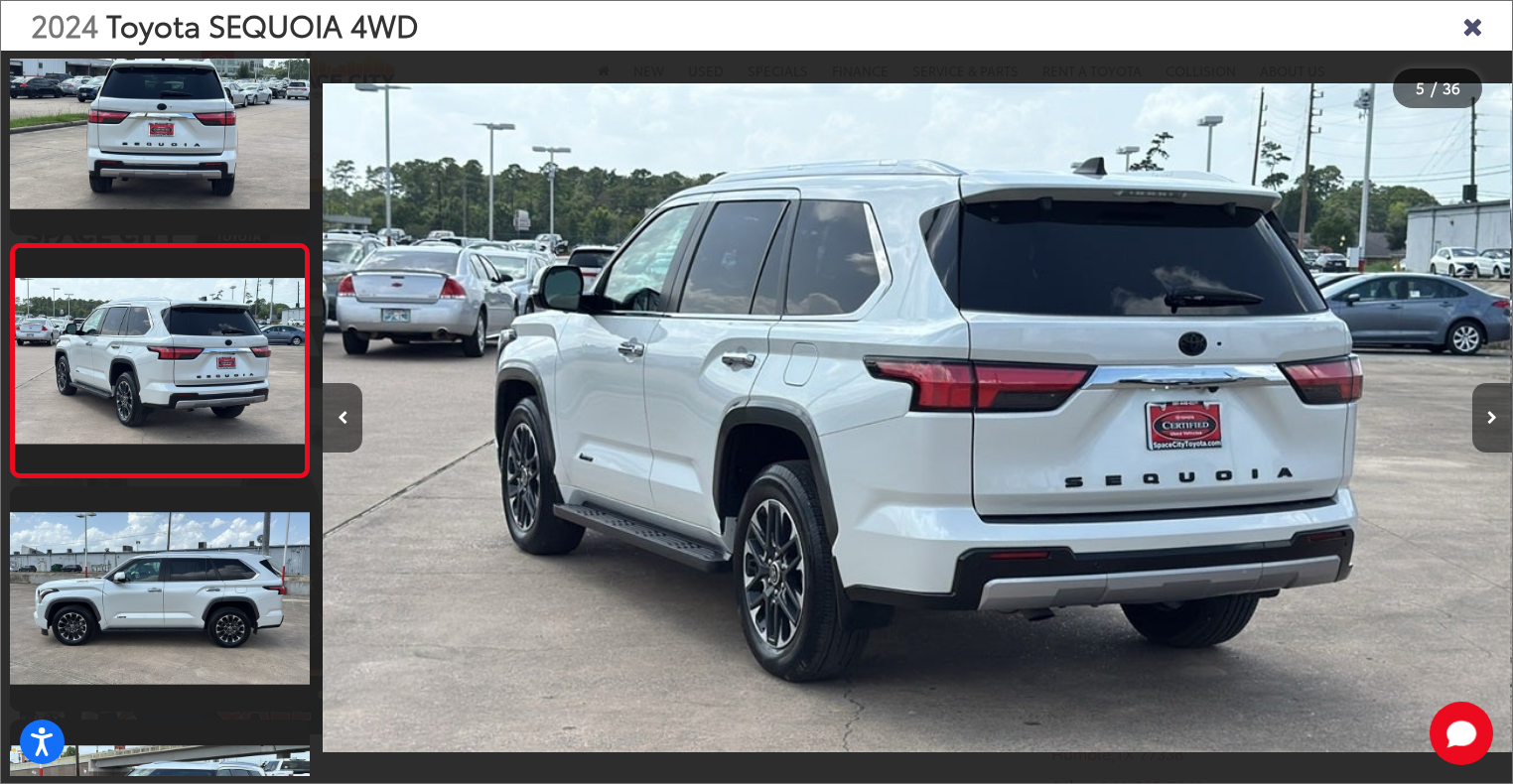 click at bounding box center (1492, 418) 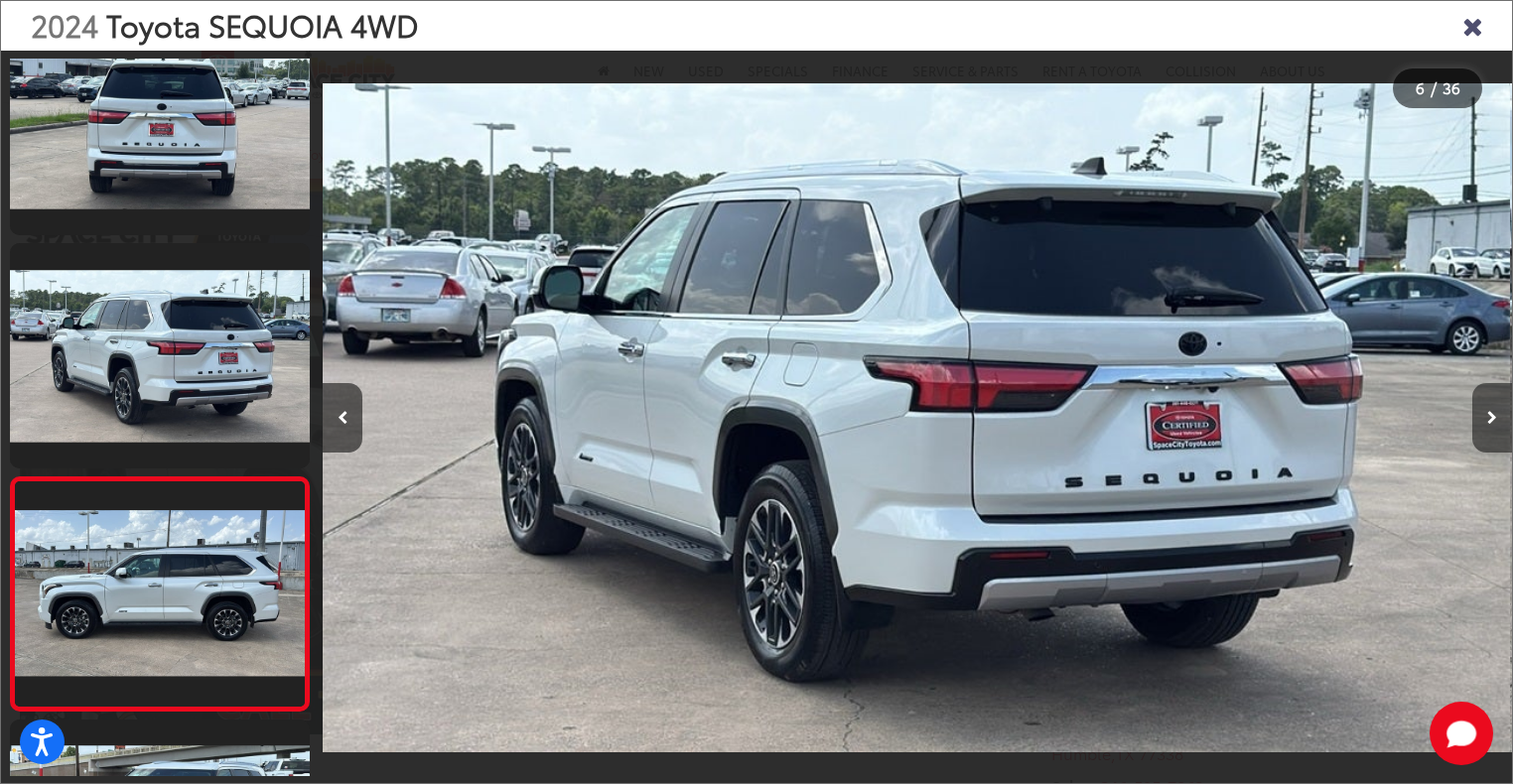 scroll, scrollTop: 0, scrollLeft: 4837, axis: horizontal 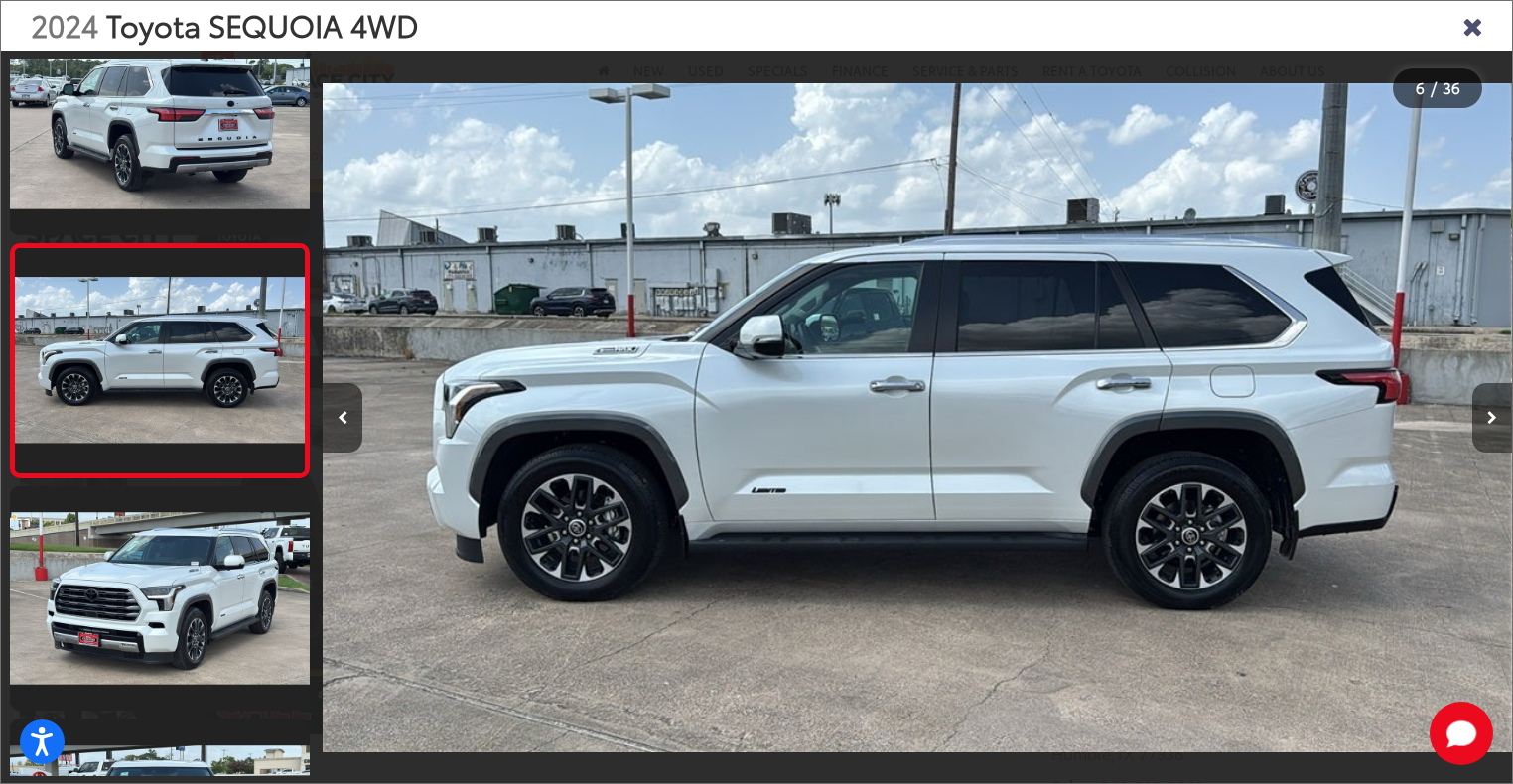 click at bounding box center (1492, 418) 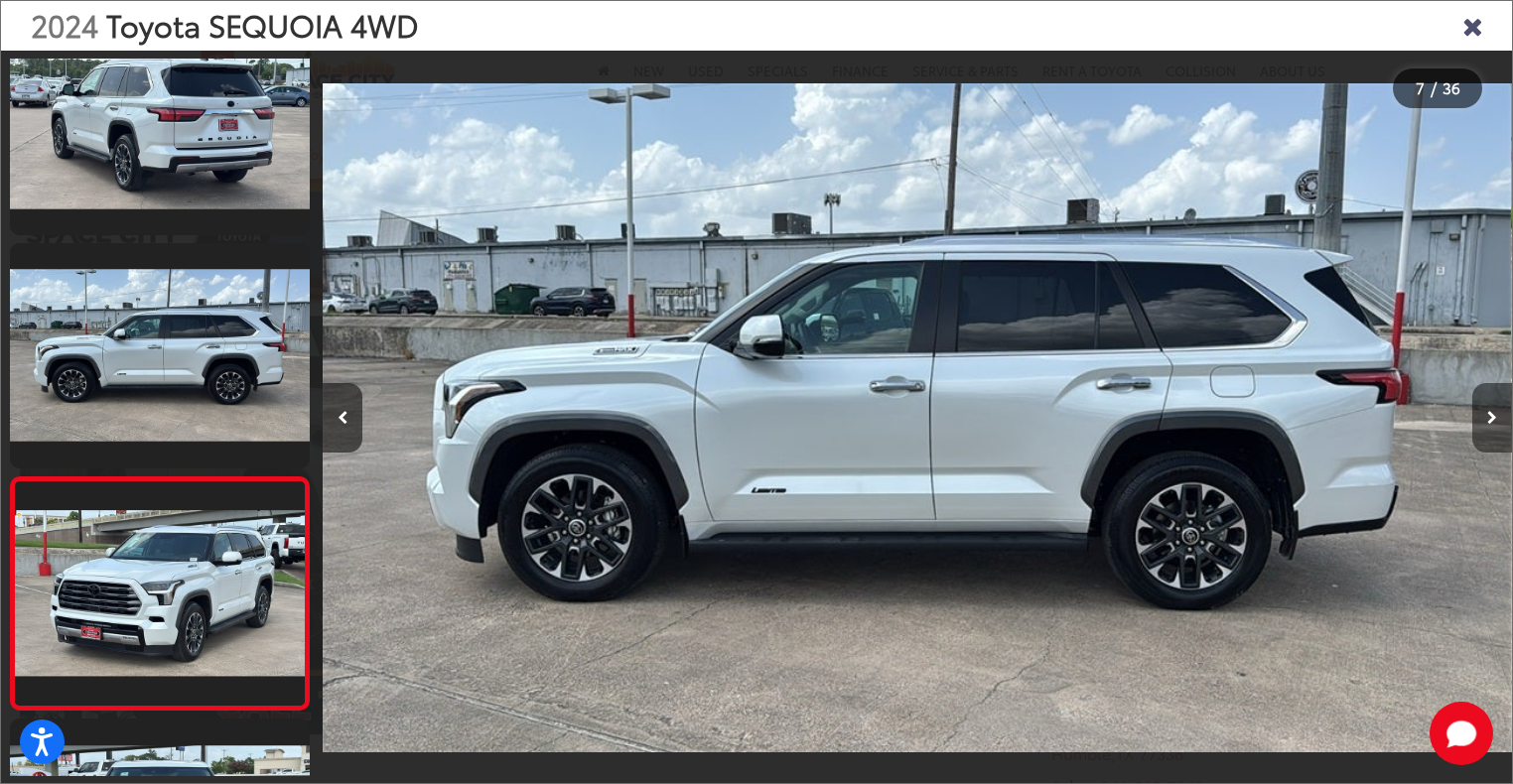 scroll, scrollTop: 0, scrollLeft: 6050, axis: horizontal 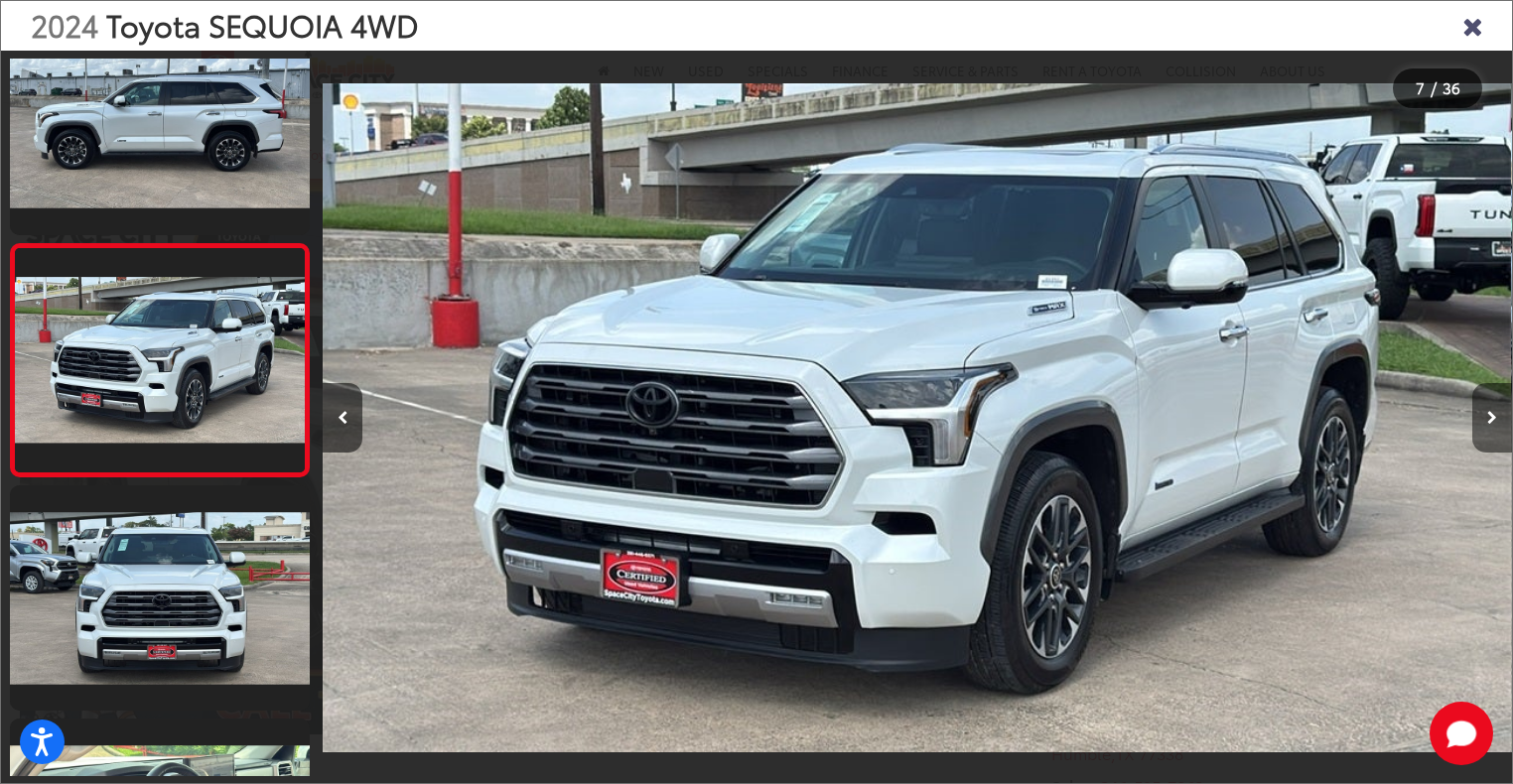 click at bounding box center (1492, 418) 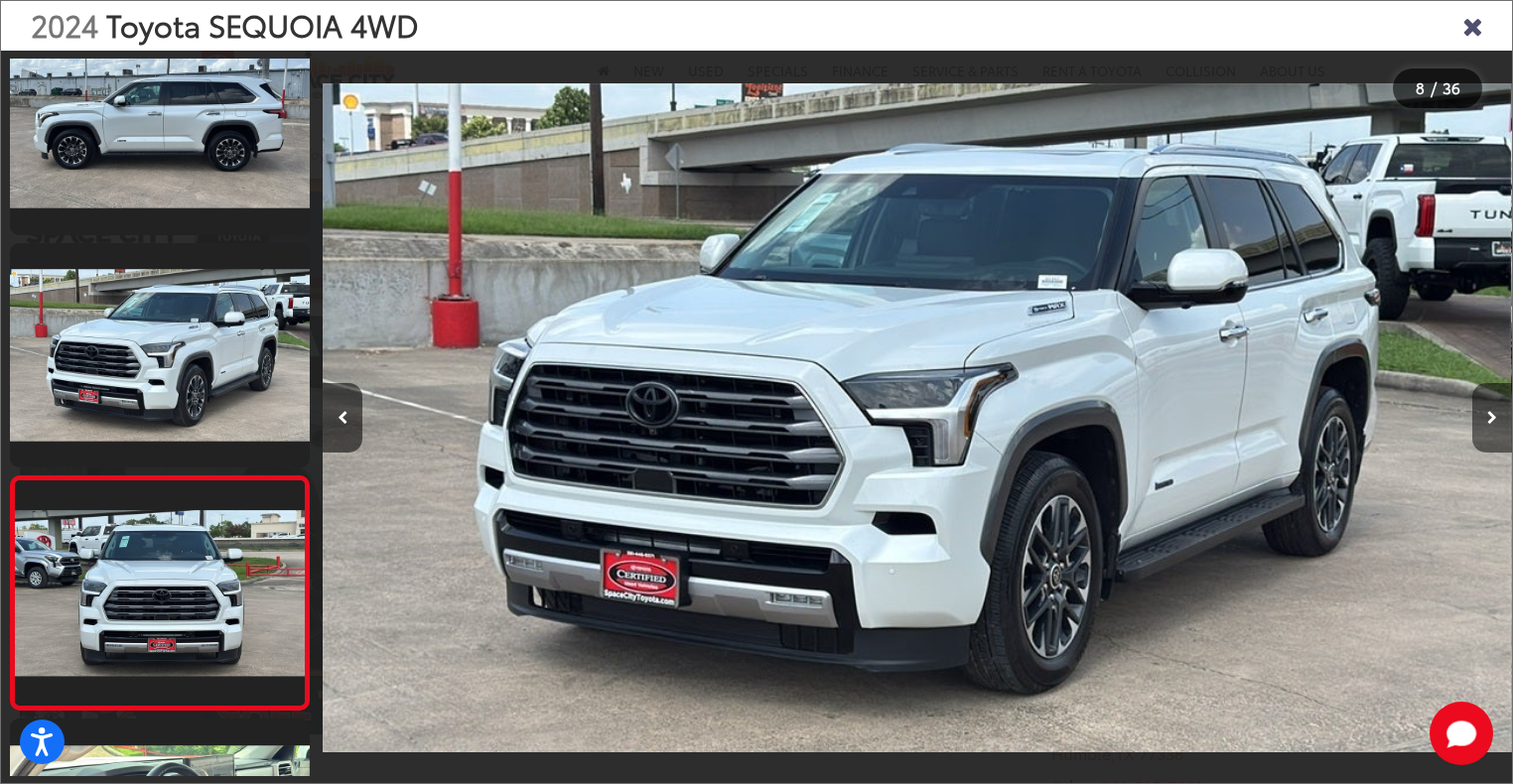 scroll, scrollTop: 0, scrollLeft: 7507, axis: horizontal 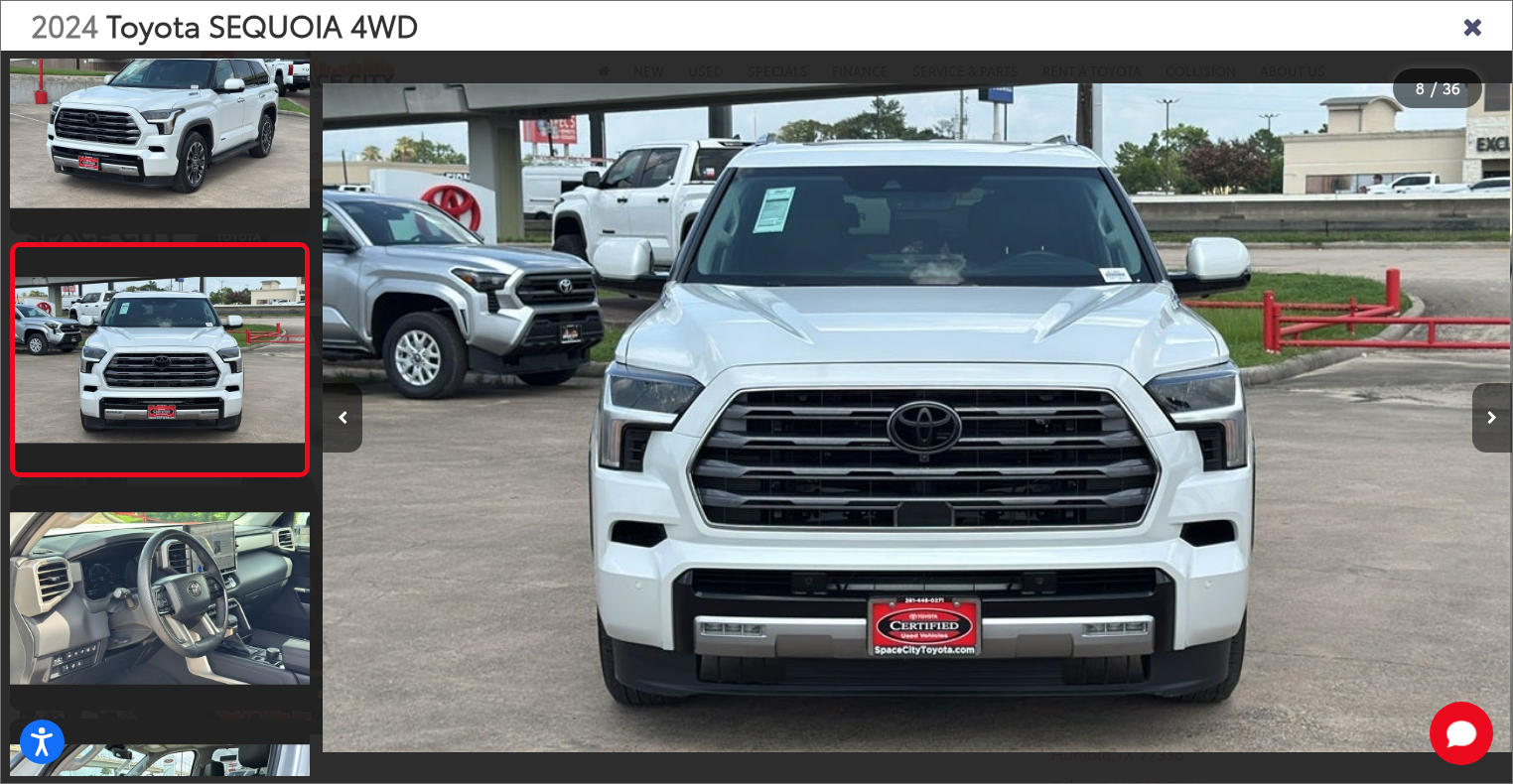 click at bounding box center (1492, 418) 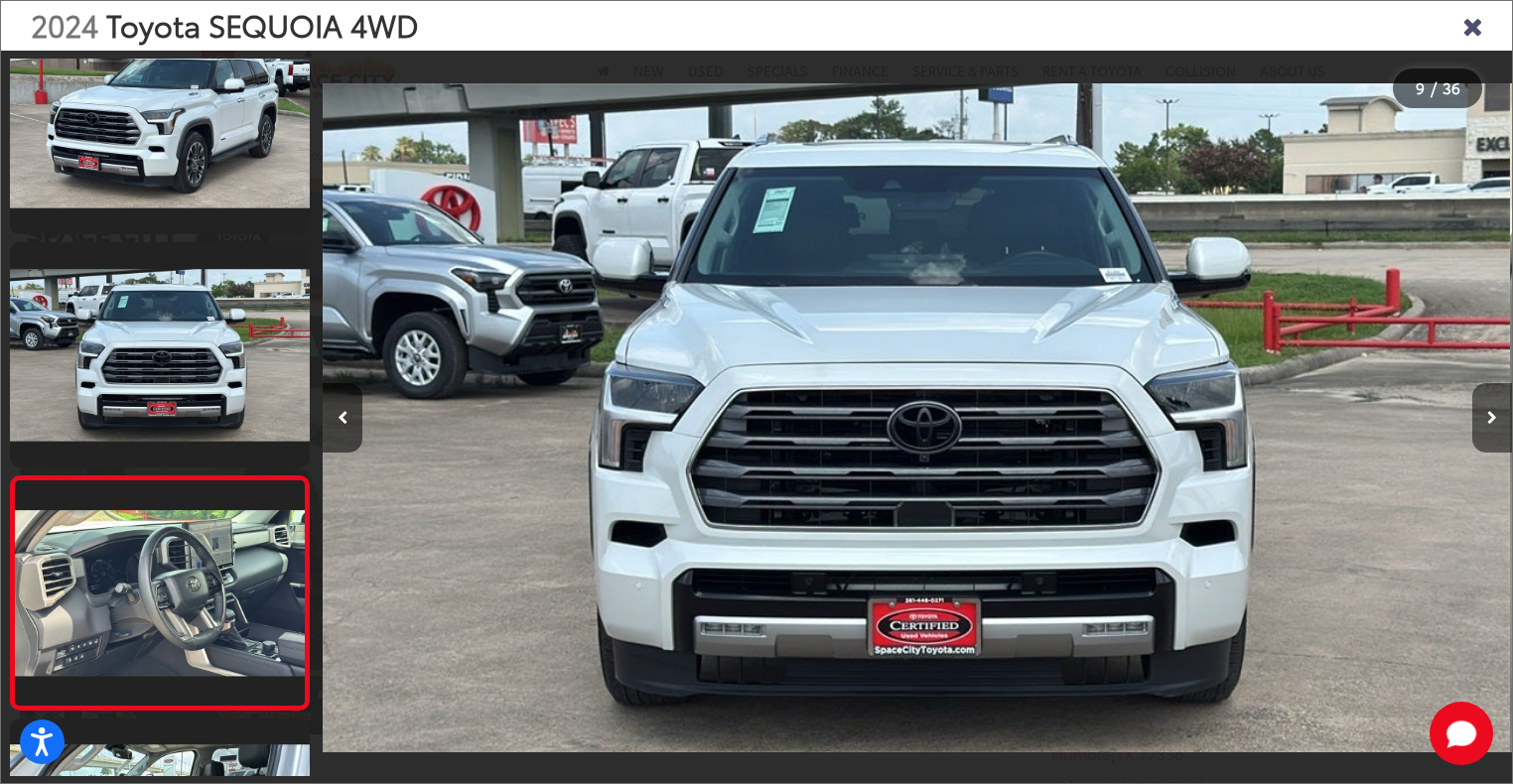 scroll, scrollTop: 0, scrollLeft: 8697, axis: horizontal 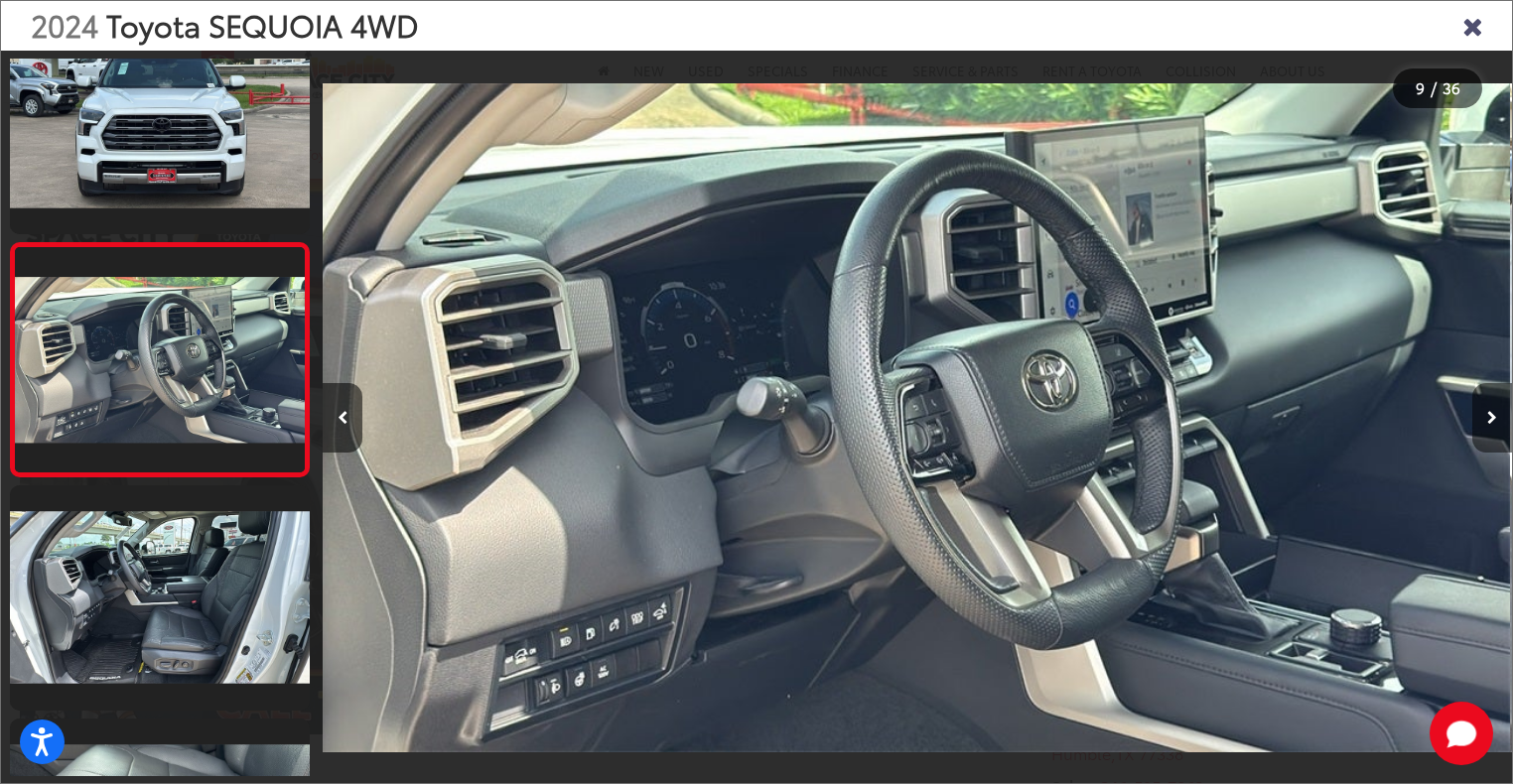 click at bounding box center (1492, 418) 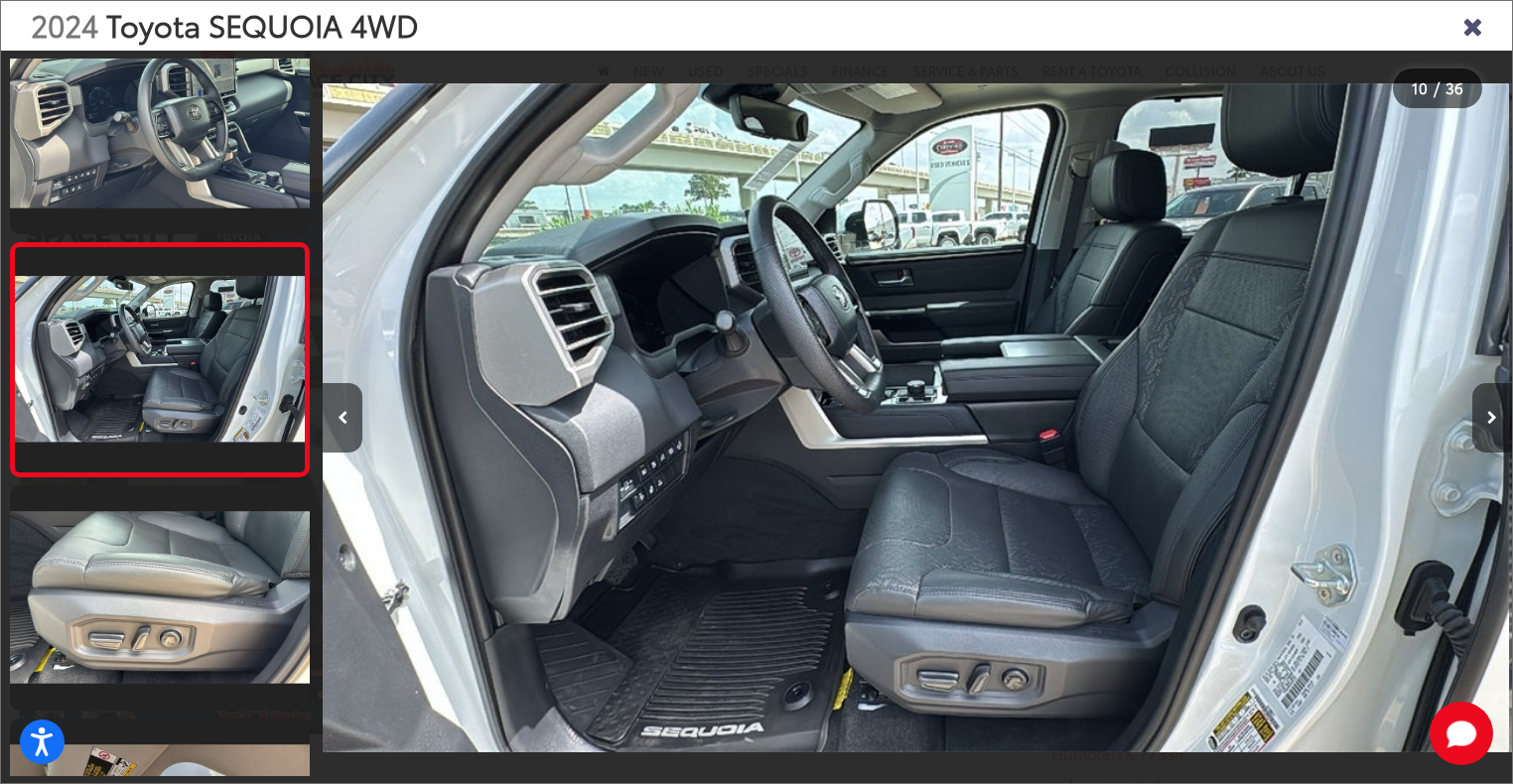 click at bounding box center [1492, 418] 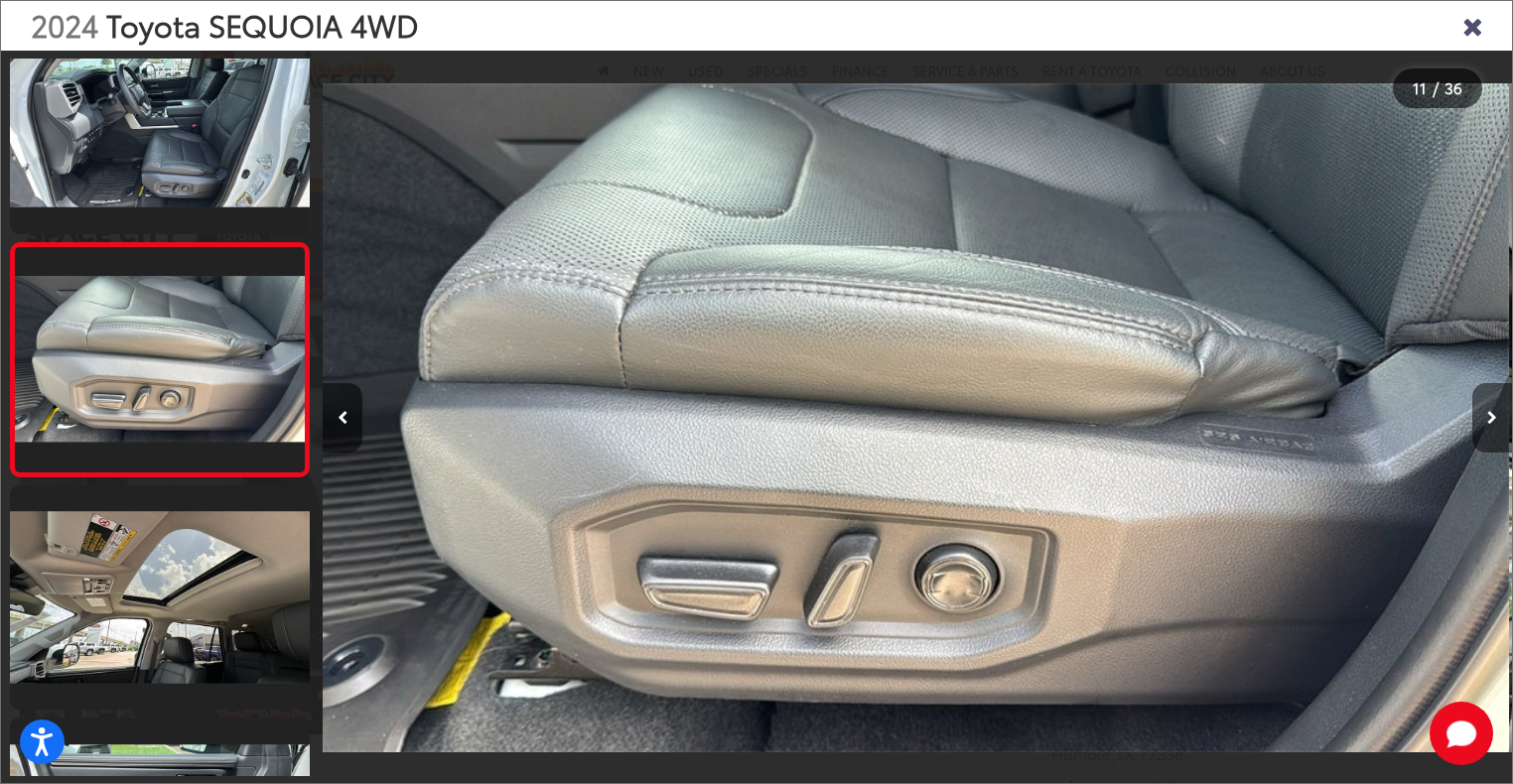 click at bounding box center [1492, 418] 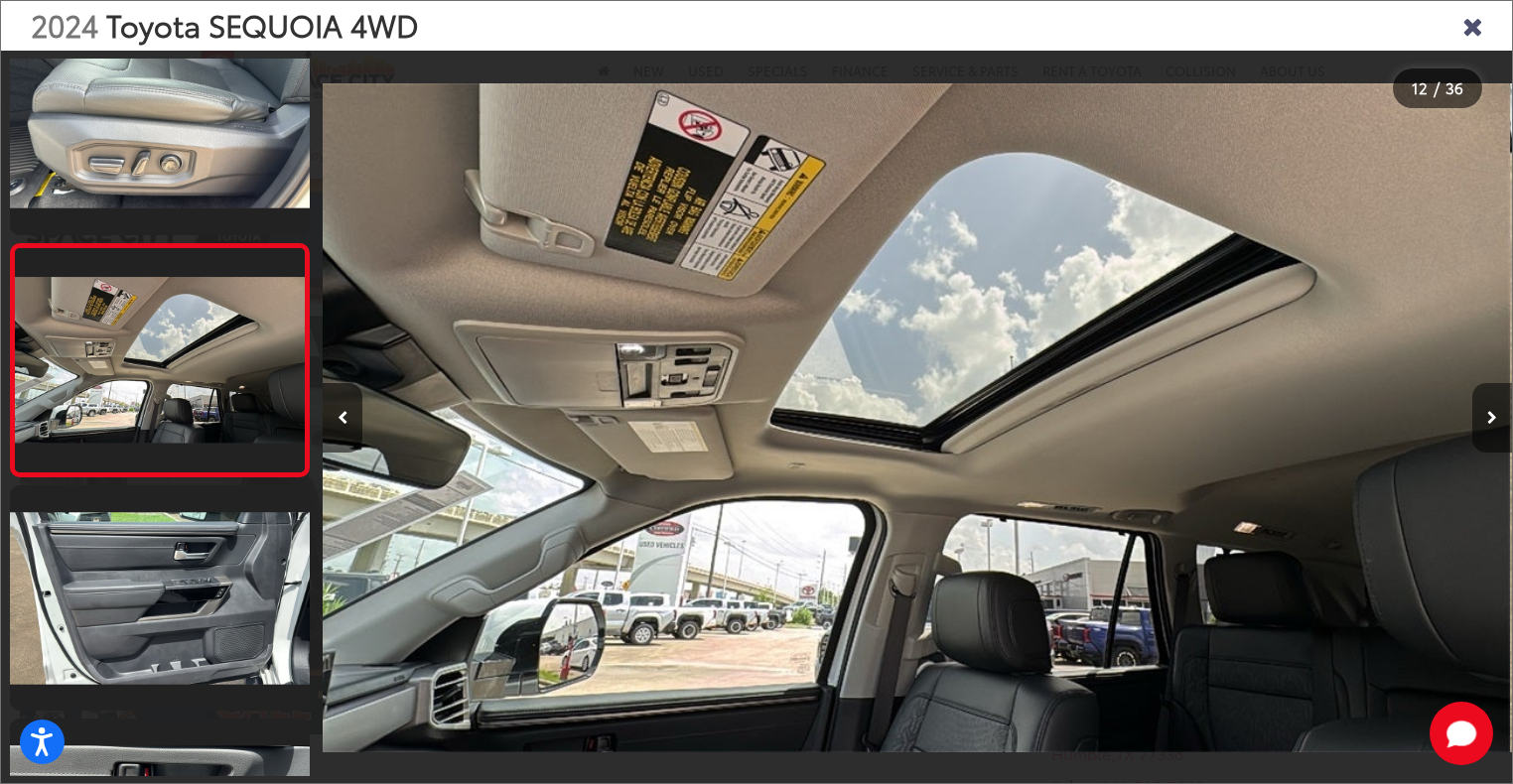 click at bounding box center (1492, 418) 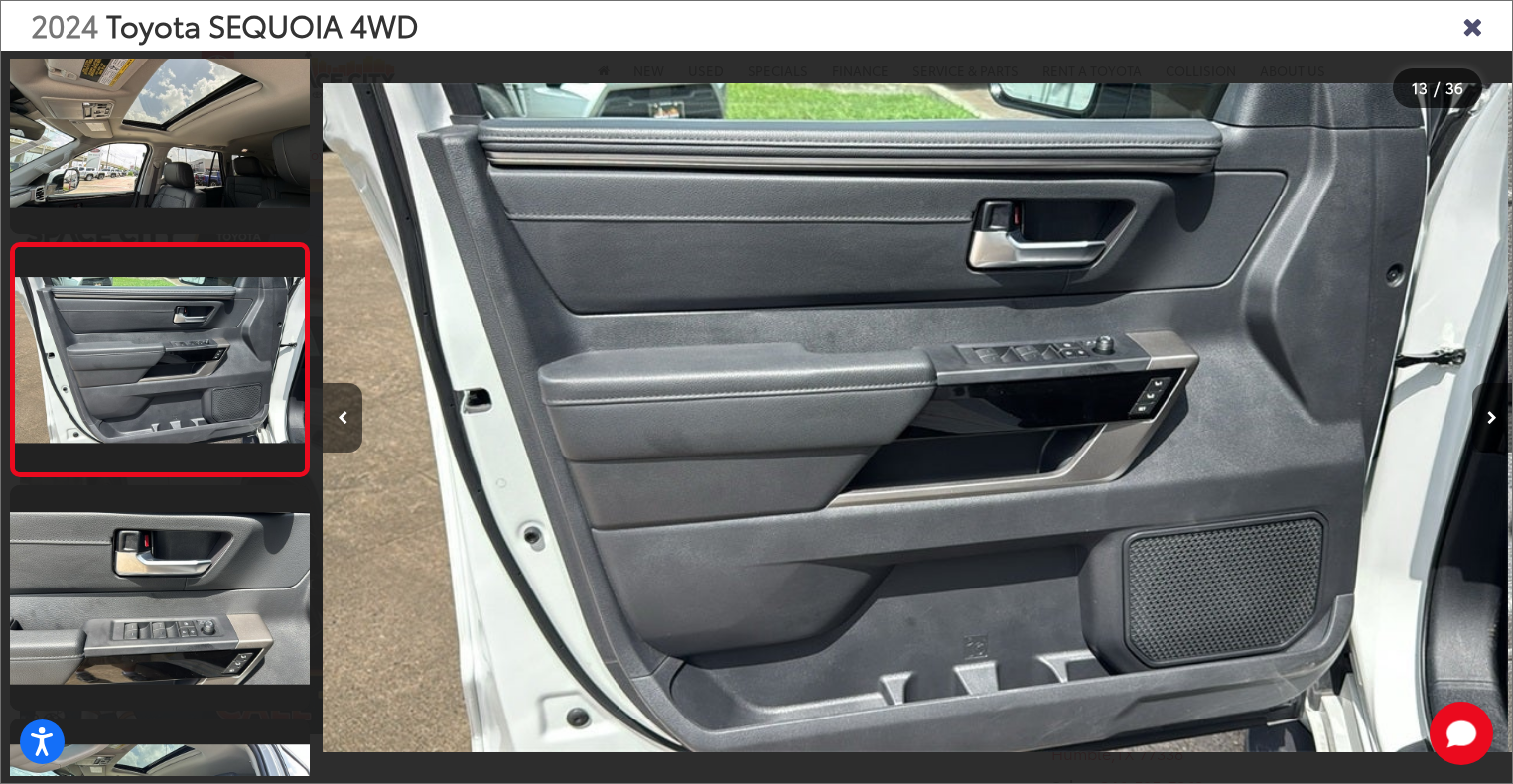 click at bounding box center (1492, 418) 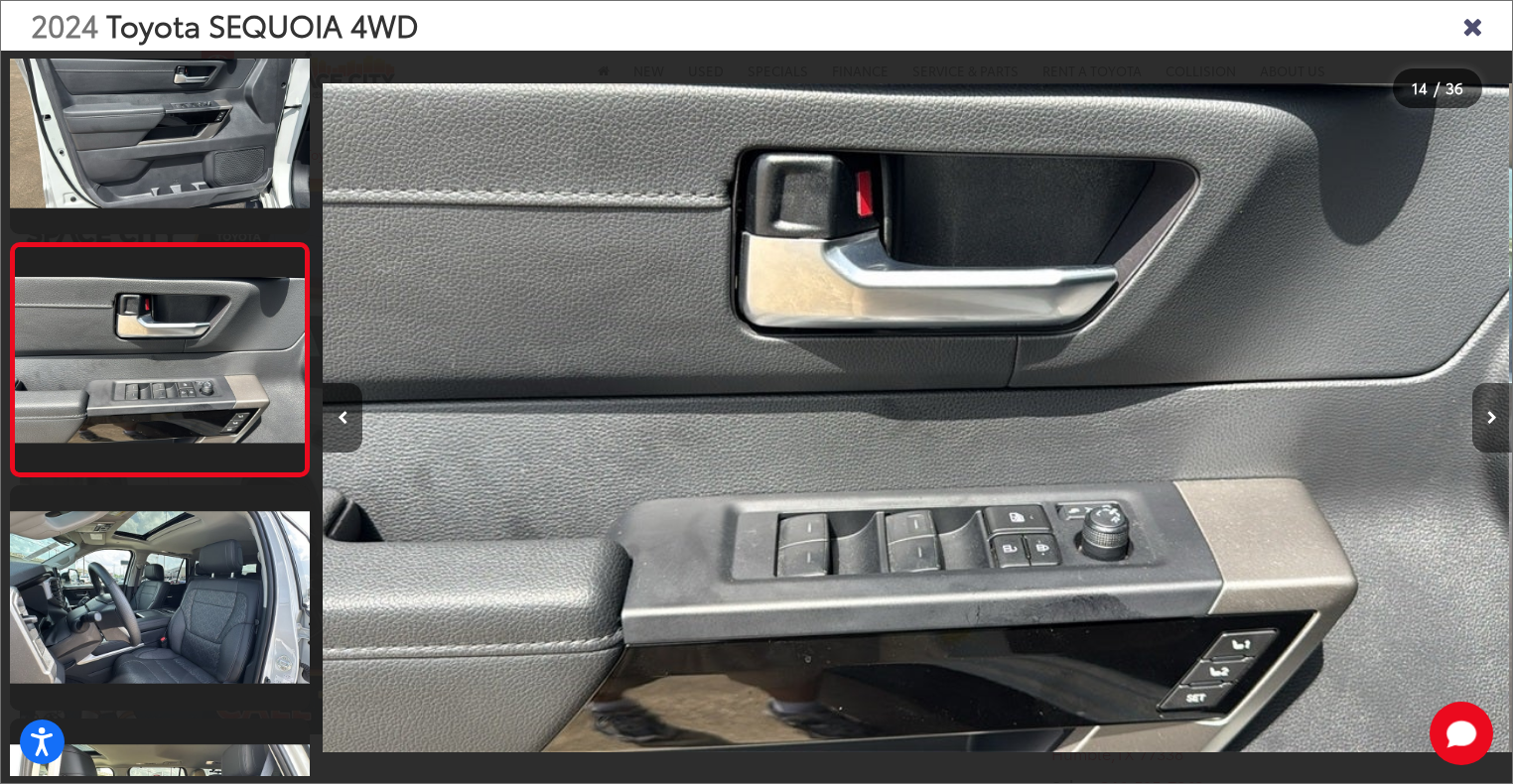 click at bounding box center (1492, 418) 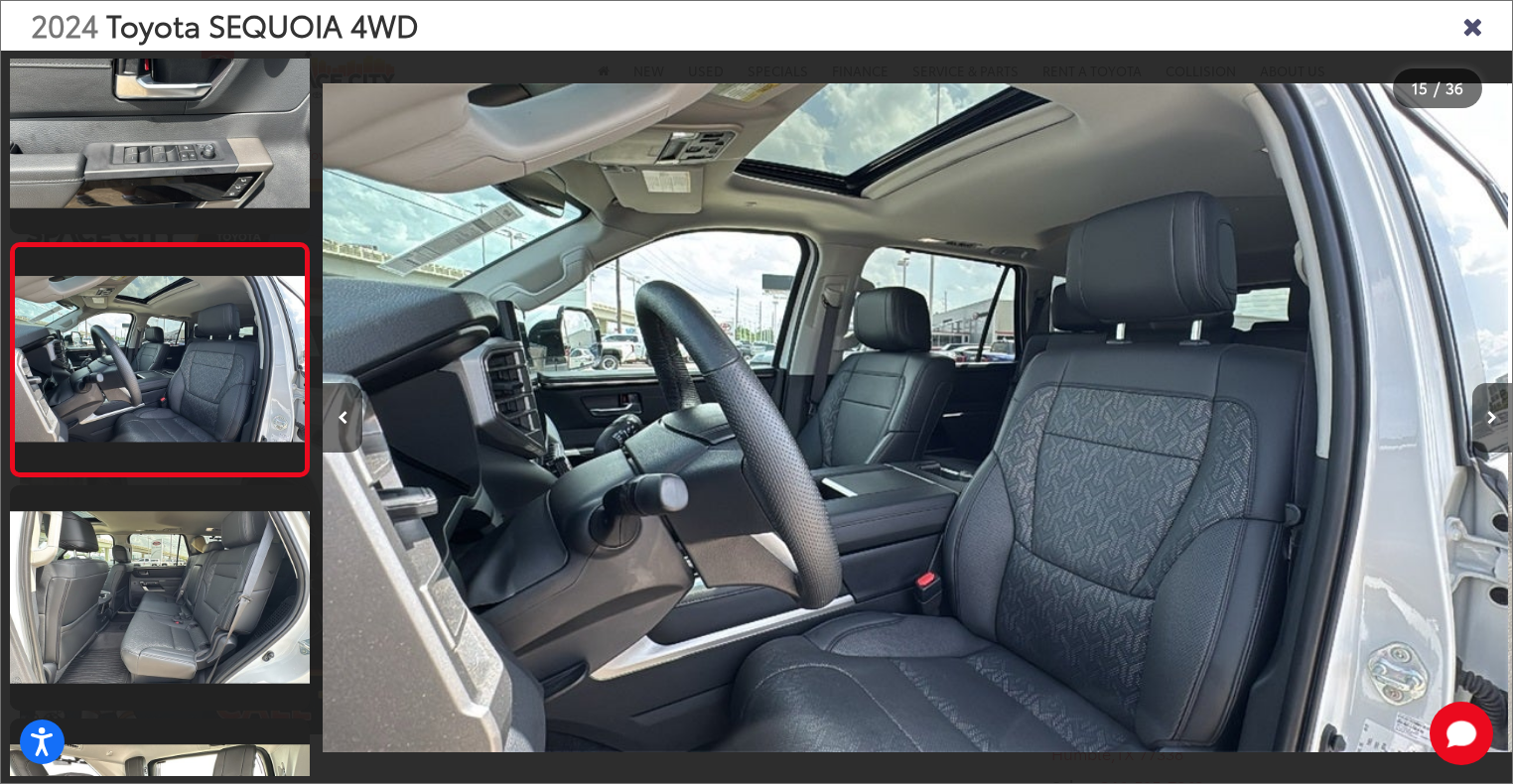 click at bounding box center [1492, 418] 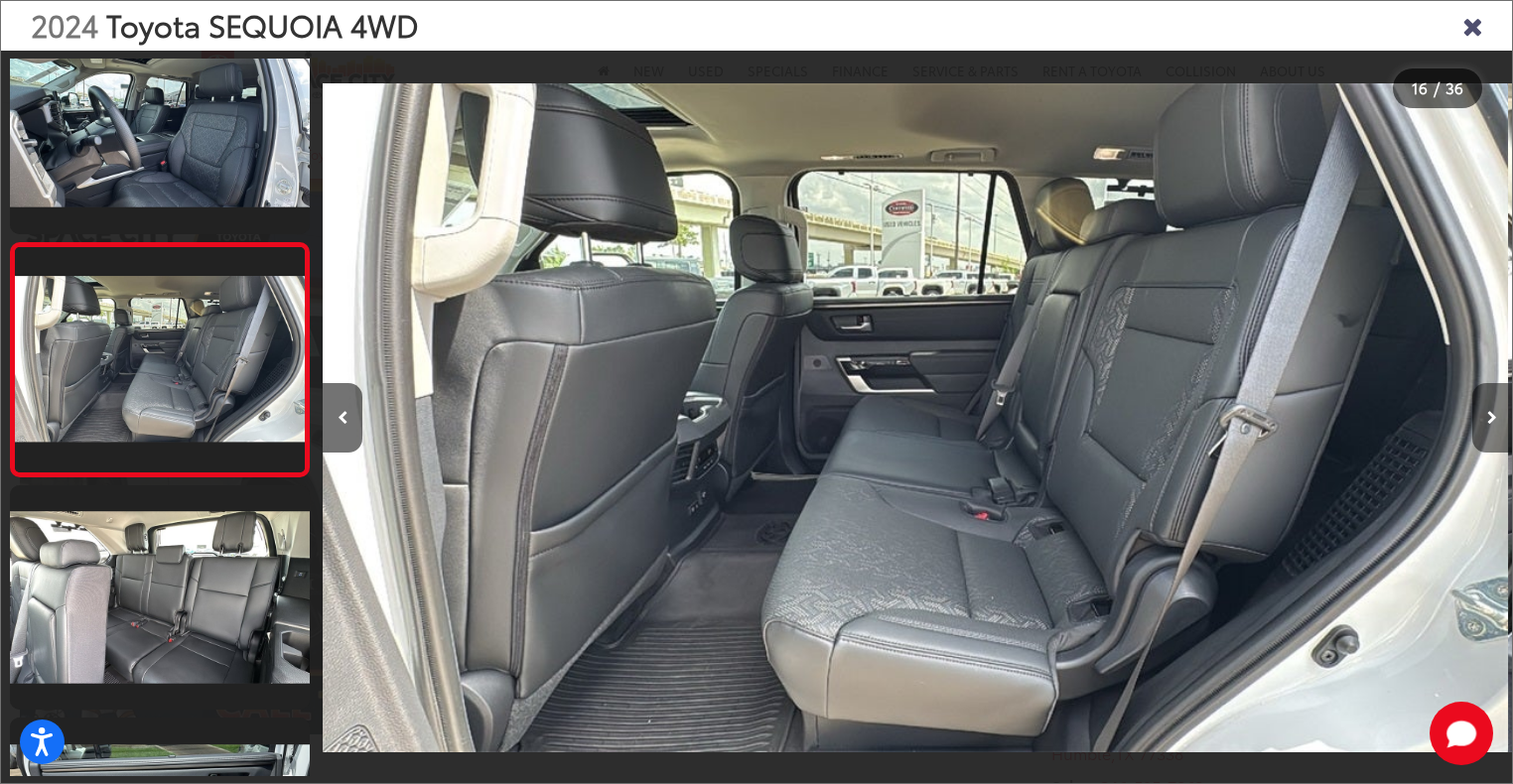 click at bounding box center [1492, 418] 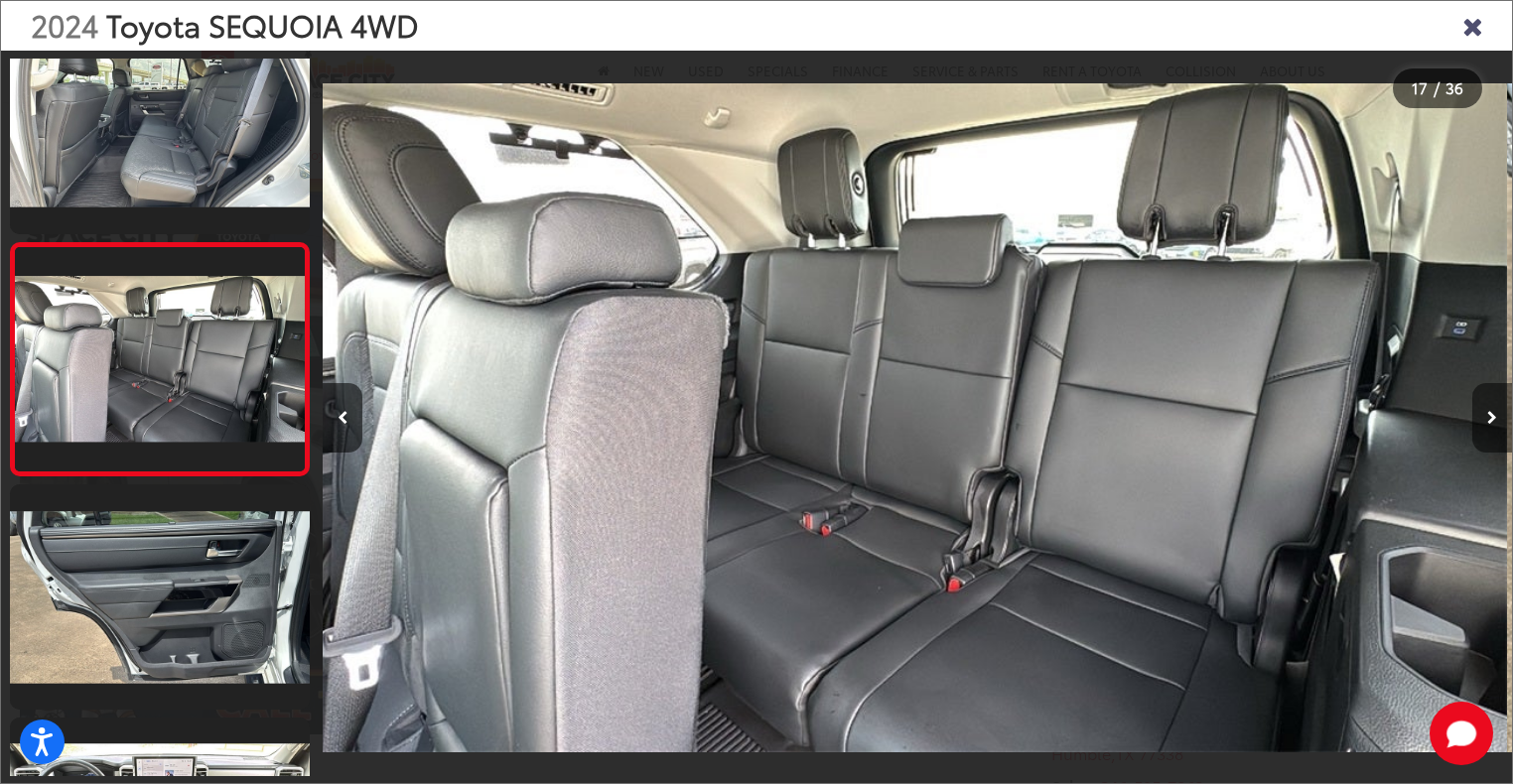 type 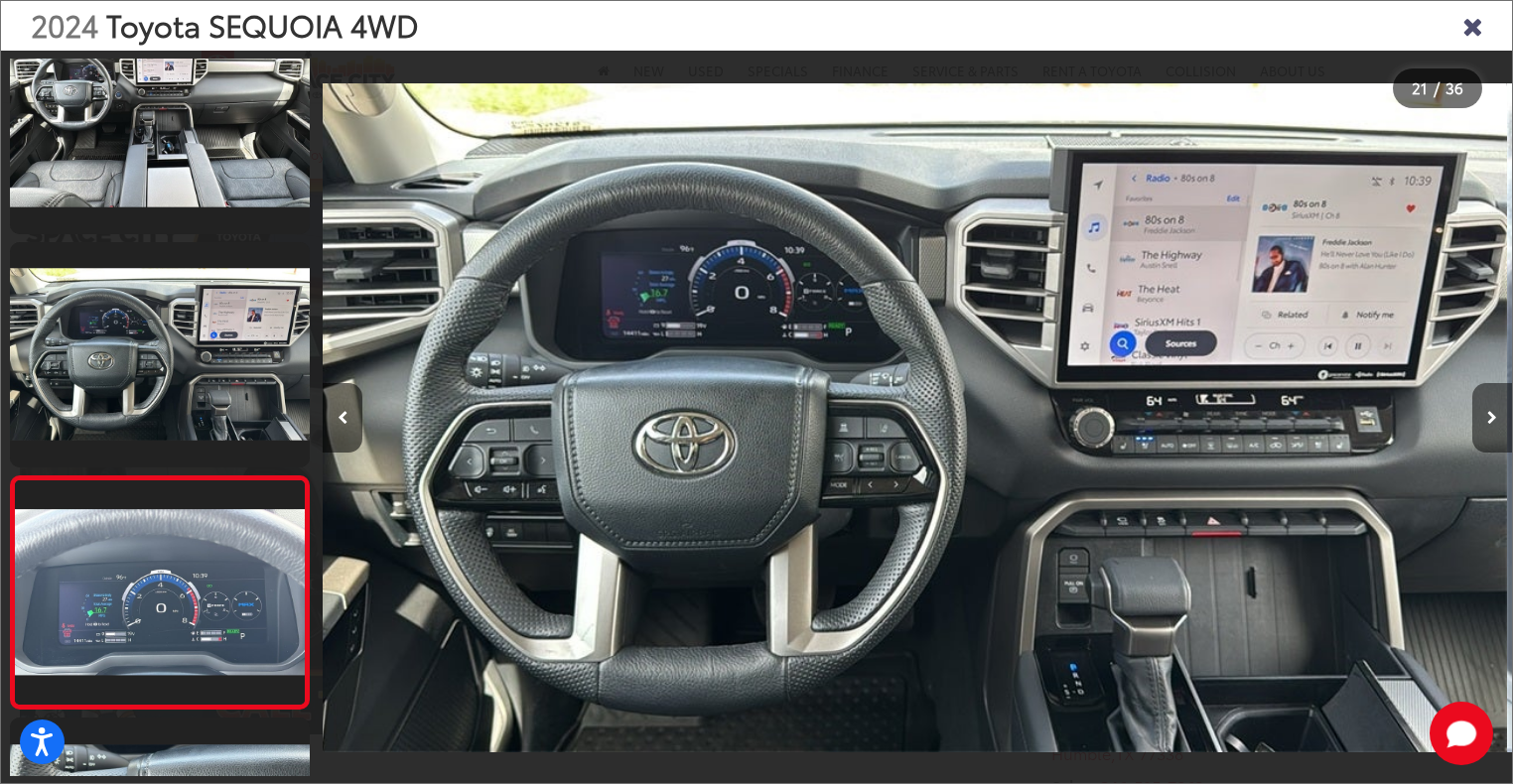 scroll, scrollTop: 0, scrollLeft: 22675, axis: horizontal 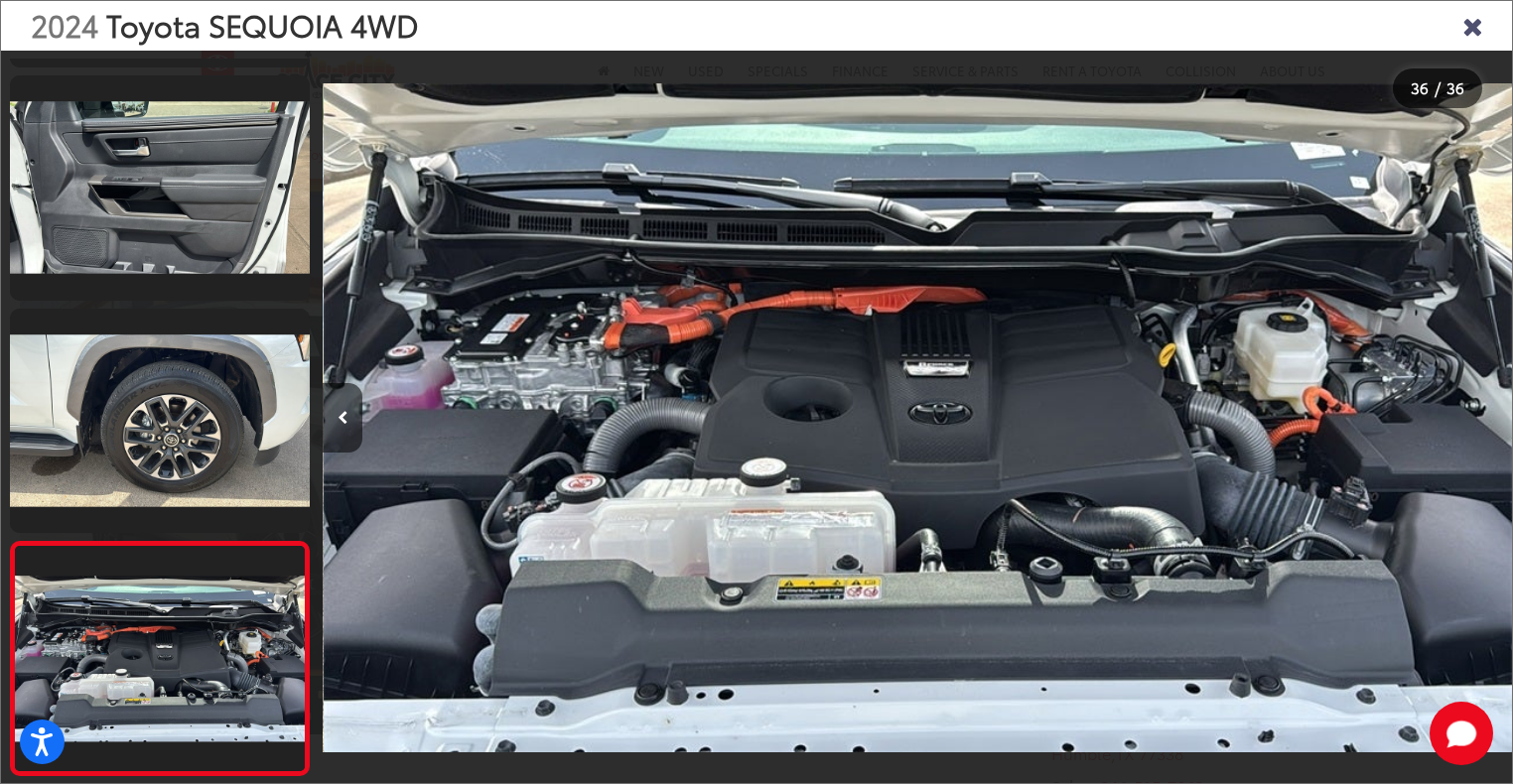 click at bounding box center (1472, 25) 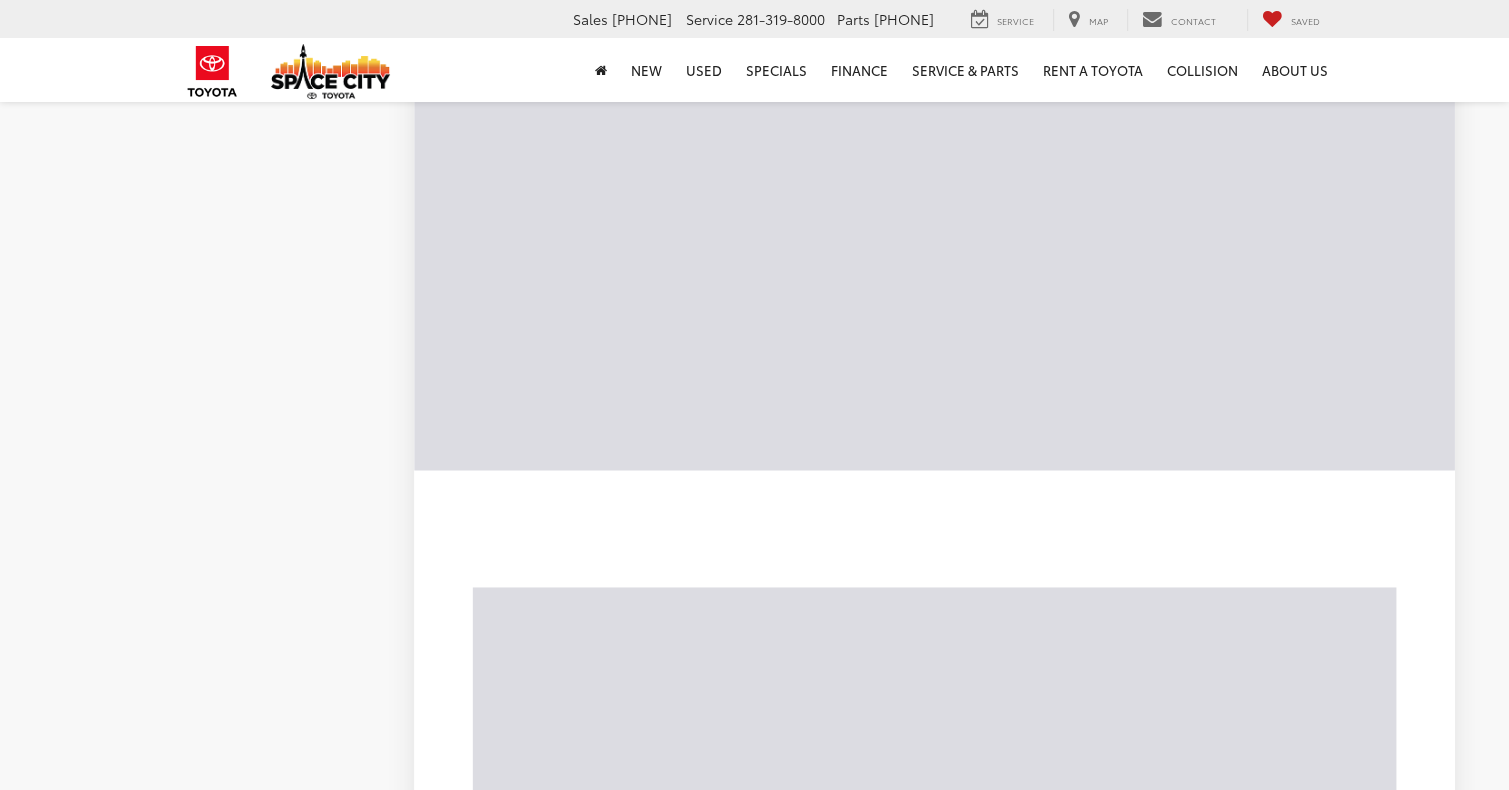 scroll, scrollTop: 2880, scrollLeft: 0, axis: vertical 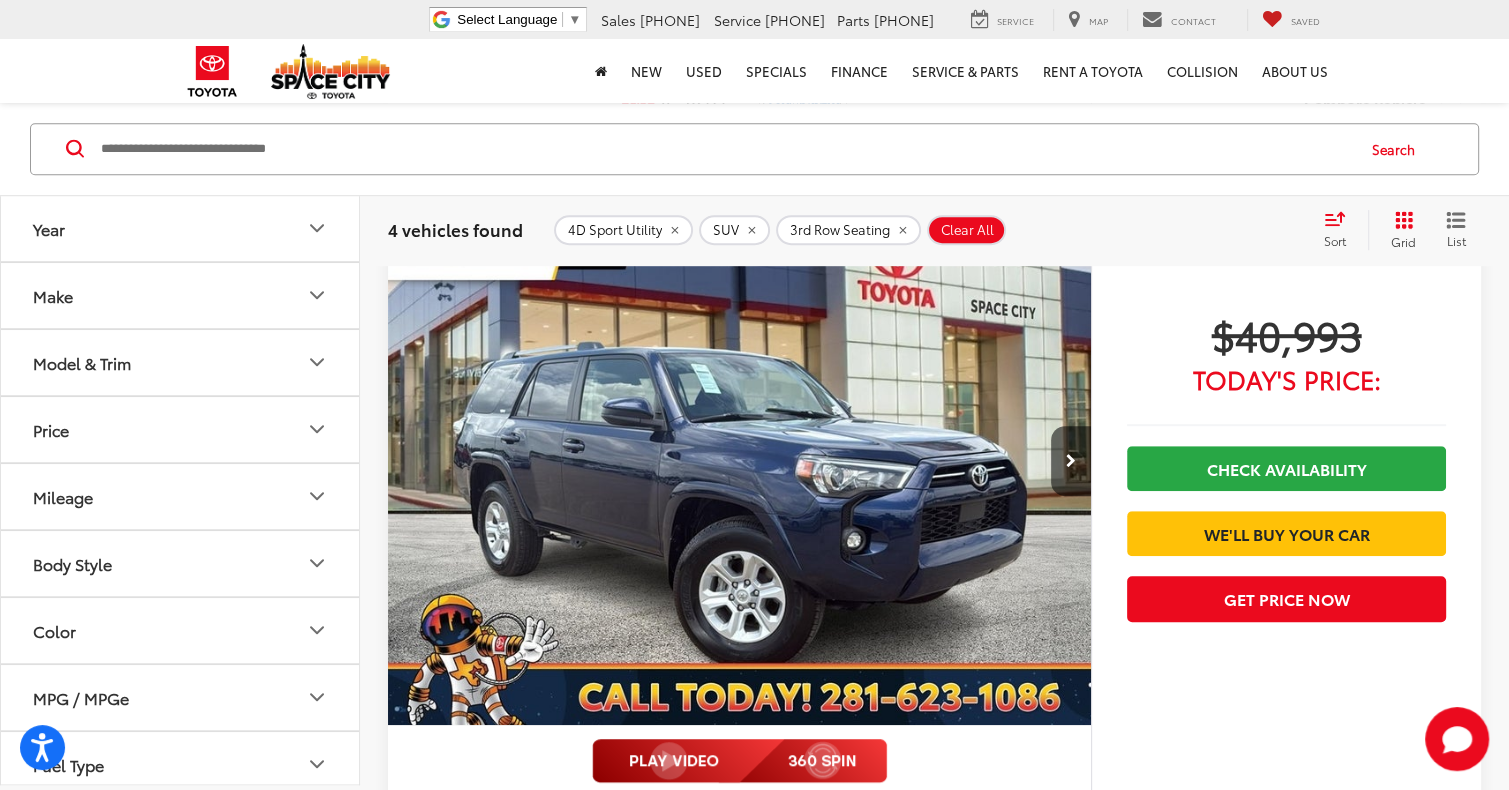 click at bounding box center [740, 461] 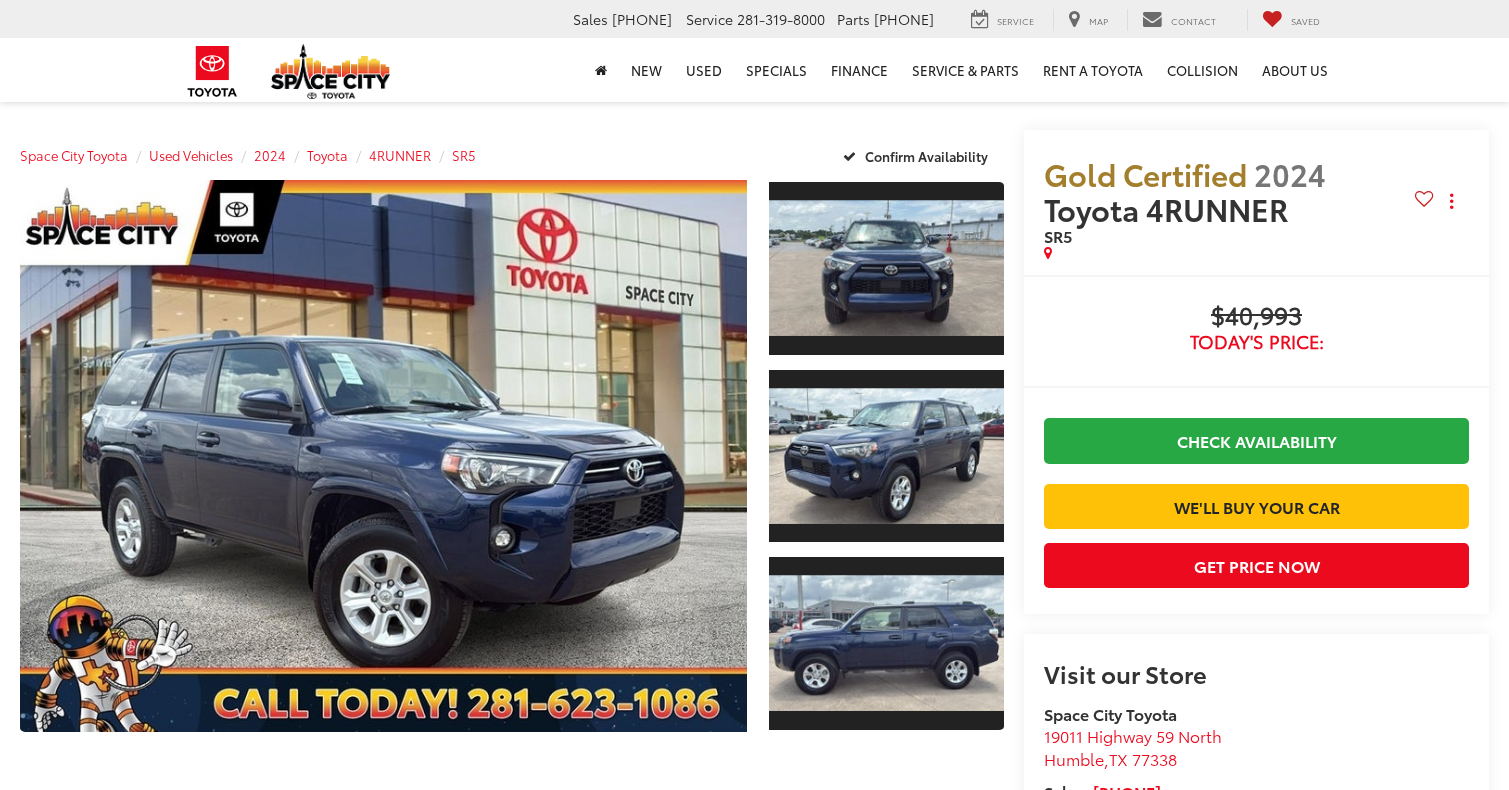 scroll, scrollTop: 0, scrollLeft: 0, axis: both 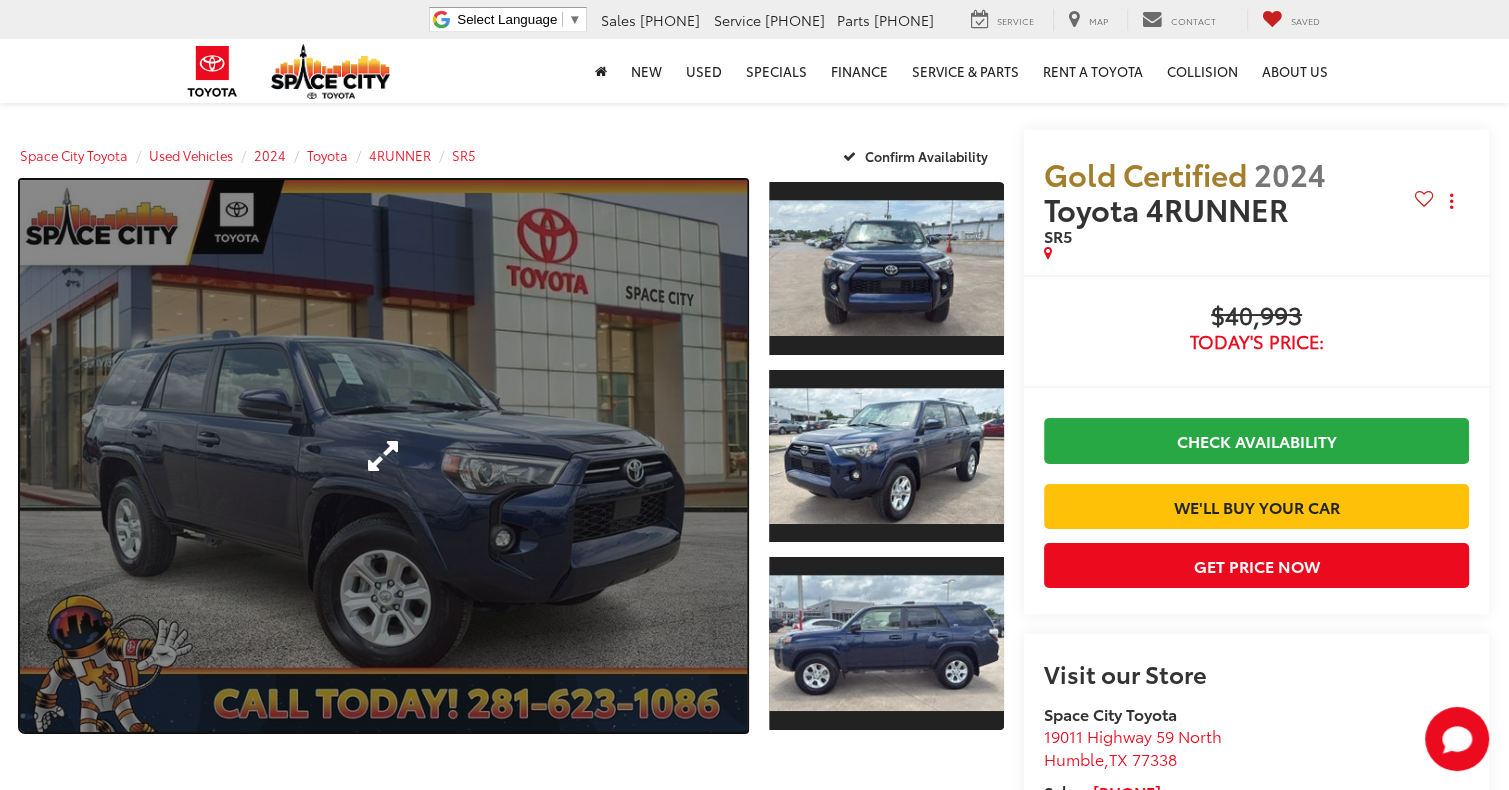 click at bounding box center [383, 456] 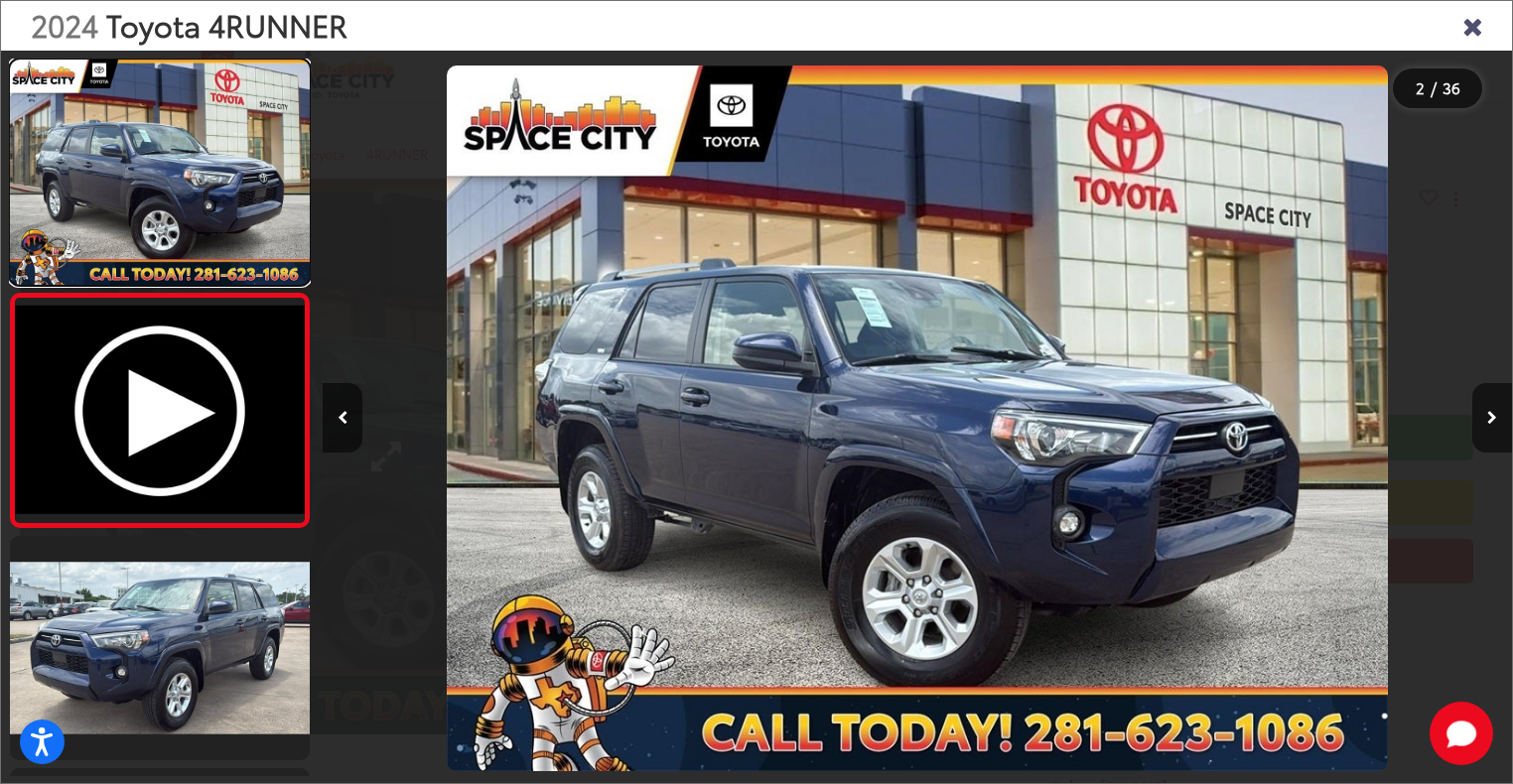 scroll, scrollTop: 0, scrollLeft: 324, axis: horizontal 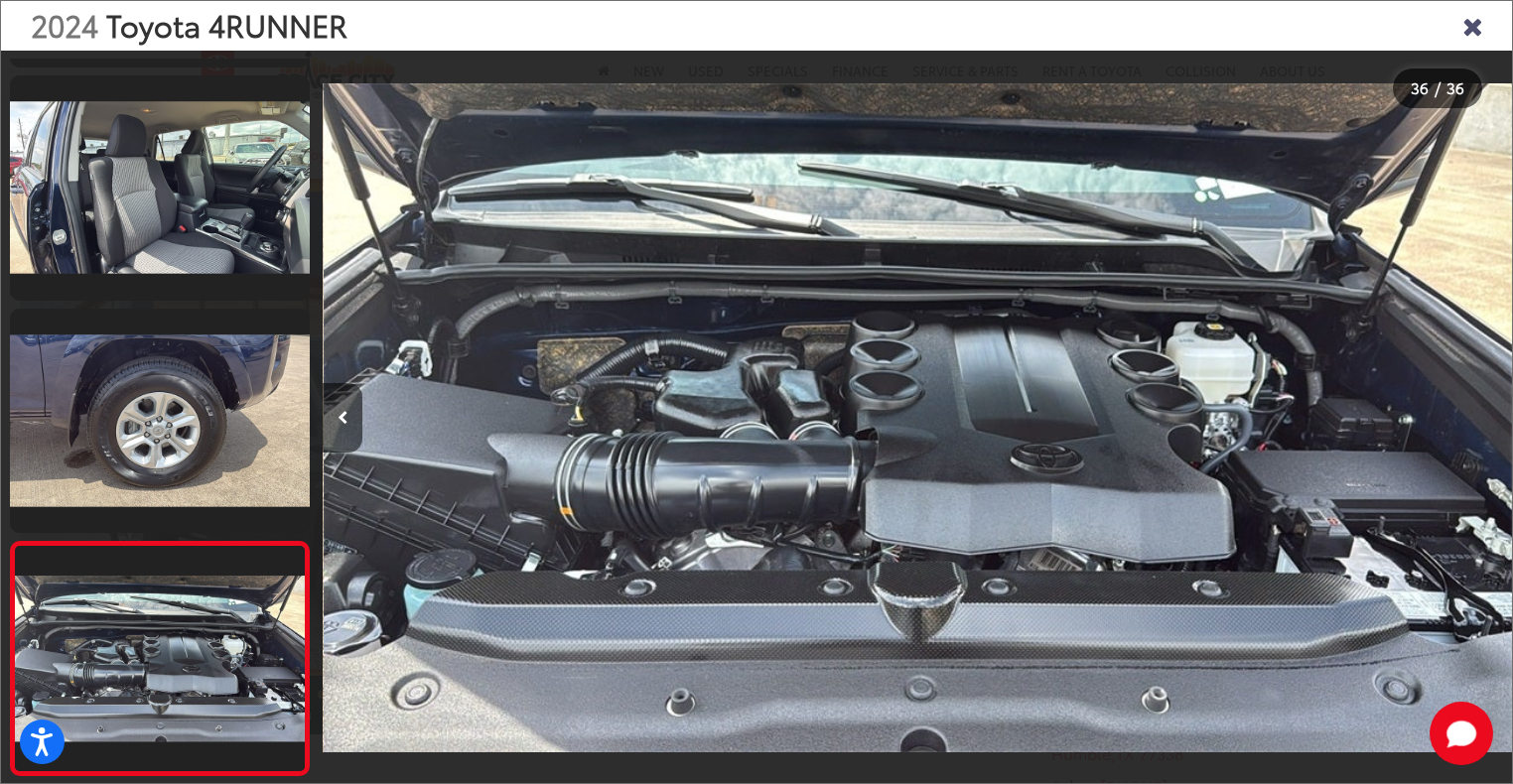 click at bounding box center [1472, 25] 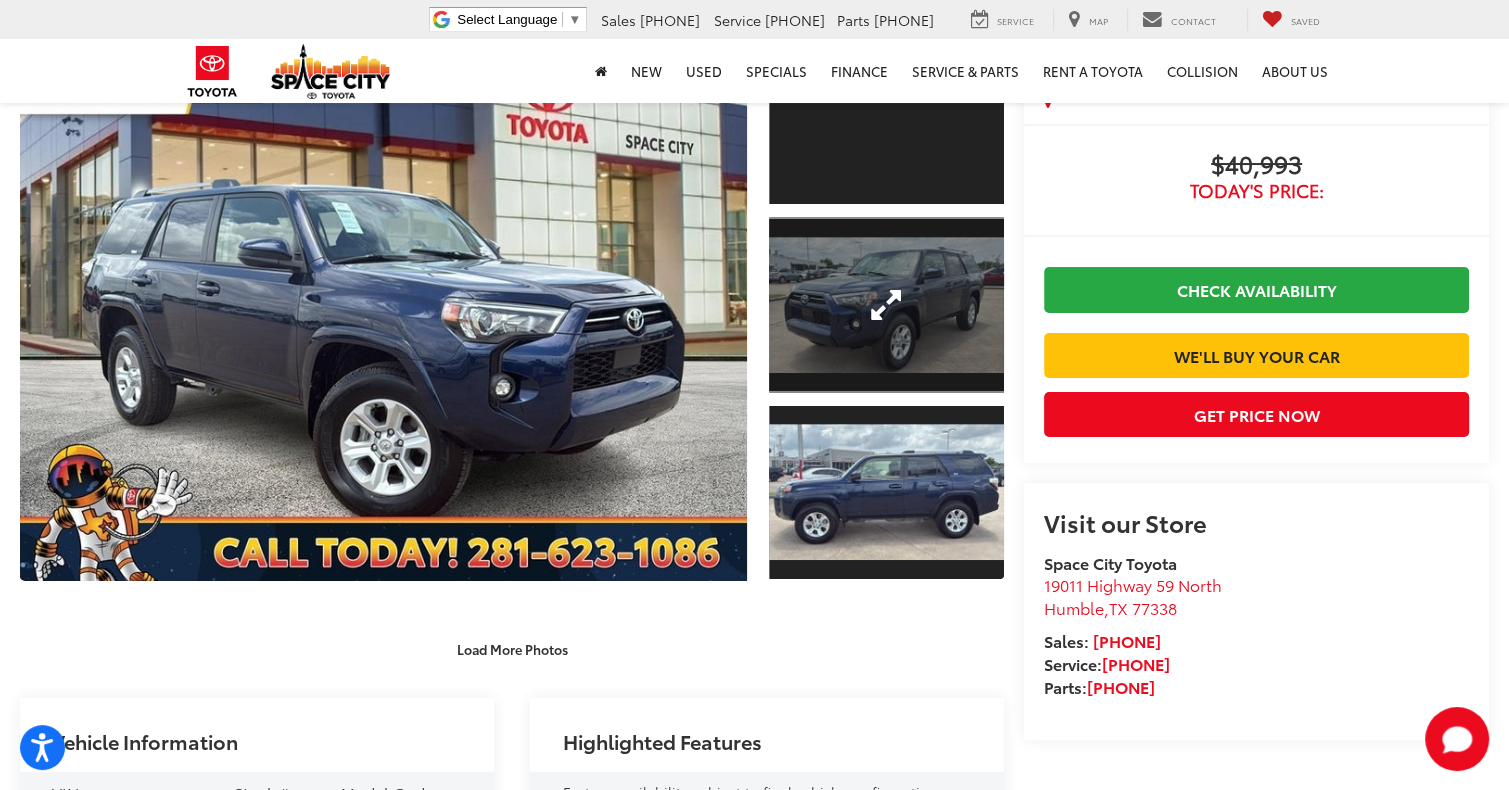 scroll, scrollTop: 0, scrollLeft: 0, axis: both 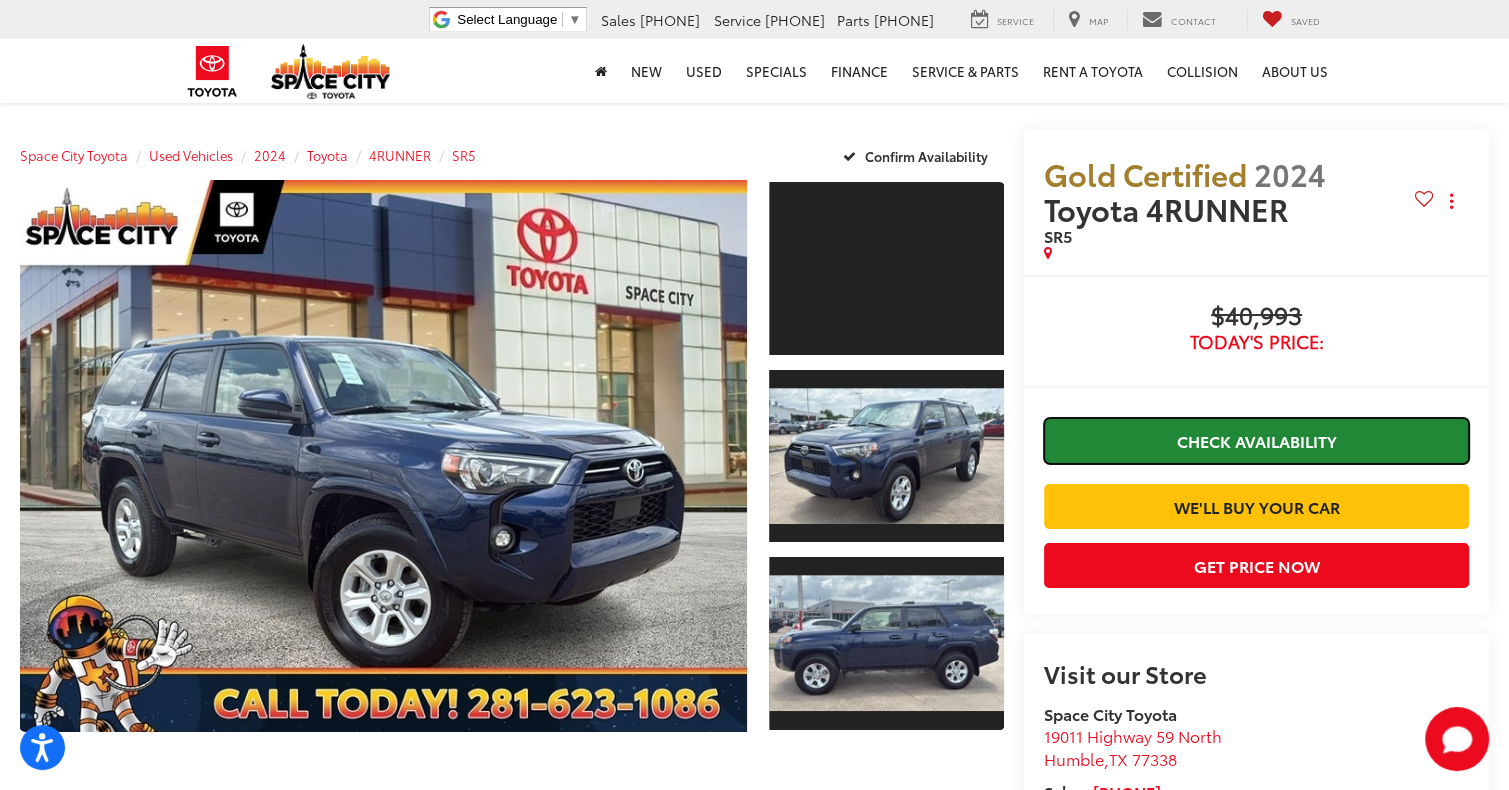click on "Check Availability" at bounding box center [1256, 440] 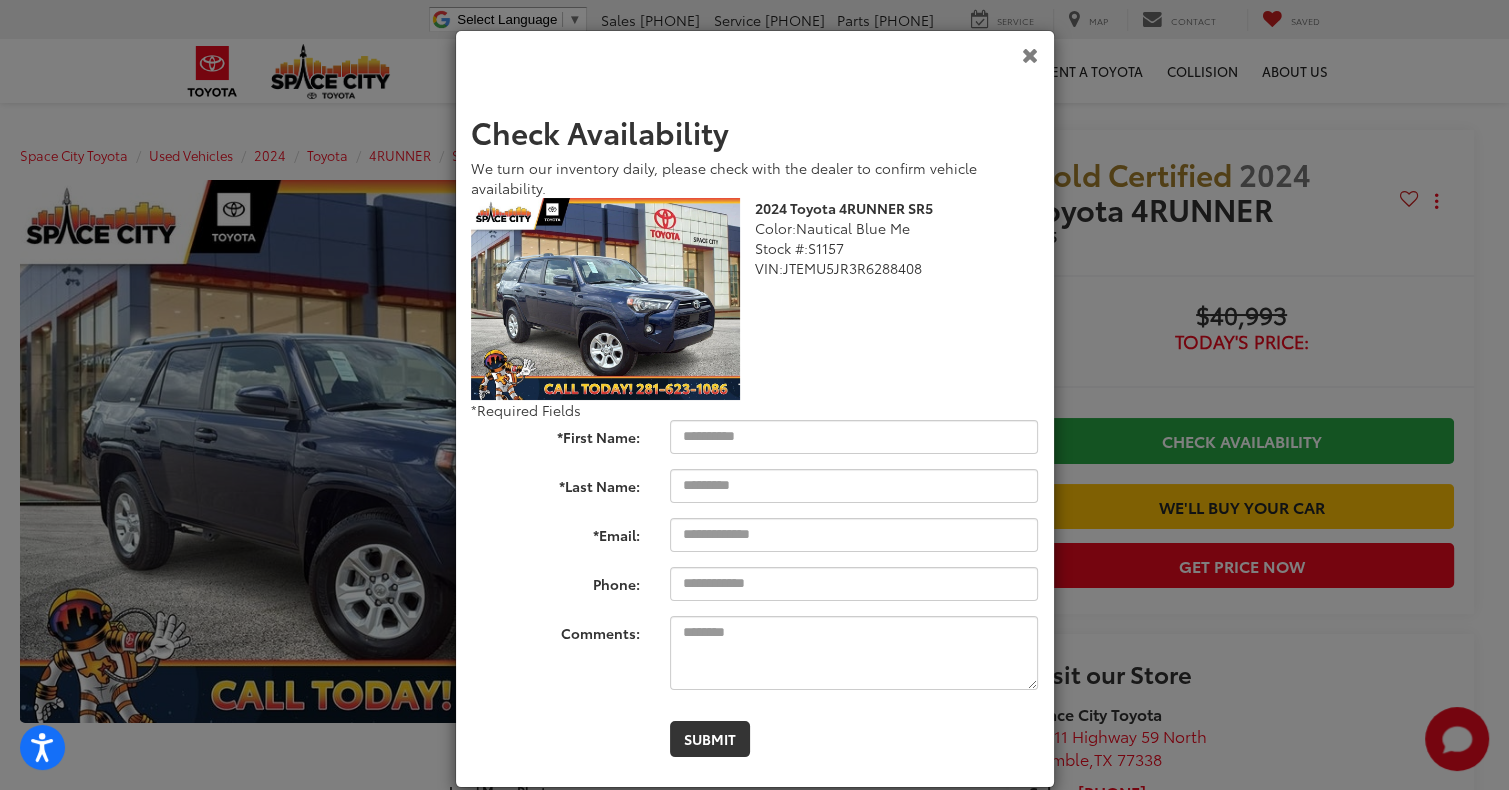 click at bounding box center [1030, 54] 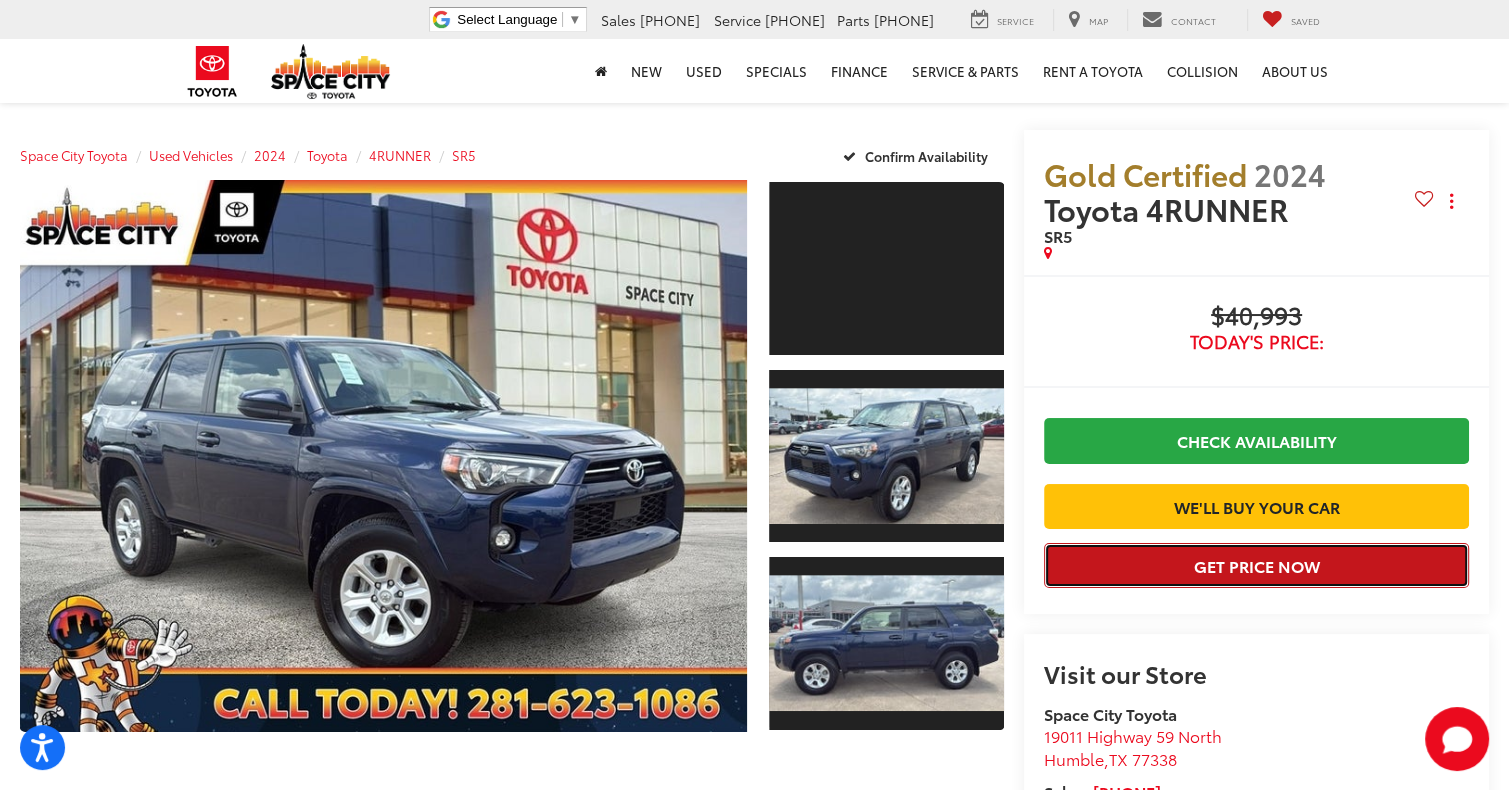 click on "Get Price Now" at bounding box center [1256, 565] 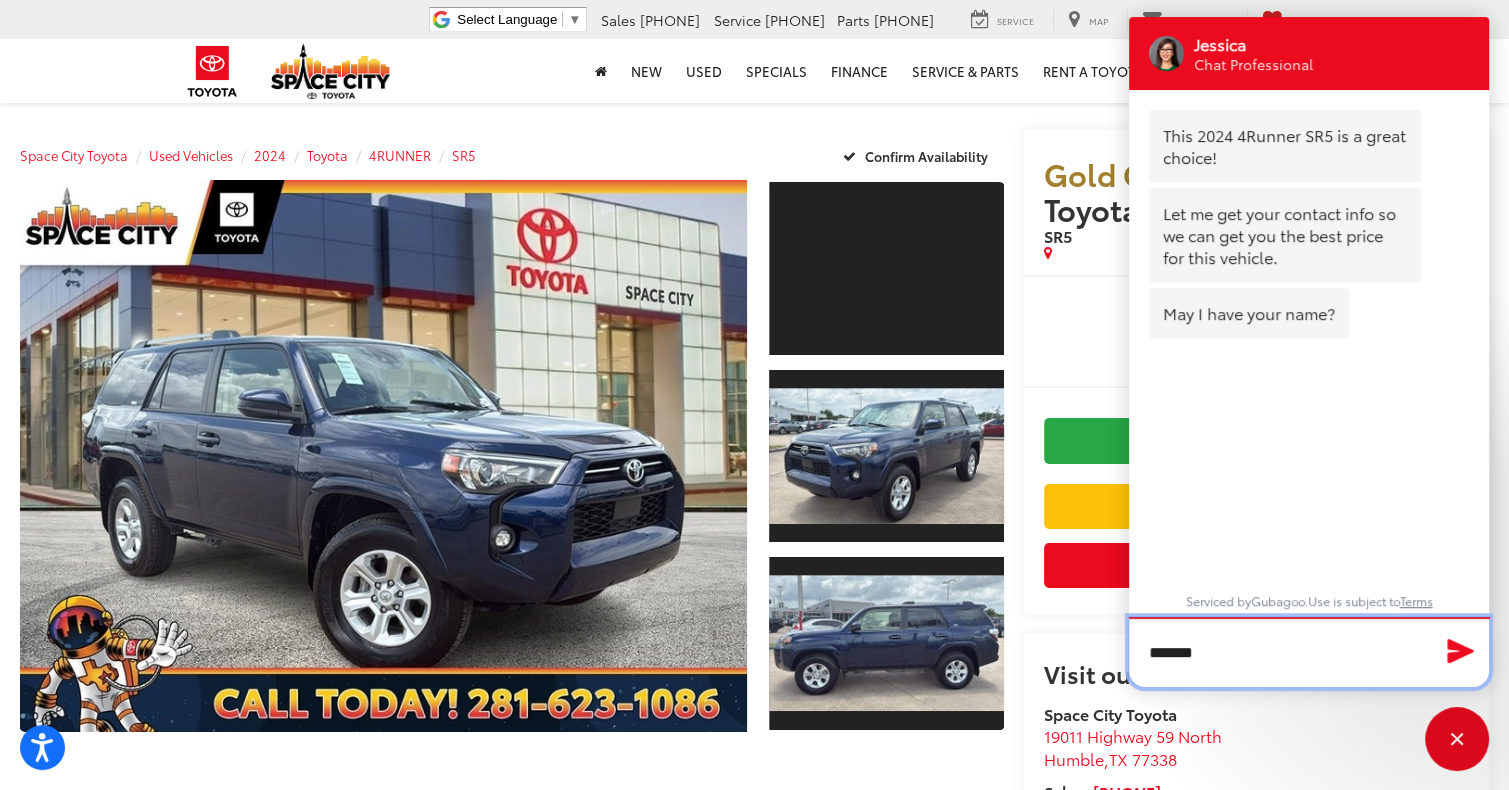 type on "*******" 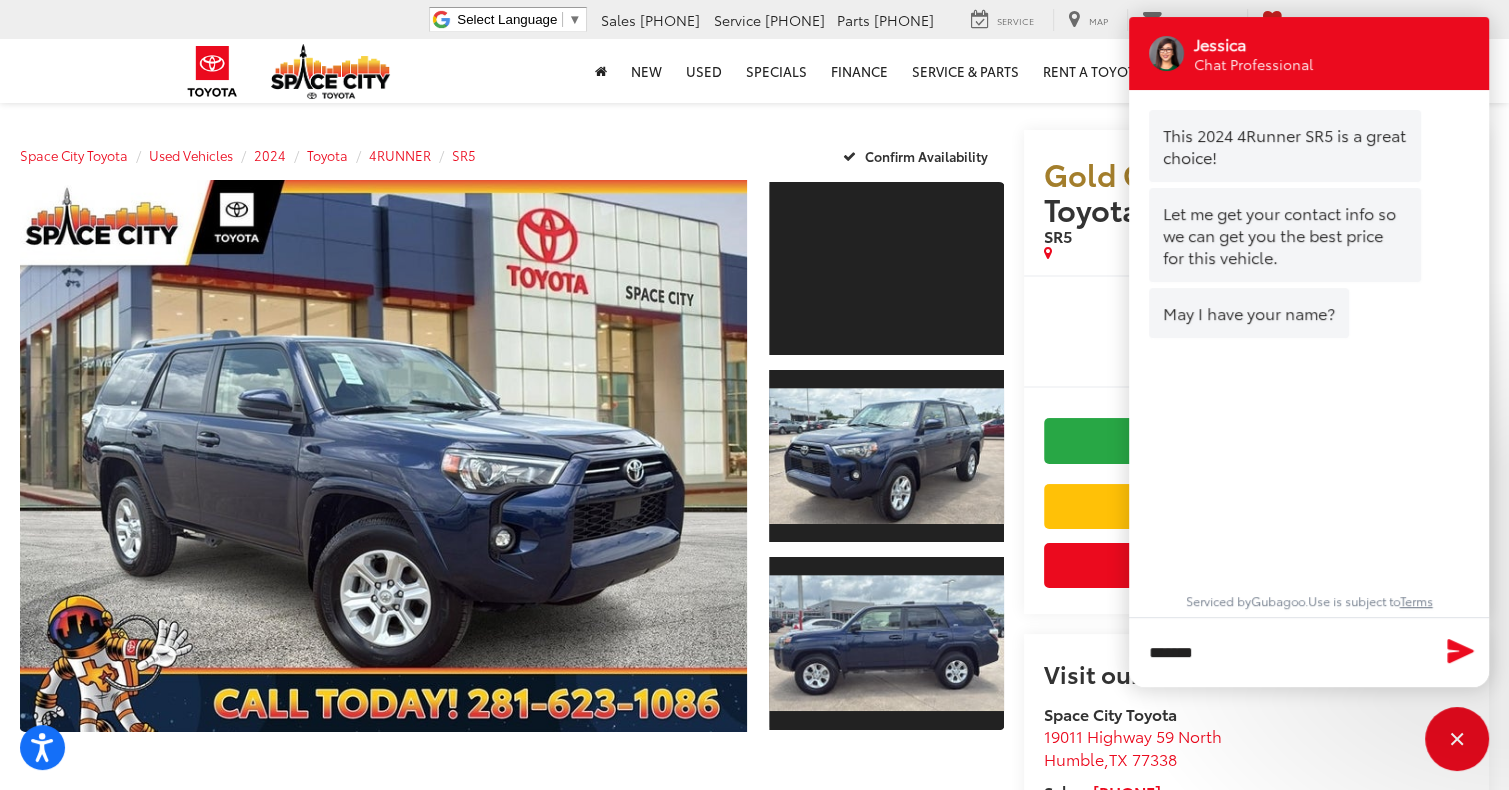 click 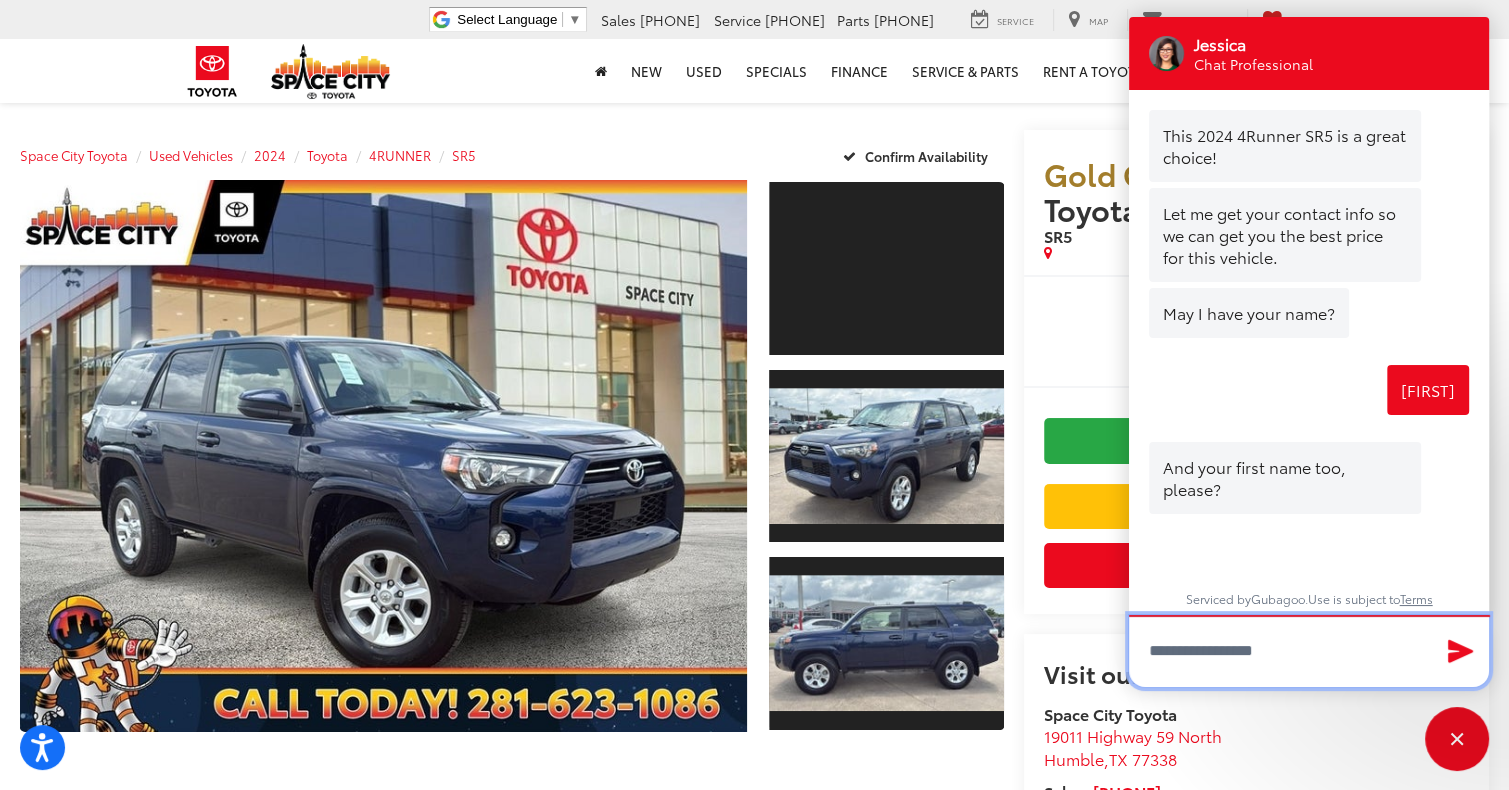 click at bounding box center (1309, 651) 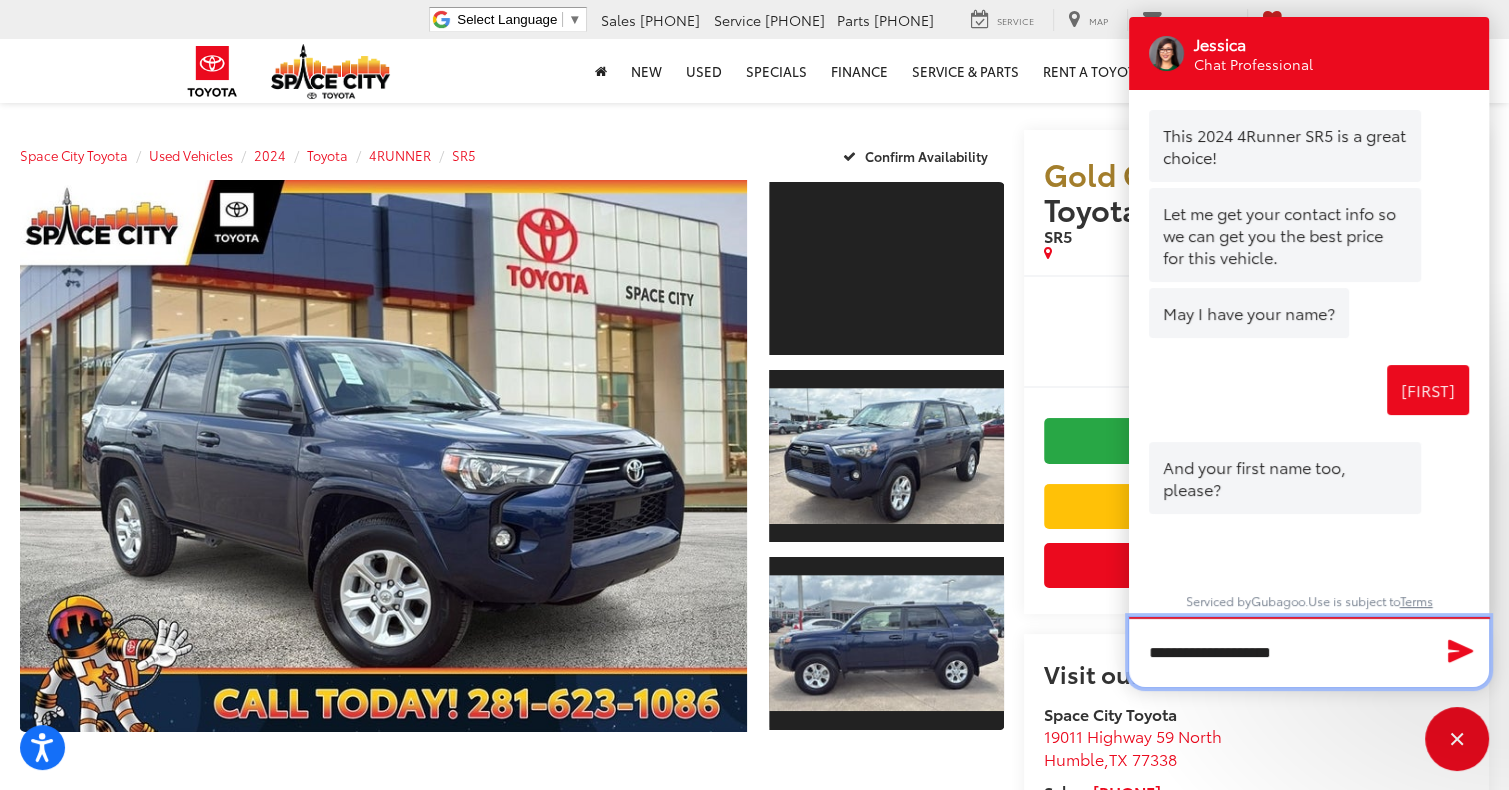 type on "**********" 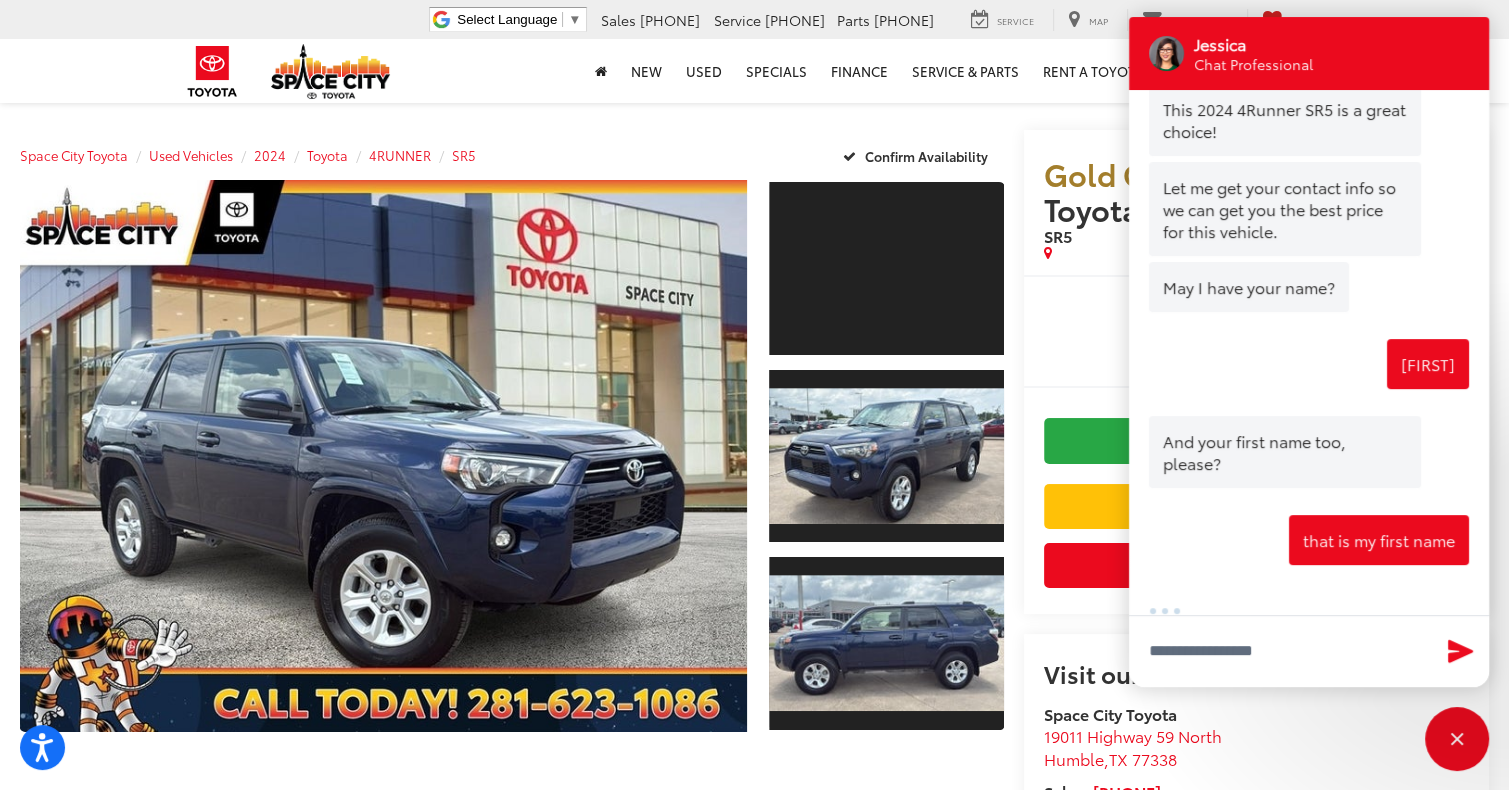 scroll, scrollTop: 70, scrollLeft: 0, axis: vertical 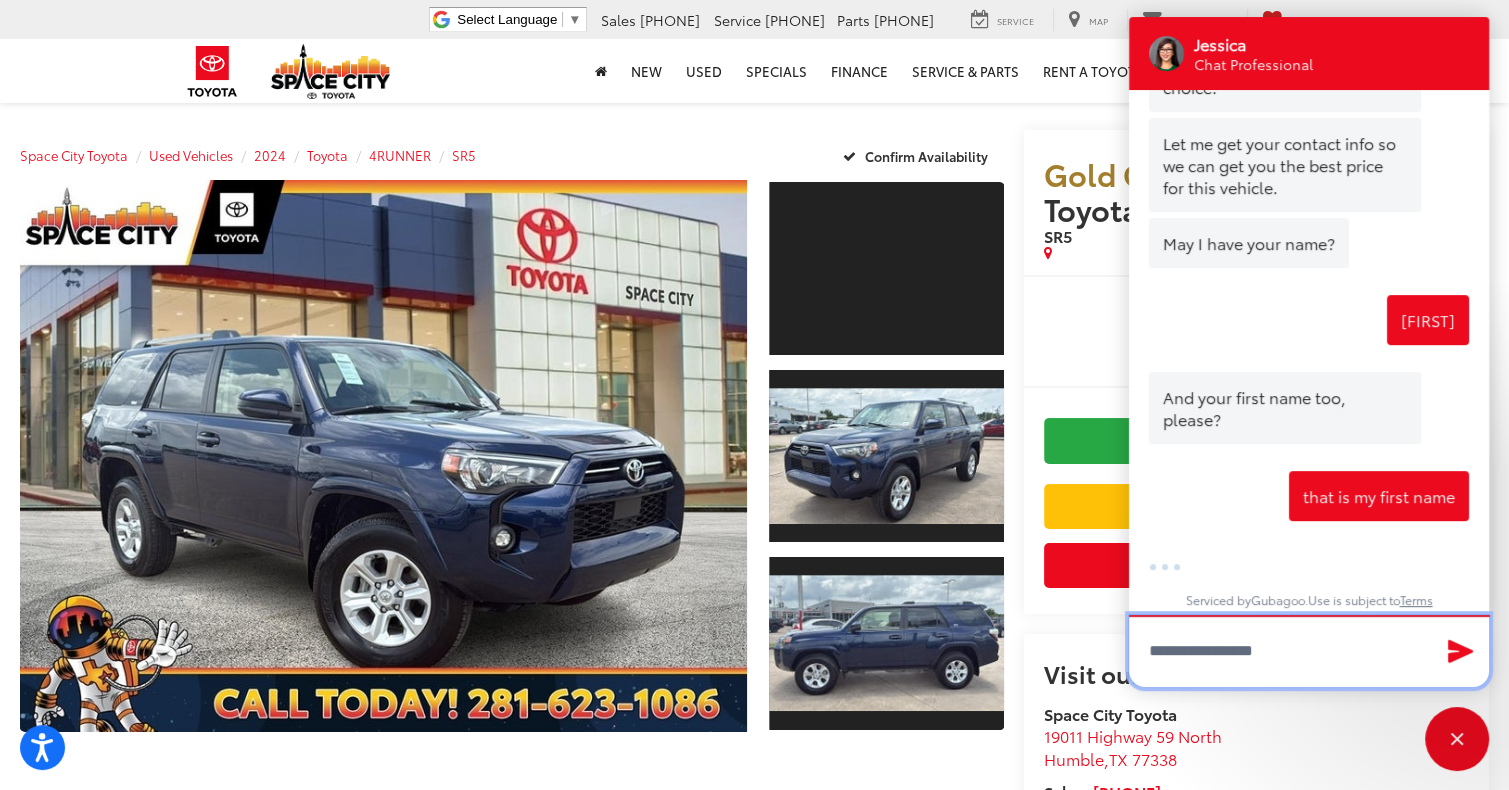 click at bounding box center [1309, 651] 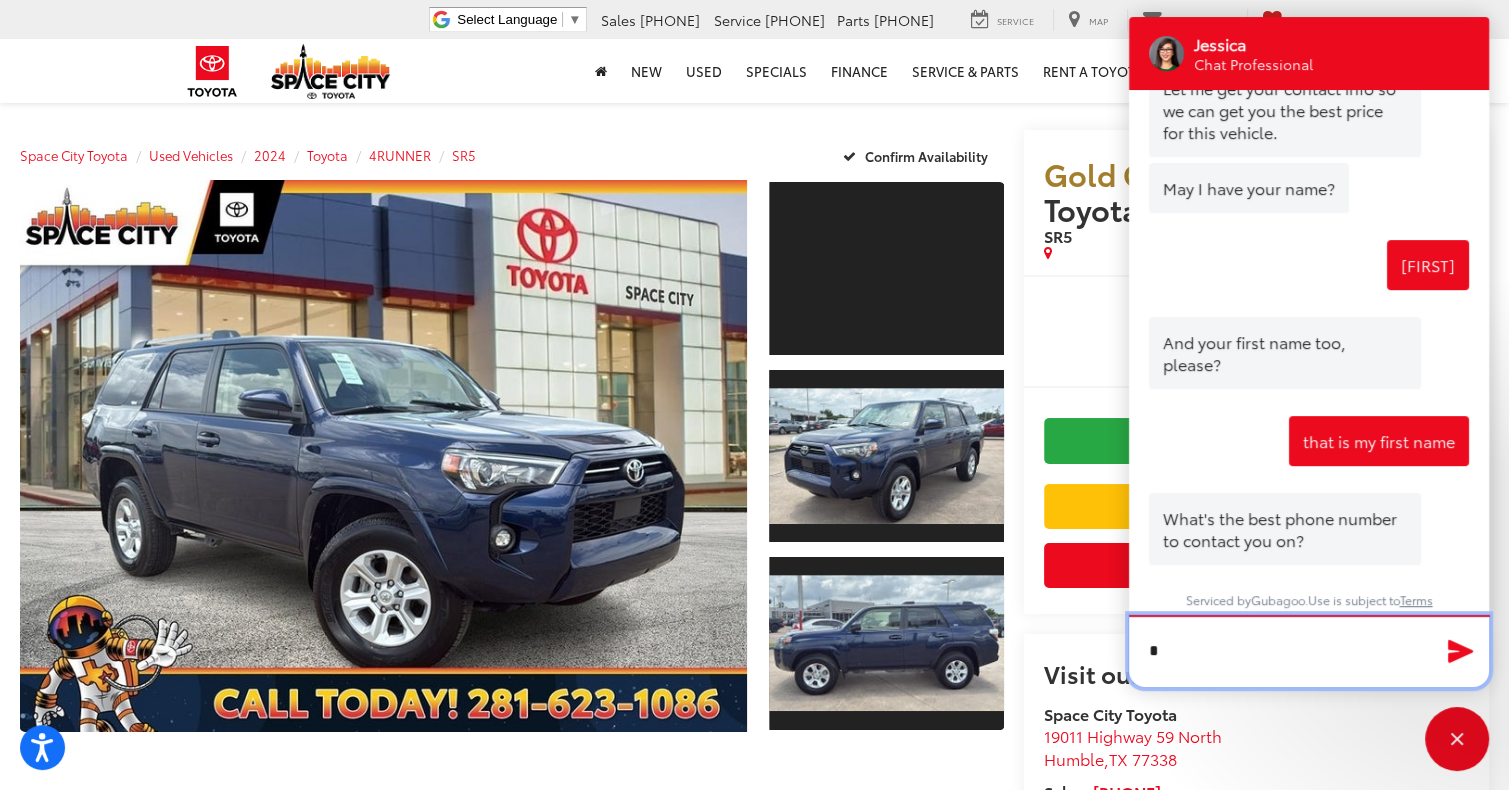 scroll, scrollTop: 124, scrollLeft: 0, axis: vertical 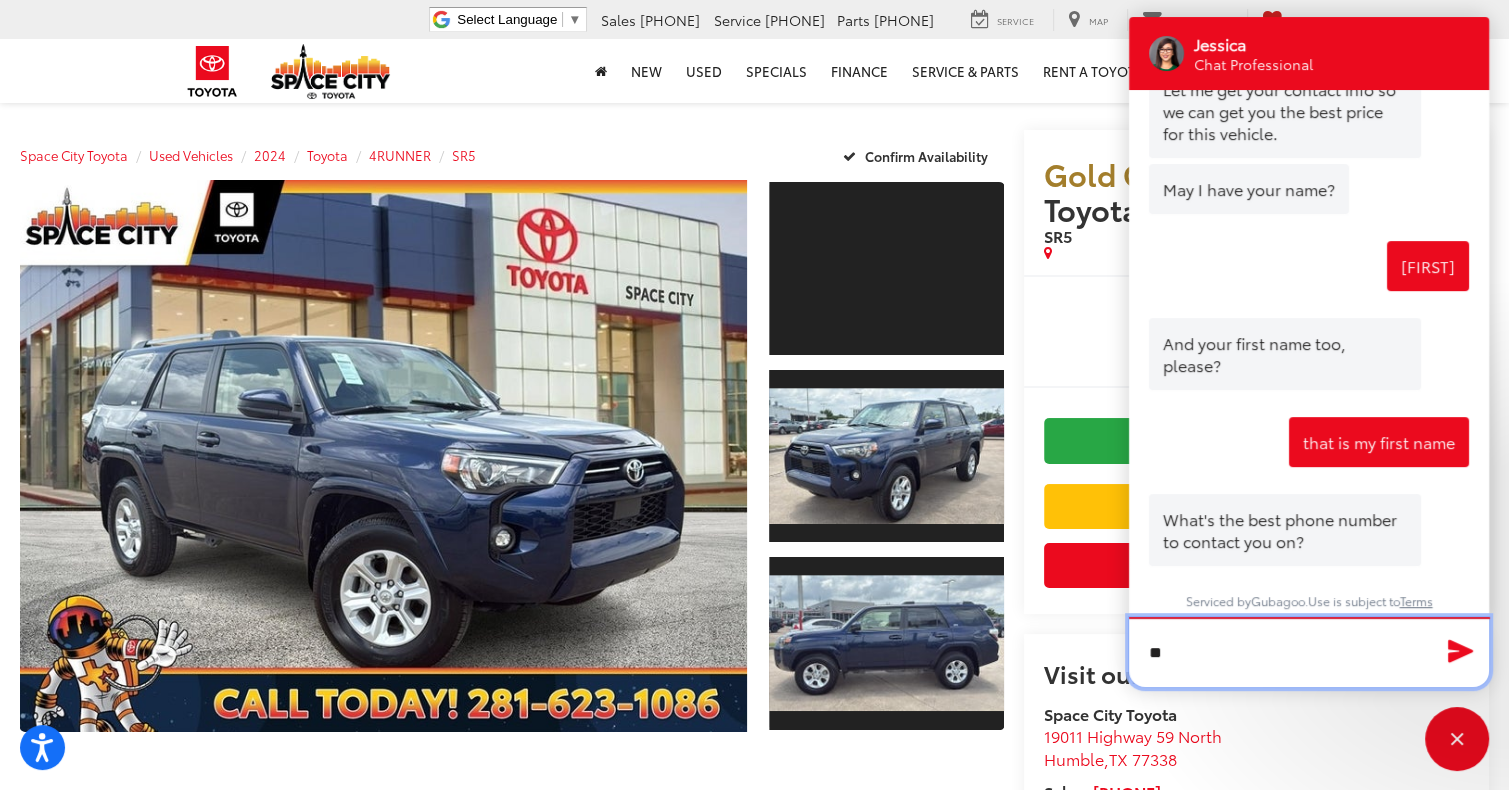 type on "*" 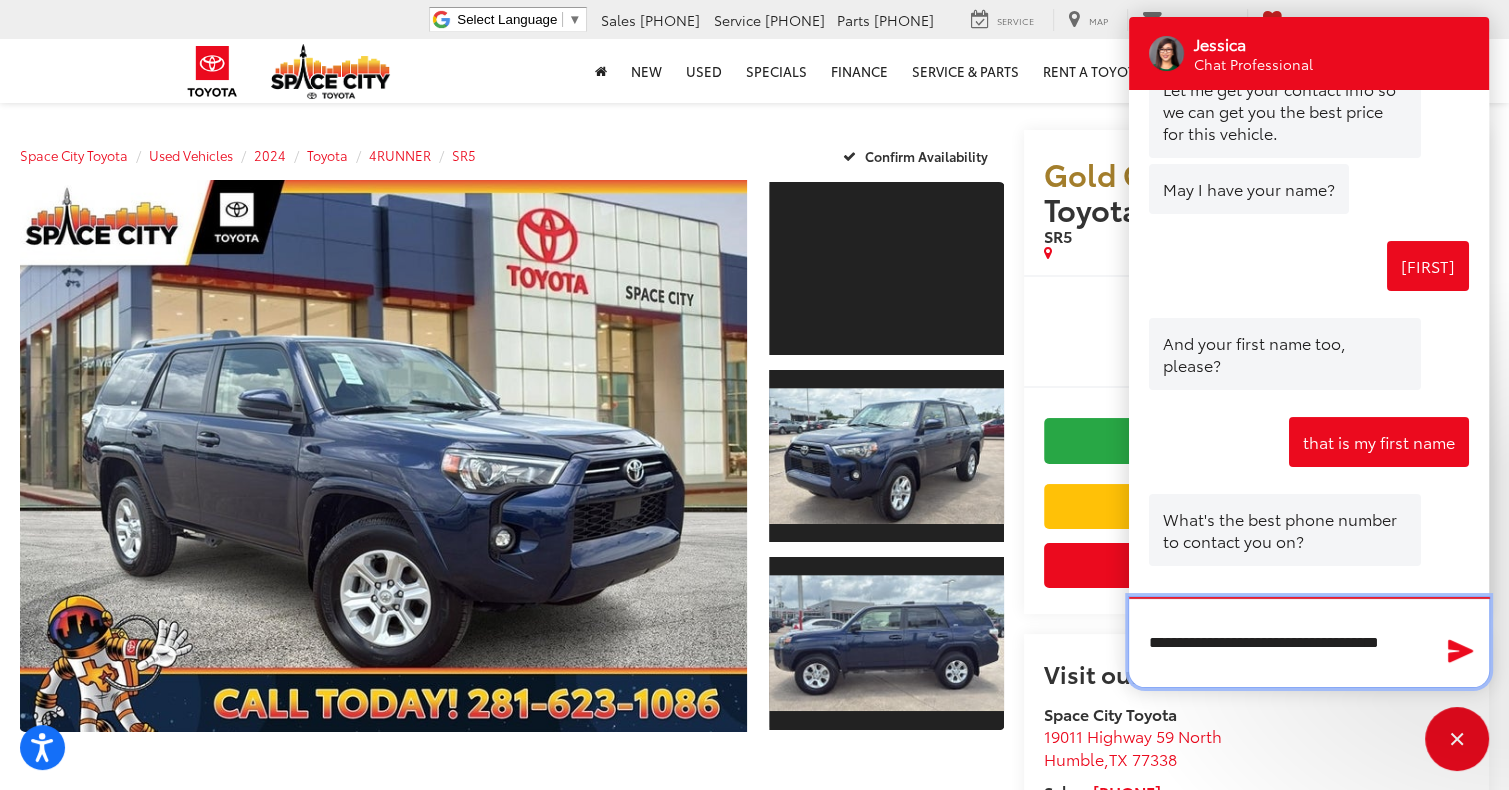 scroll, scrollTop: 125, scrollLeft: 0, axis: vertical 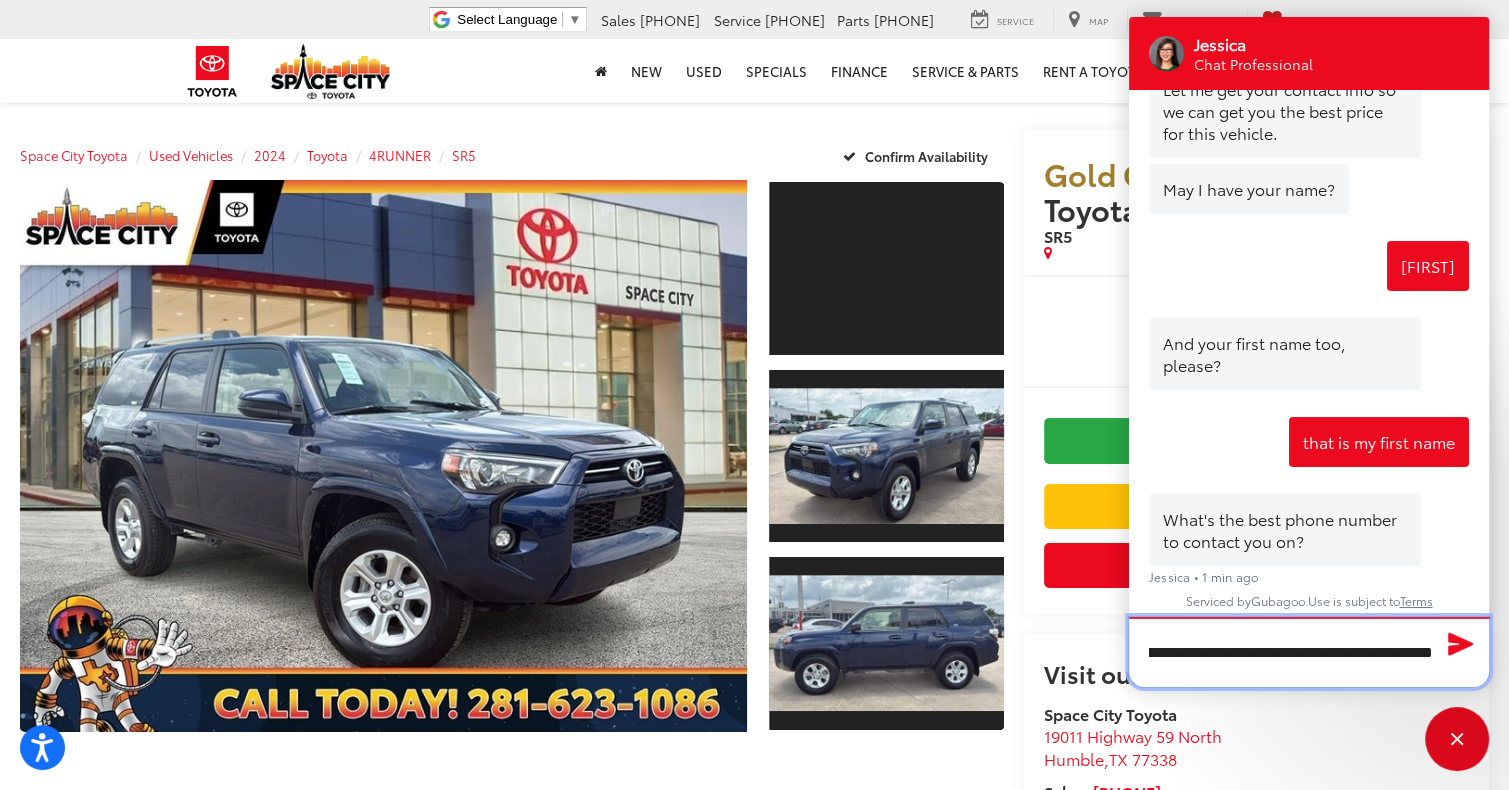 type on "**********" 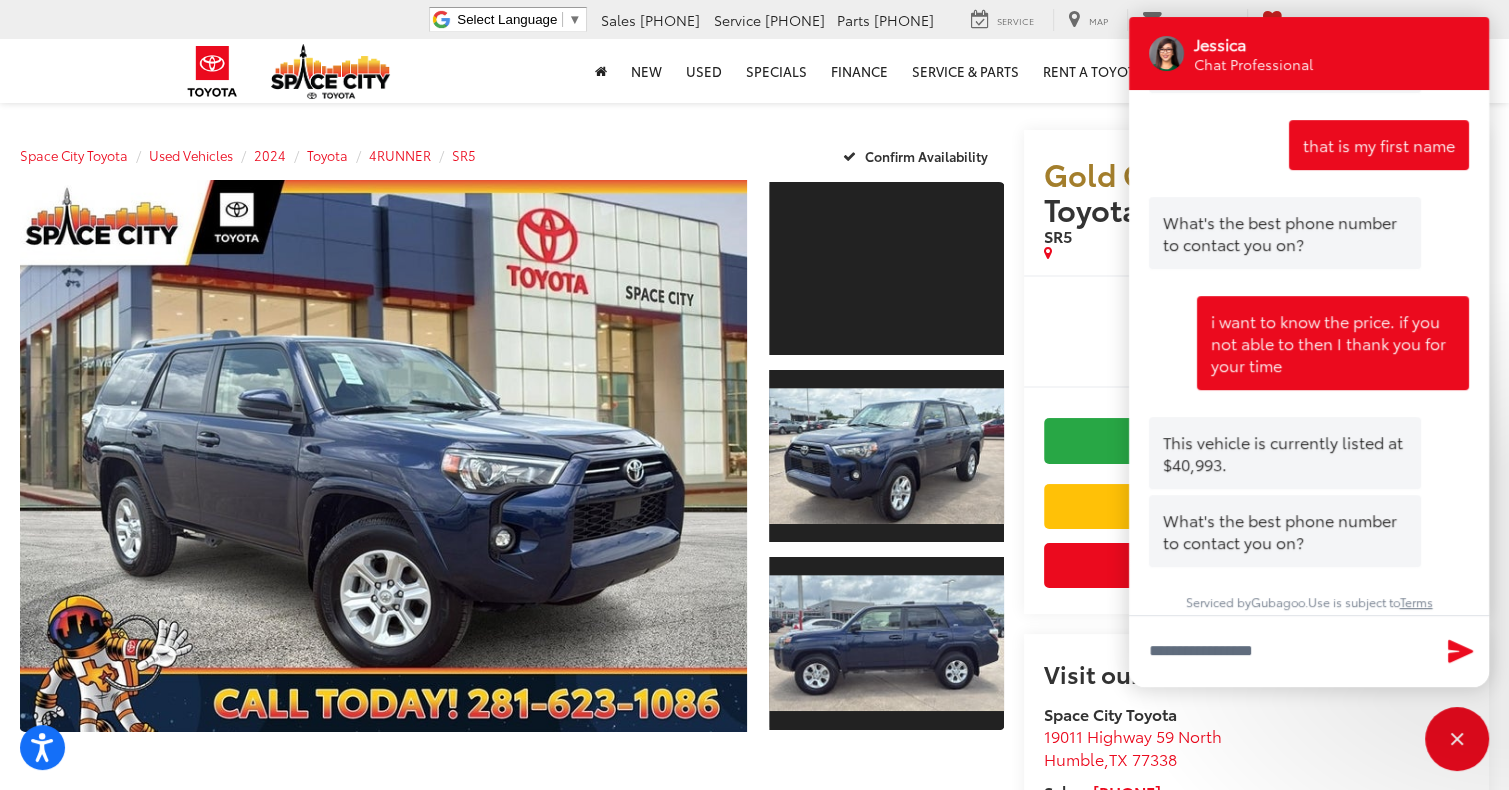 scroll, scrollTop: 424, scrollLeft: 0, axis: vertical 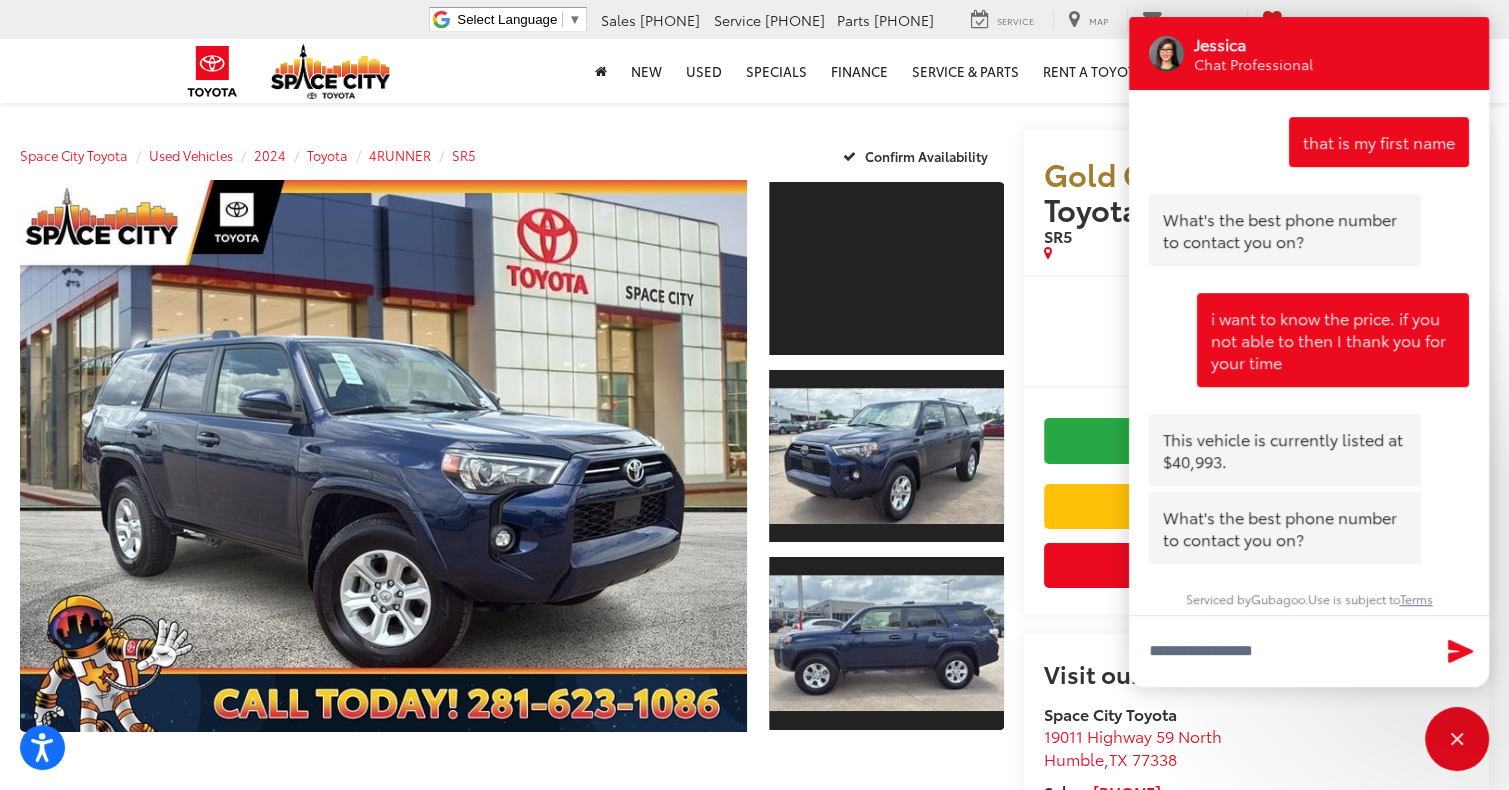 click on "$40,993" at bounding box center [1256, 317] 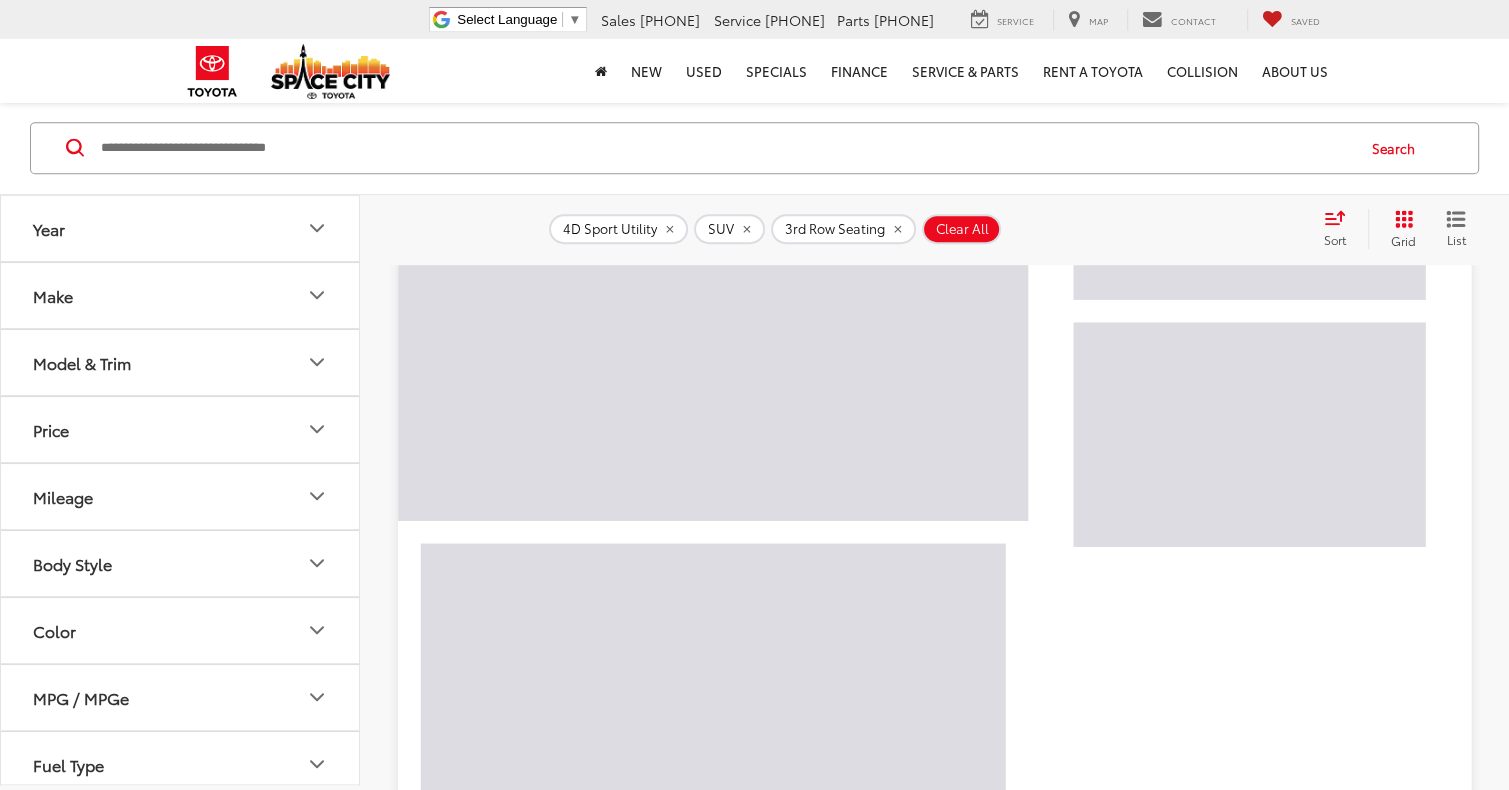 scroll, scrollTop: 816, scrollLeft: 0, axis: vertical 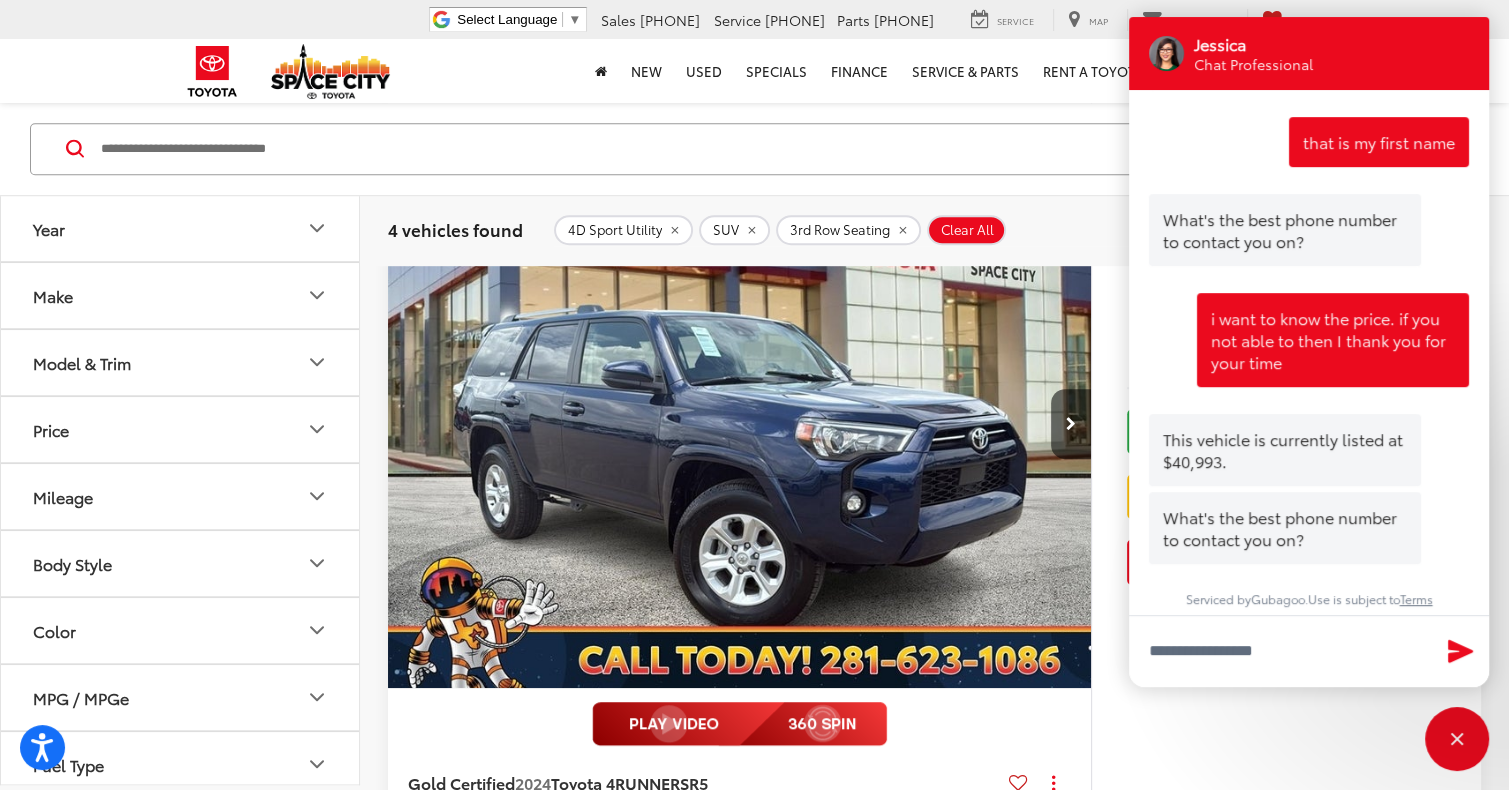click at bounding box center [726, 149] 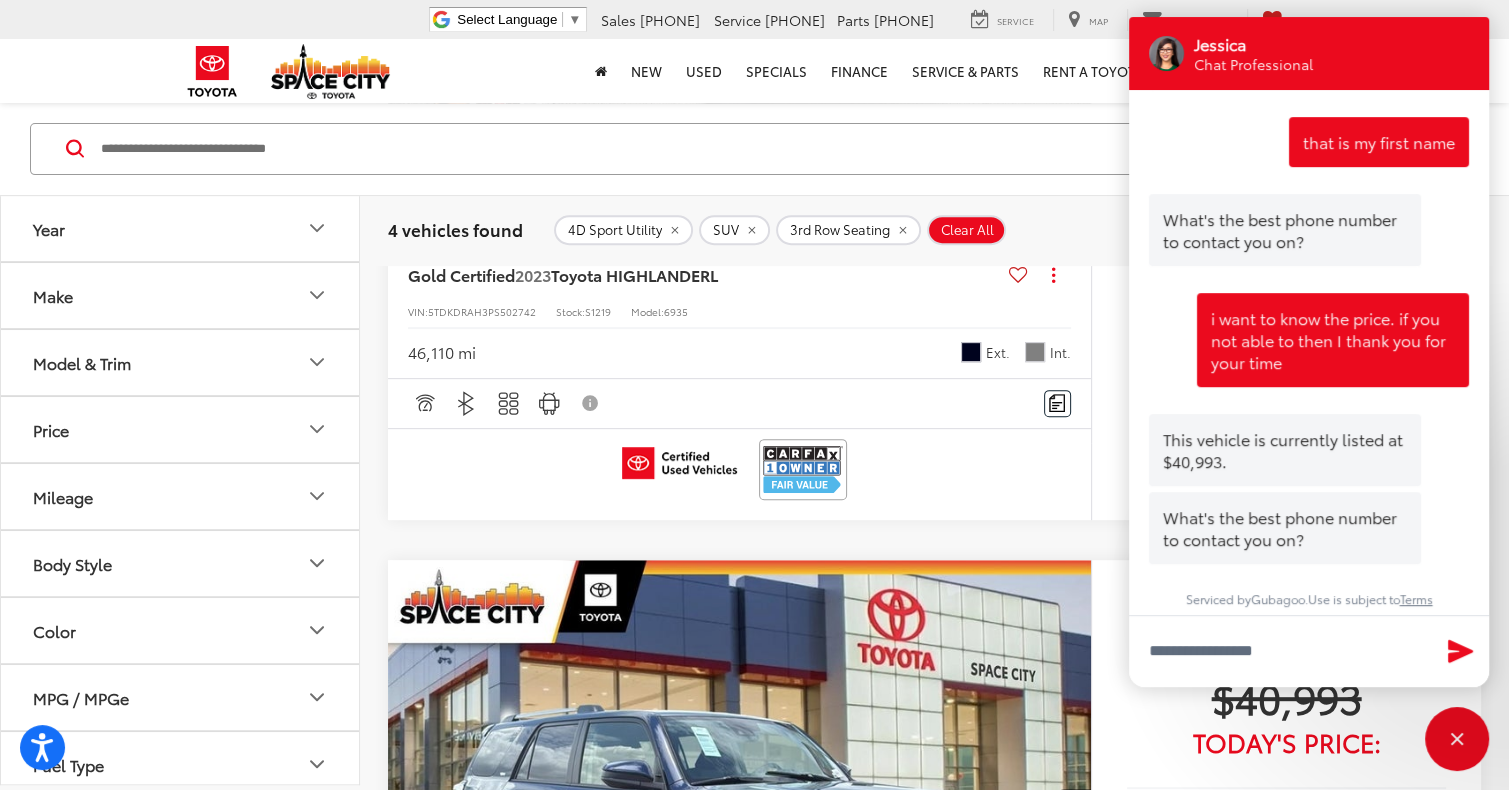 scroll, scrollTop: 805, scrollLeft: 0, axis: vertical 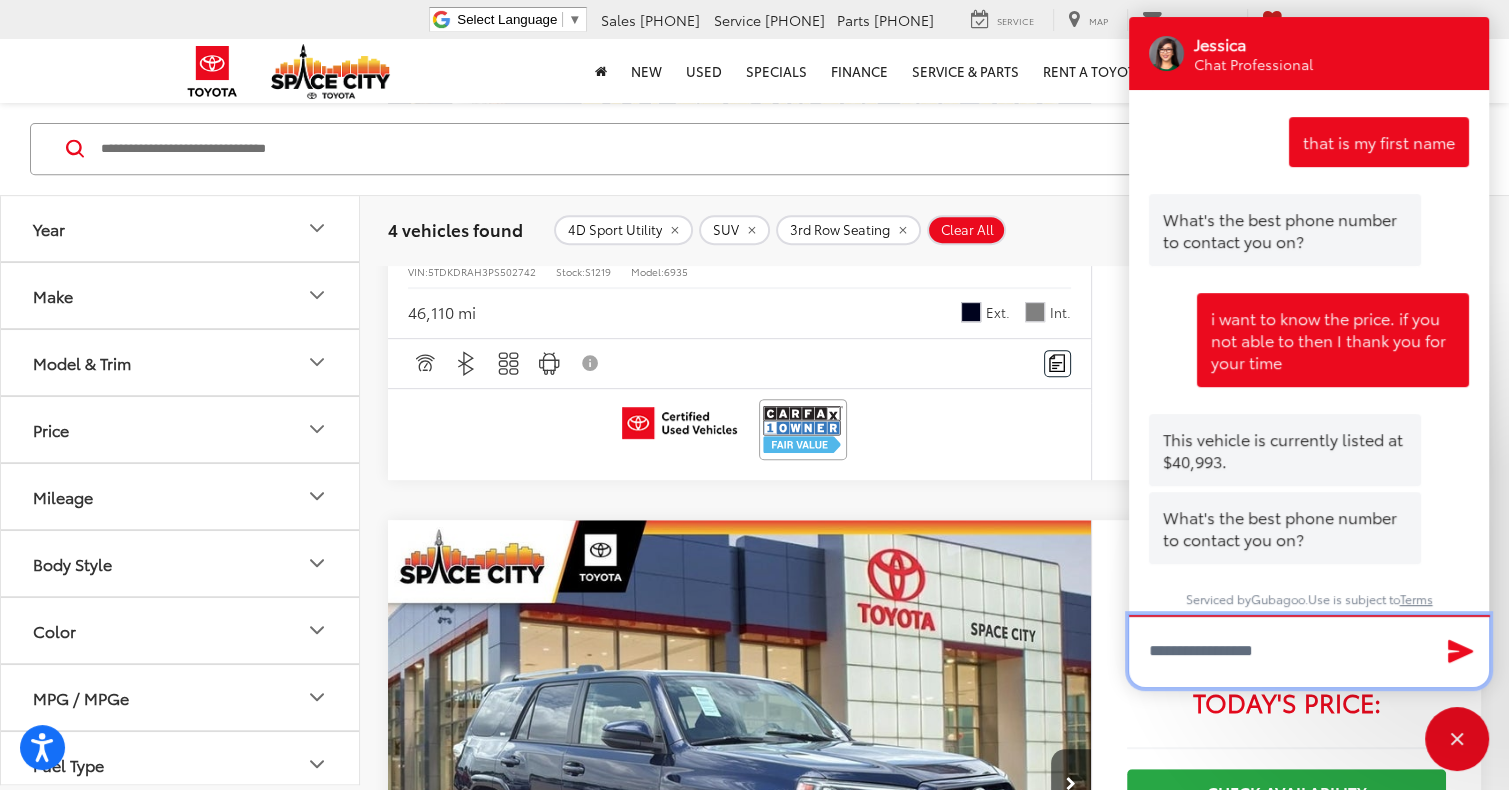 click at bounding box center [1309, 651] 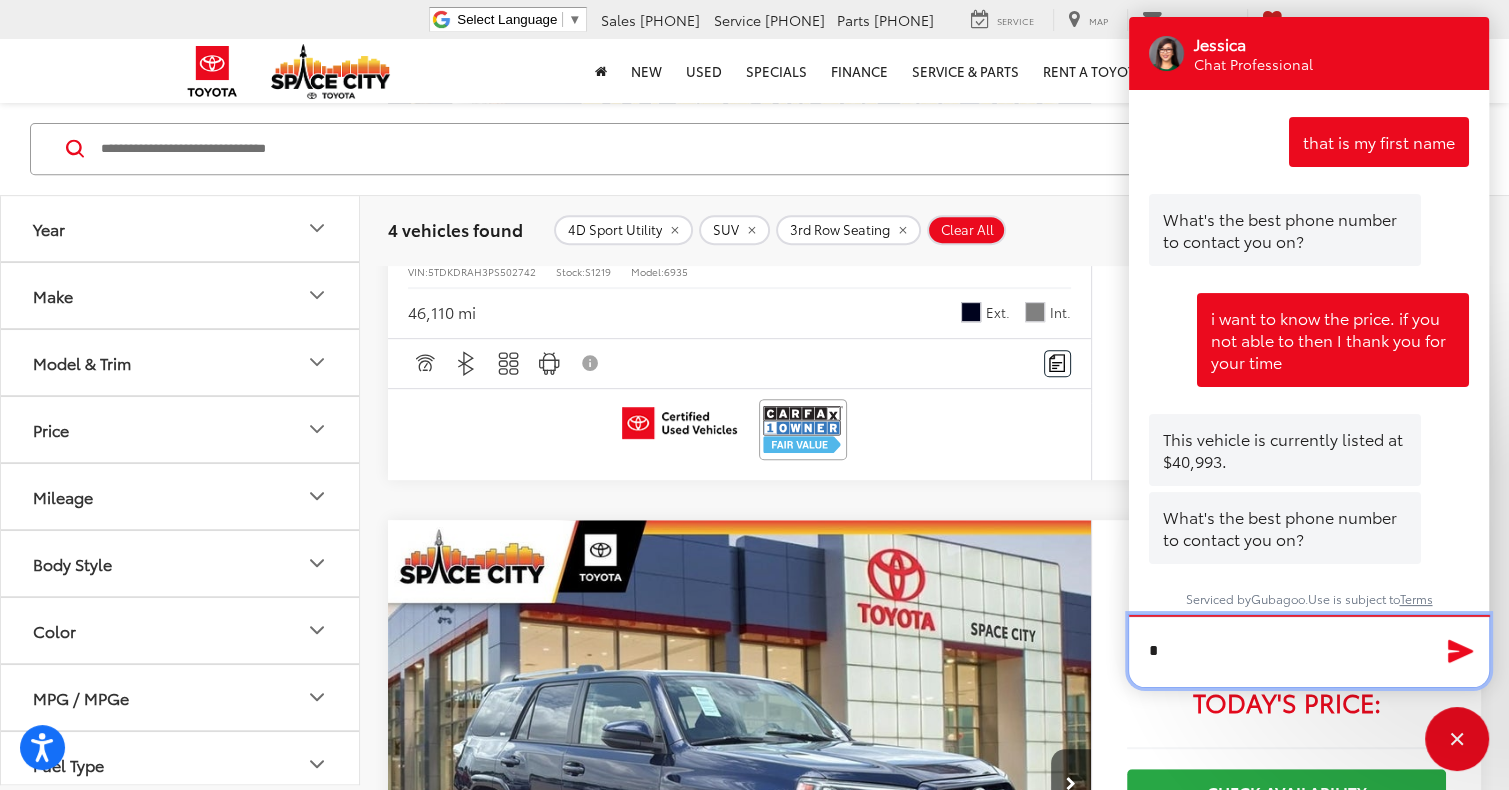 scroll, scrollTop: 422, scrollLeft: 0, axis: vertical 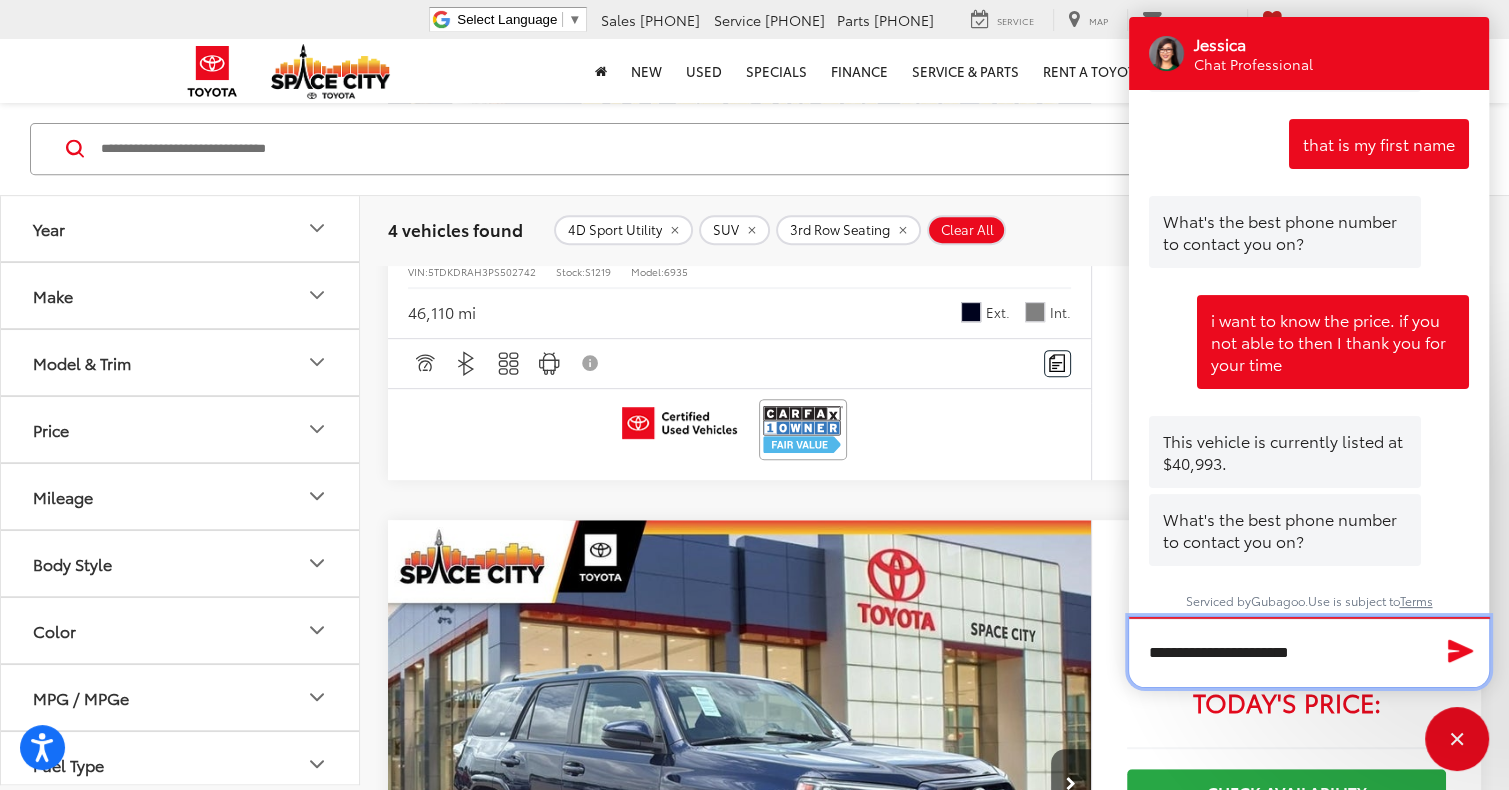 type on "**********" 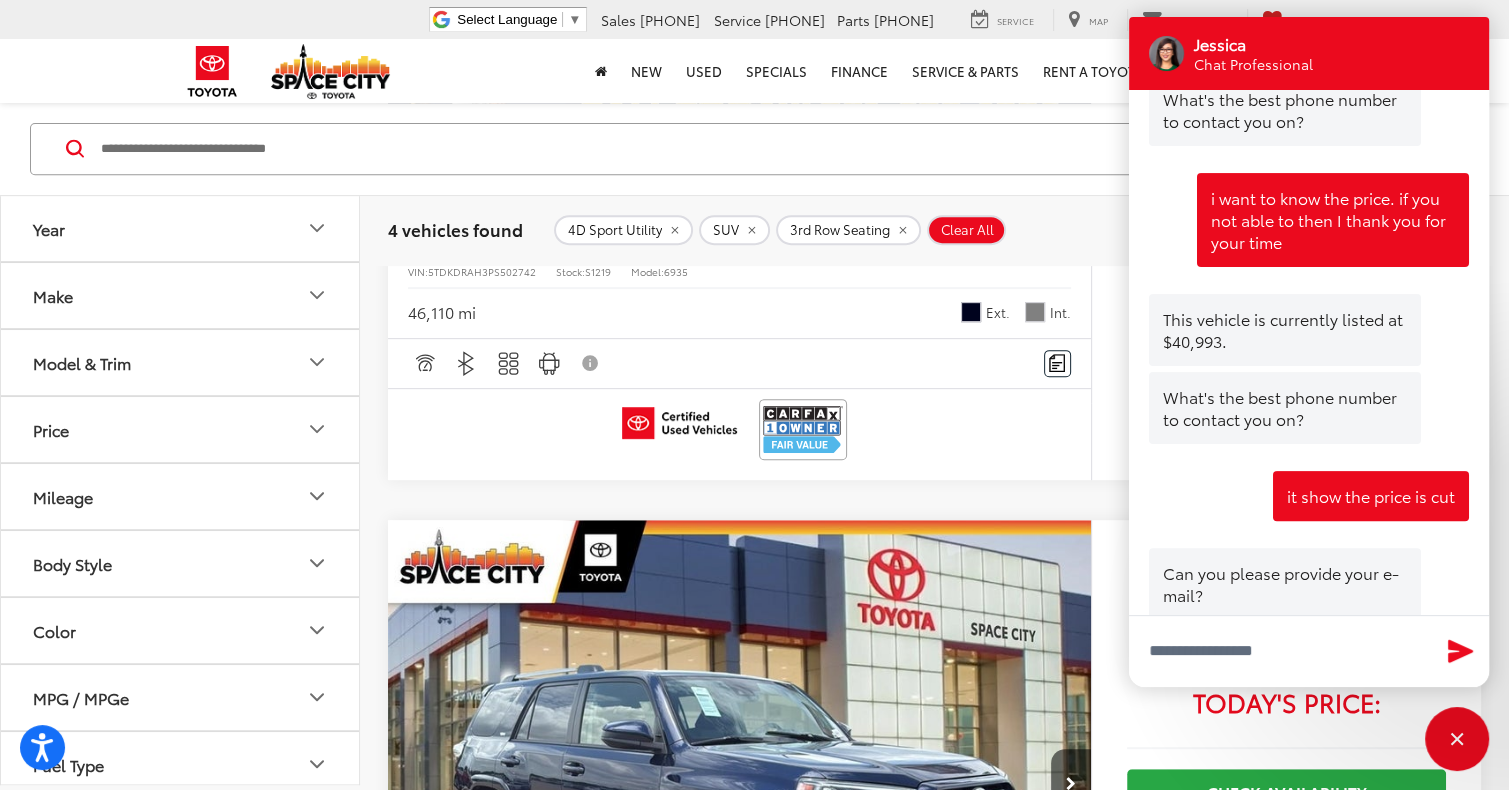 scroll, scrollTop: 600, scrollLeft: 0, axis: vertical 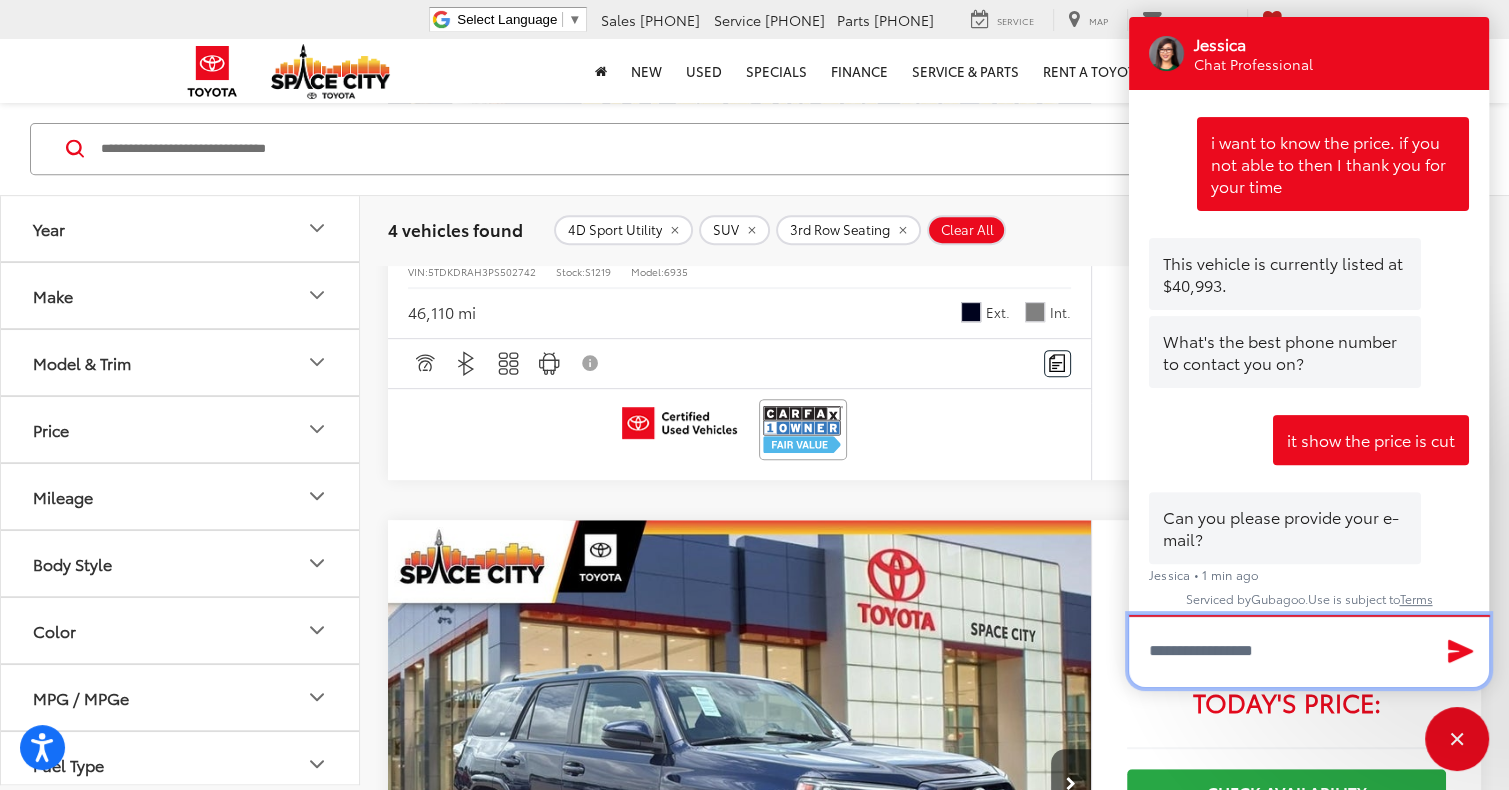 click at bounding box center (1309, 651) 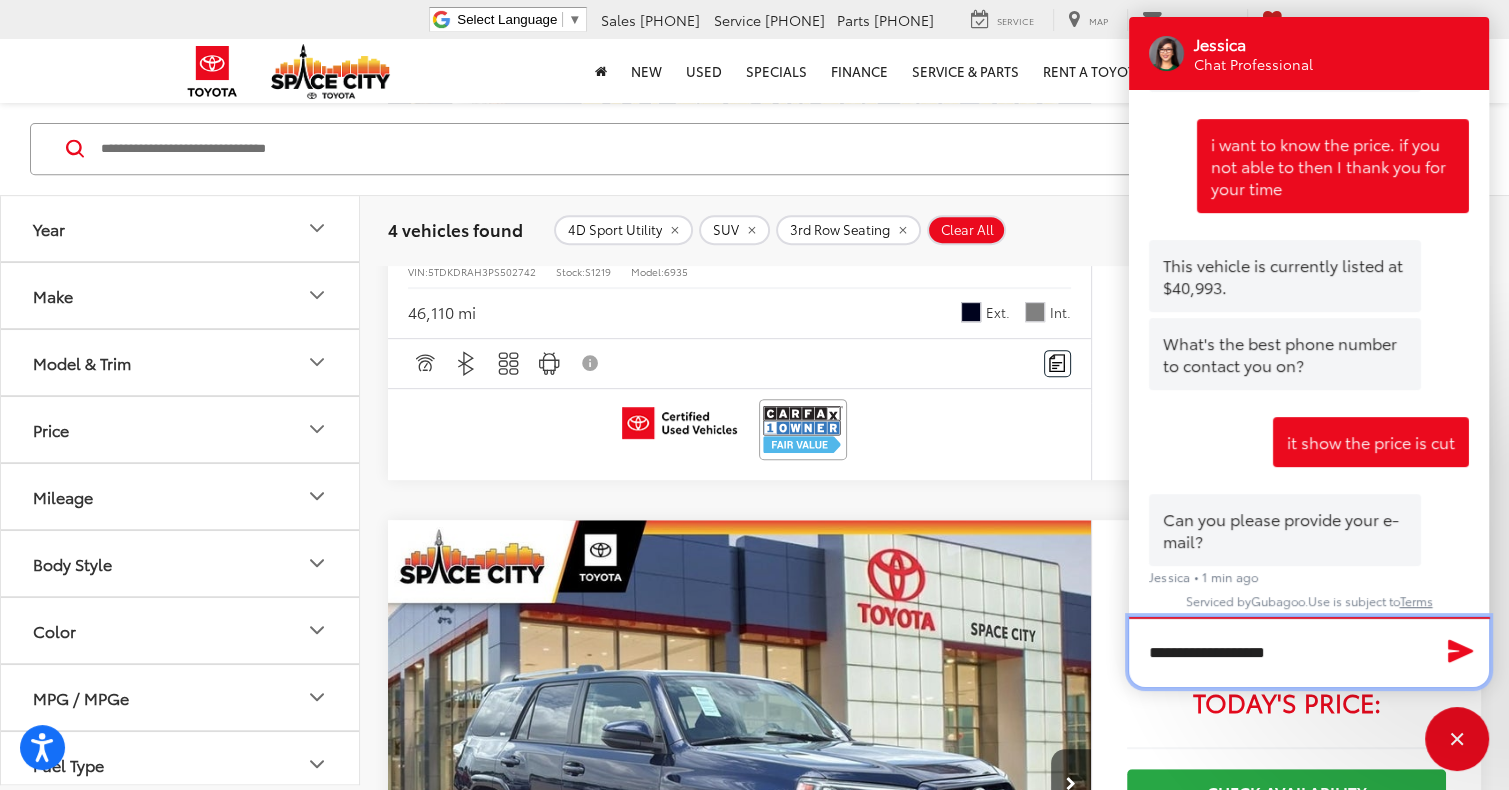 scroll, scrollTop: 598, scrollLeft: 0, axis: vertical 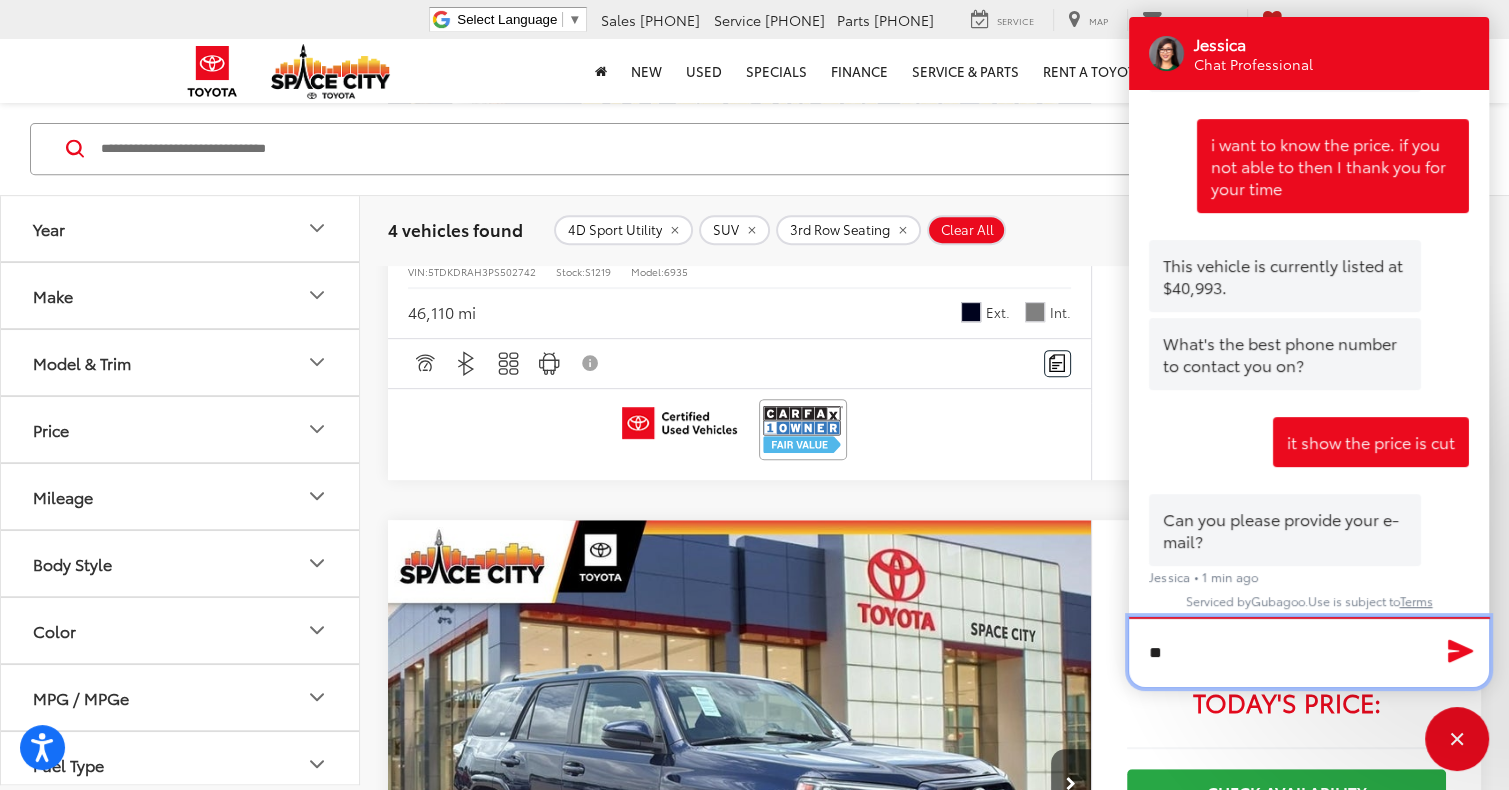 type on "*" 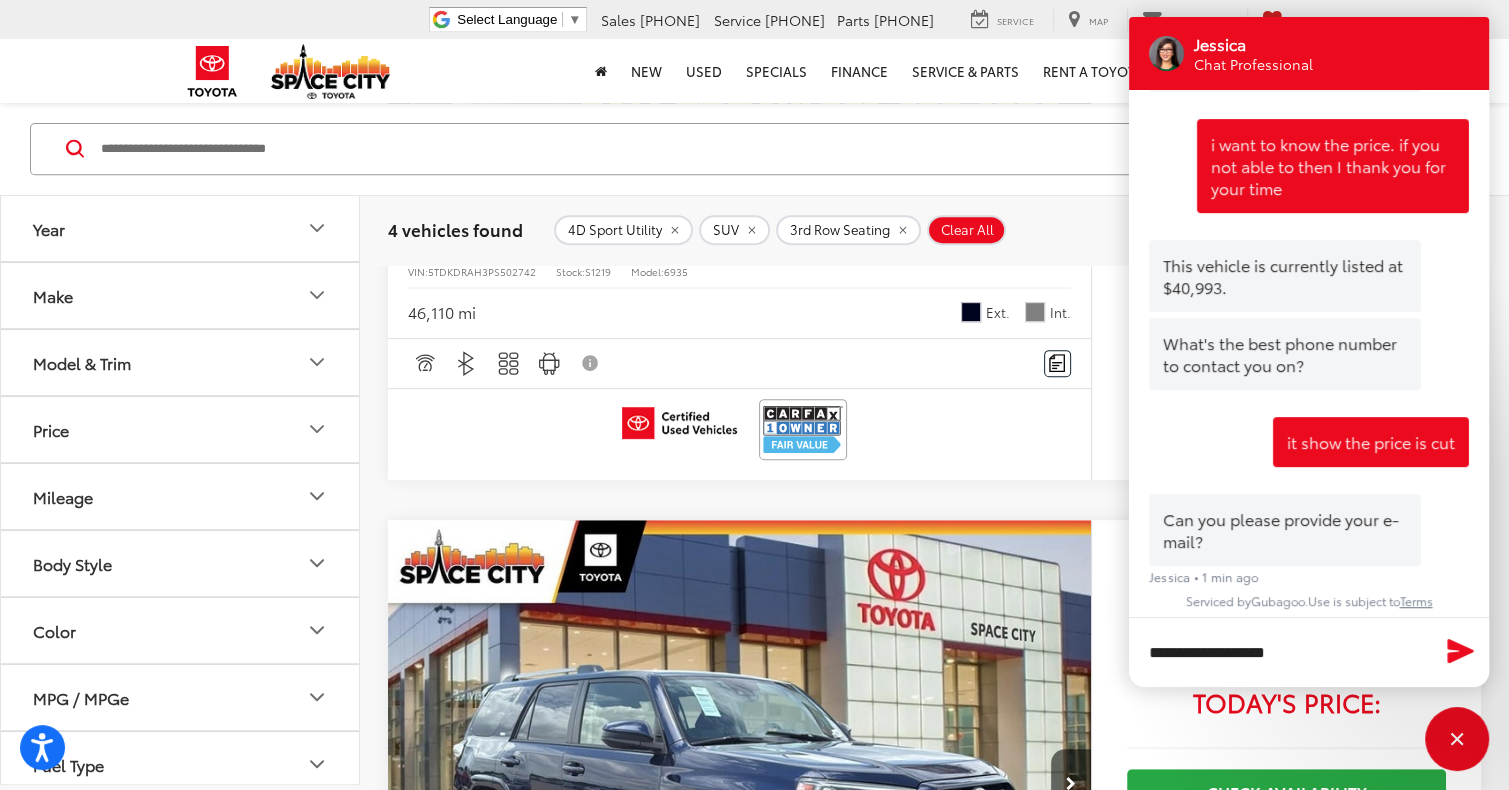 click 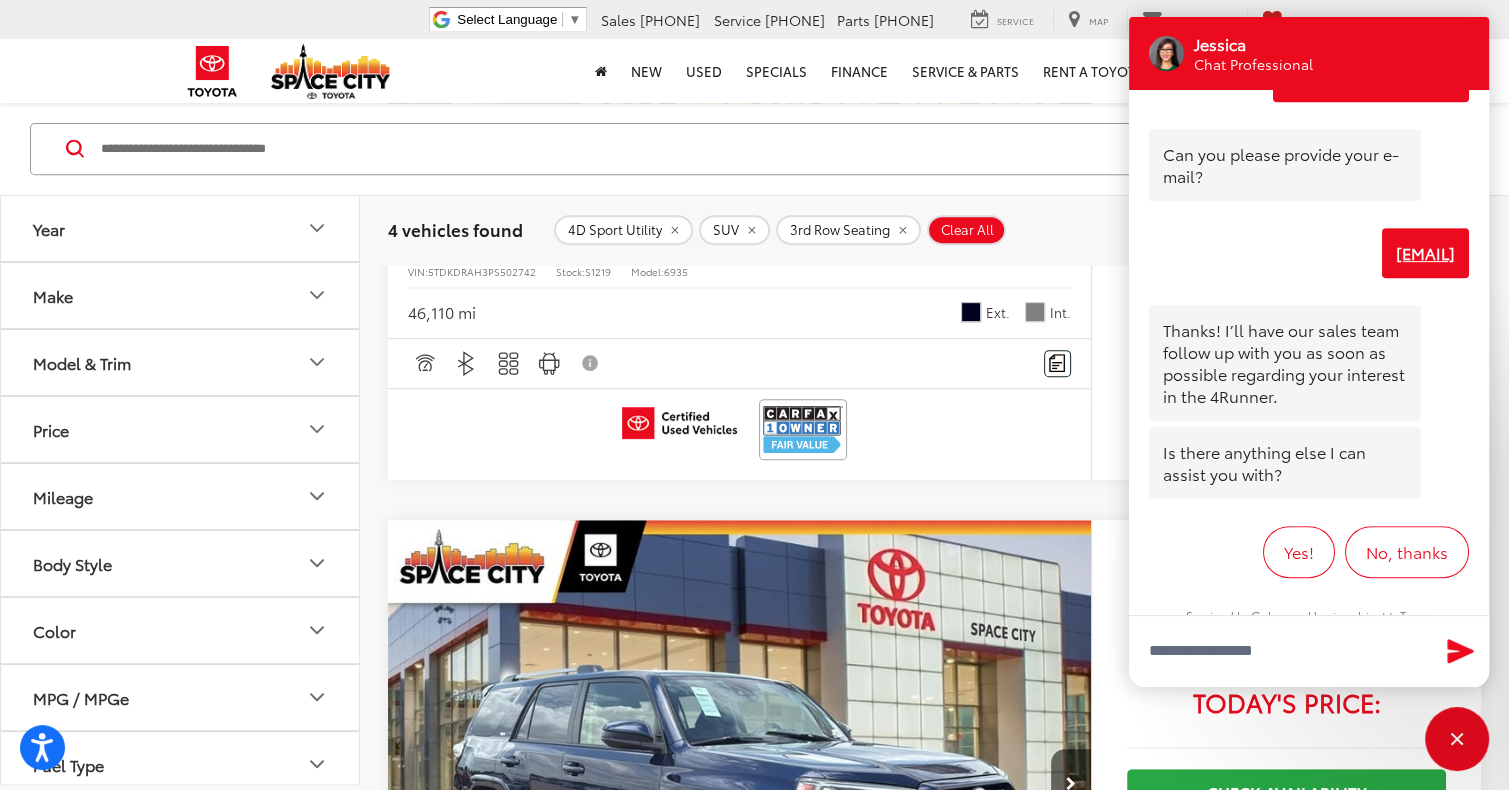 scroll, scrollTop: 979, scrollLeft: 0, axis: vertical 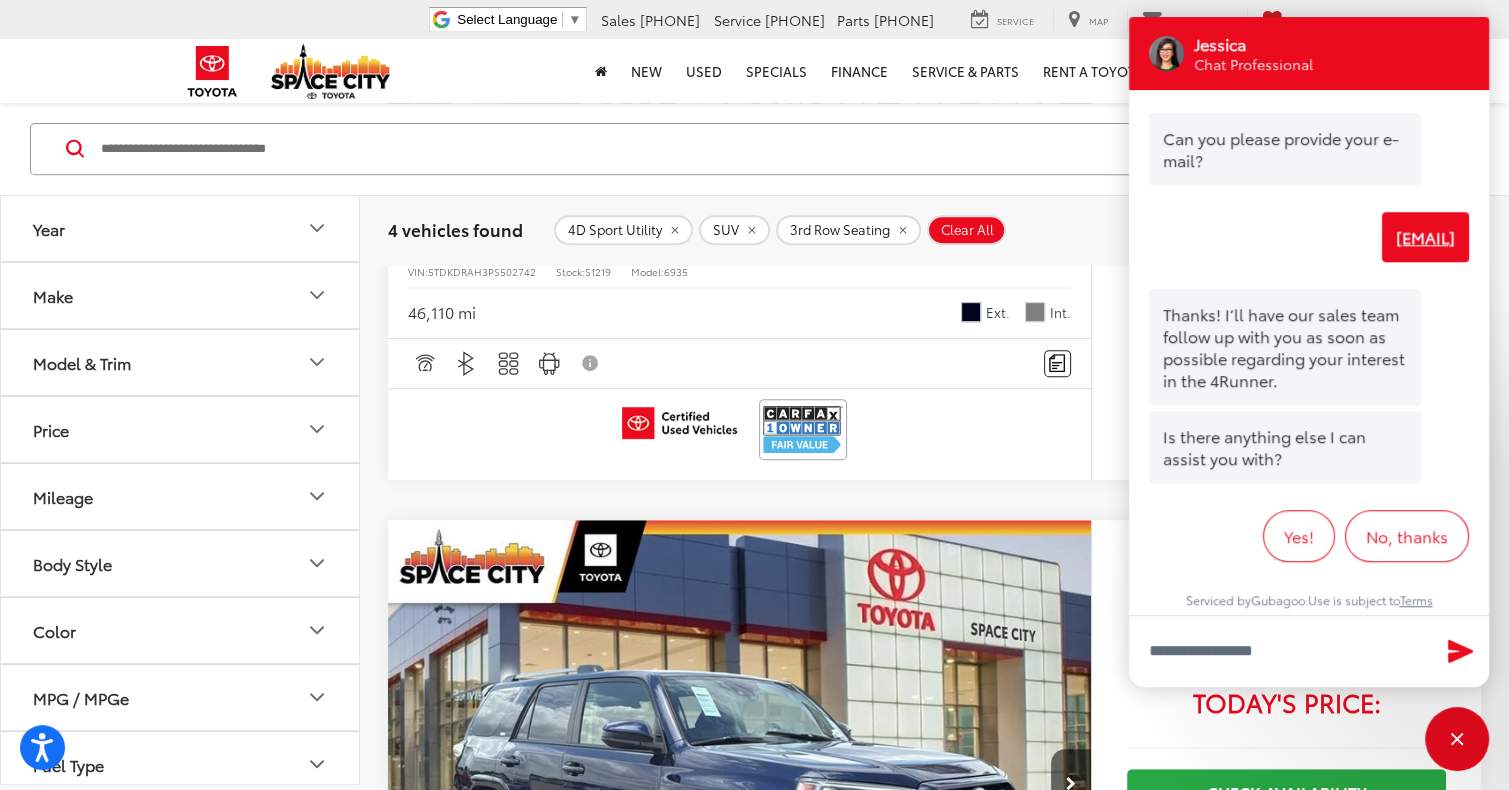 click at bounding box center [739, 429] 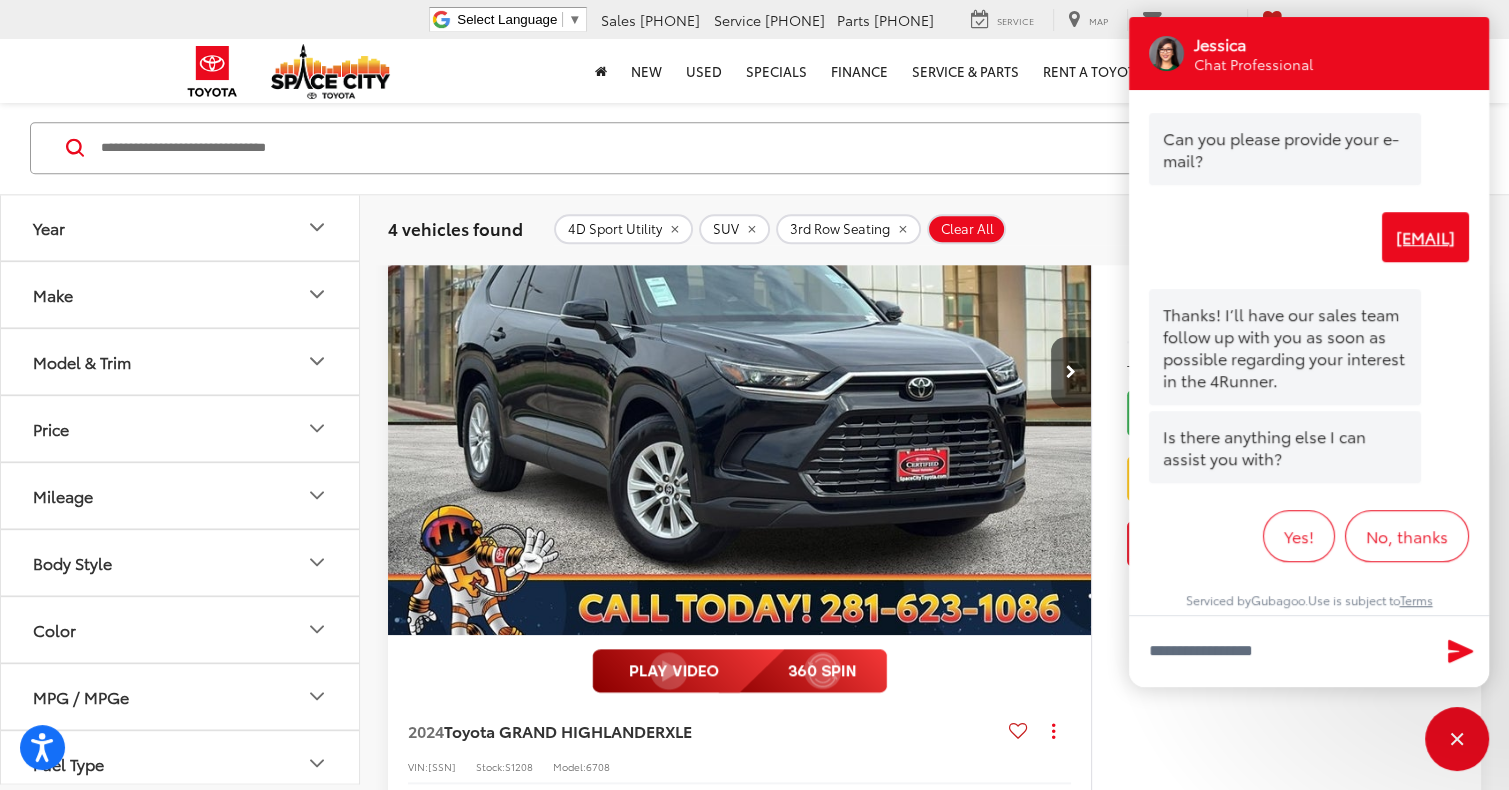 scroll, scrollTop: 2165, scrollLeft: 0, axis: vertical 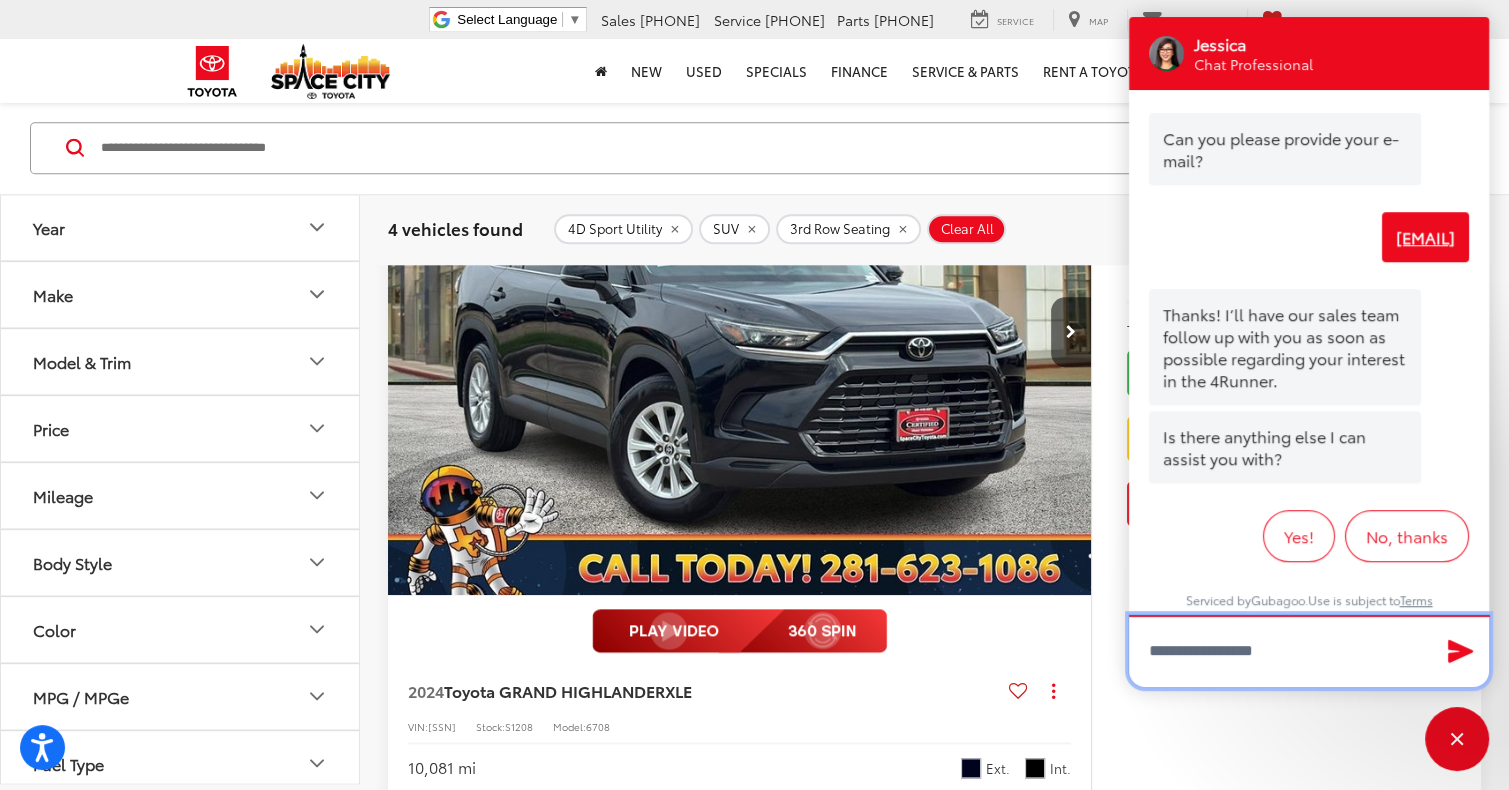 click at bounding box center (1309, 651) 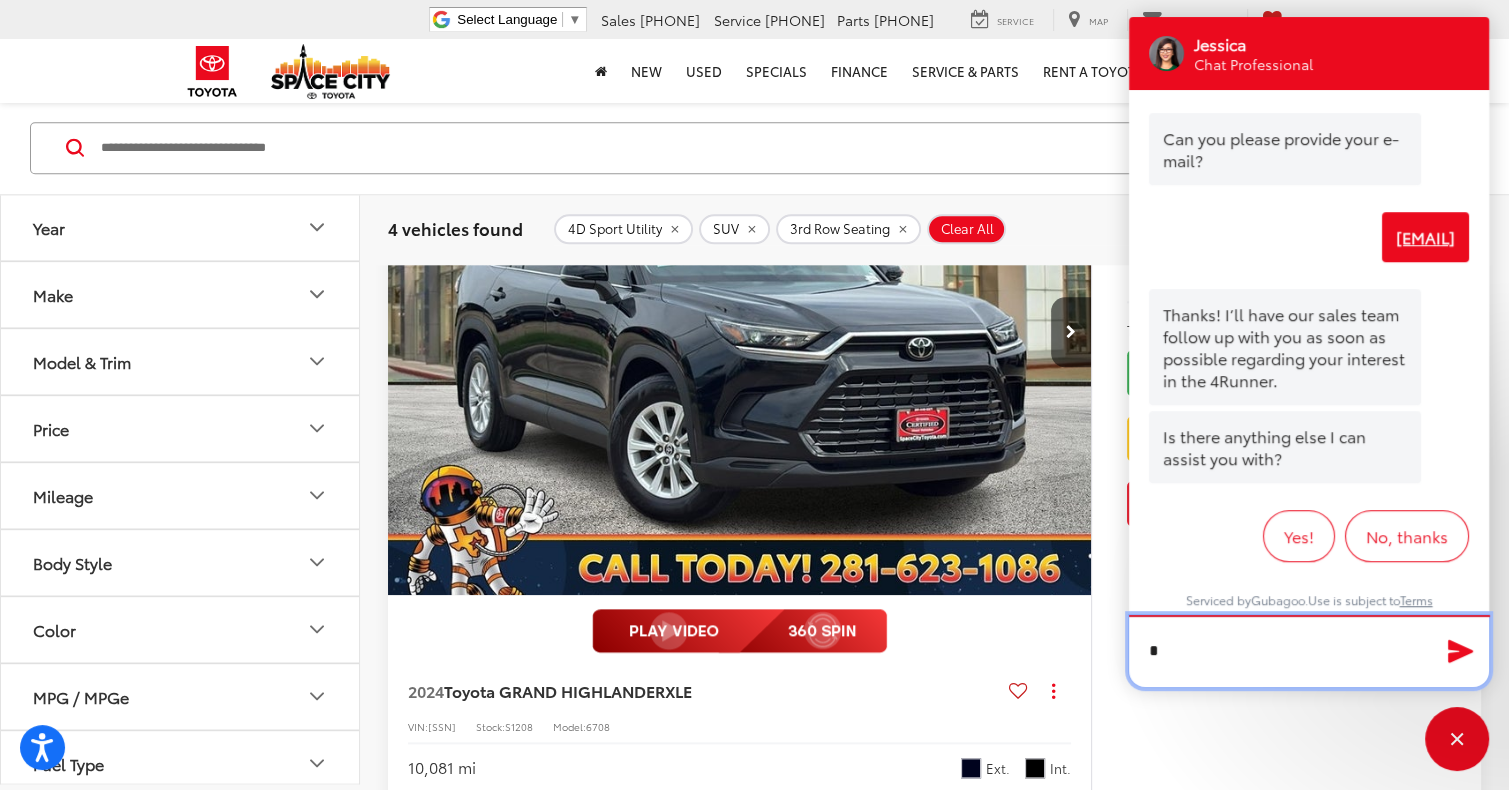 scroll, scrollTop: 978, scrollLeft: 0, axis: vertical 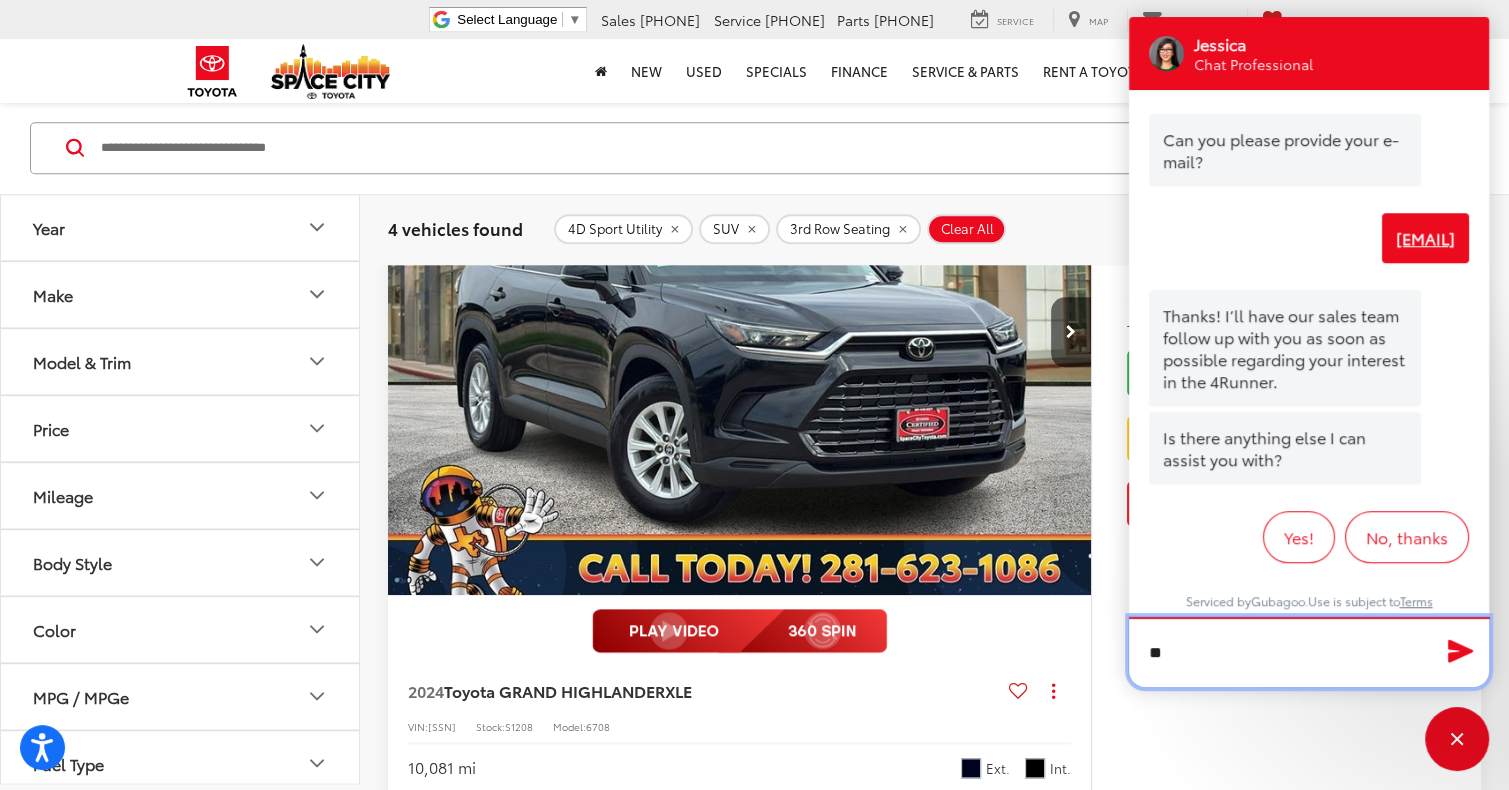 type on "*" 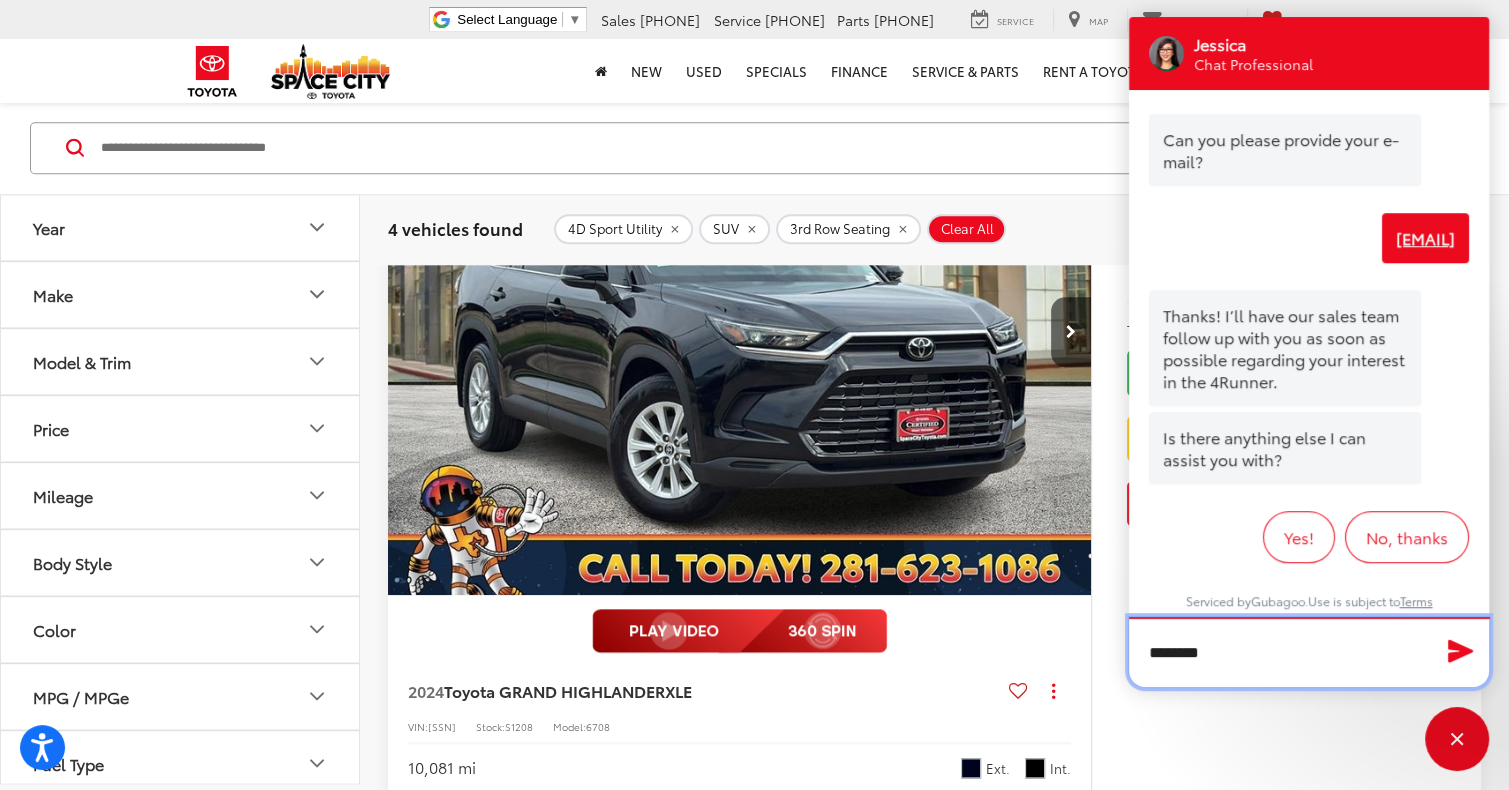 click on "*******" at bounding box center [1309, 652] 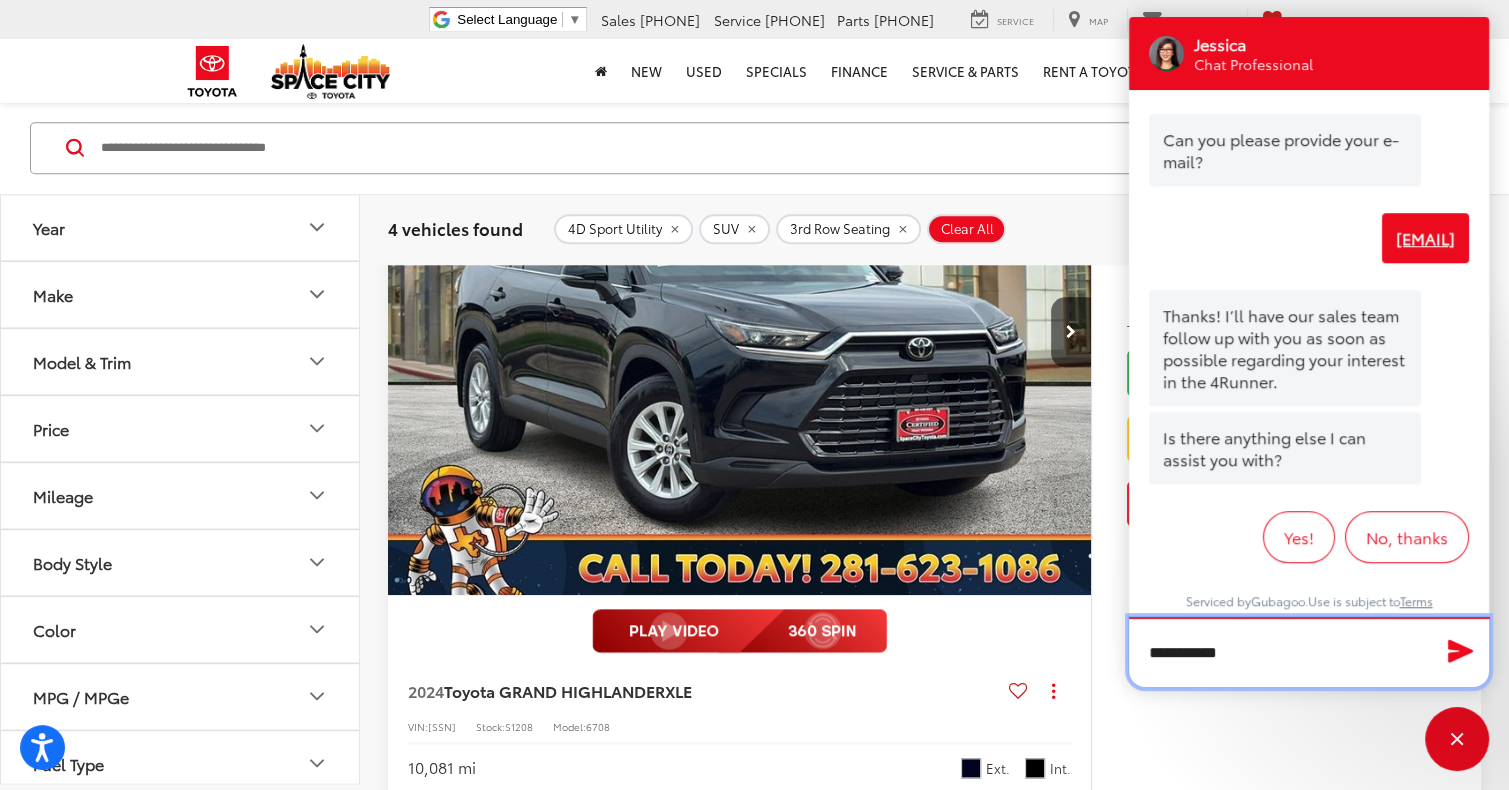 type on "**********" 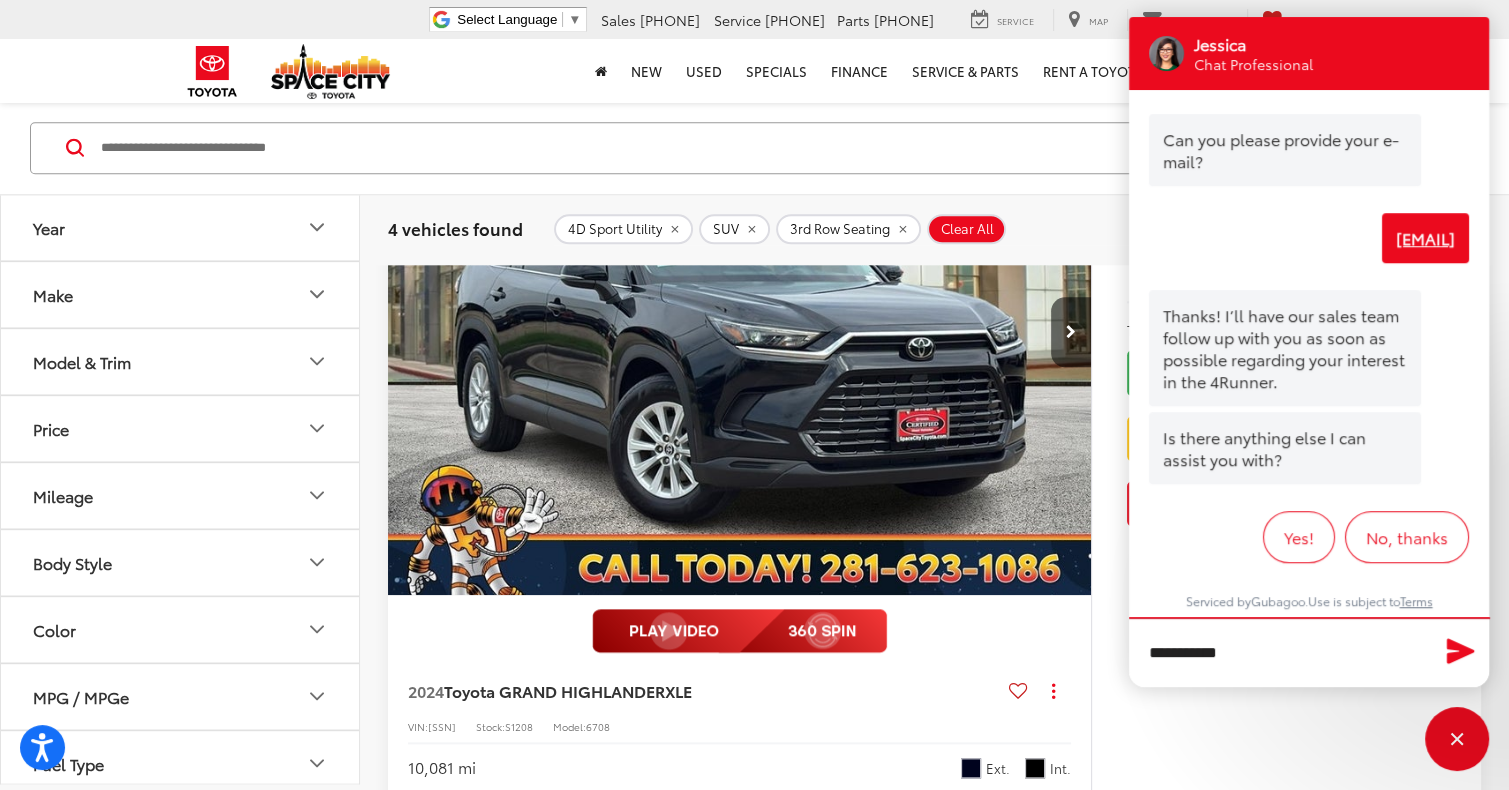 type 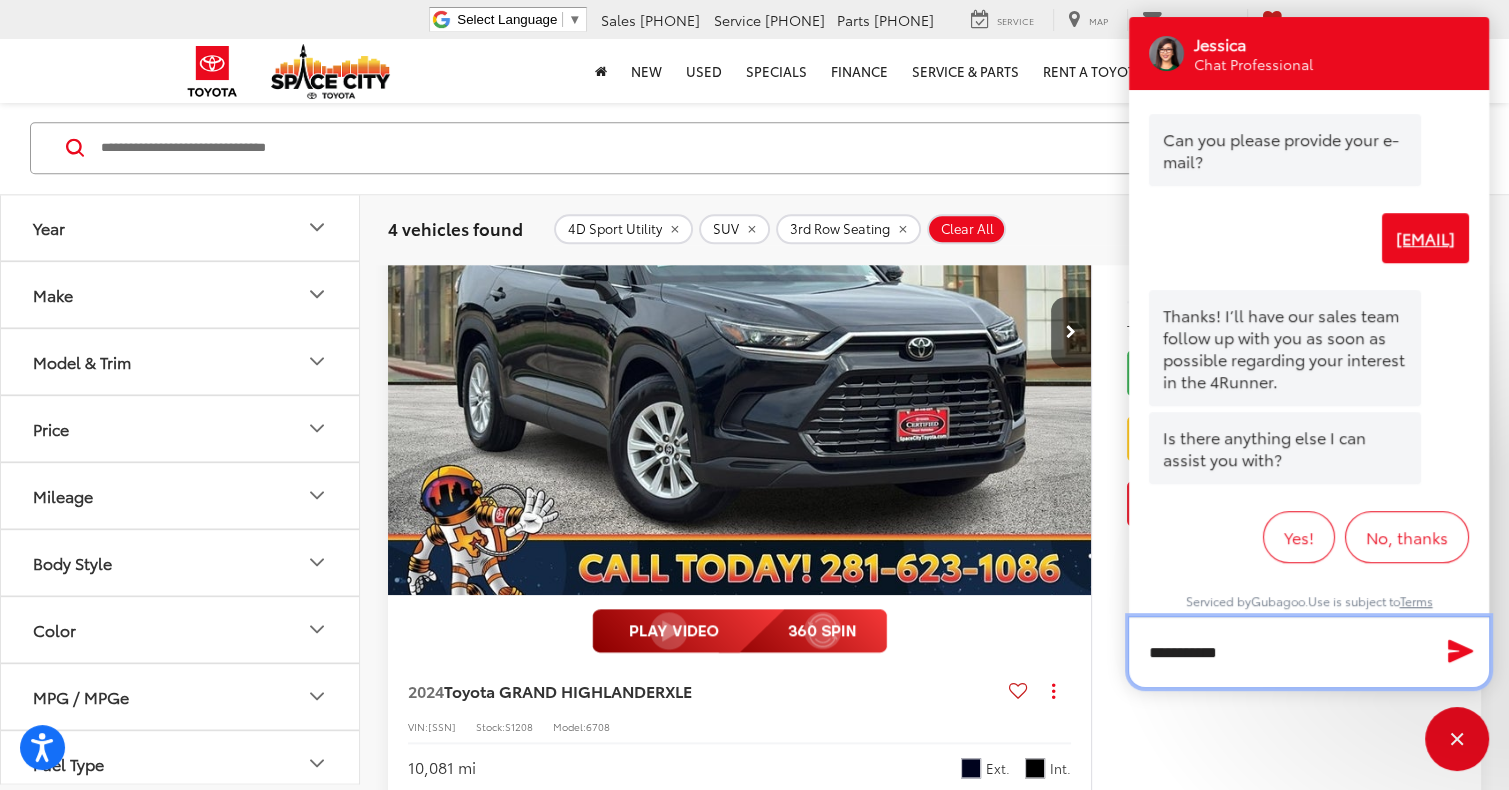 click on "**********" at bounding box center [1309, 652] 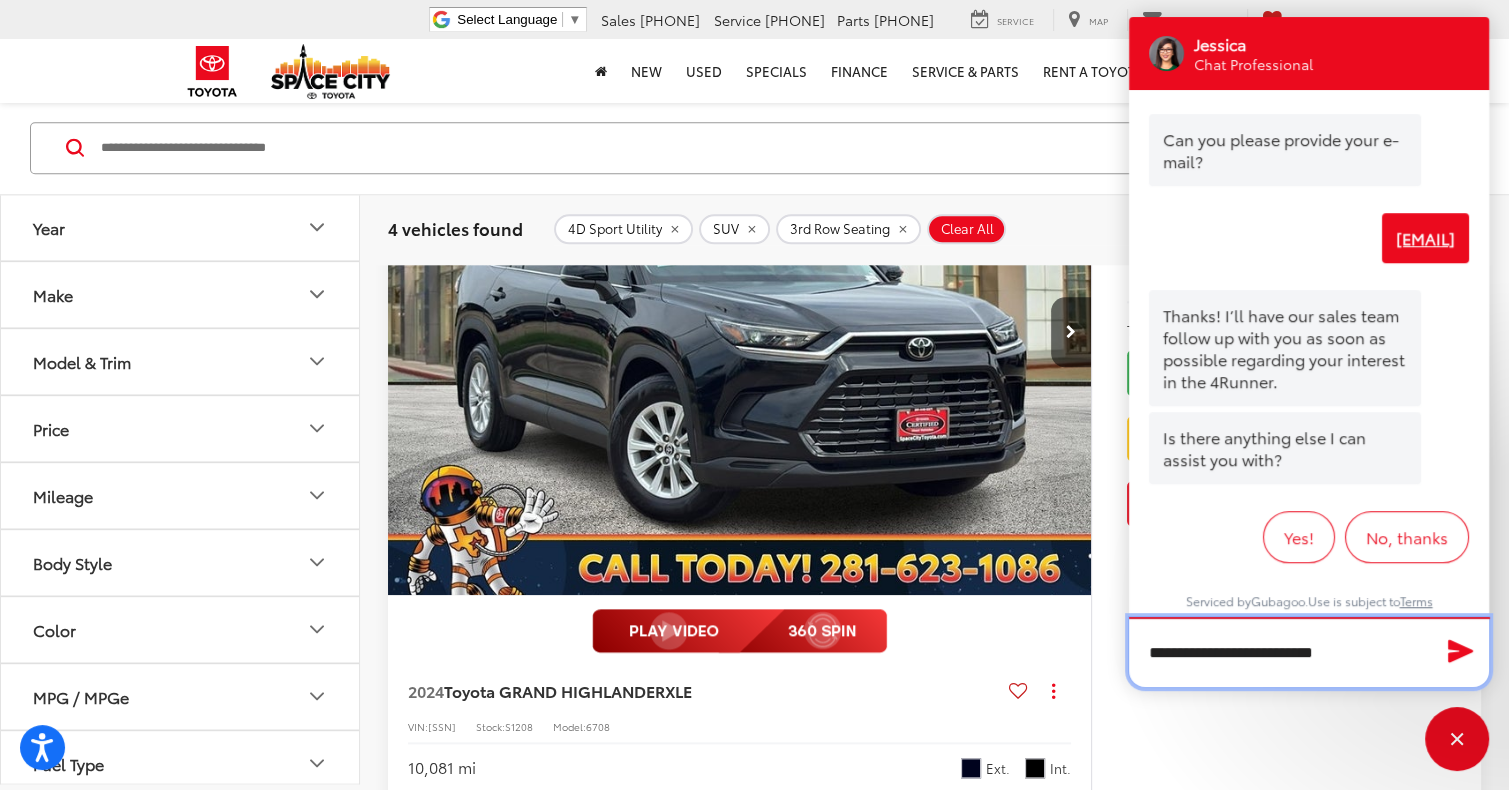 type on "**********" 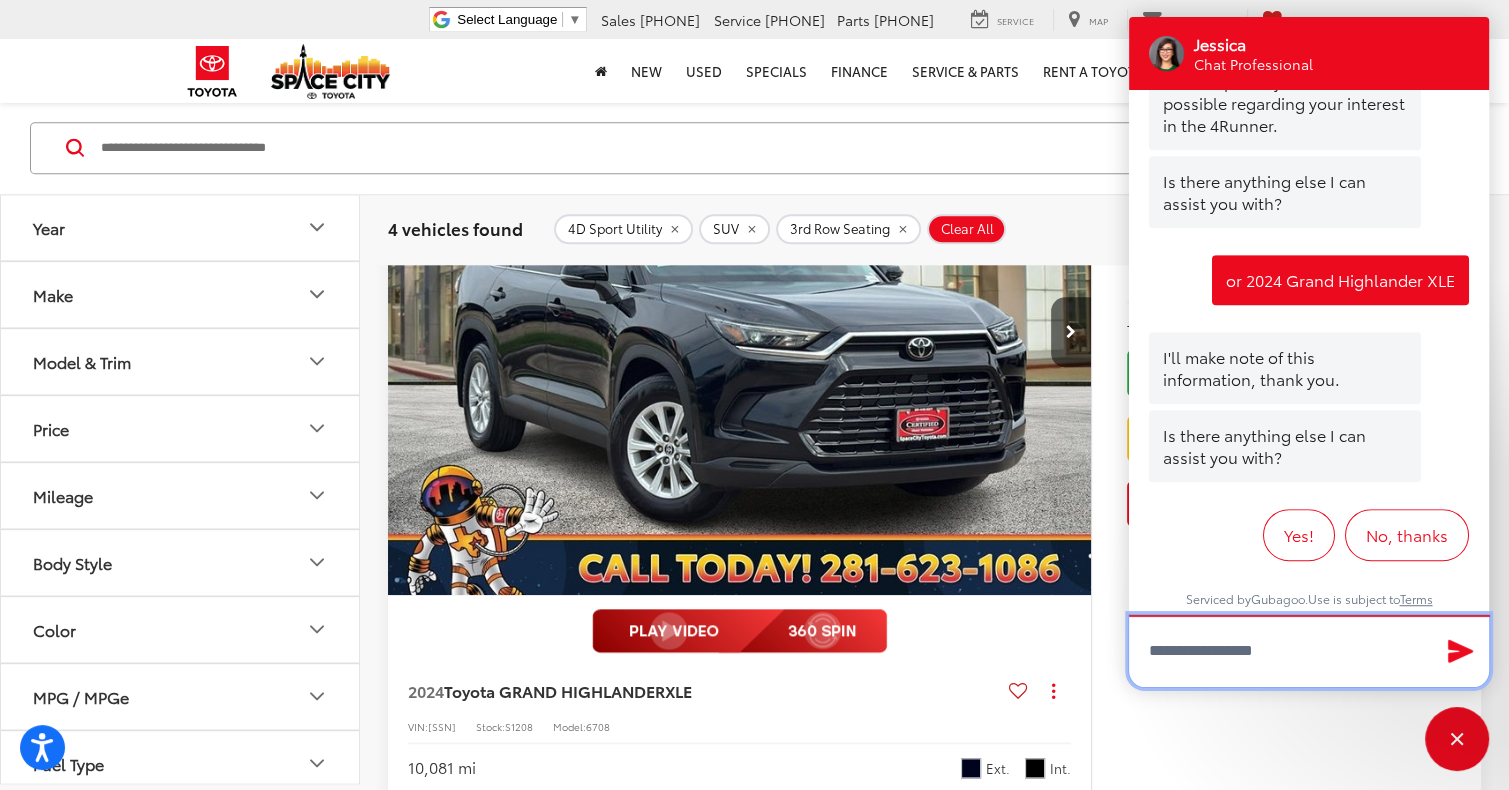 scroll, scrollTop: 1255, scrollLeft: 0, axis: vertical 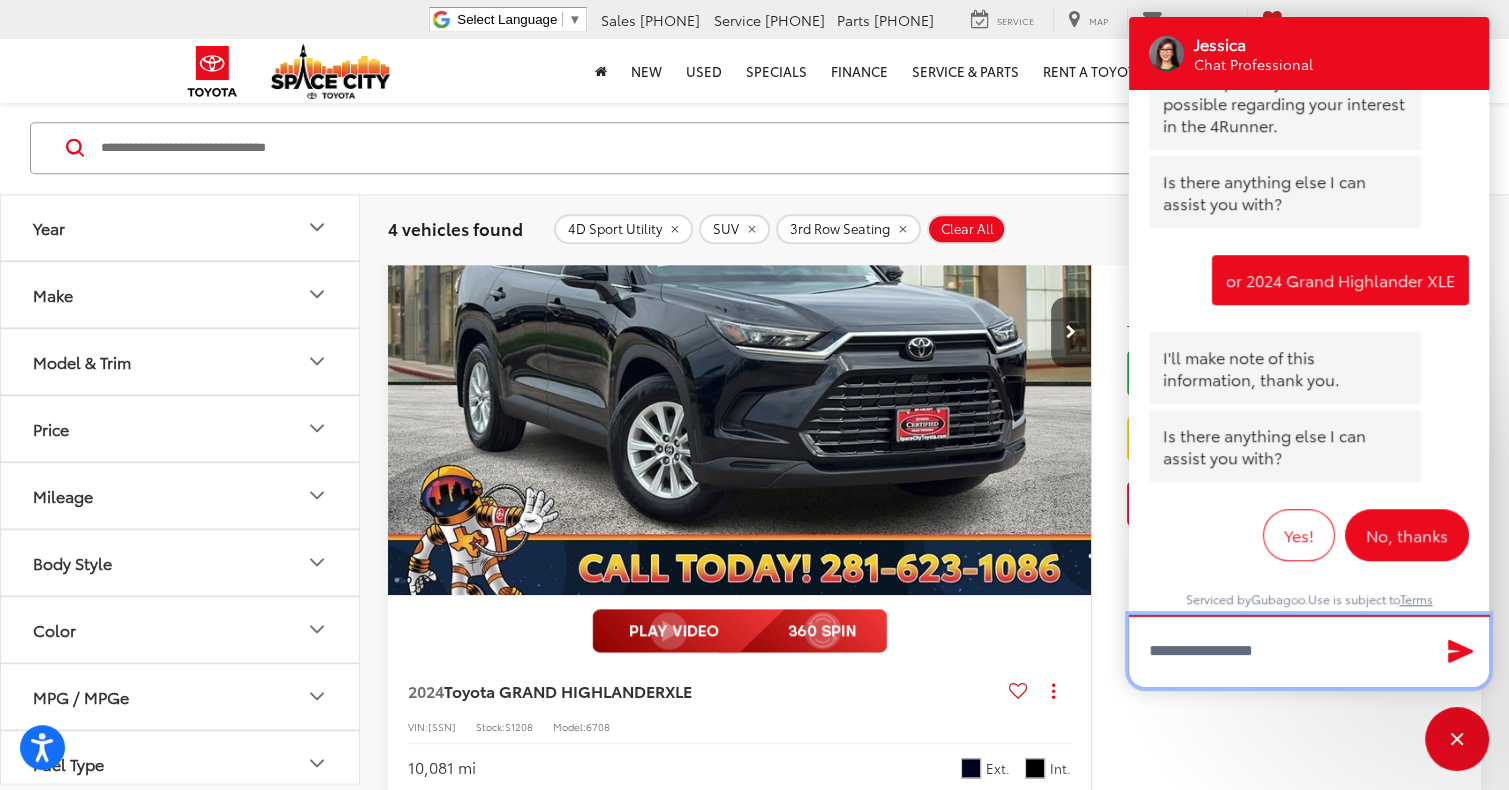 type 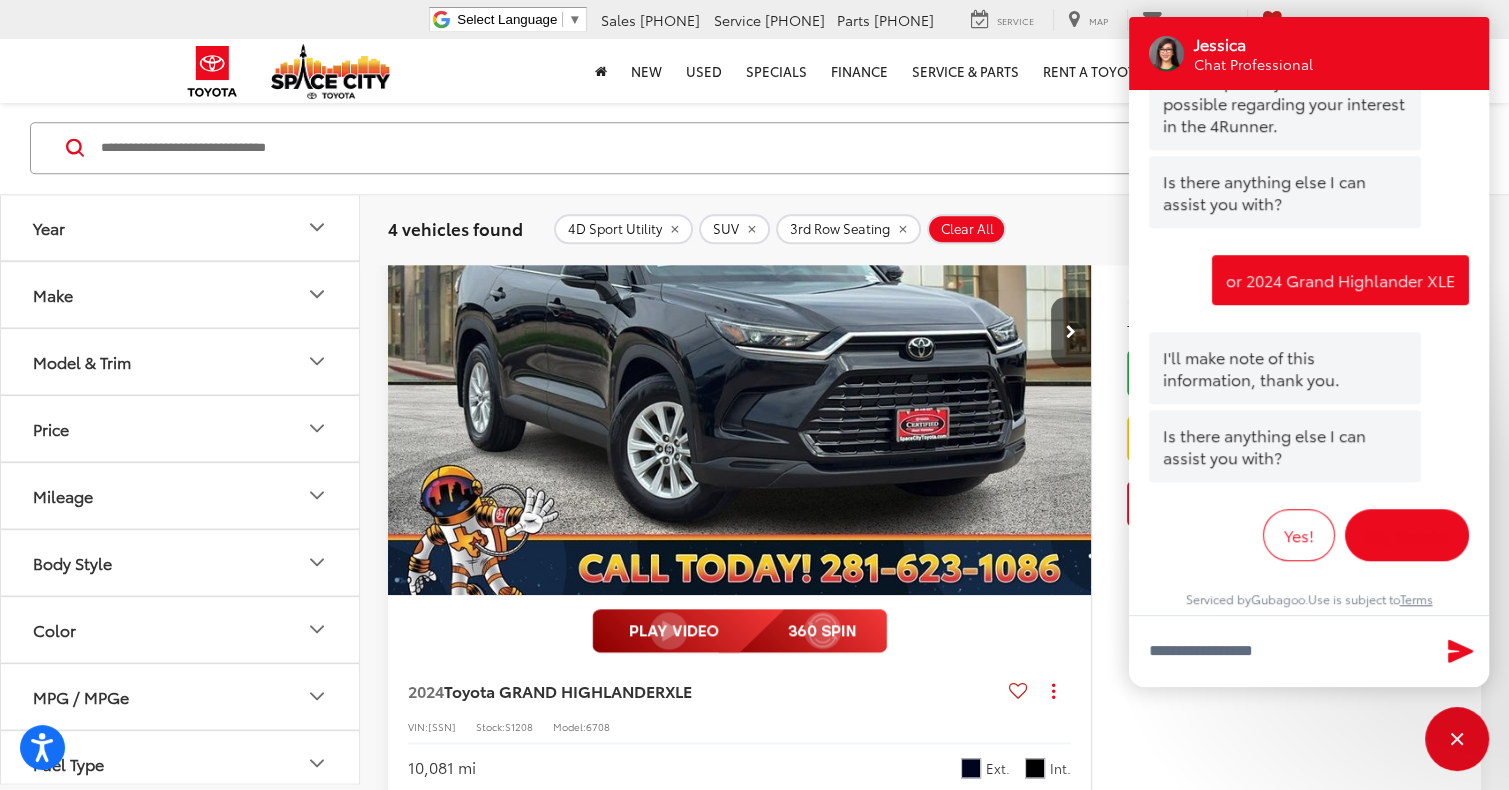 click on "No, thanks" at bounding box center [1407, 535] 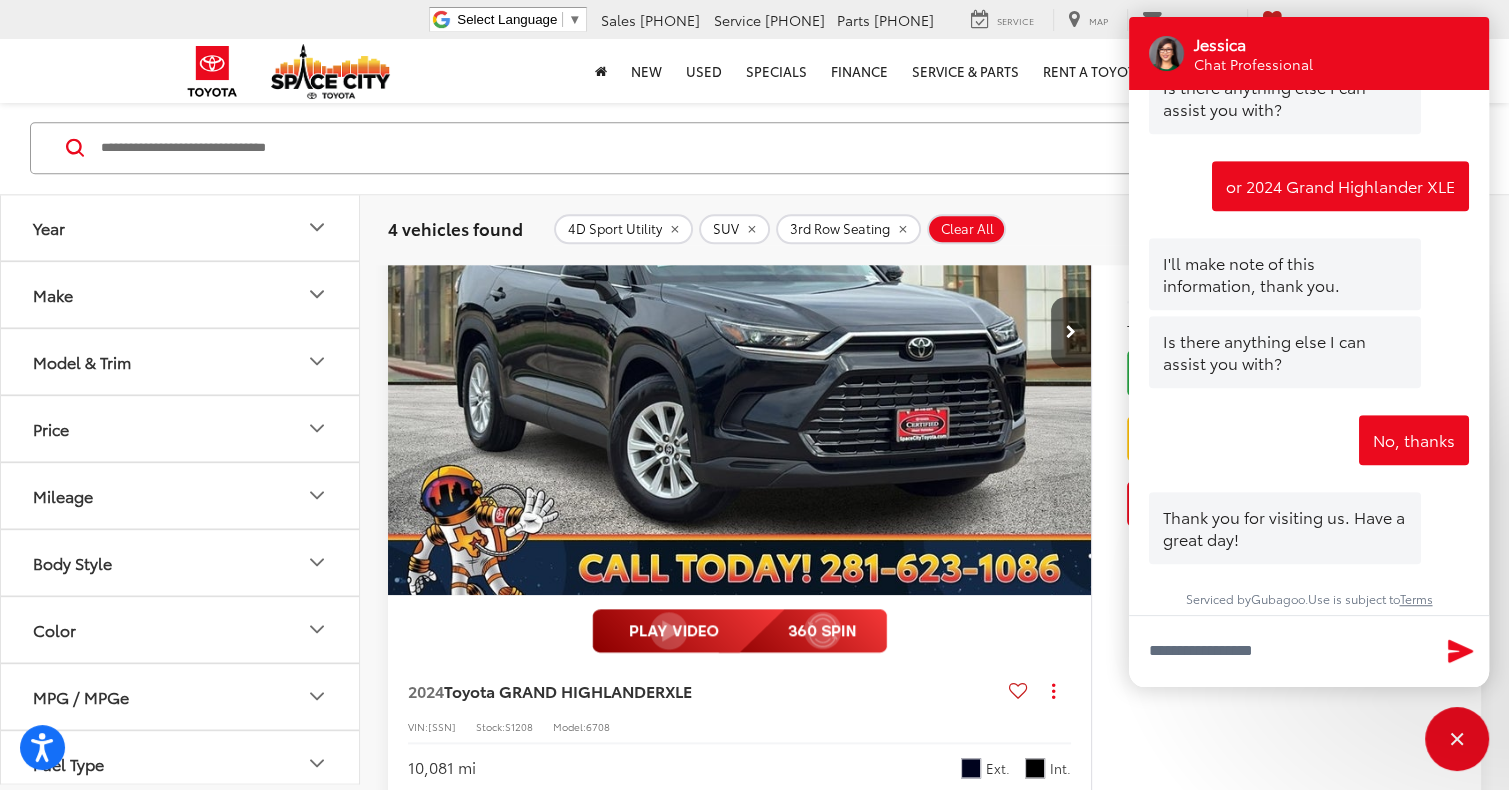 scroll, scrollTop: 1349, scrollLeft: 0, axis: vertical 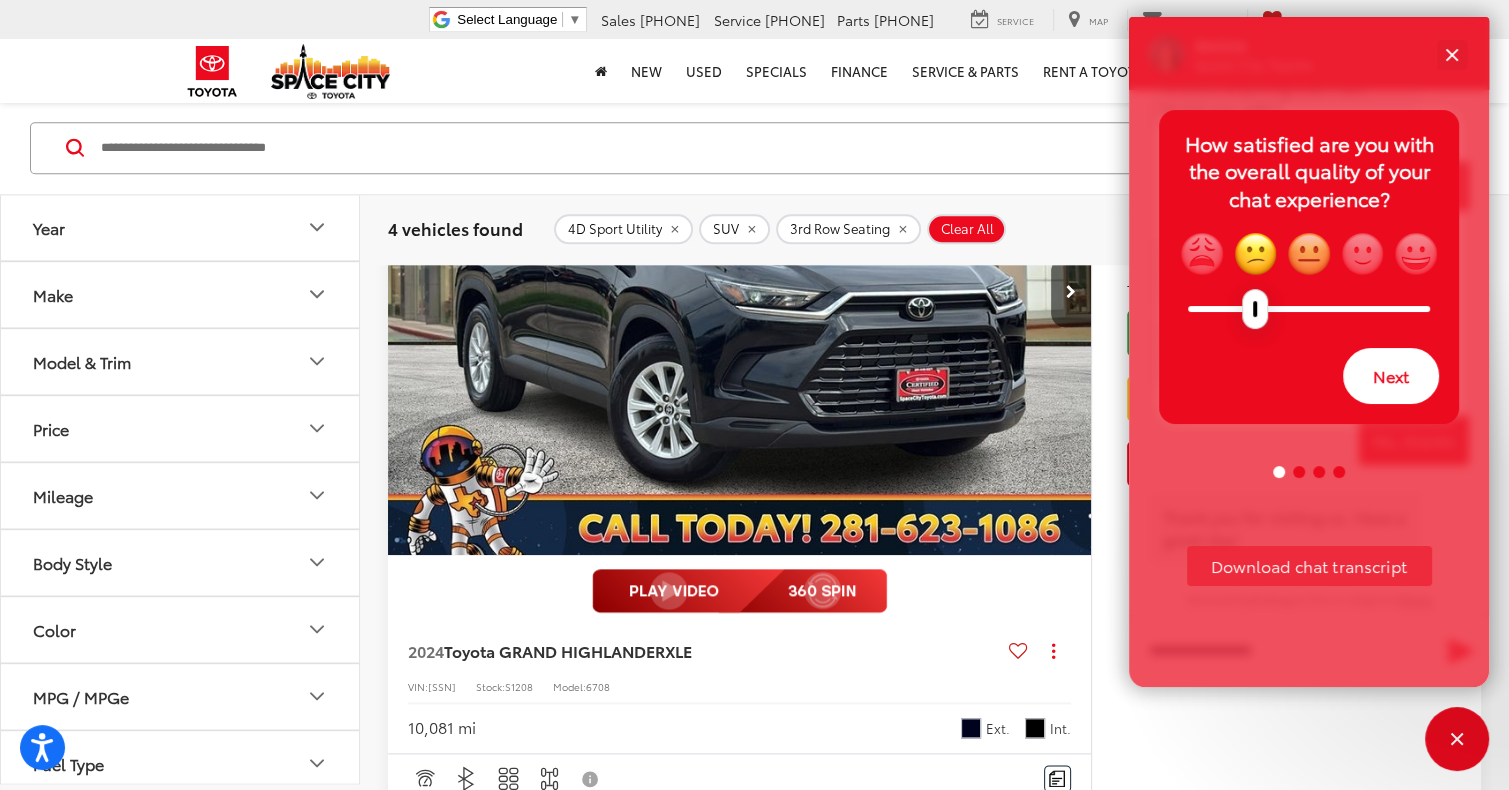 click at bounding box center (1309, 254) 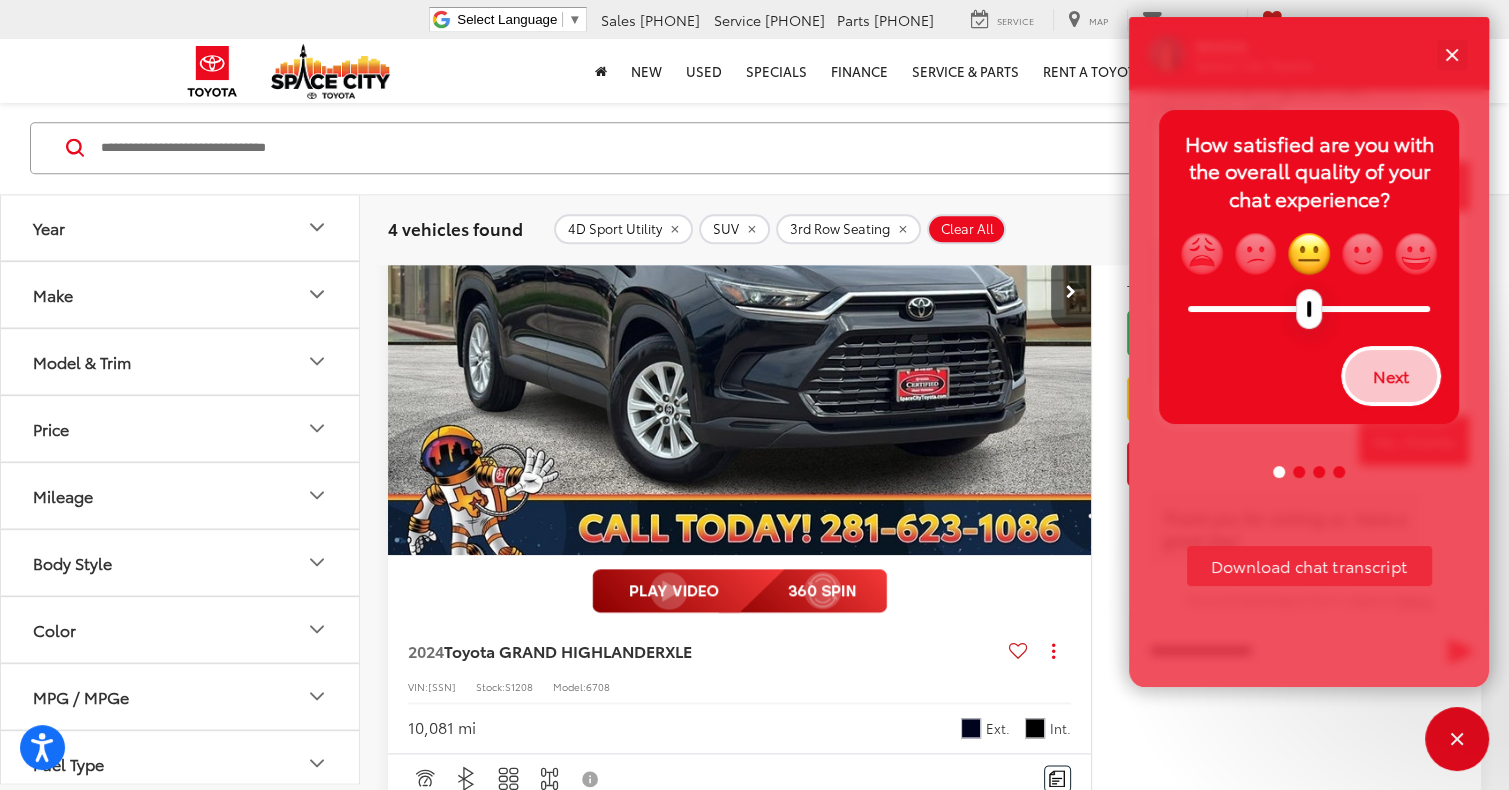 click on "Next" at bounding box center (1391, 376) 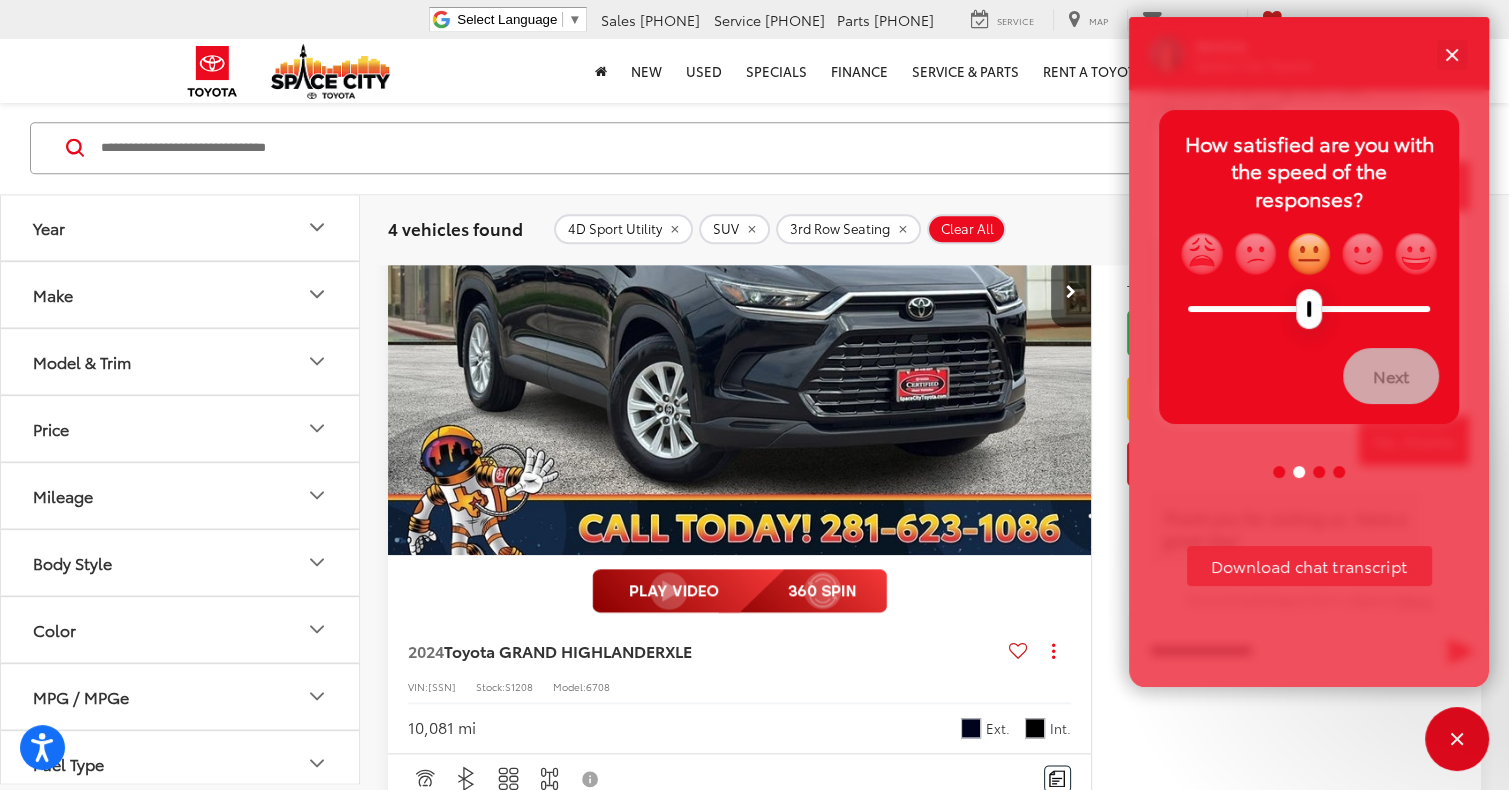 click at bounding box center (1309, 254) 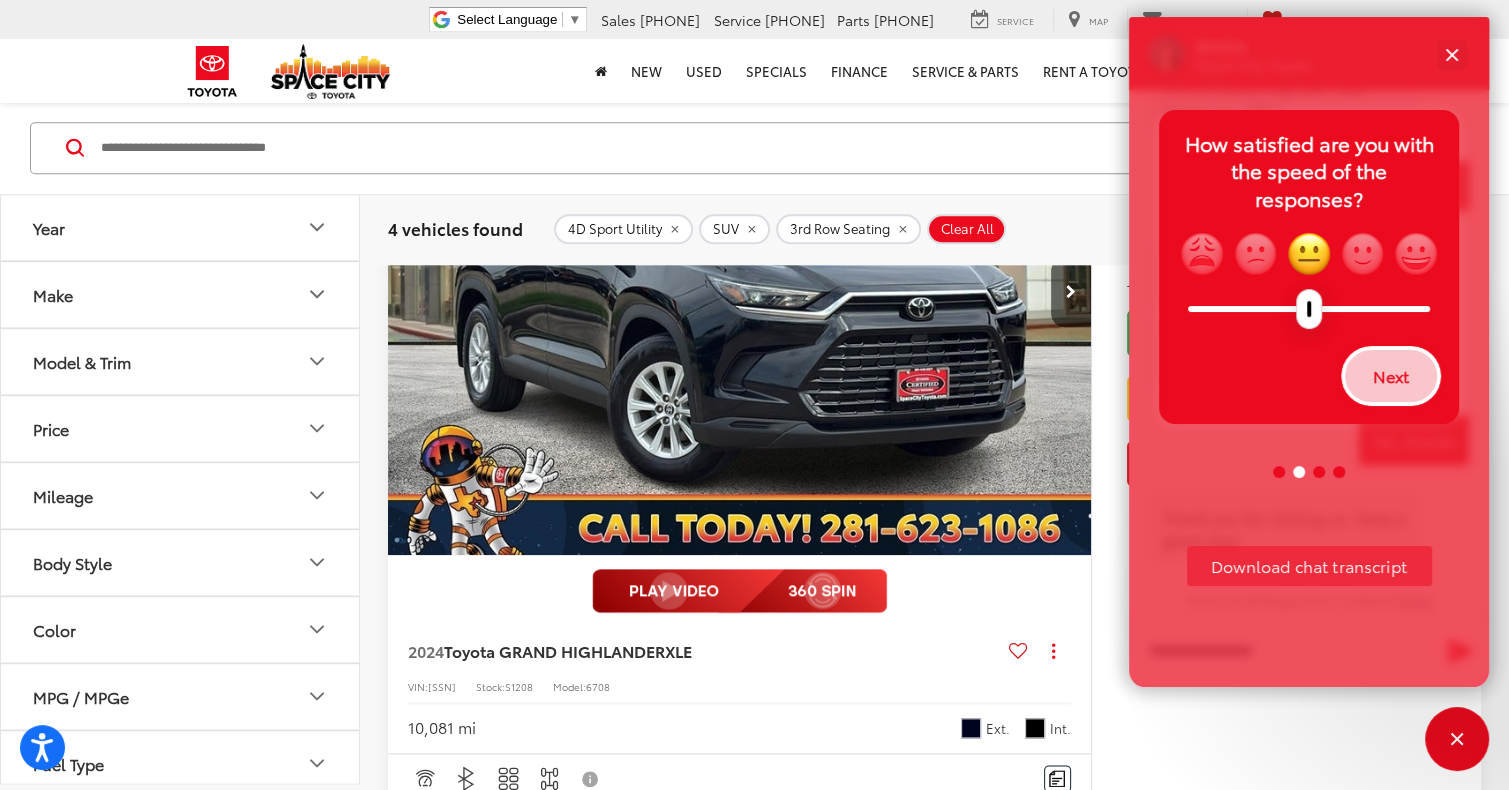click on "Next" at bounding box center (1391, 376) 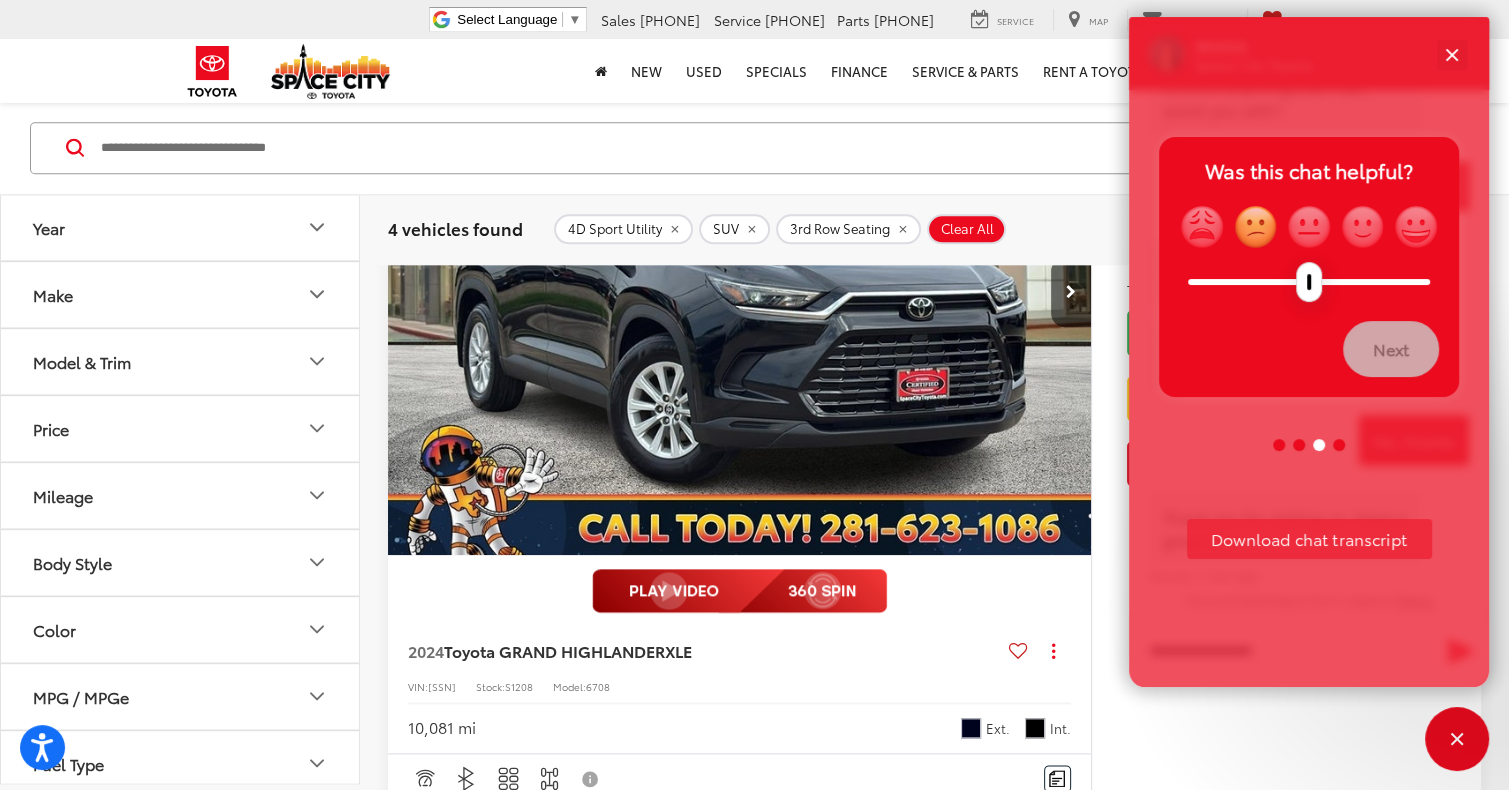 click at bounding box center [1256, 227] 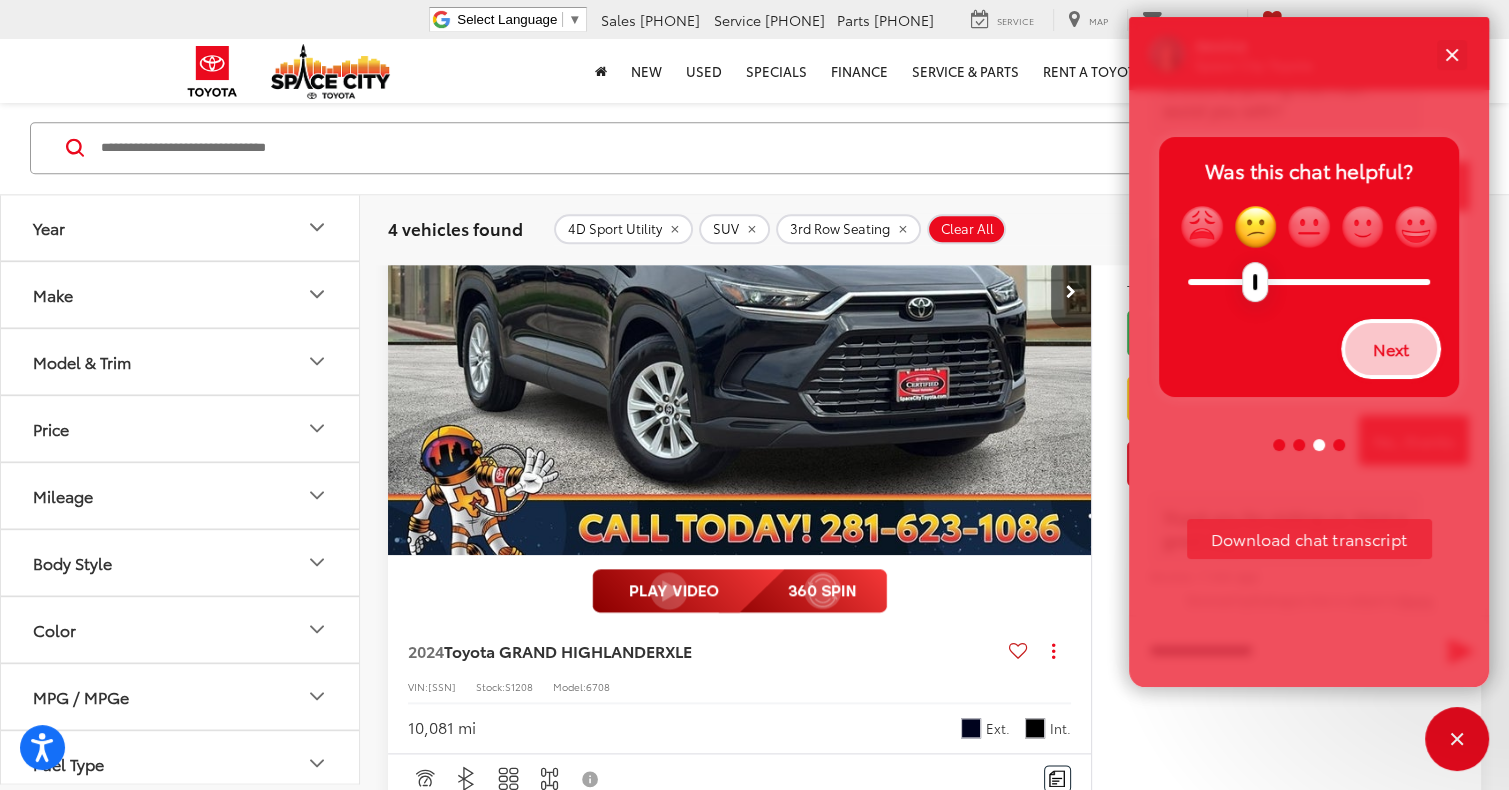 click on "Next" at bounding box center (1391, 349) 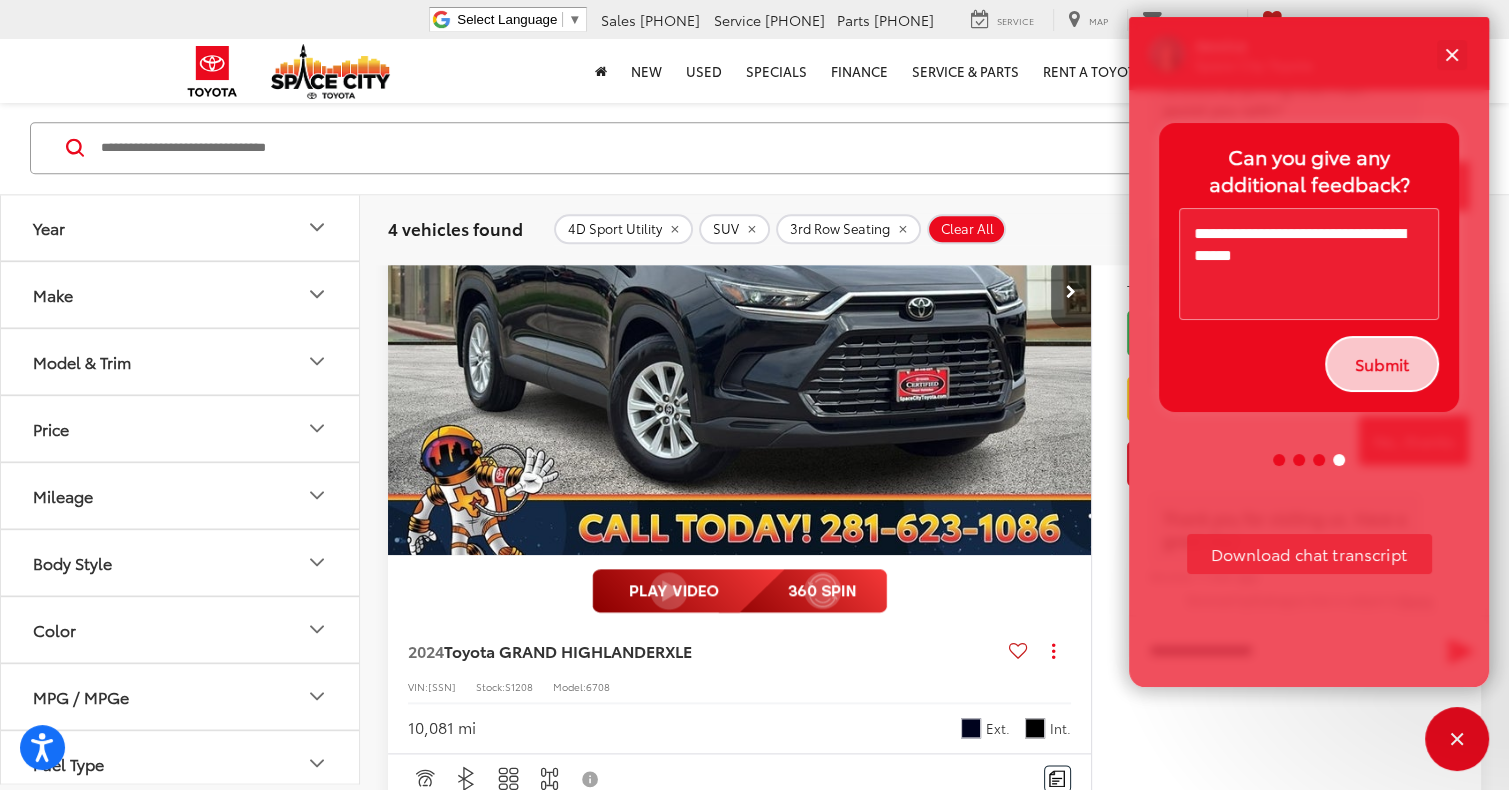 type on "**********" 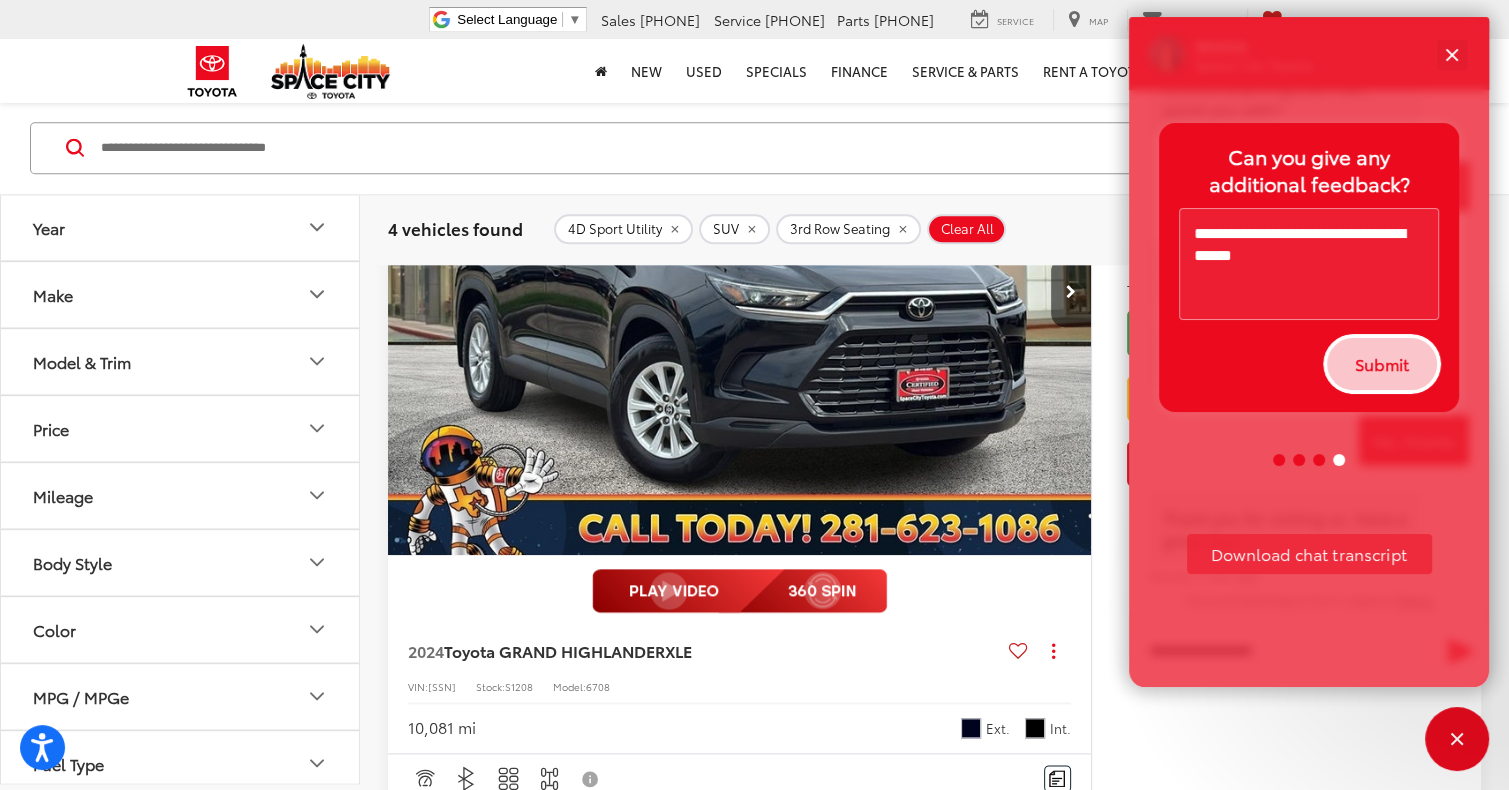 click on "Submit" at bounding box center [1382, 364] 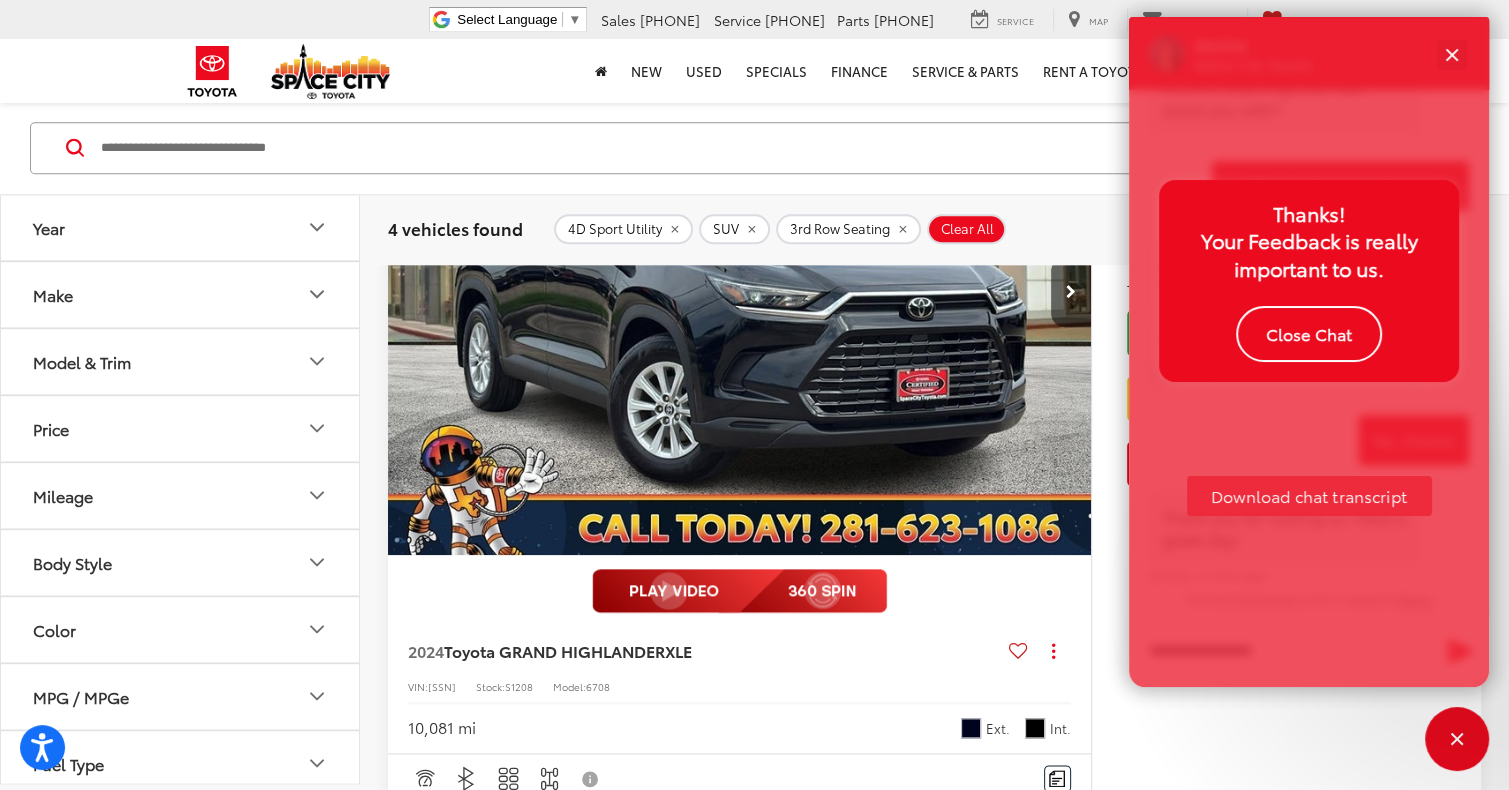 click on "Close Chat" at bounding box center [1309, 334] 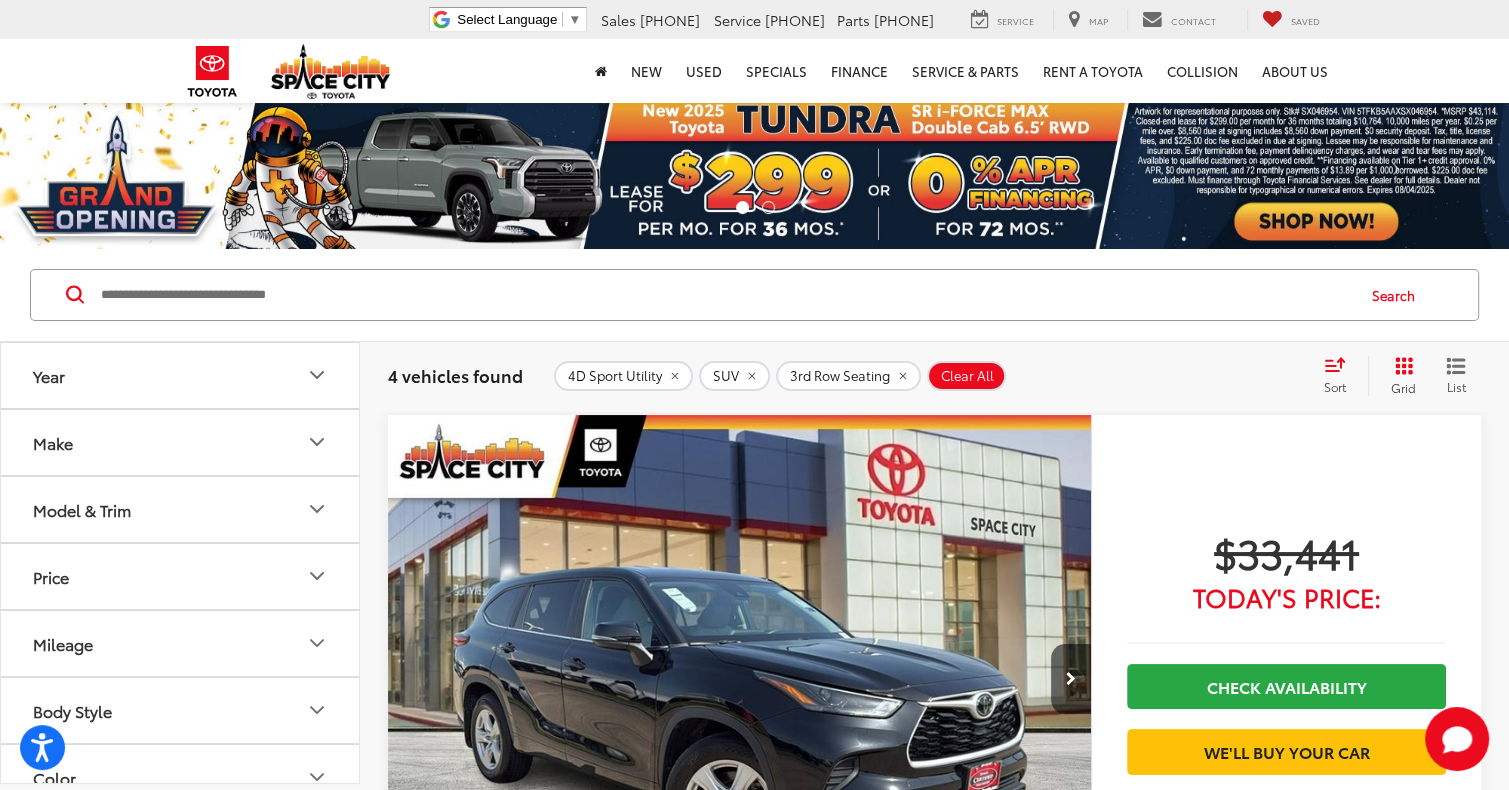 scroll, scrollTop: 0, scrollLeft: 0, axis: both 